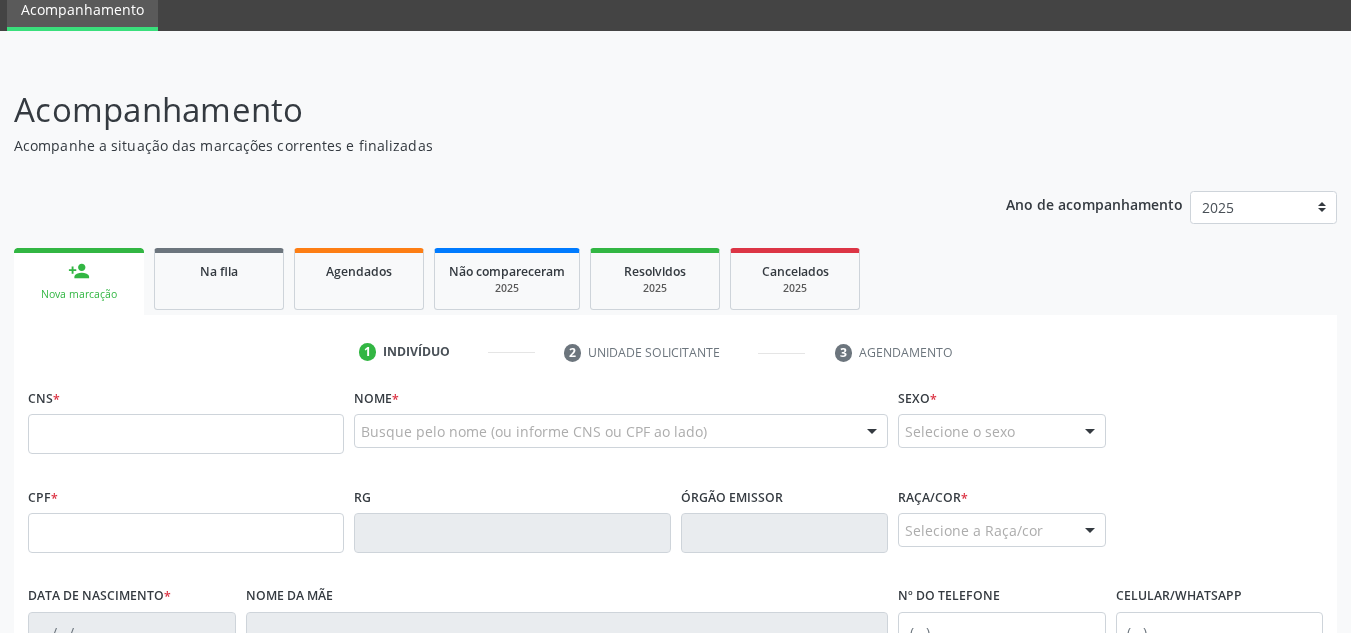 scroll, scrollTop: 179, scrollLeft: 0, axis: vertical 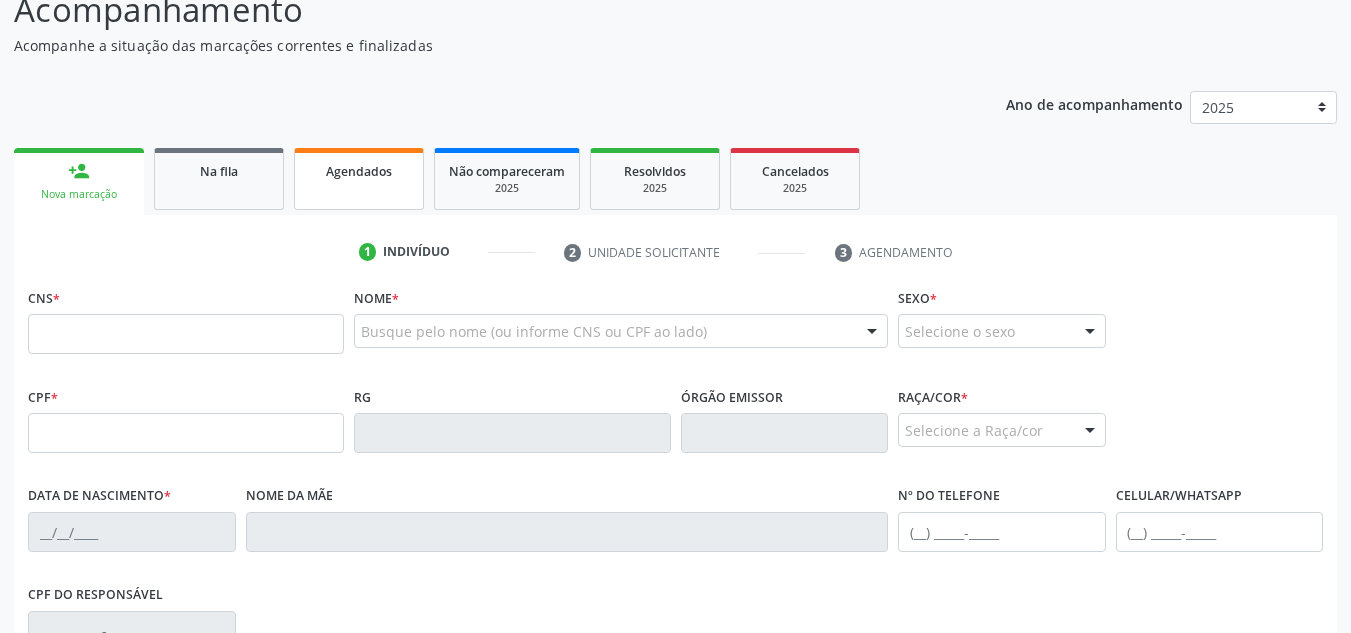 click on "Agendados" at bounding box center (359, 179) 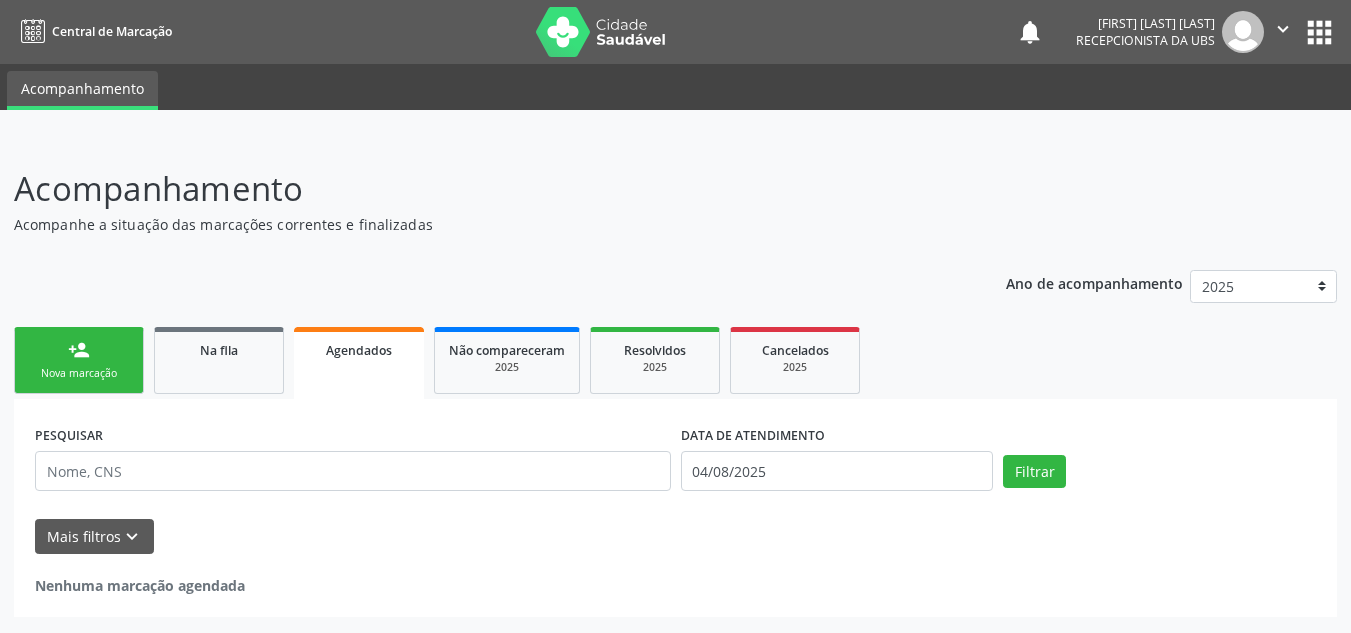 scroll, scrollTop: 0, scrollLeft: 0, axis: both 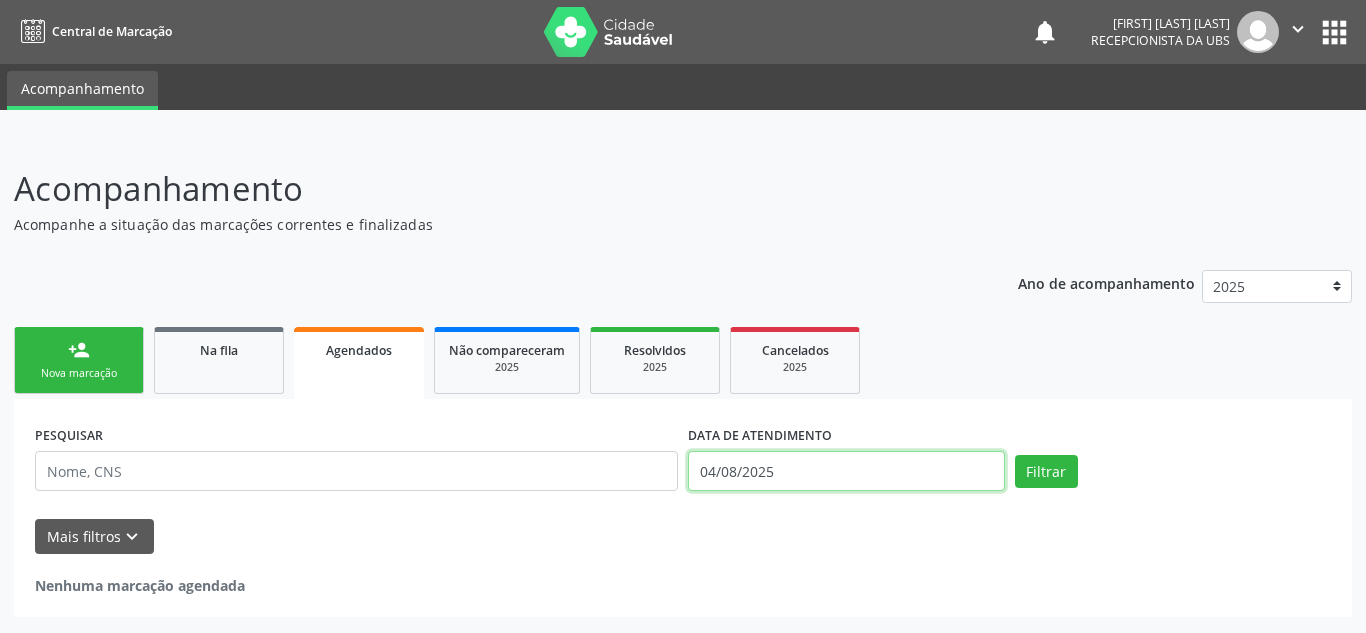 click on "04/08/2025" at bounding box center (846, 471) 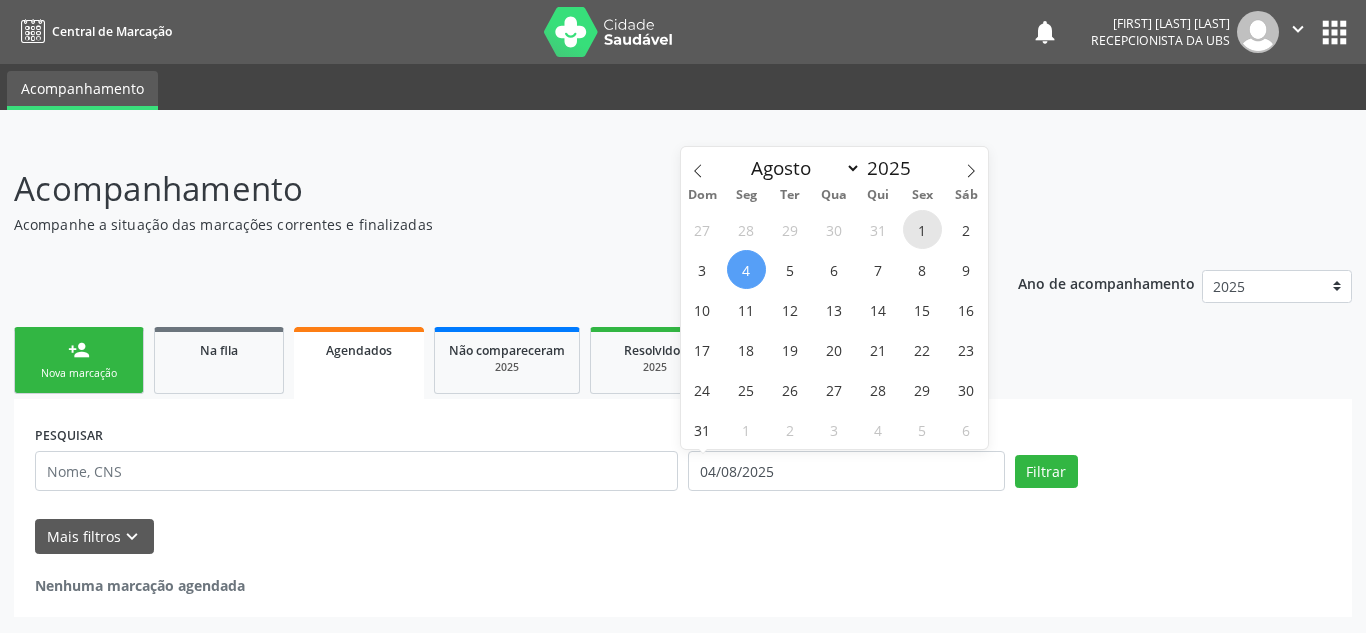 click on "1" at bounding box center [922, 229] 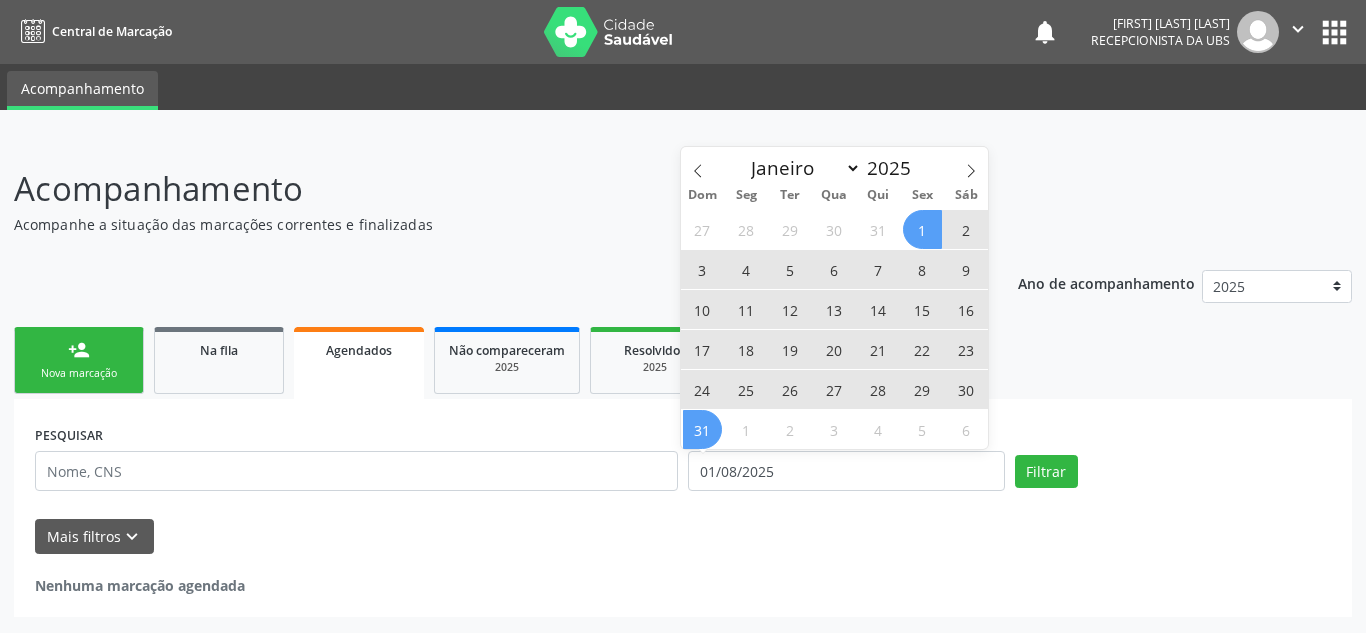 click on "31" at bounding box center (702, 429) 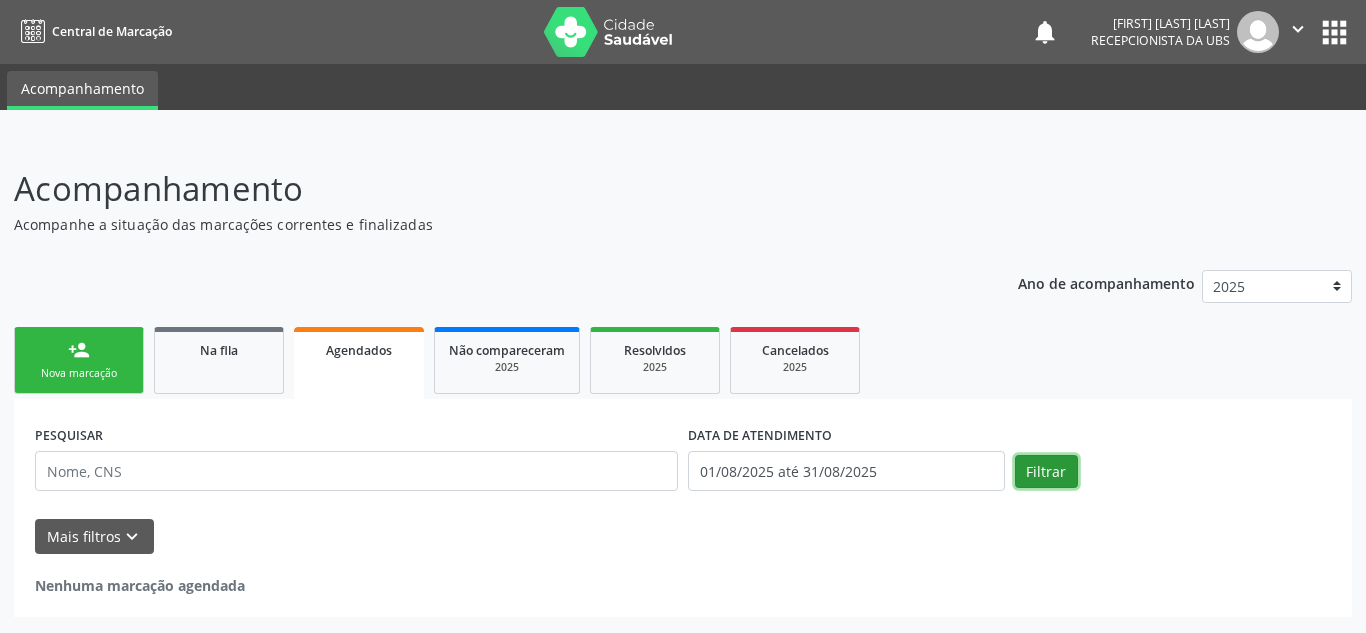click on "Filtrar" at bounding box center (1046, 472) 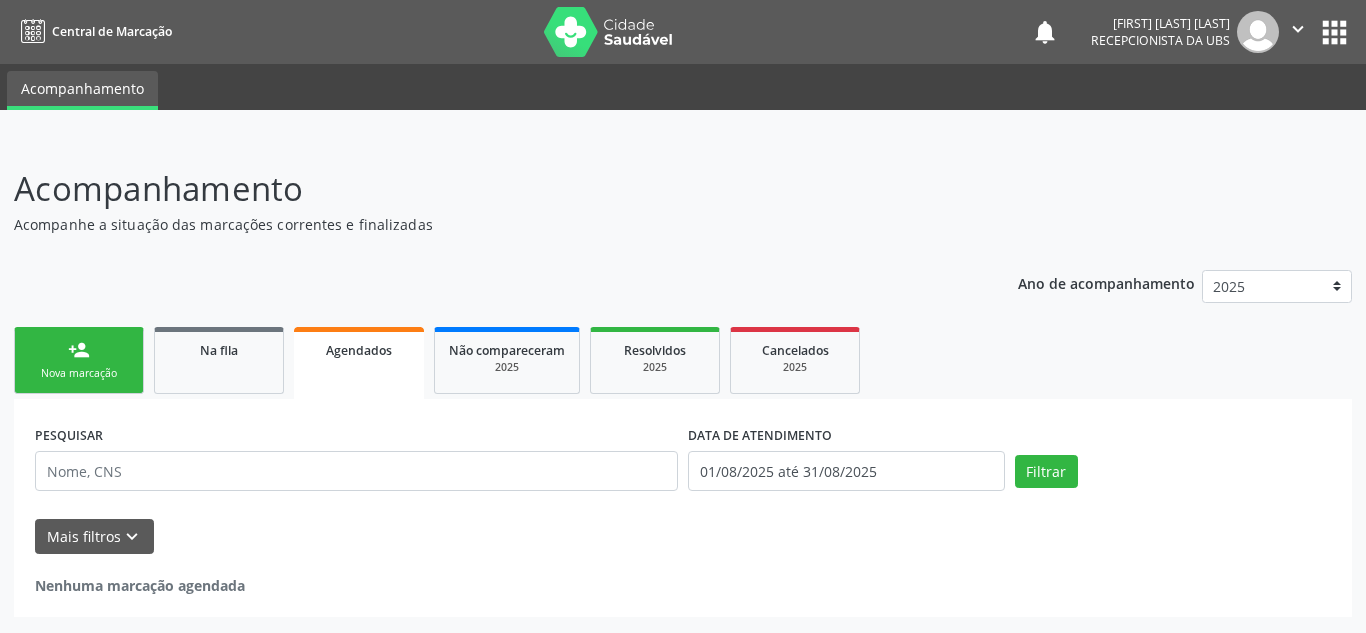 click on "person_add
Nova marcação" at bounding box center [79, 360] 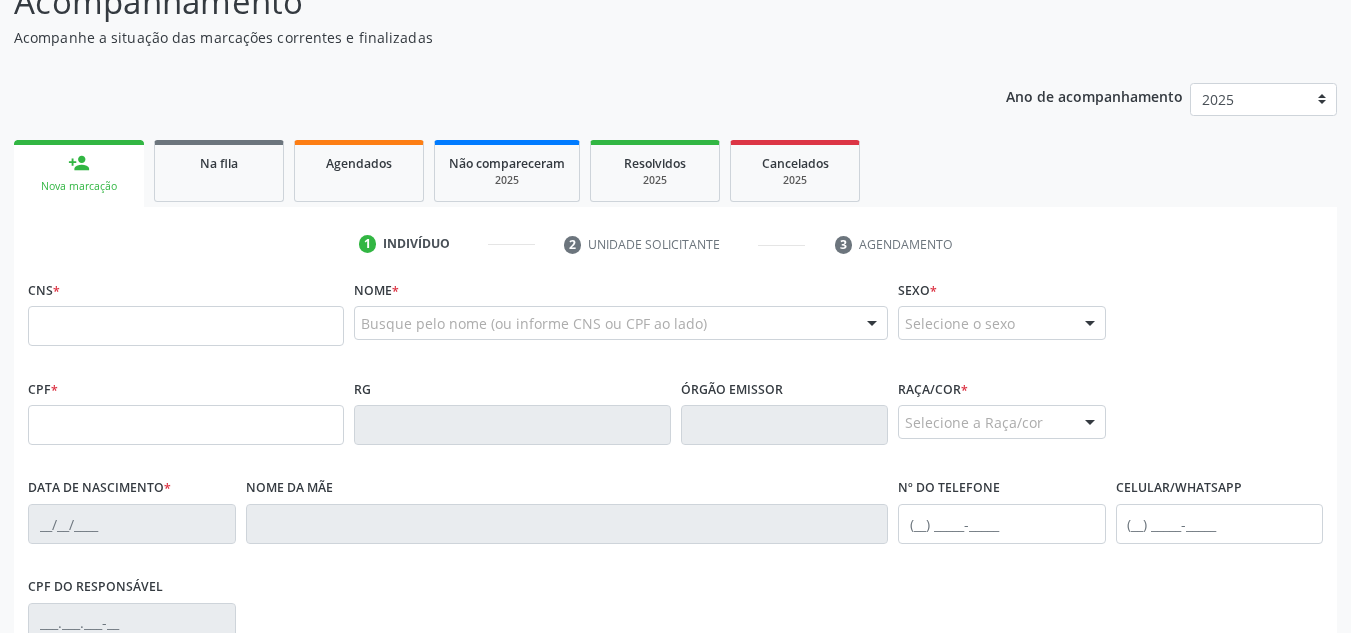 scroll, scrollTop: 200, scrollLeft: 0, axis: vertical 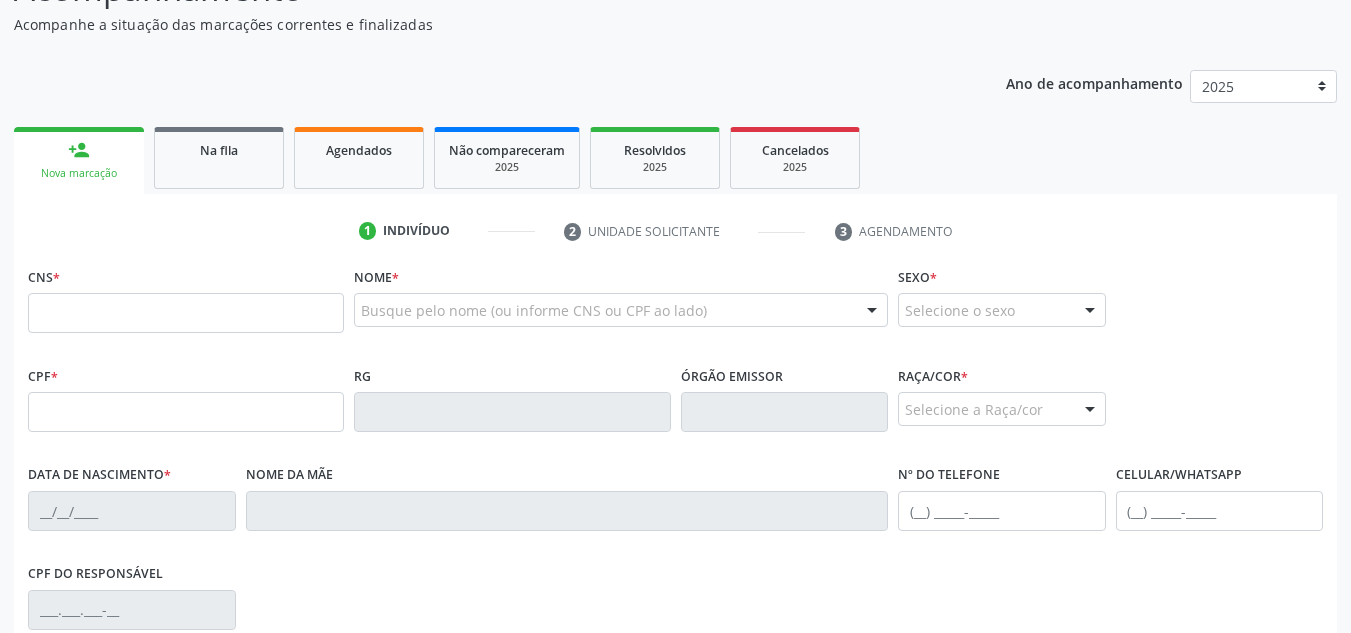 click on "person_add
Nova marcação" at bounding box center (79, 160) 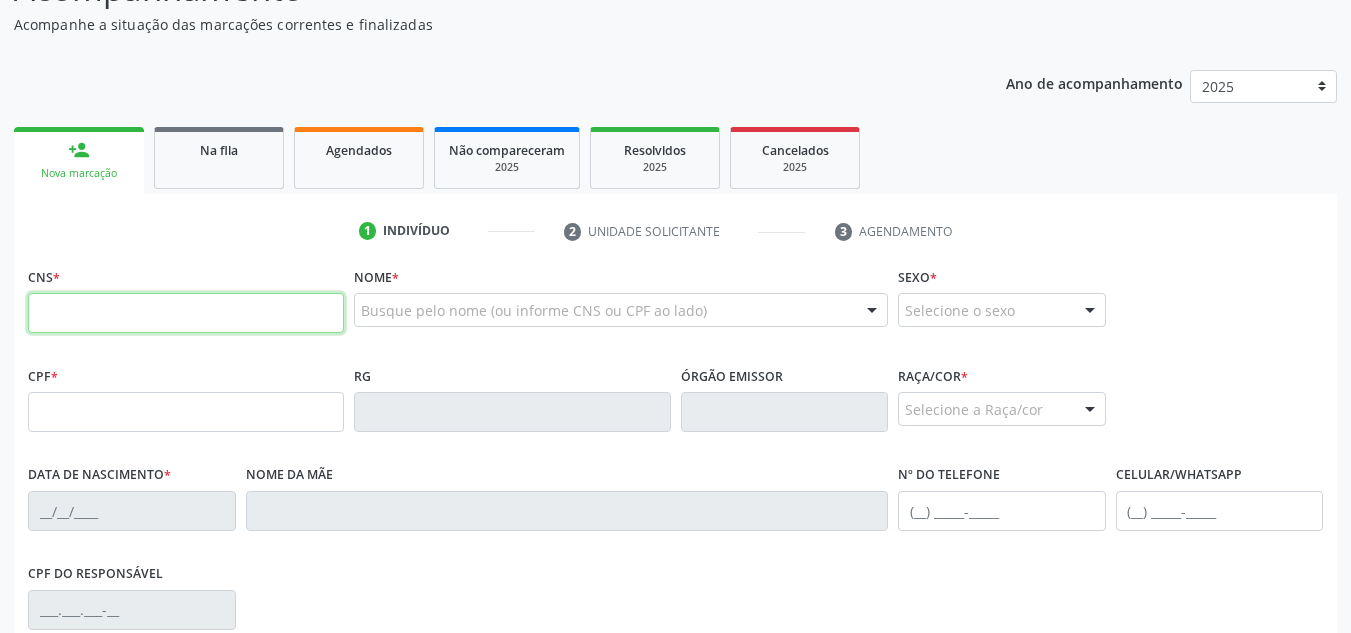 click at bounding box center [186, 313] 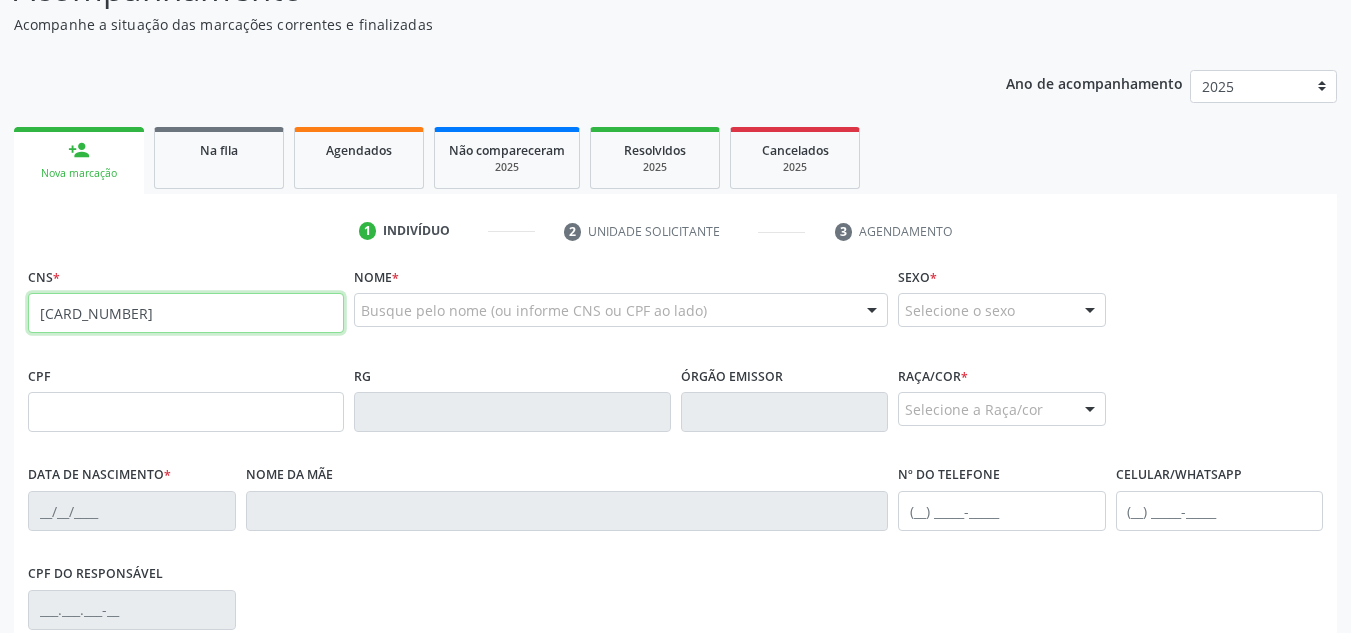 type on "[CARD_NUMBER]" 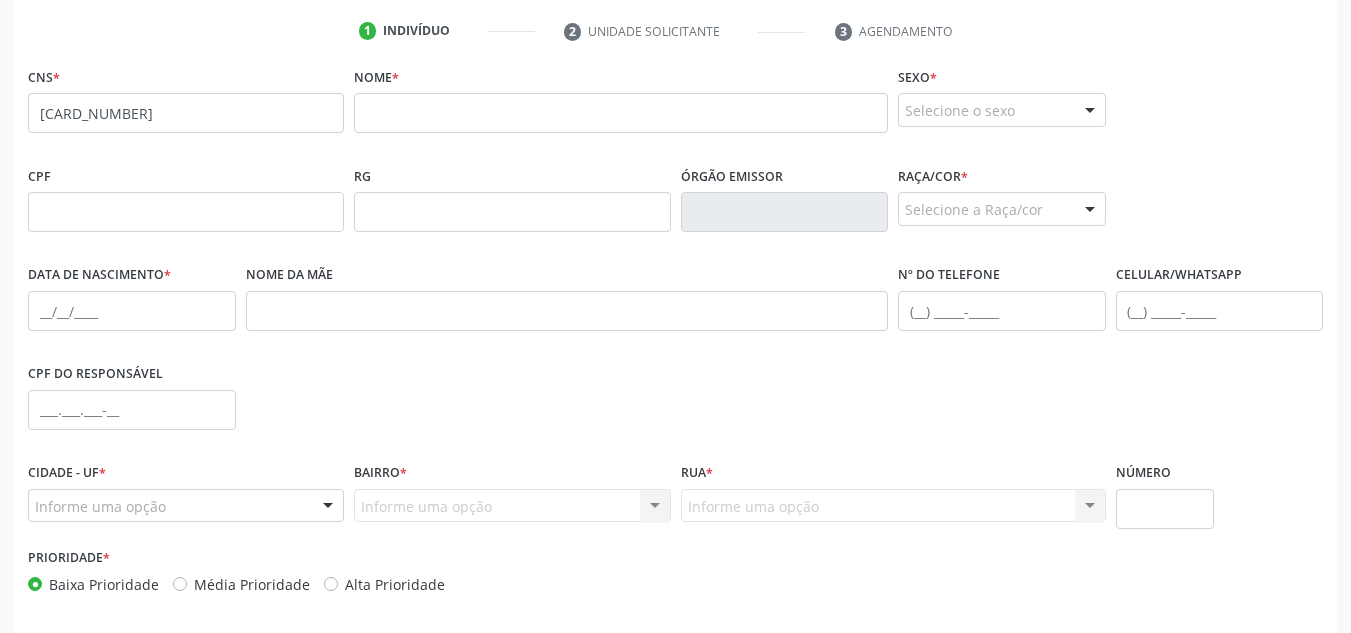 scroll, scrollTop: 300, scrollLeft: 0, axis: vertical 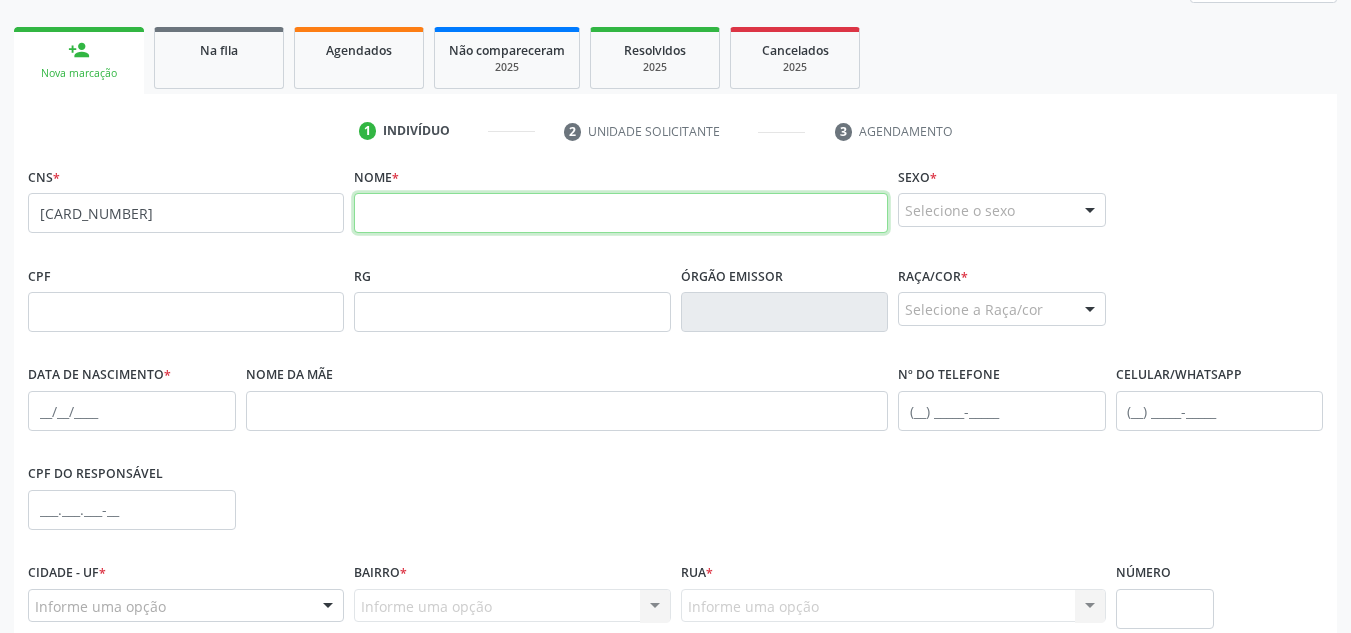 paste on "[FIRST] [LAST] [LAST]" 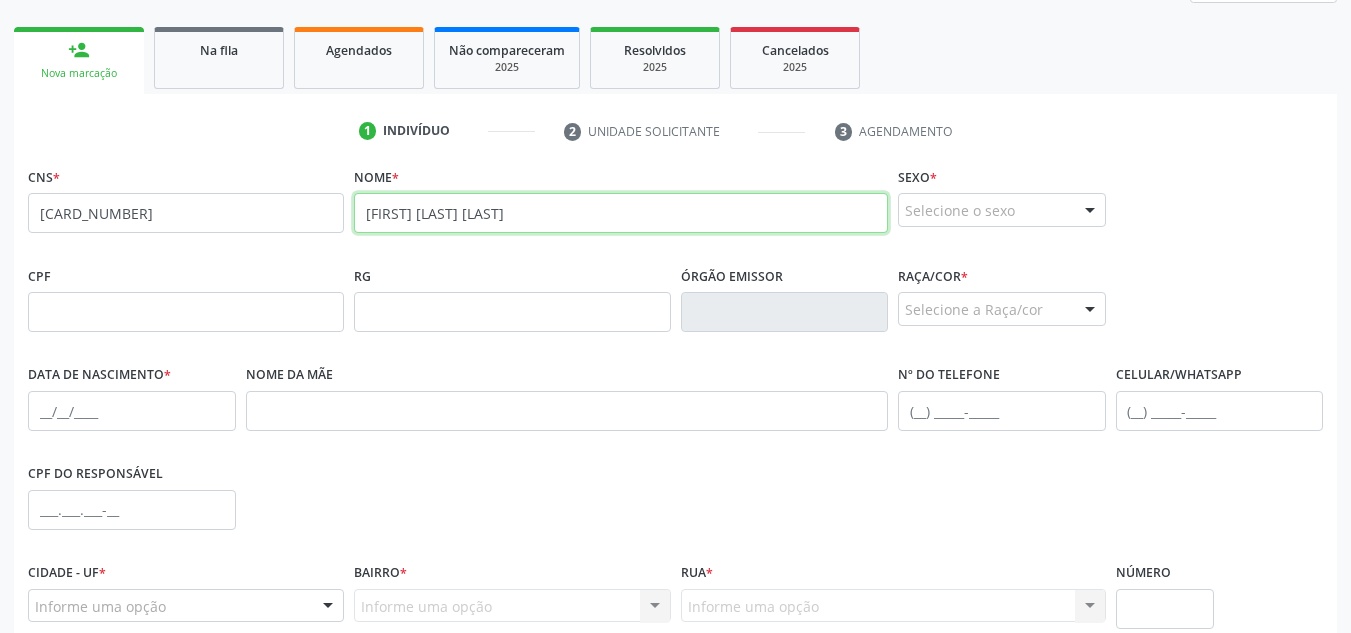type on "[FIRST] [LAST] [LAST]" 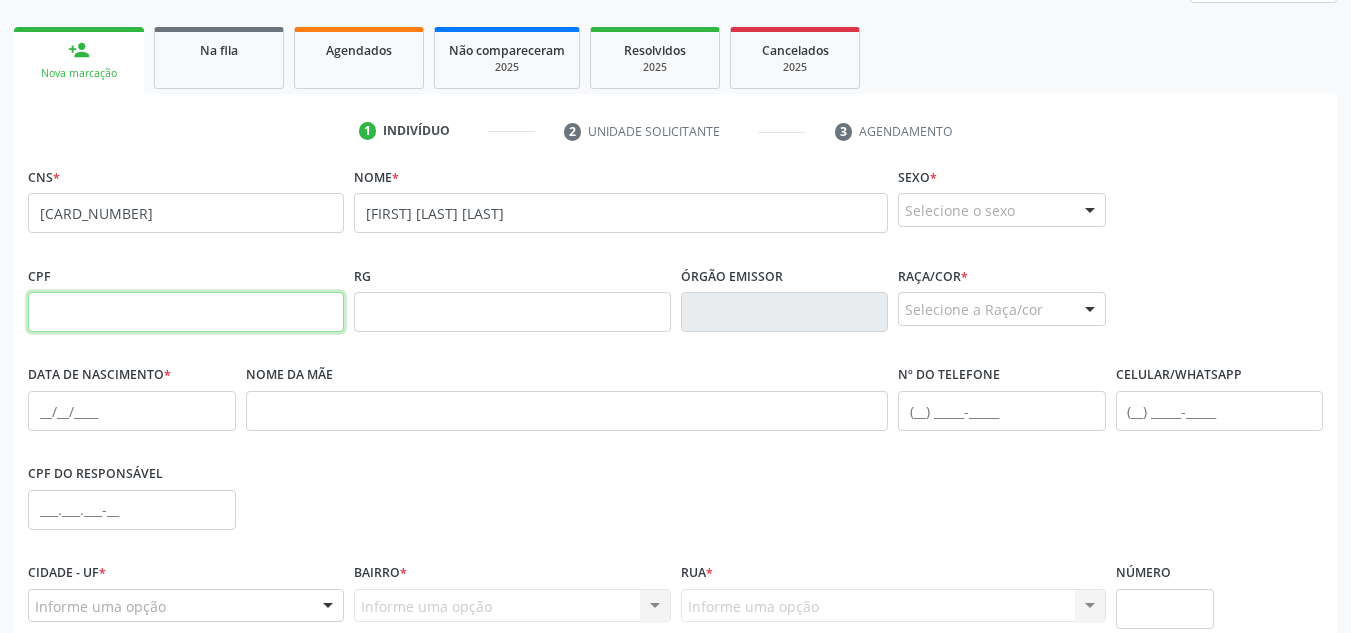 click at bounding box center [186, 312] 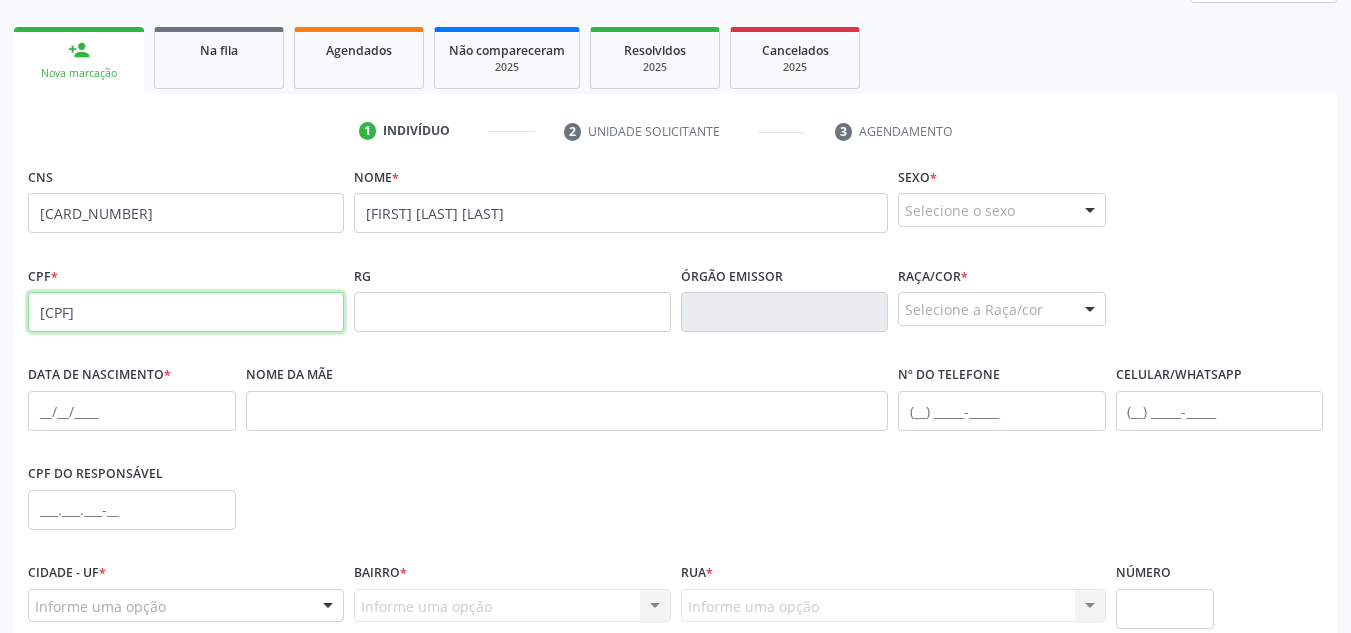 type on "[CPF]" 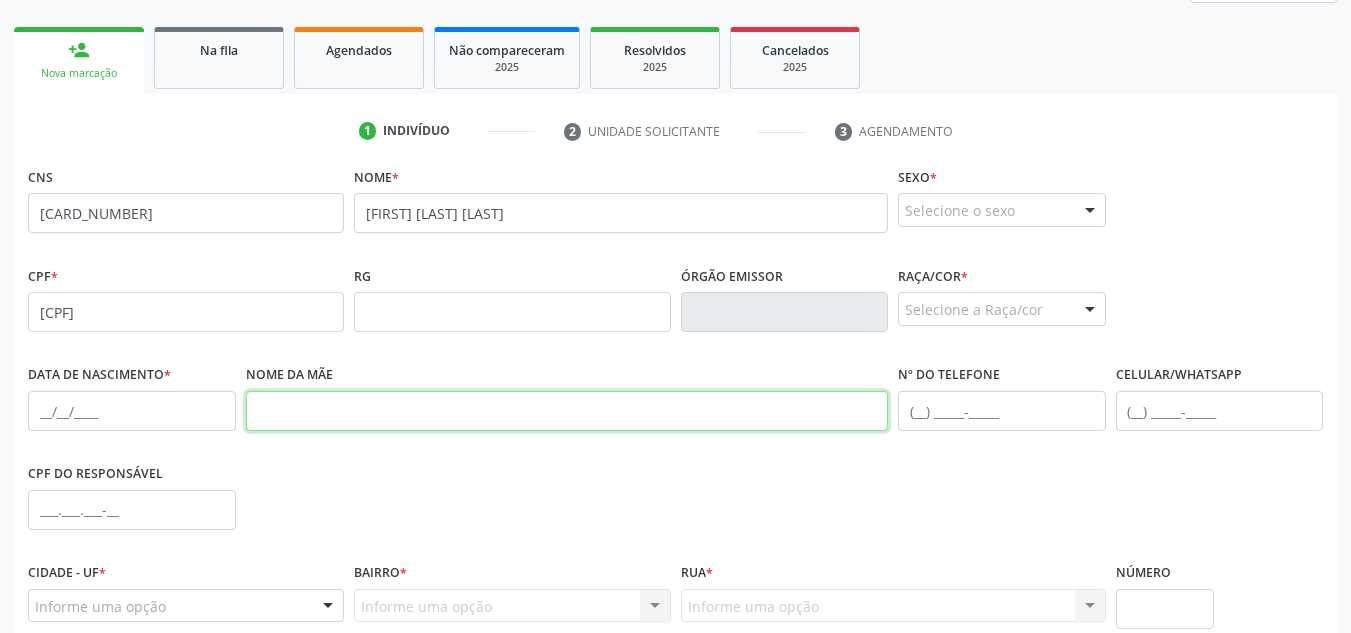 paste on "[FIRST] [MIDDLE] [LAST]" 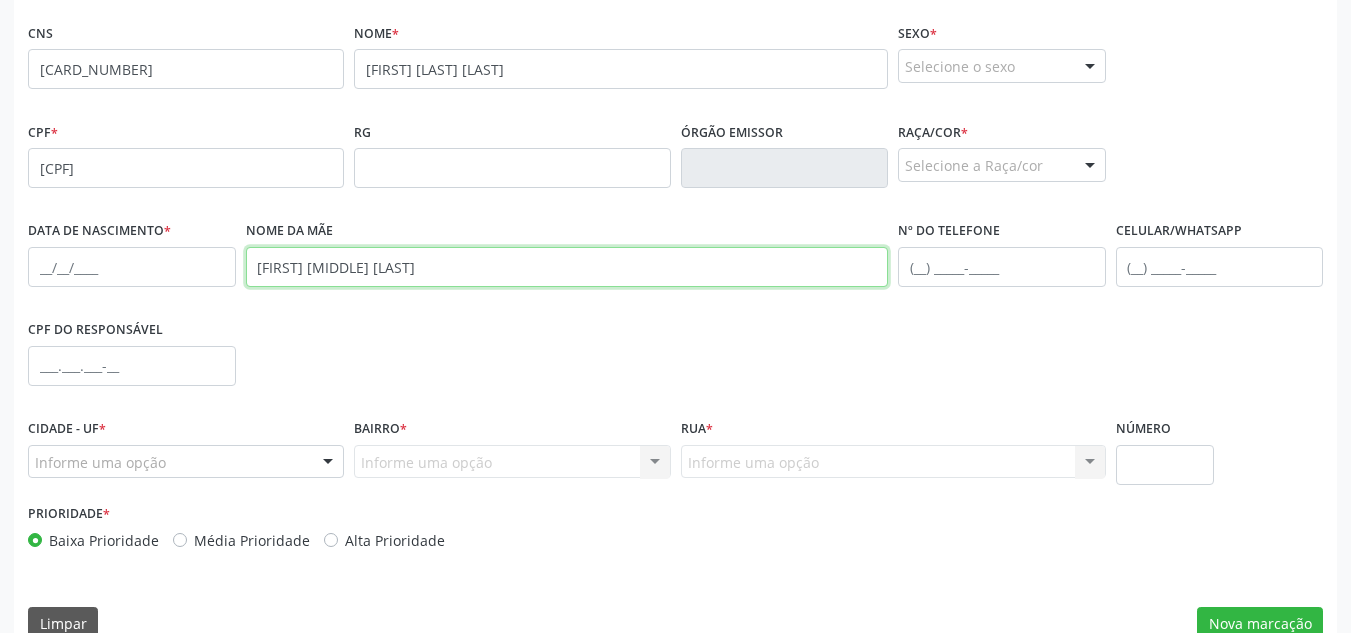 scroll, scrollTop: 479, scrollLeft: 0, axis: vertical 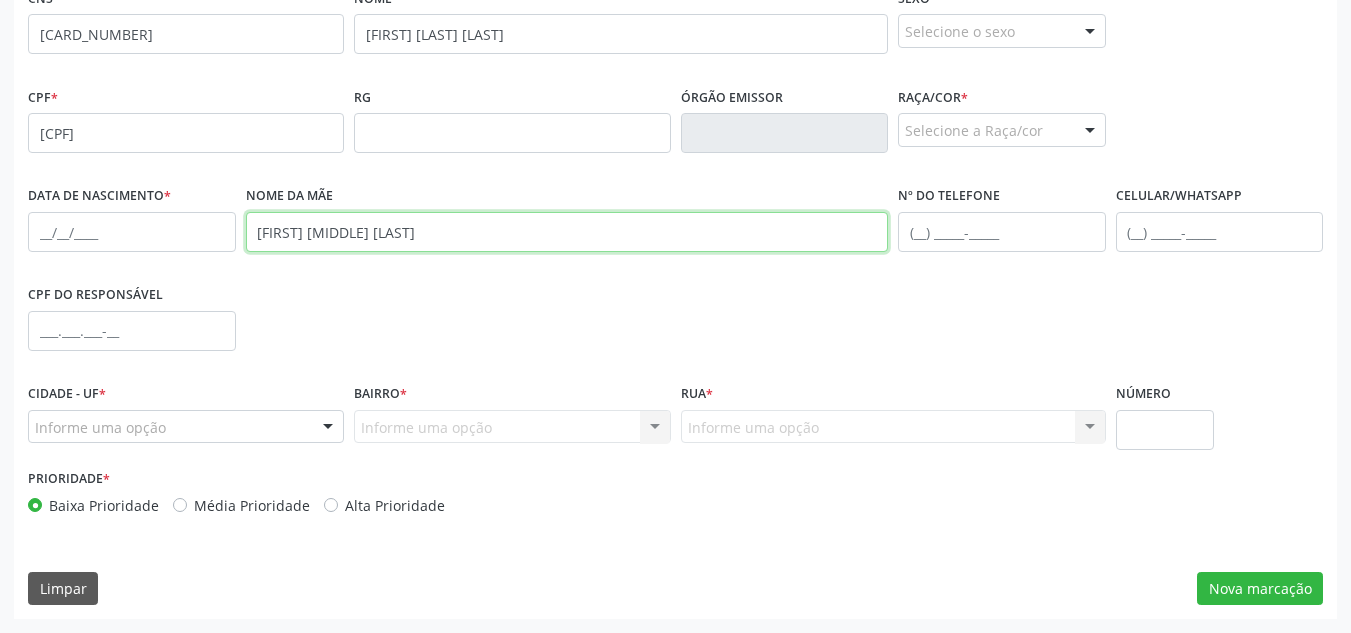 type on "[FIRST] [MIDDLE] [LAST]" 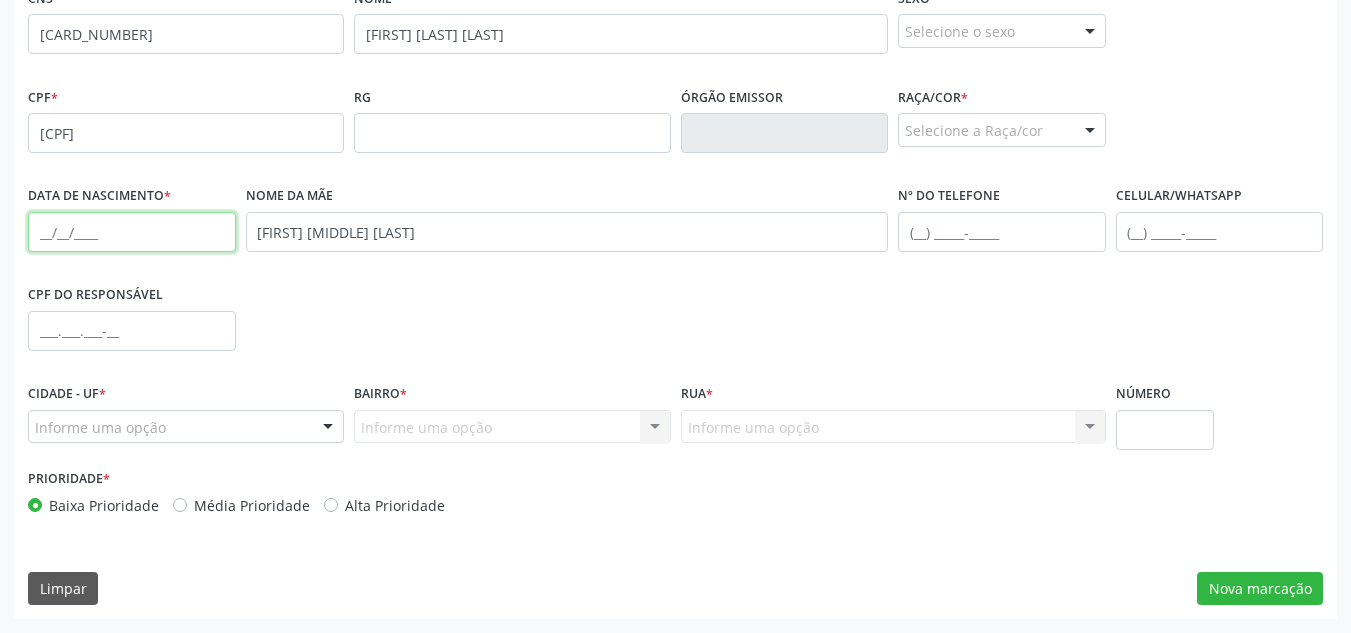 paste on "[DATE]" 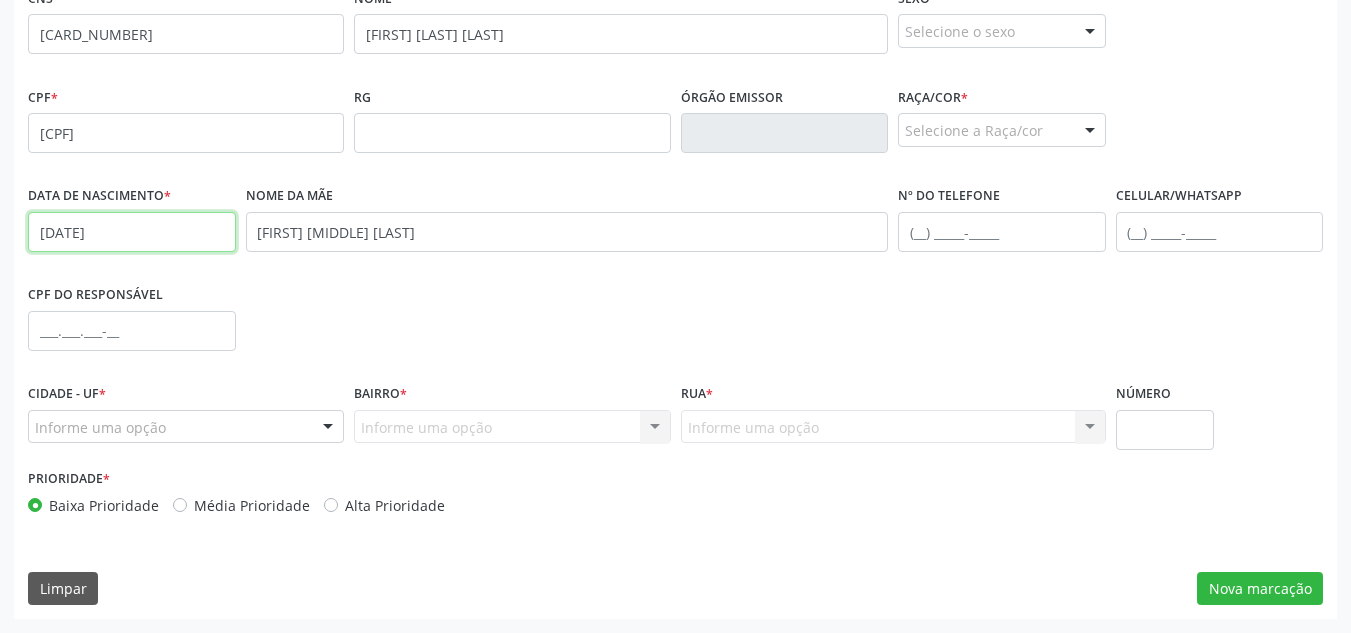 type on "[DATE]" 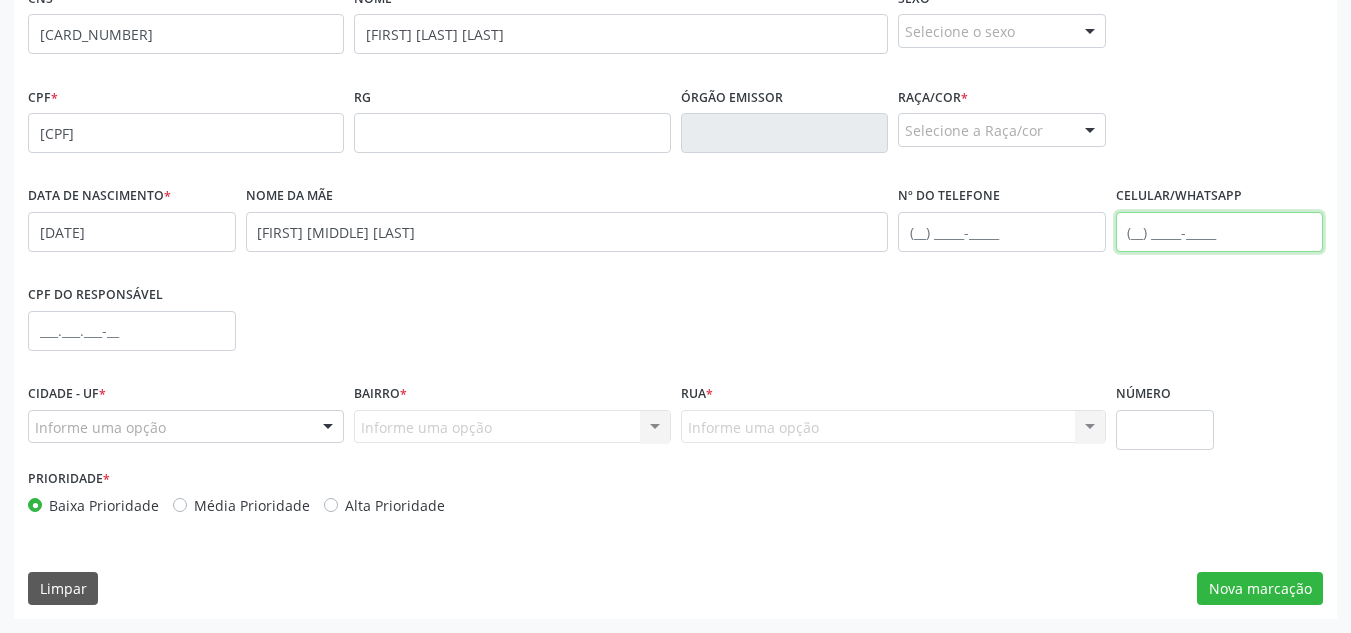 paste on "([AREA_CODE]) [PHONE]" 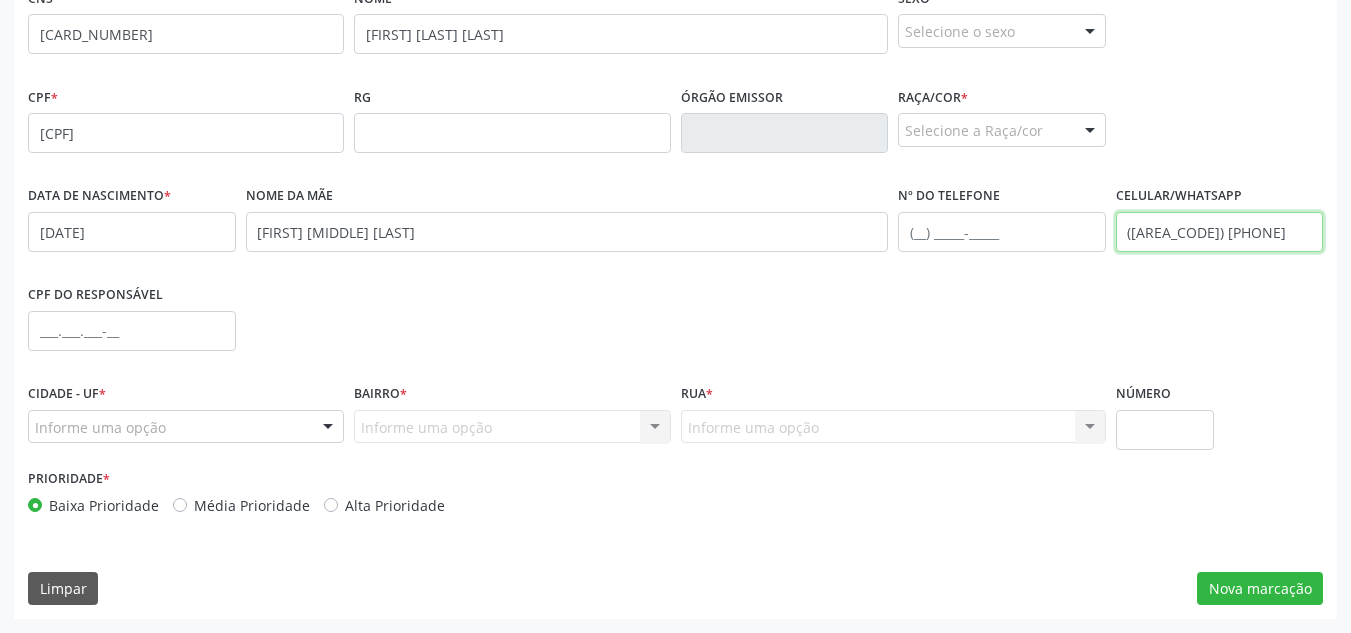 type on "([AREA_CODE]) [PHONE]" 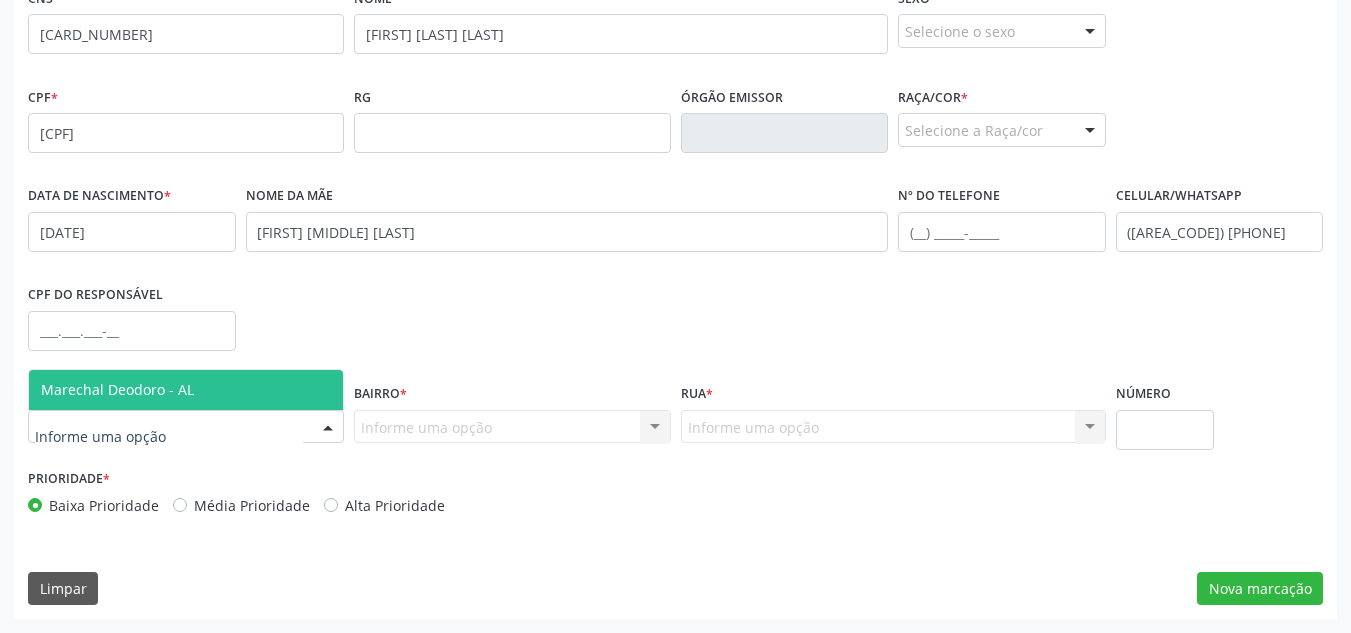 click at bounding box center [186, 427] 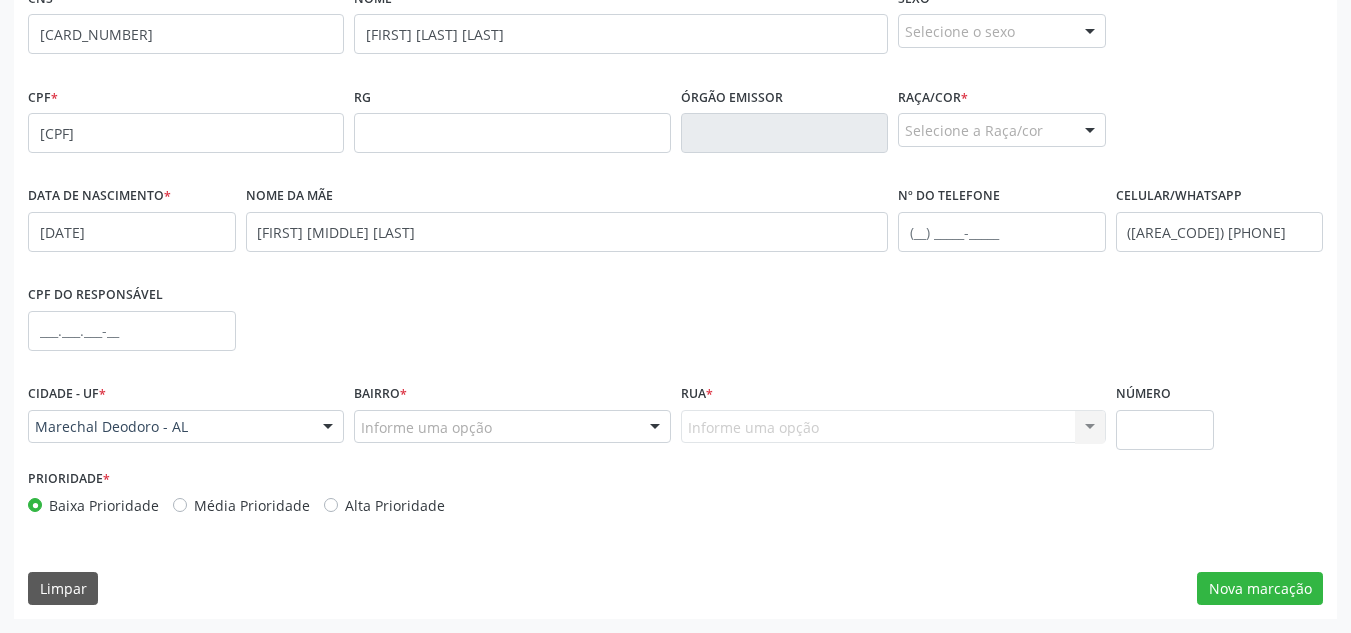 drag, startPoint x: 752, startPoint y: 411, endPoint x: 751, endPoint y: 421, distance: 10.049875 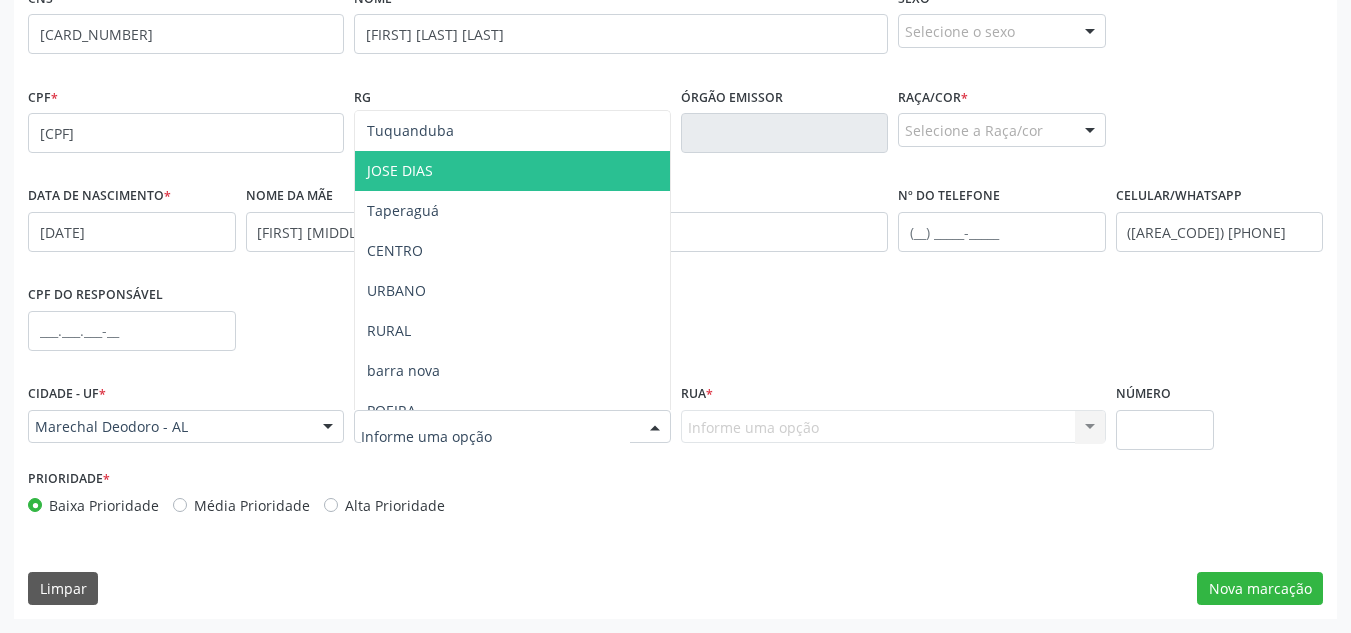 click at bounding box center [512, 427] 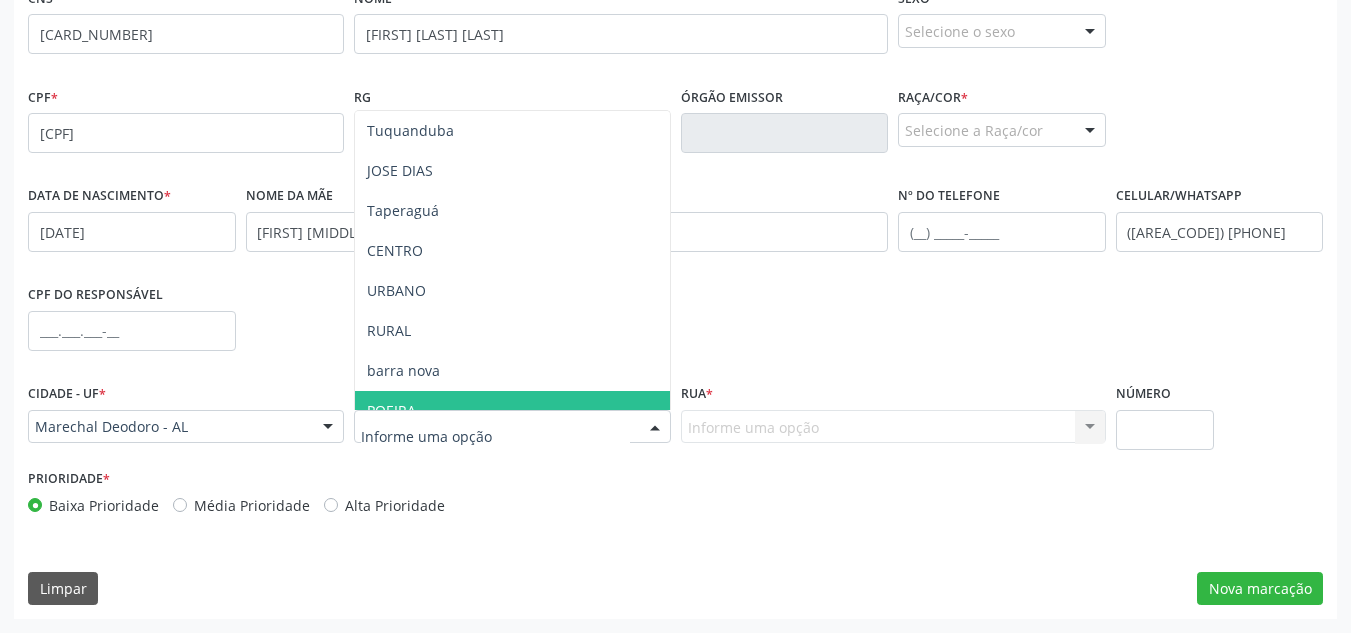 click on "POEIRA" at bounding box center (512, 411) 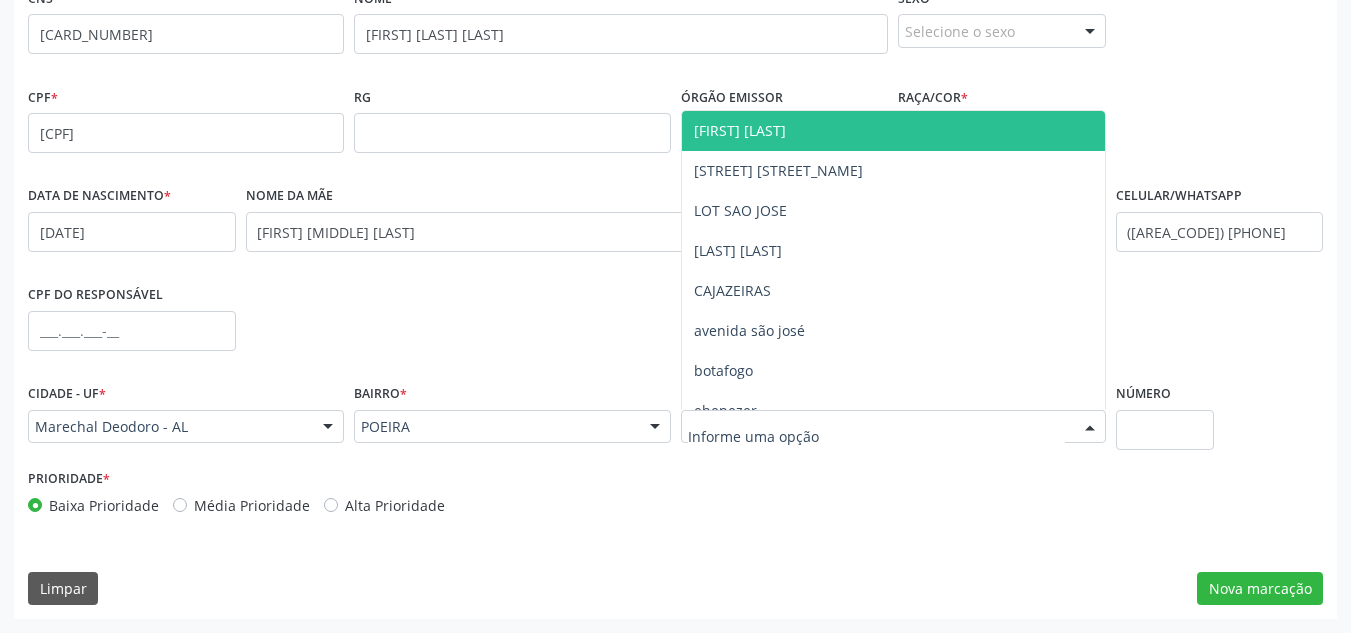 click at bounding box center (893, 427) 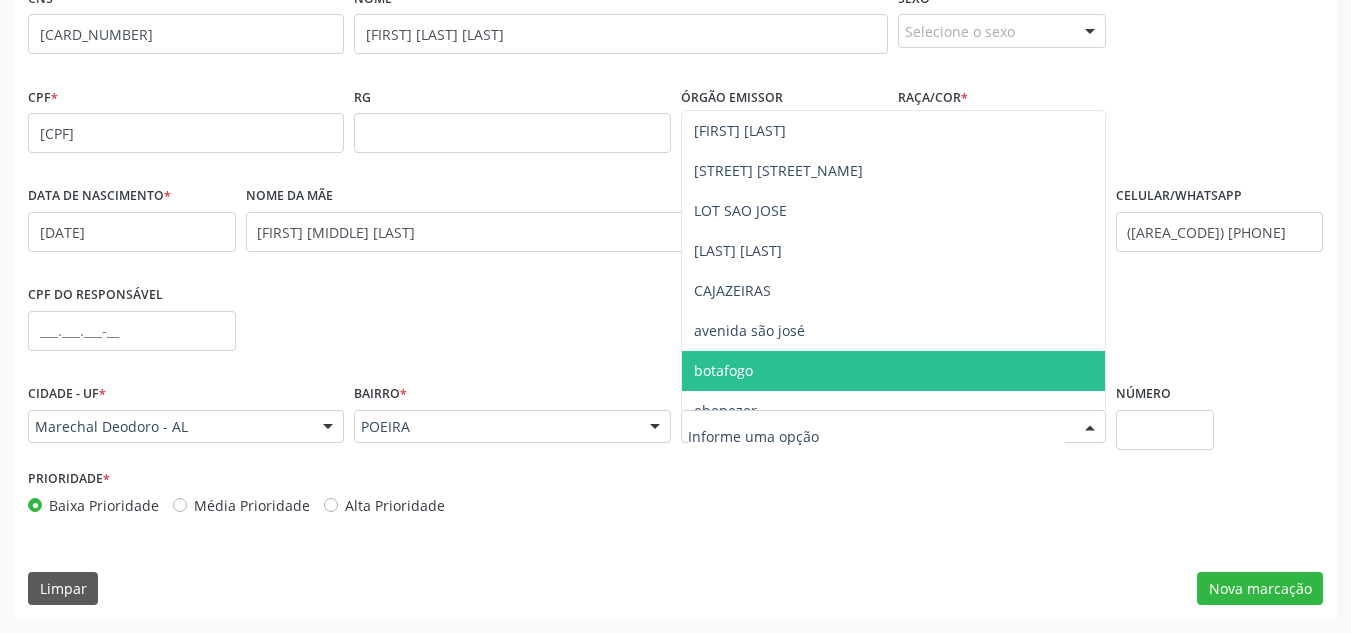 click on "botafogo" at bounding box center [893, 371] 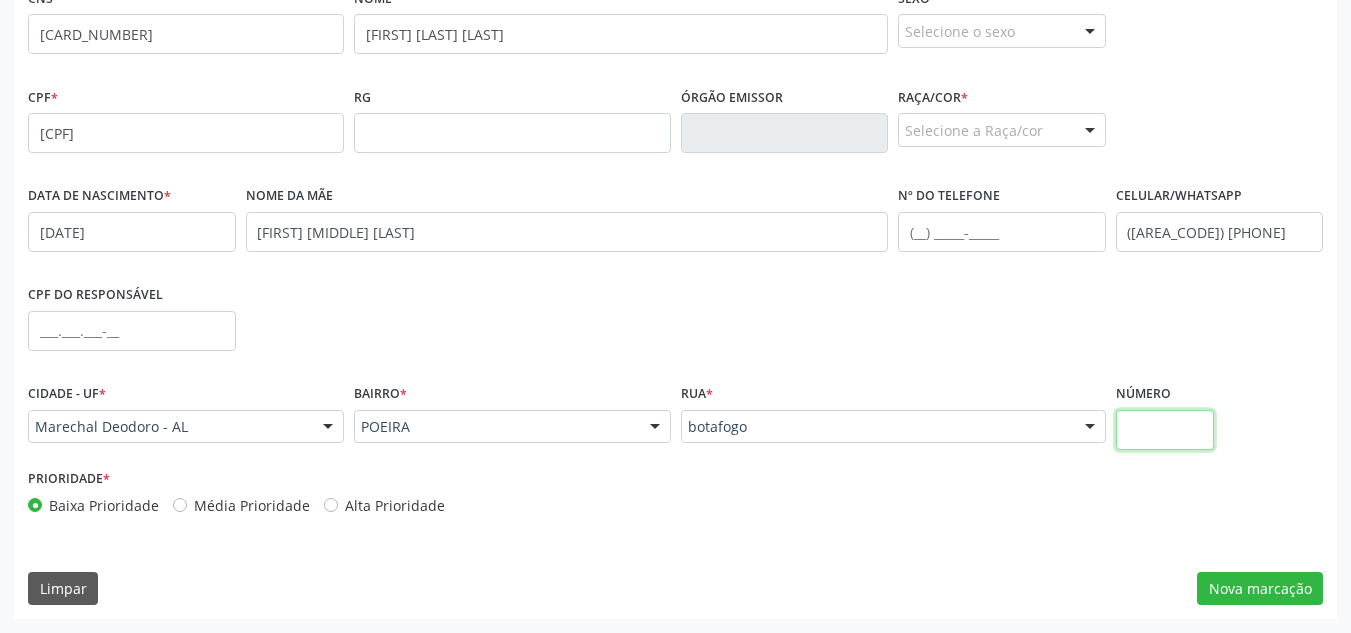 click at bounding box center [1165, 430] 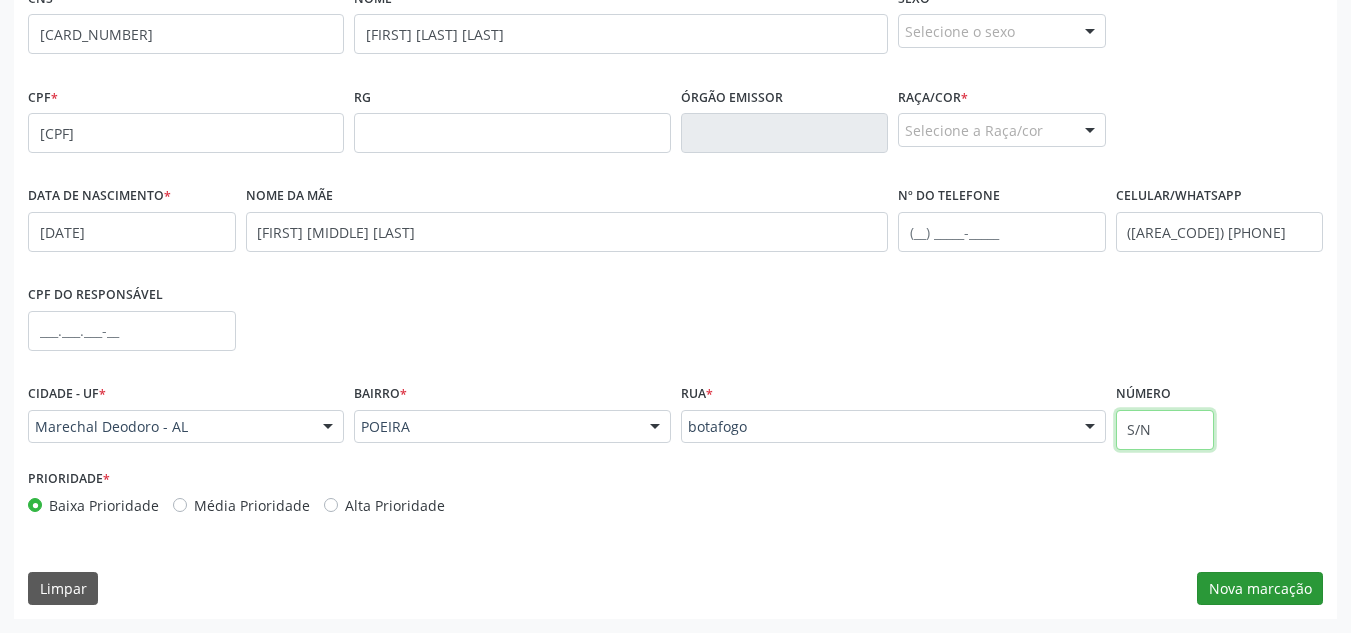 type on "S/N" 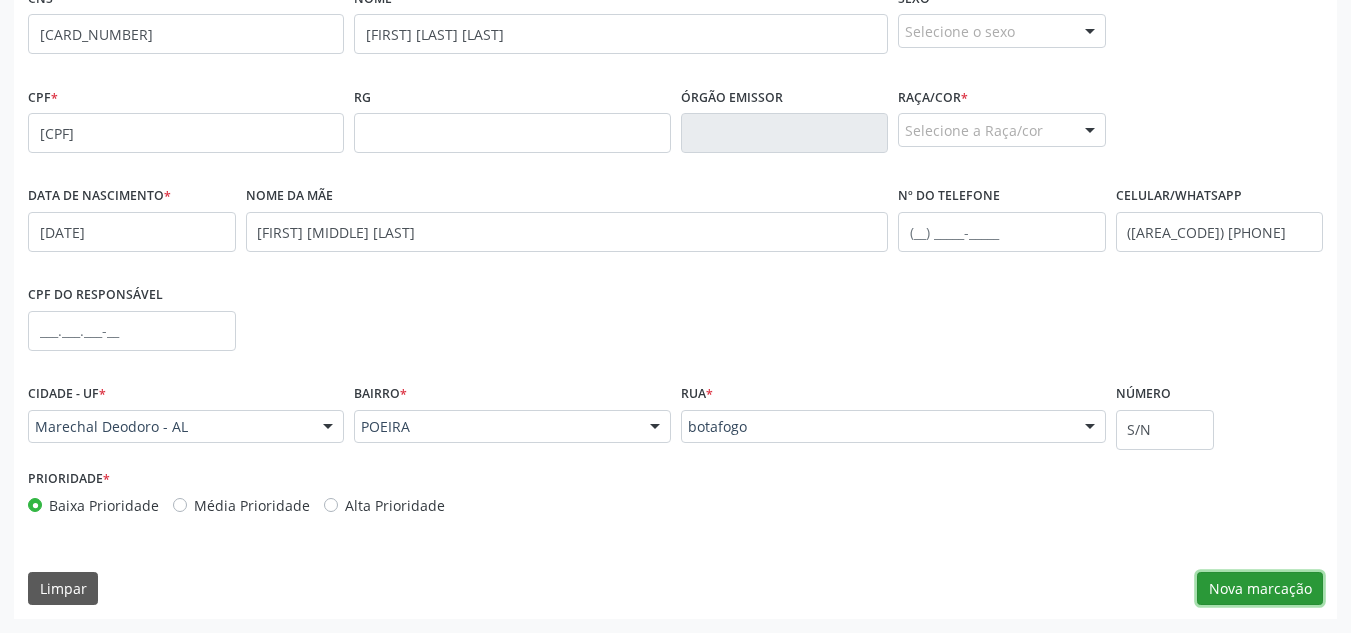 click on "Nova marcação" at bounding box center [1260, 589] 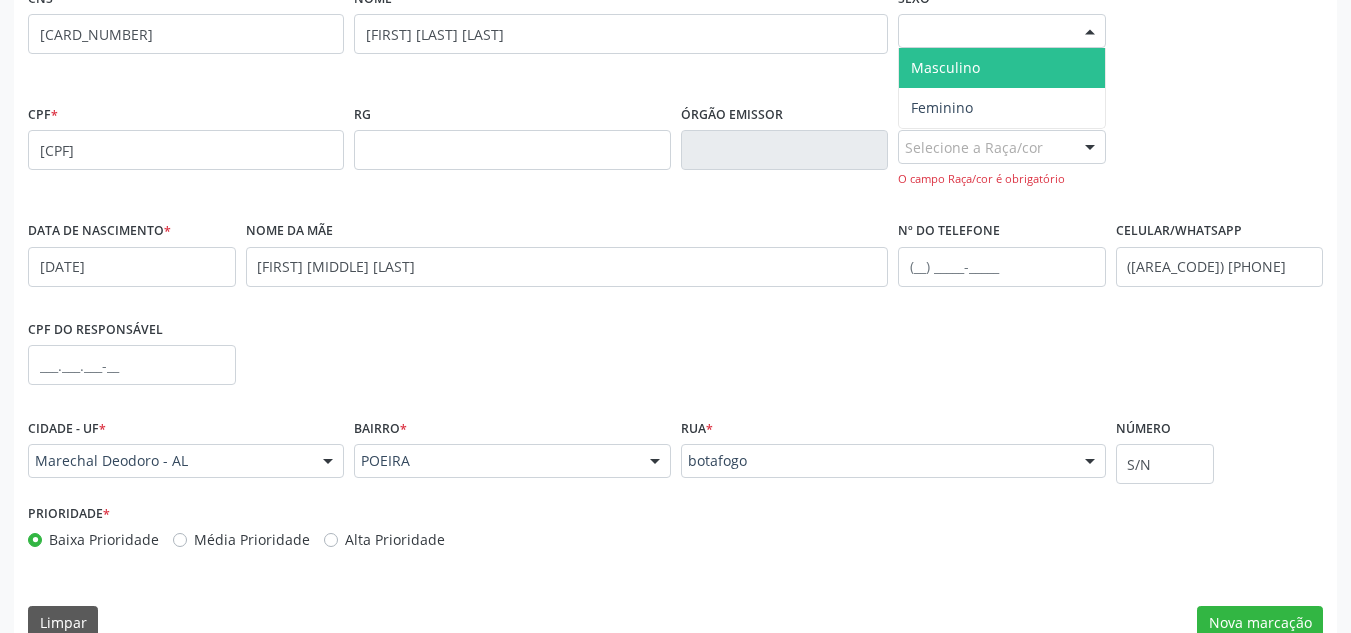 click at bounding box center [1090, 32] 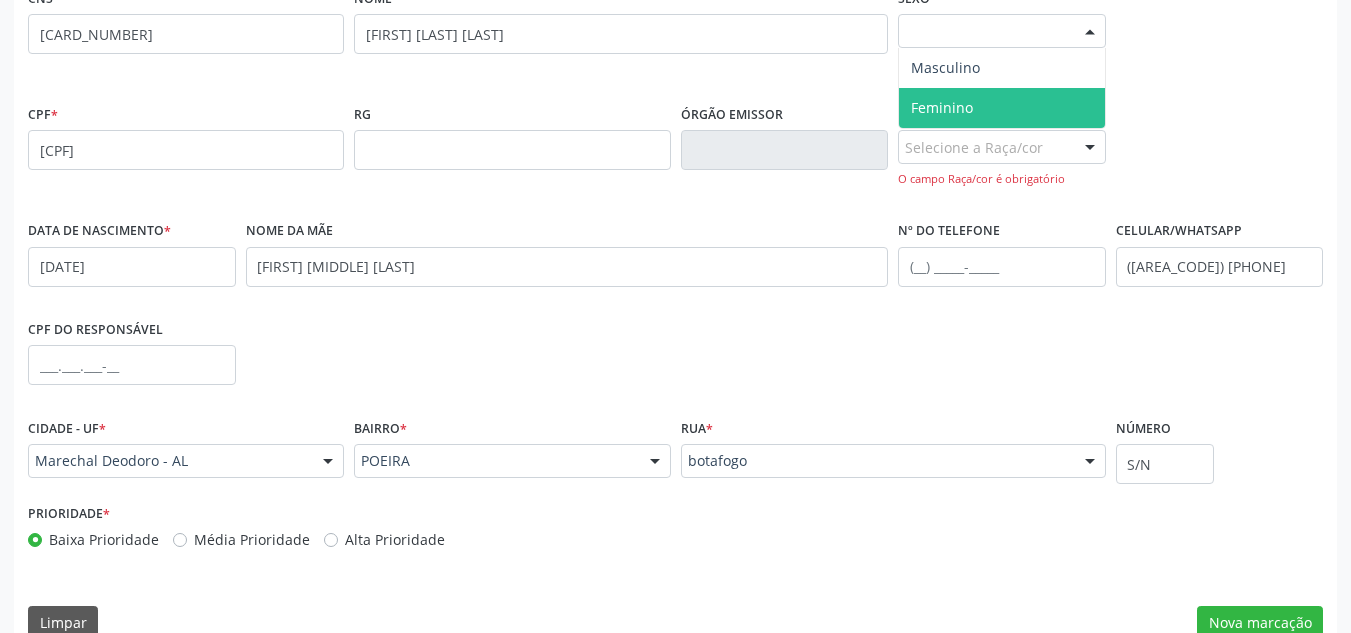 click on "Feminino" at bounding box center [1002, 108] 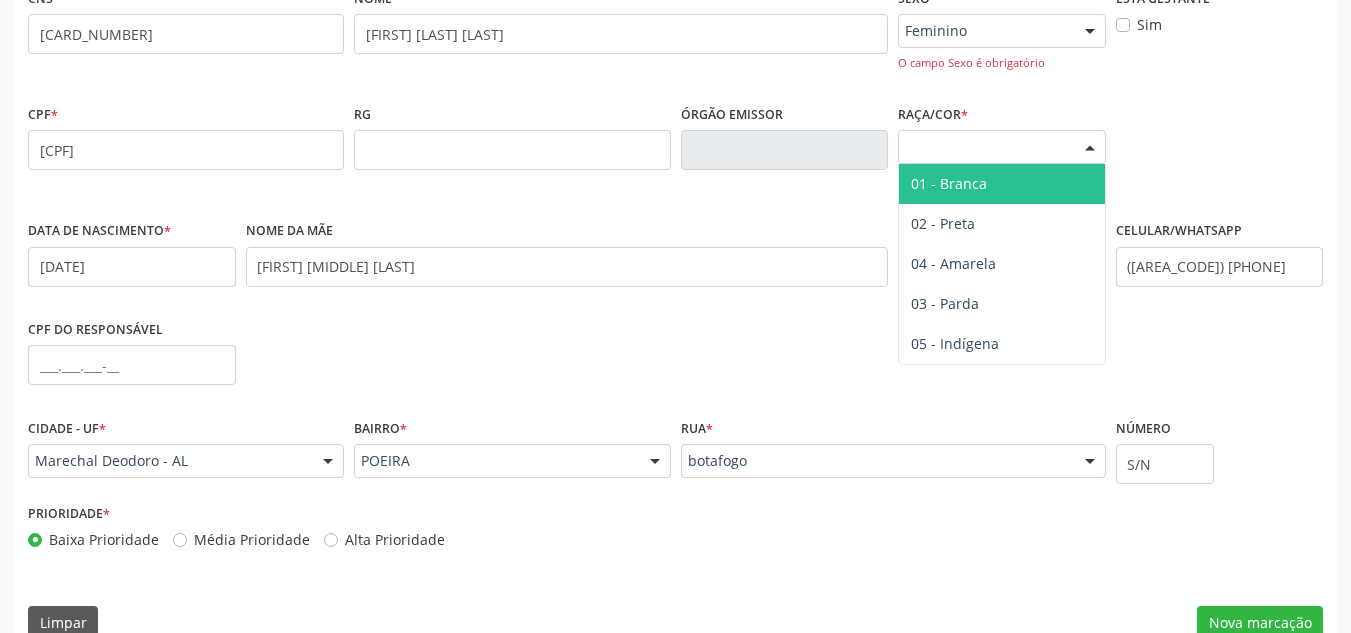 click on "Selecione a Raça/cor" at bounding box center (1002, 147) 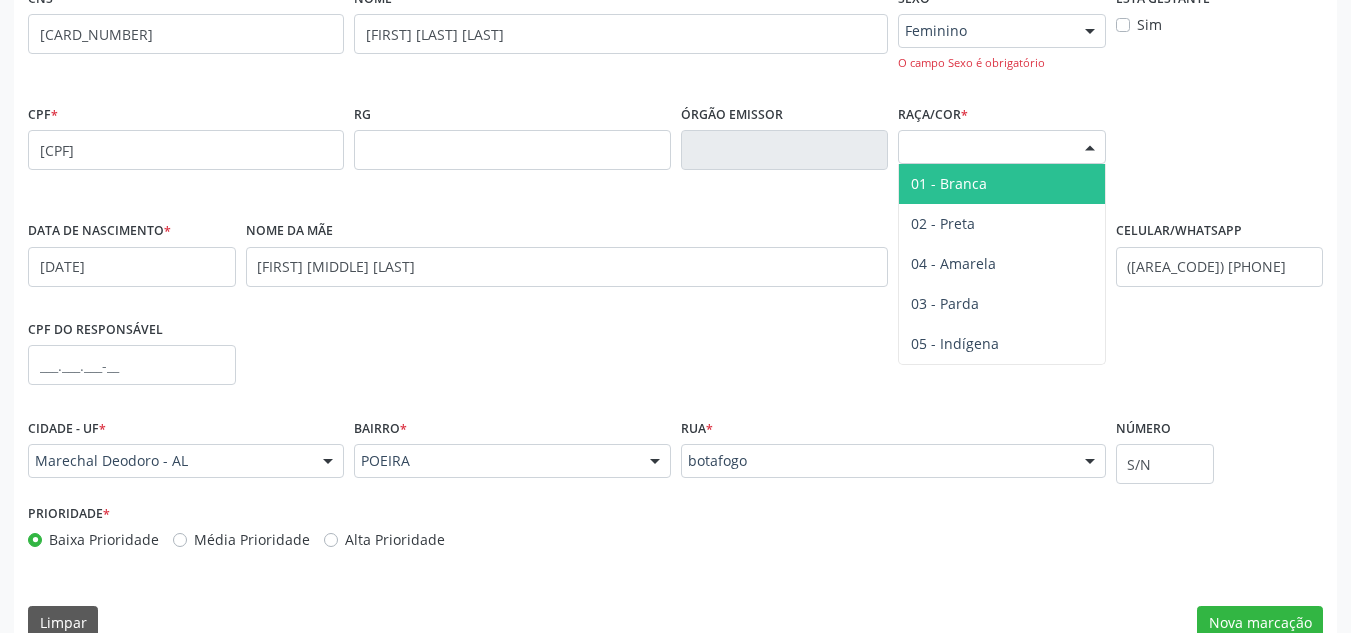 click on "01 - Branca" at bounding box center [1002, 184] 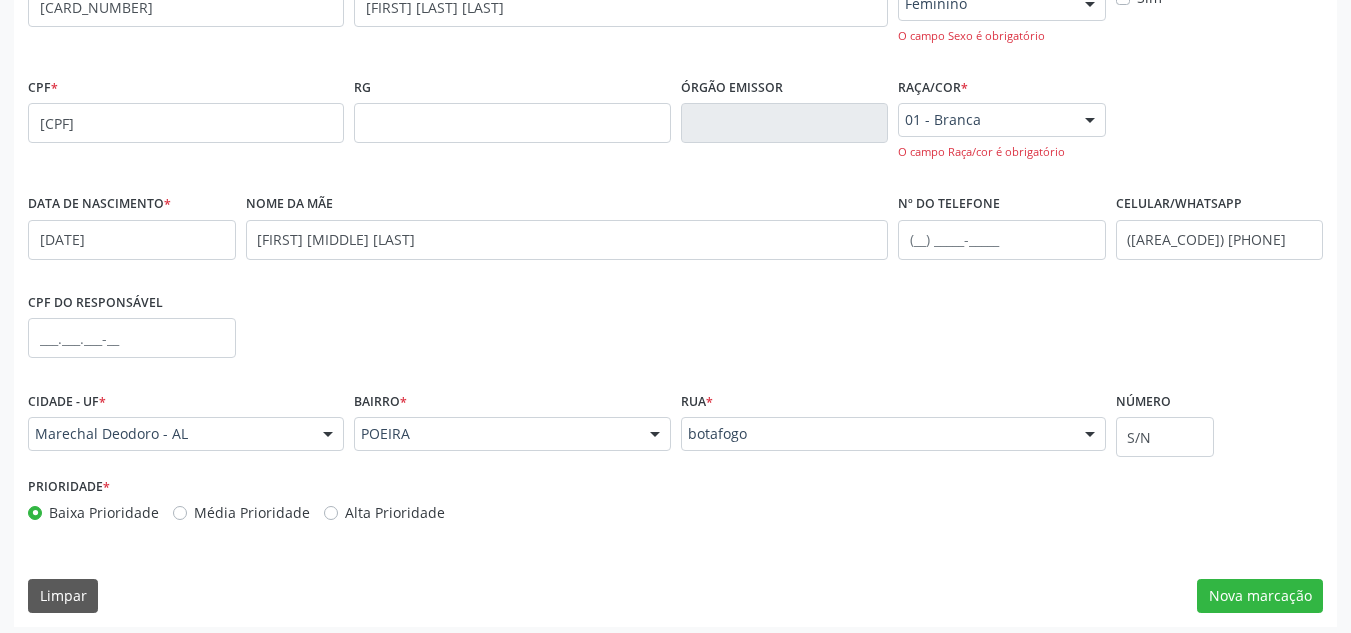 scroll, scrollTop: 514, scrollLeft: 0, axis: vertical 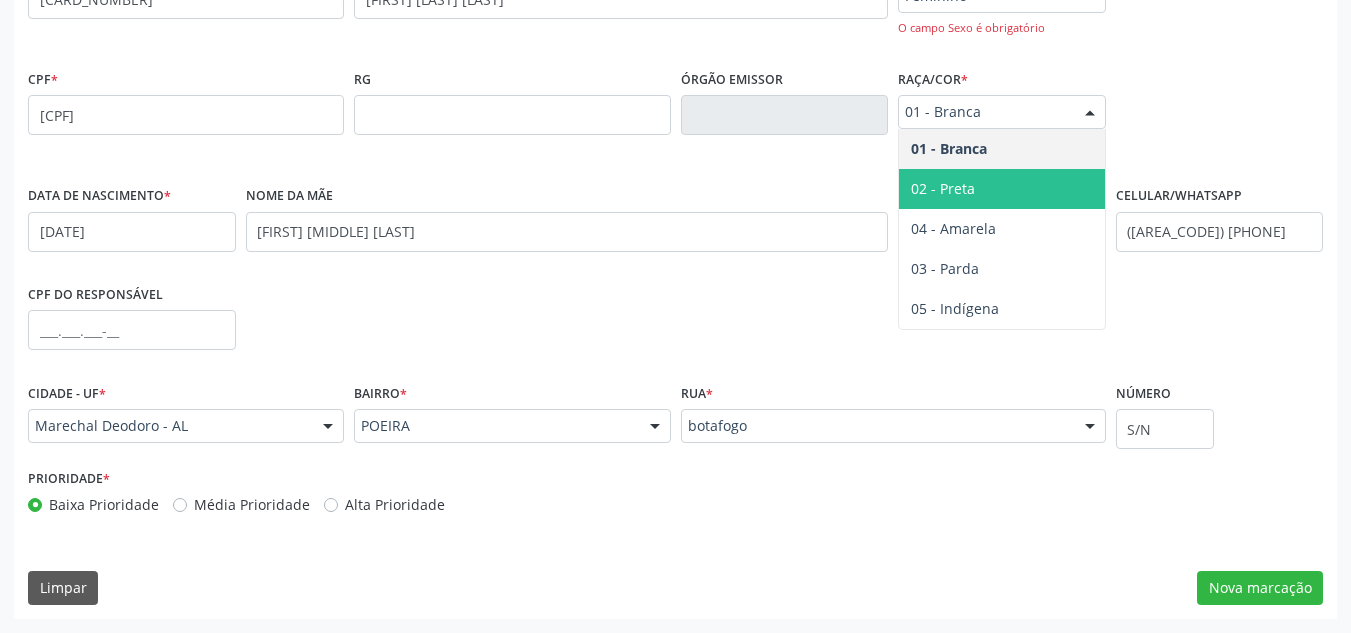 click at bounding box center [1090, 113] 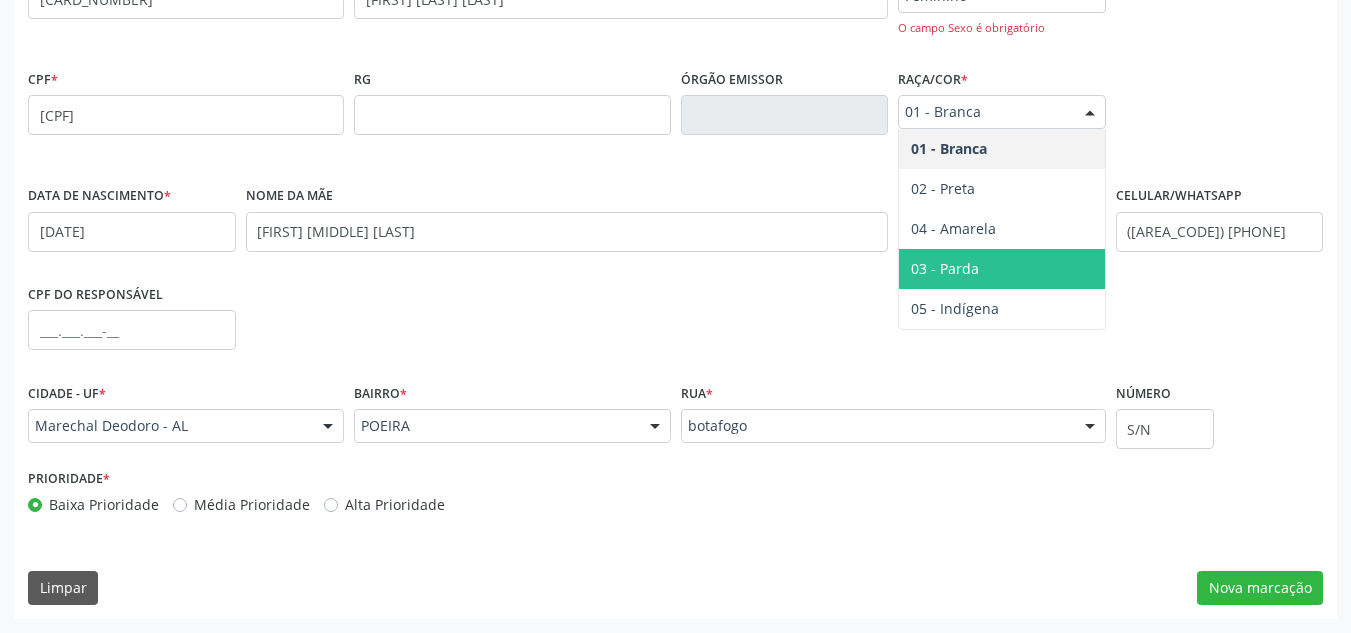 click on "03 - Parda" at bounding box center (1002, 269) 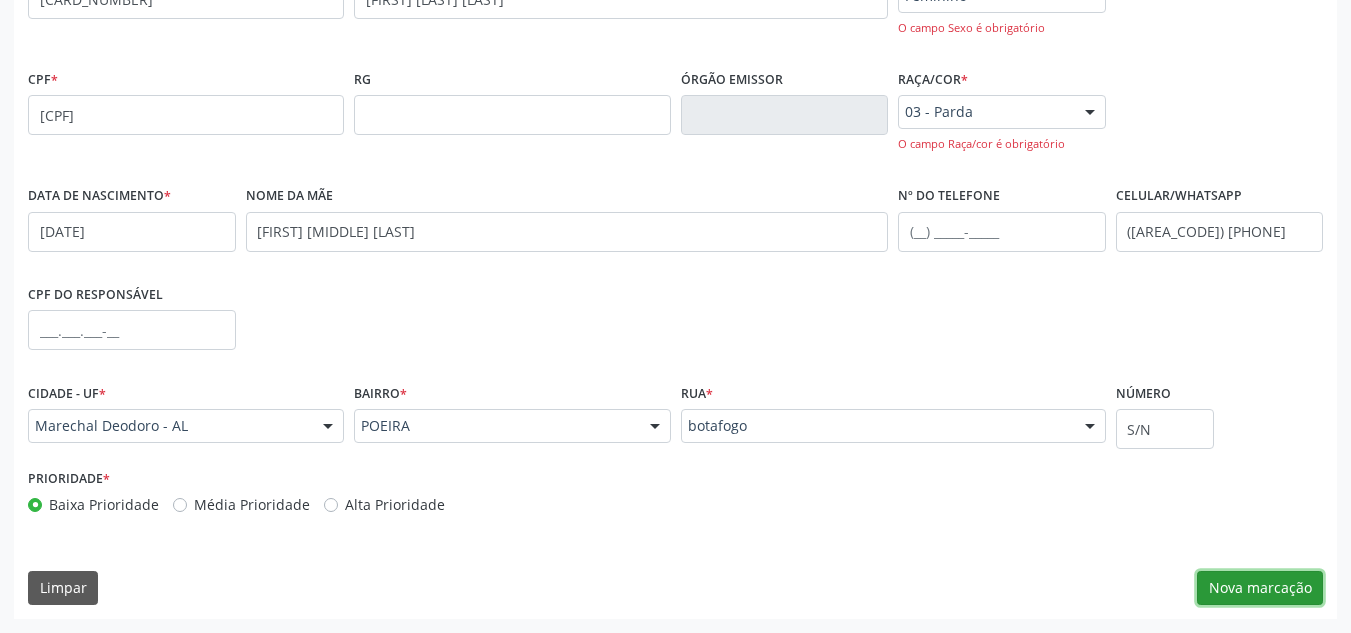 click on "Nova marcação" at bounding box center [1260, 588] 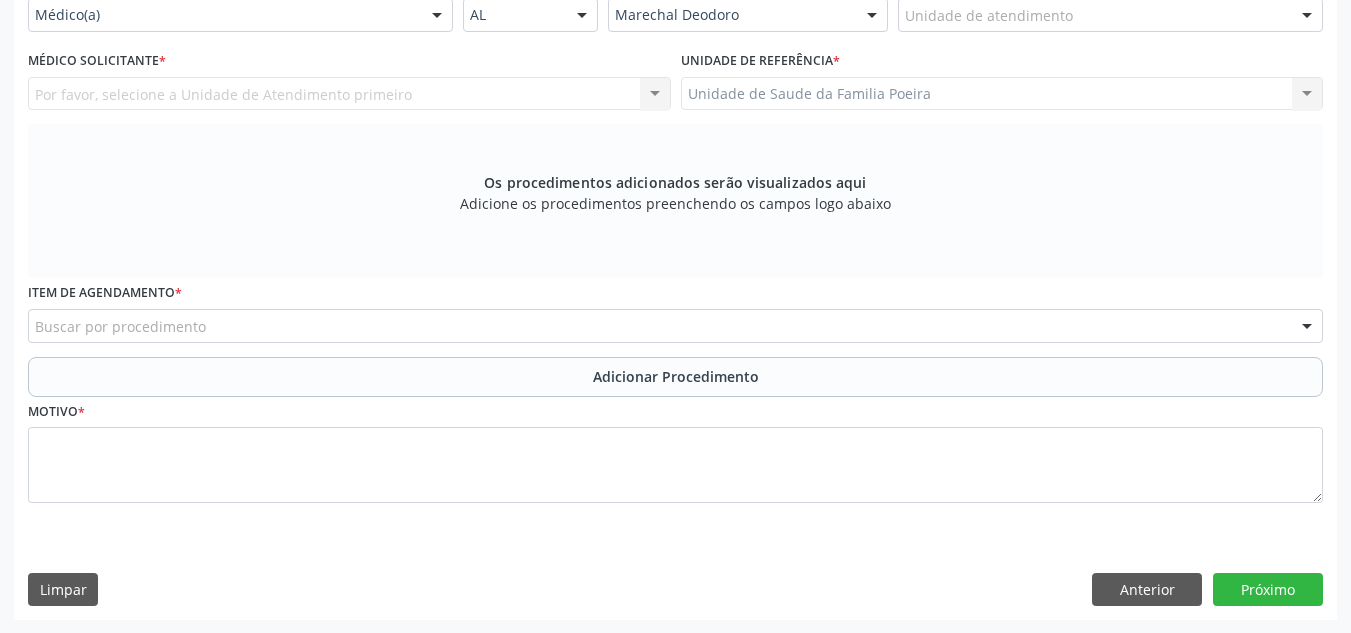 scroll, scrollTop: 496, scrollLeft: 0, axis: vertical 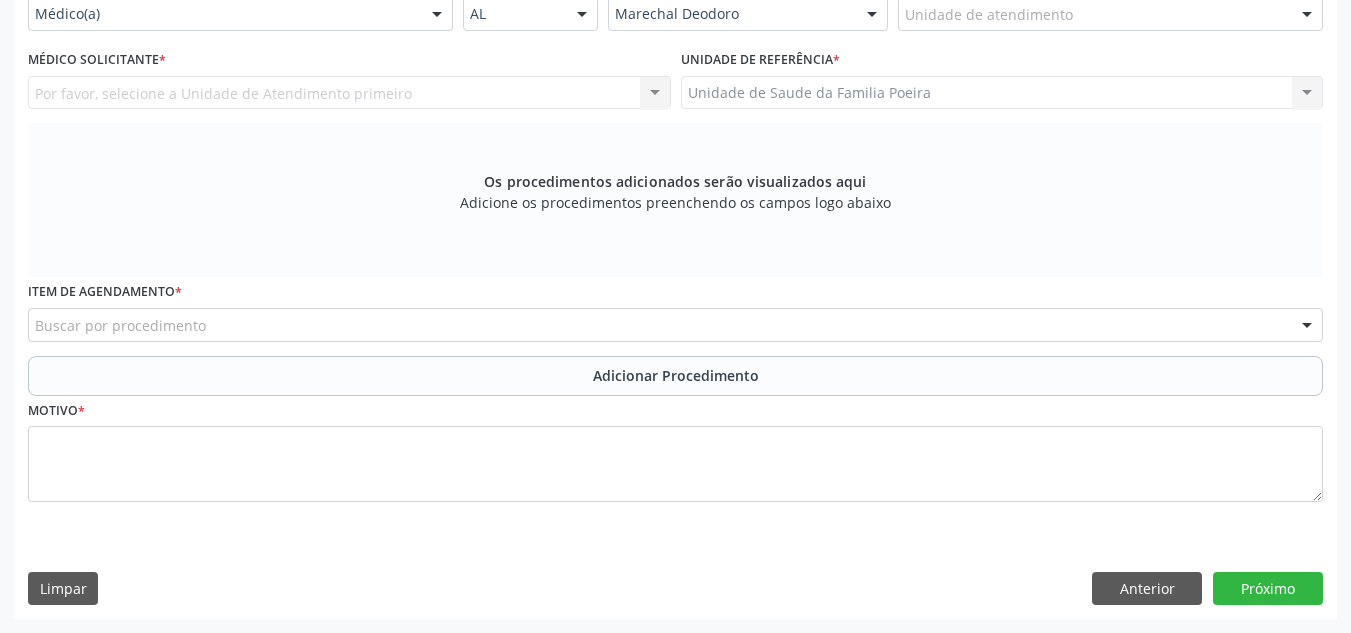 click on "Buscar por procedimento" at bounding box center [675, 325] 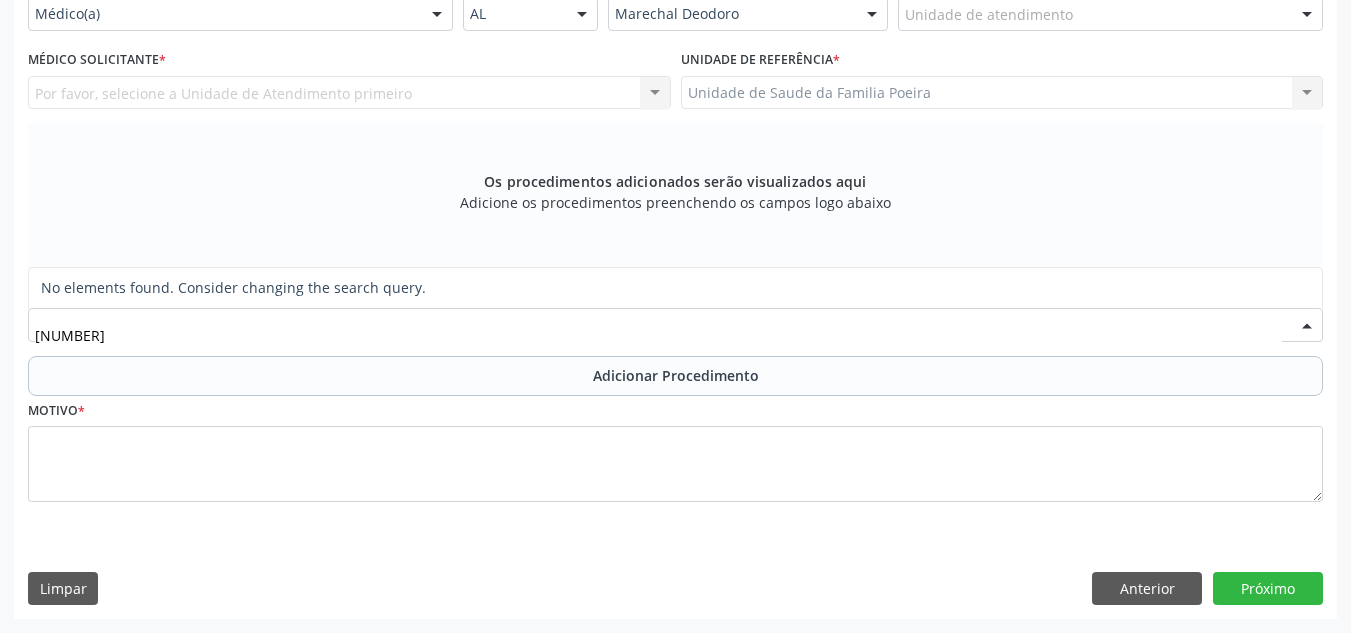 type on "03010100" 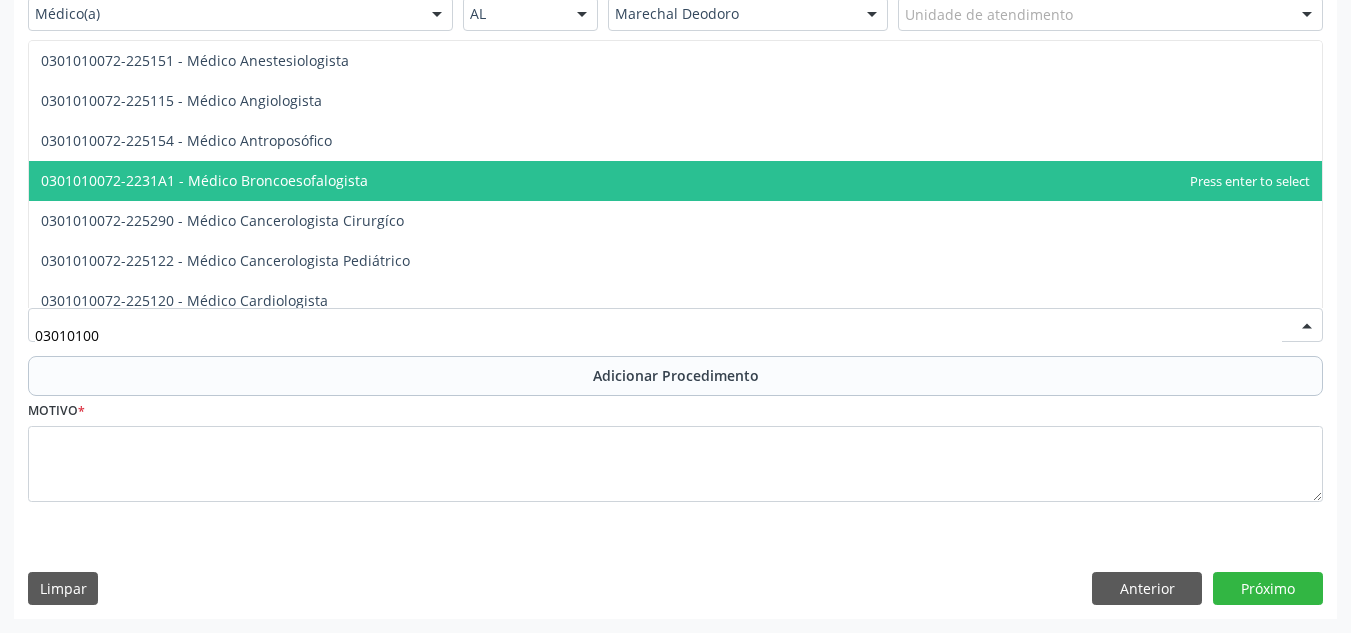 scroll, scrollTop: 500, scrollLeft: 0, axis: vertical 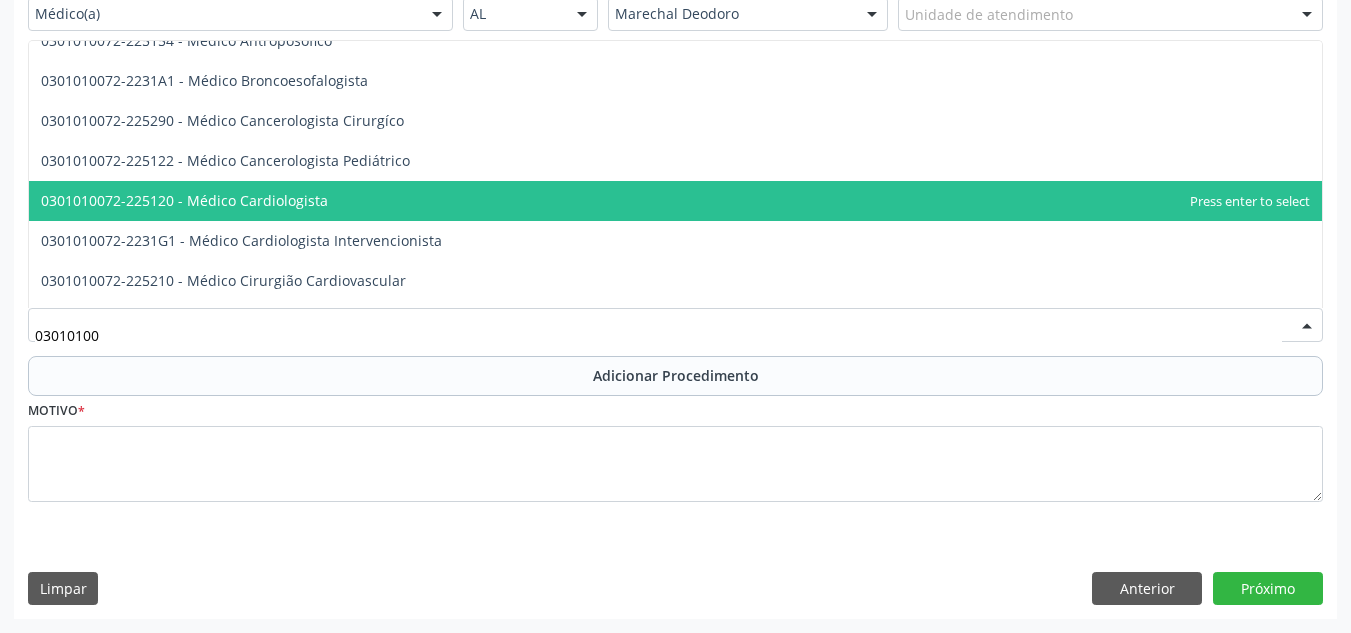 click on "0301010072-225120 - Médico Cardiologista" at bounding box center [675, 201] 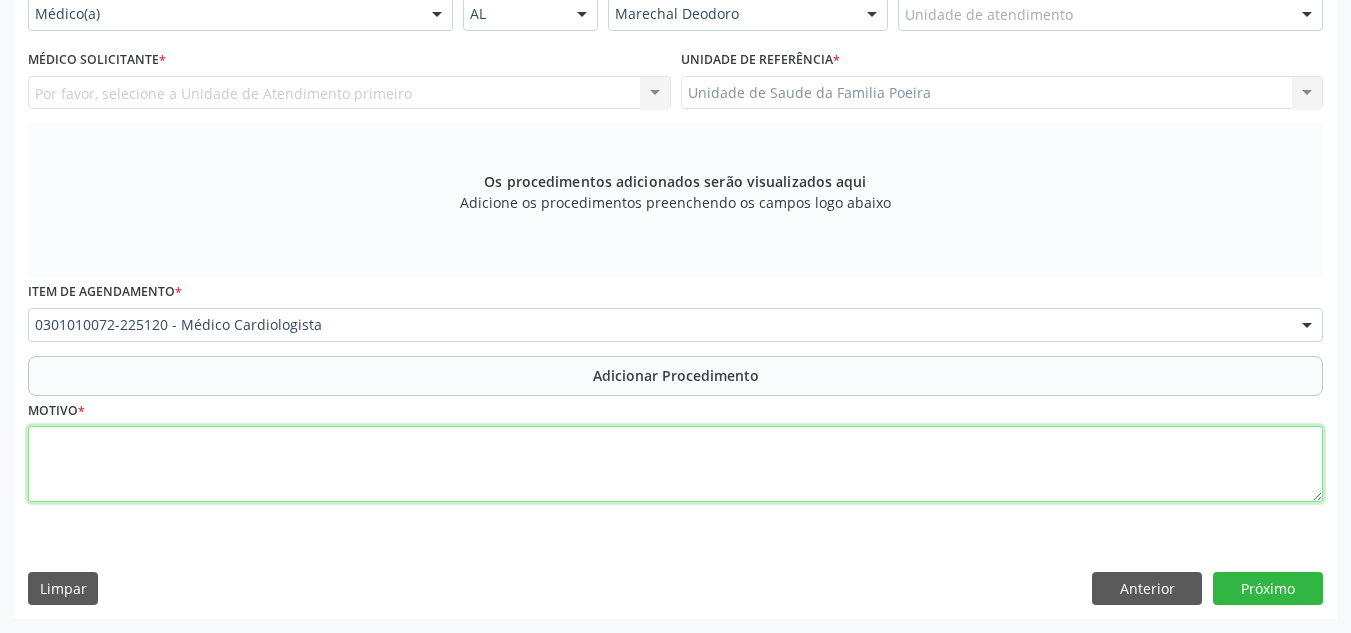 click at bounding box center (675, 464) 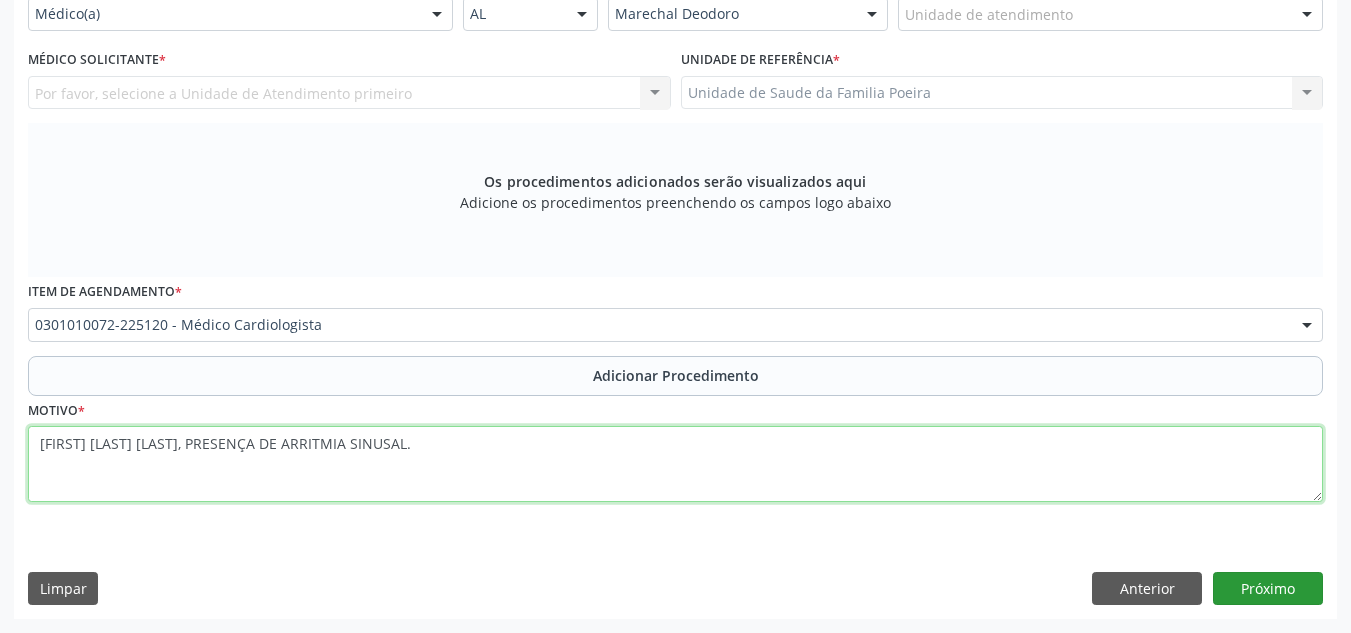 type on "[FIRST] [LAST] [LAST], PRESENÇA DE ARRITMIA SINUSAL." 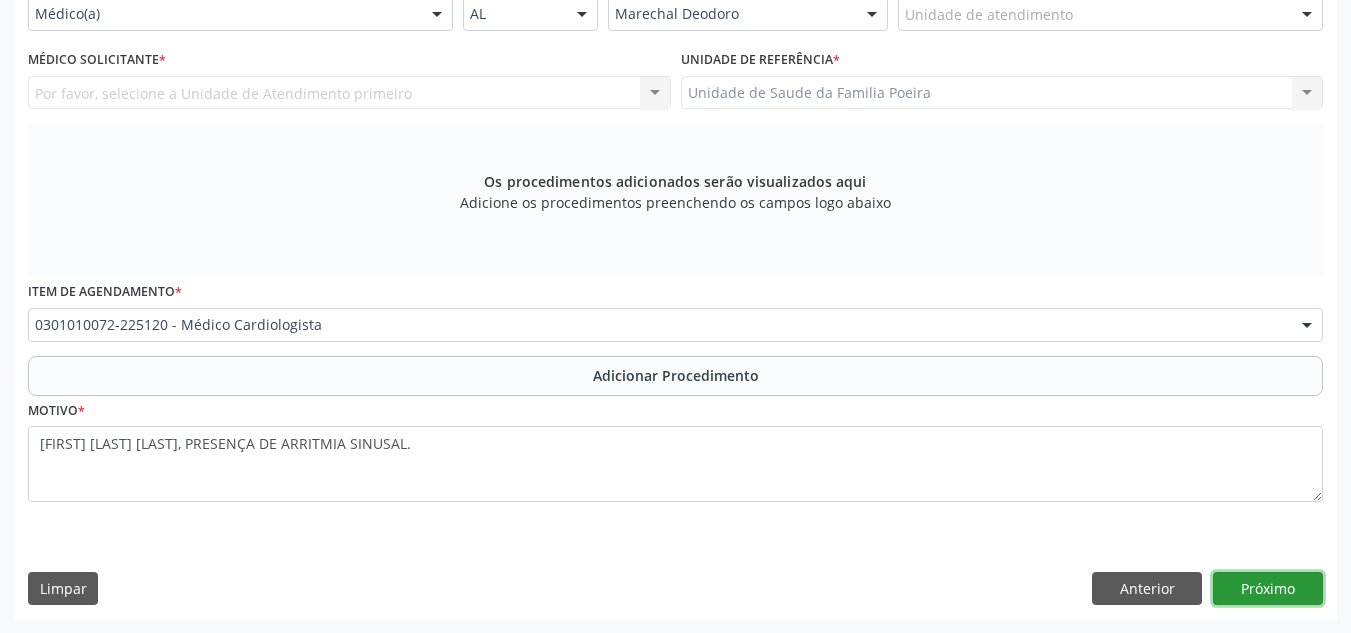 click on "Próximo" at bounding box center (1268, 589) 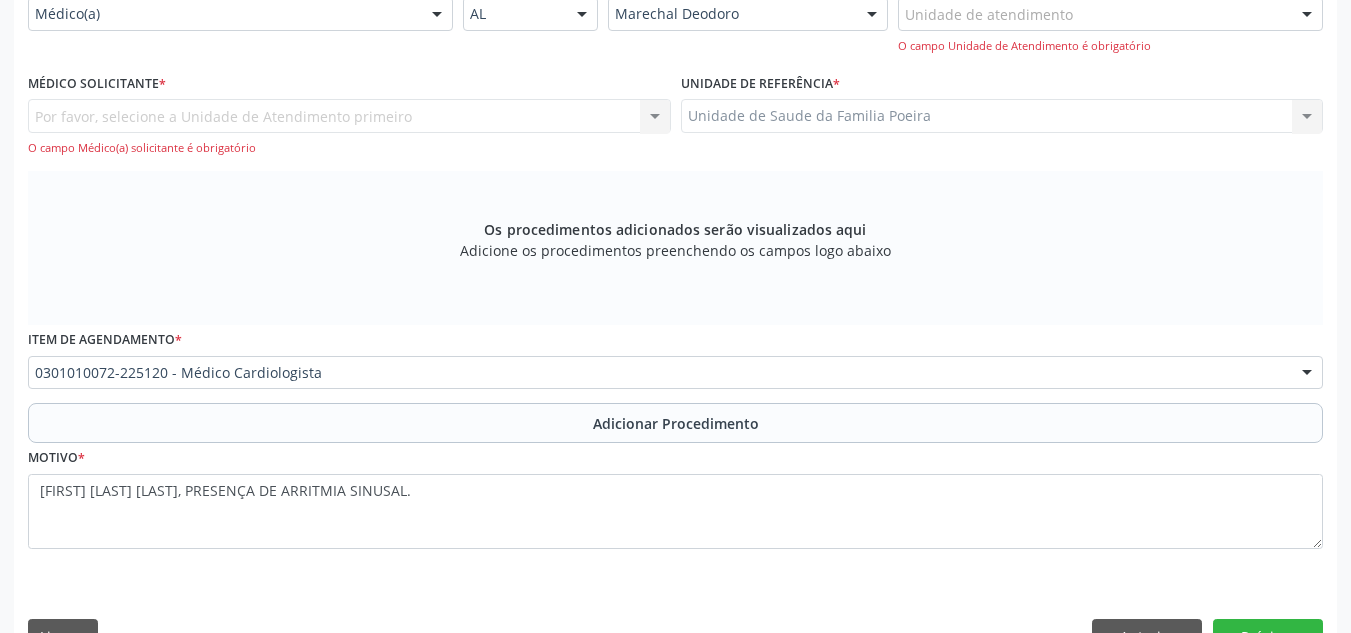 click on "Por favor, selecione a Unidade de Atendimento primeiro
Nenhum resultado encontrado para: "   "
Não há nenhuma opção para ser exibida.
O campo Médico(a) solicitante é obrigatório" at bounding box center (349, 127) 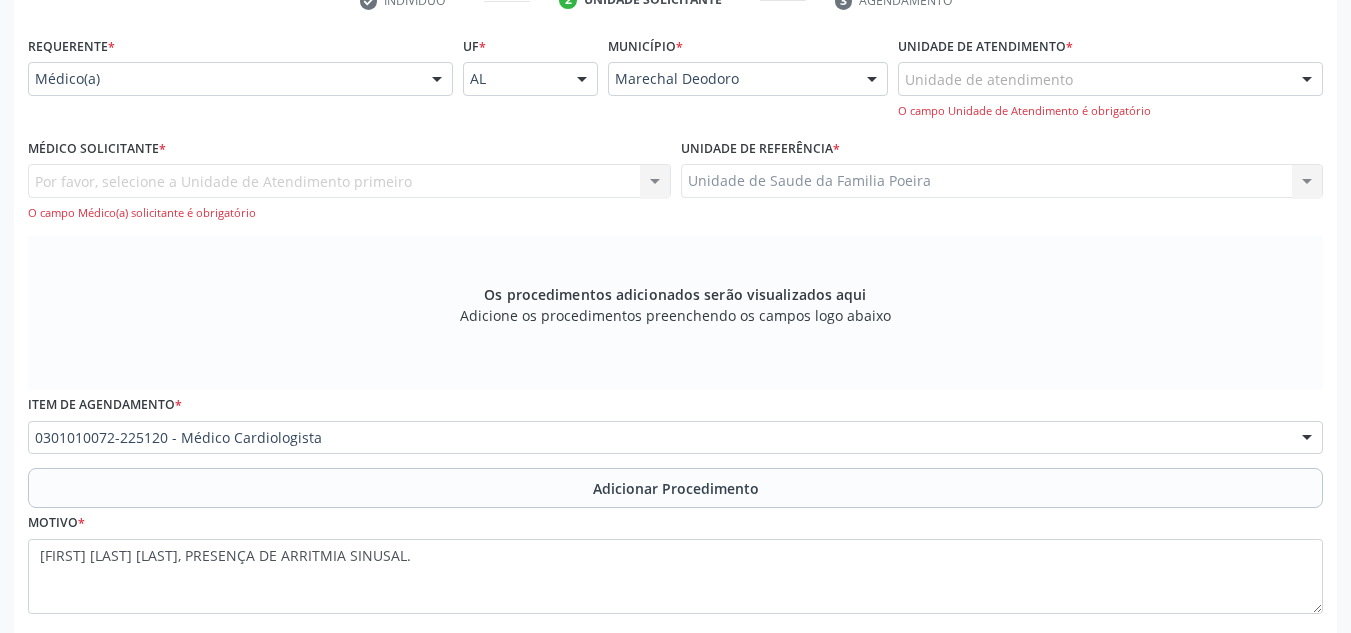 scroll, scrollTop: 396, scrollLeft: 0, axis: vertical 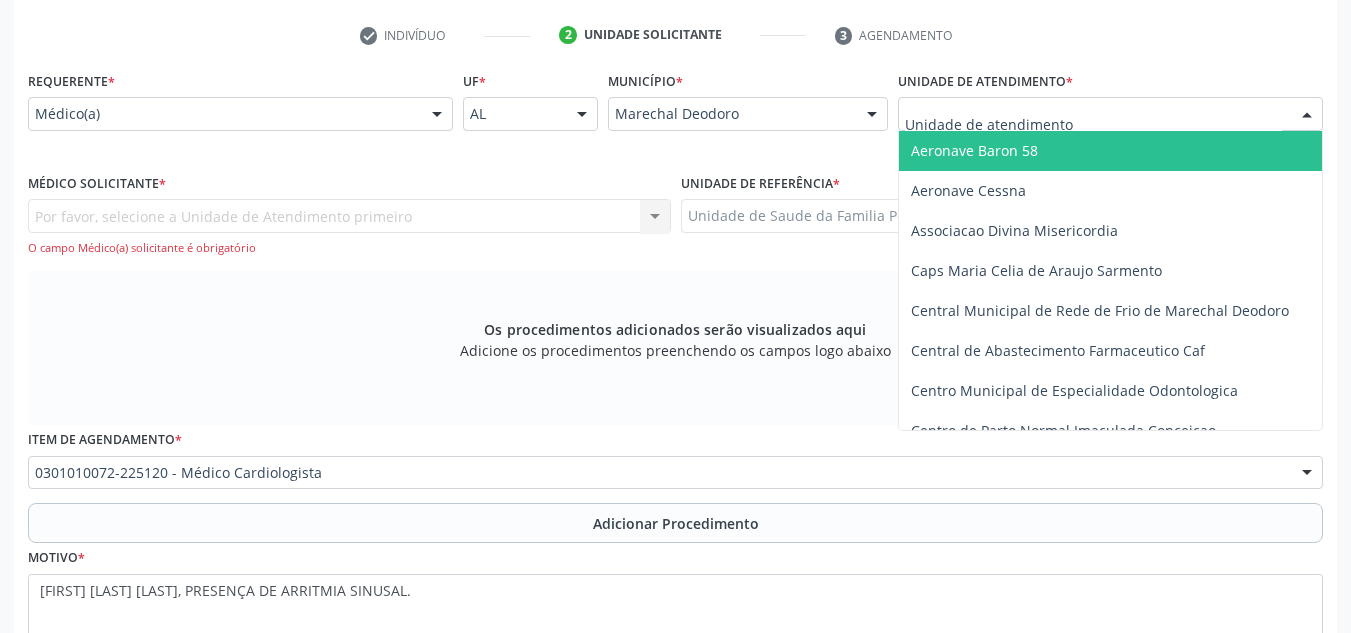 click at bounding box center [1307, 115] 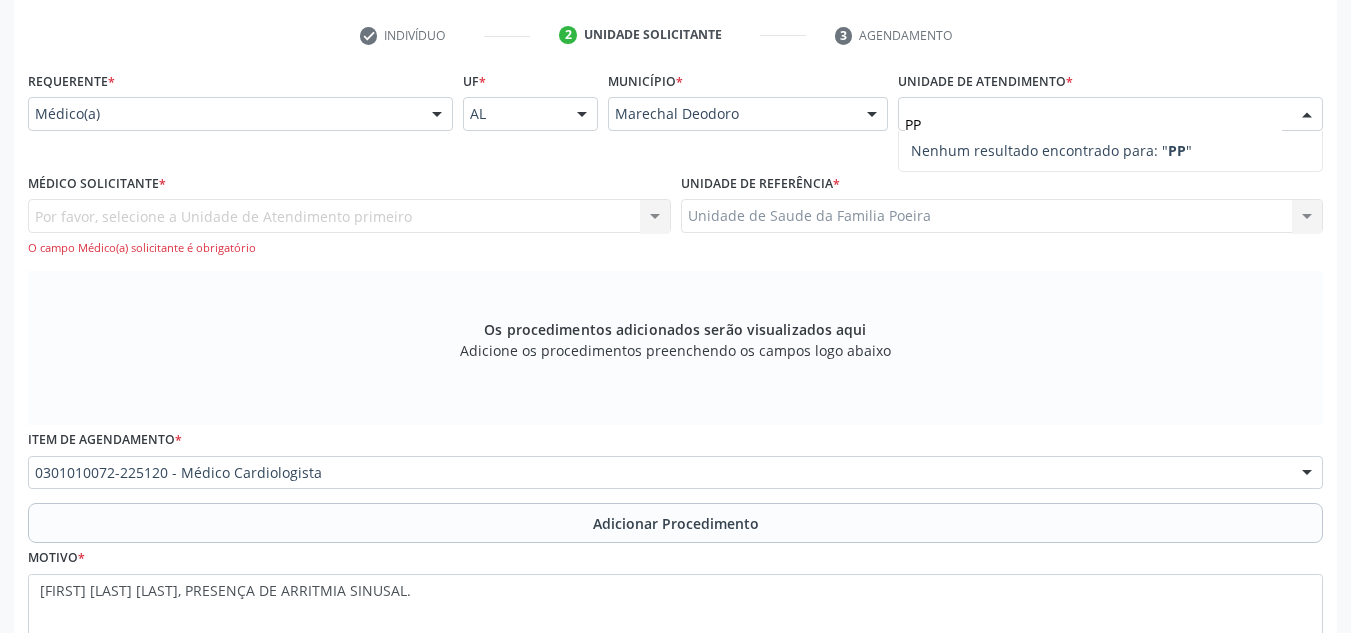 type on "P" 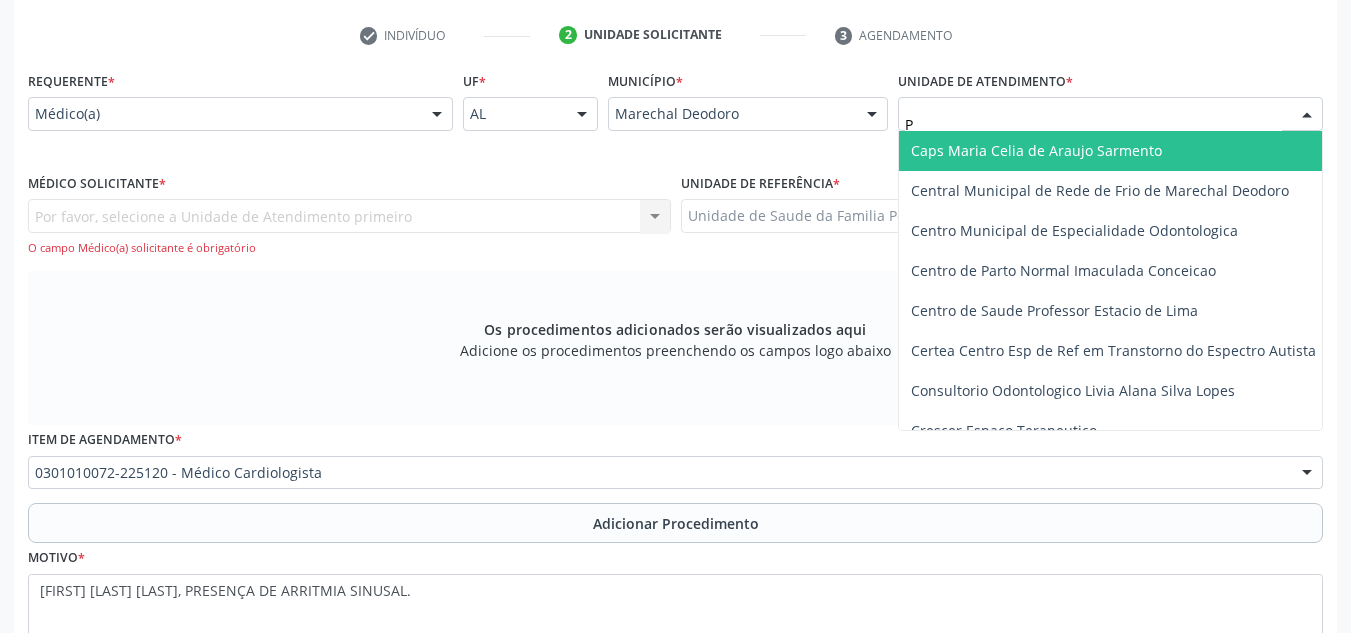 type on "PO" 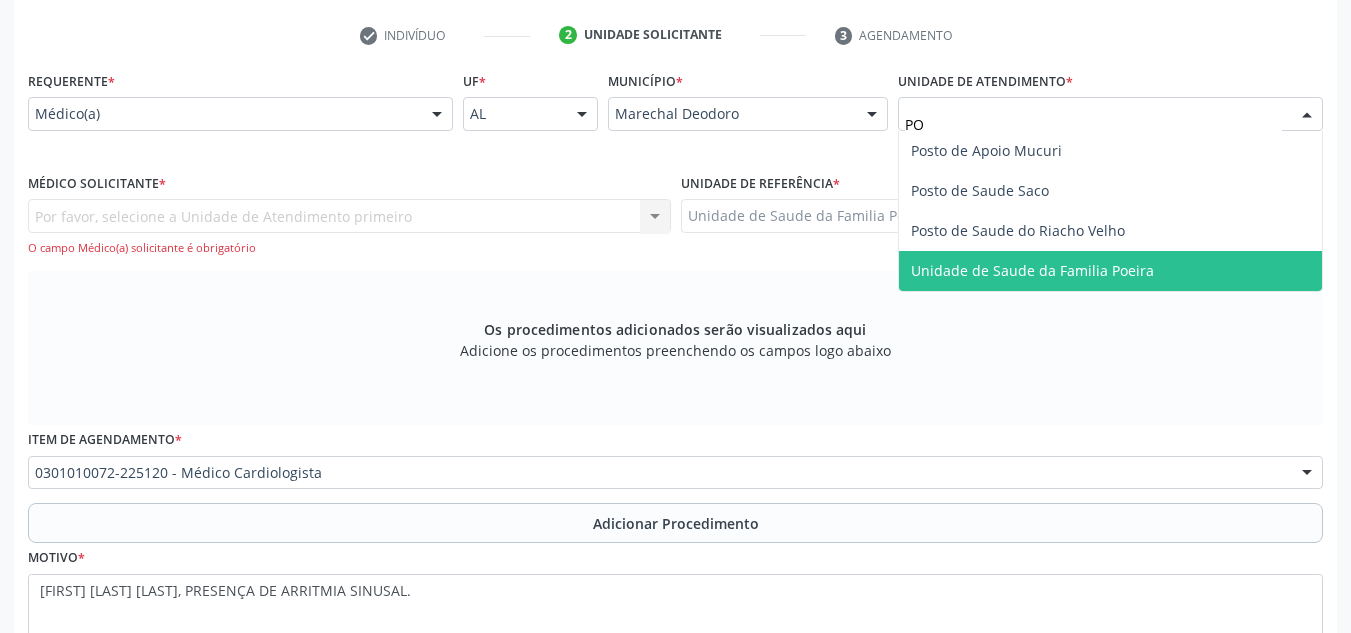 click on "Unidade de Saude da Familia Poeira" at bounding box center (1032, 270) 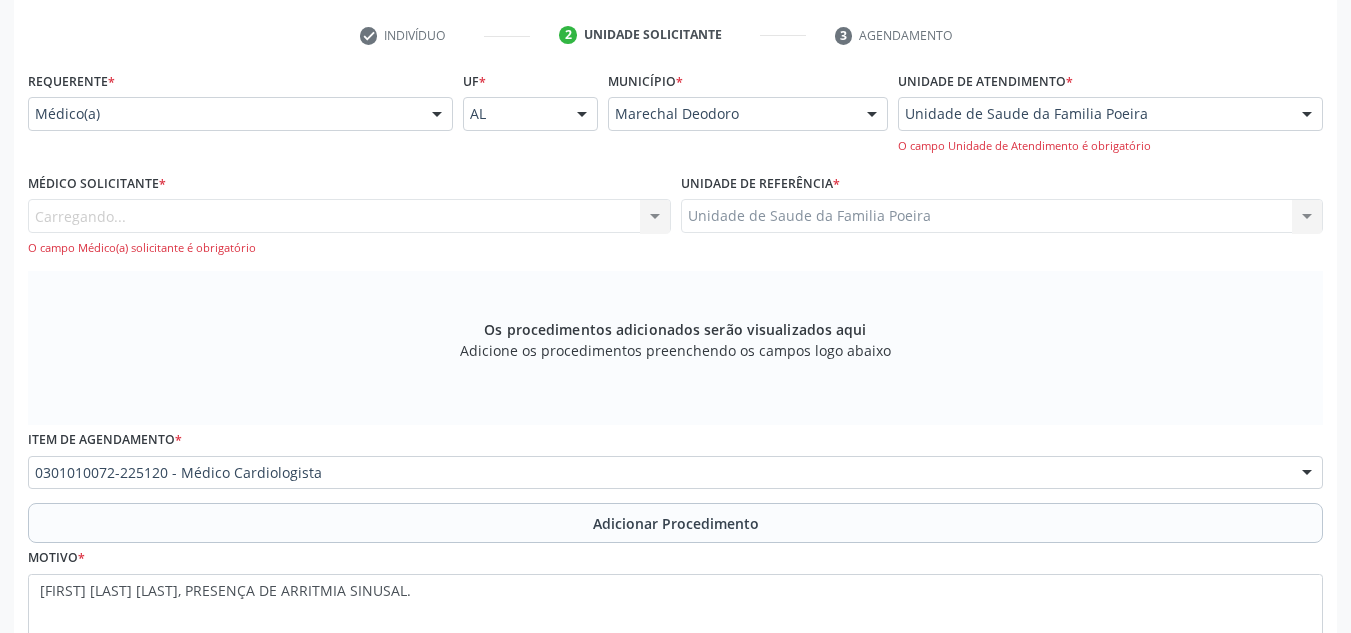 click on "Carregando...
Nenhum resultado encontrado para: "   "
Não há nenhuma opção para ser exibida.
O campo Médico(a) solicitante é obrigatório" at bounding box center (349, 227) 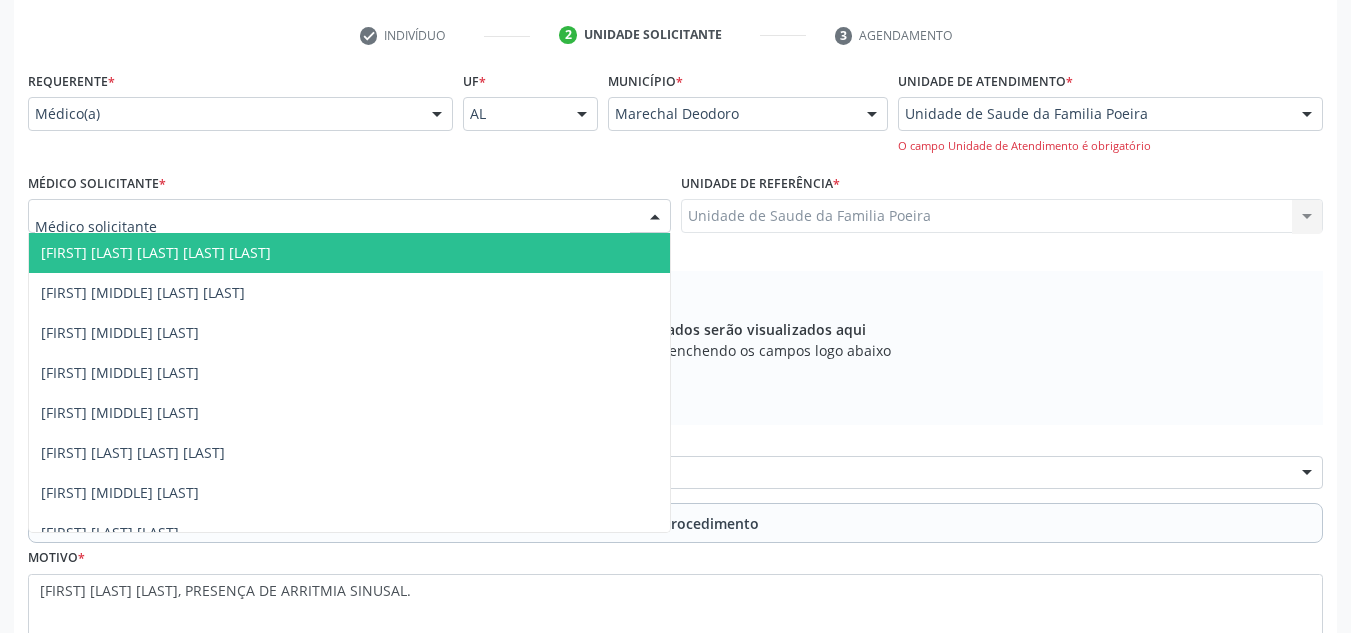 click at bounding box center [655, 217] 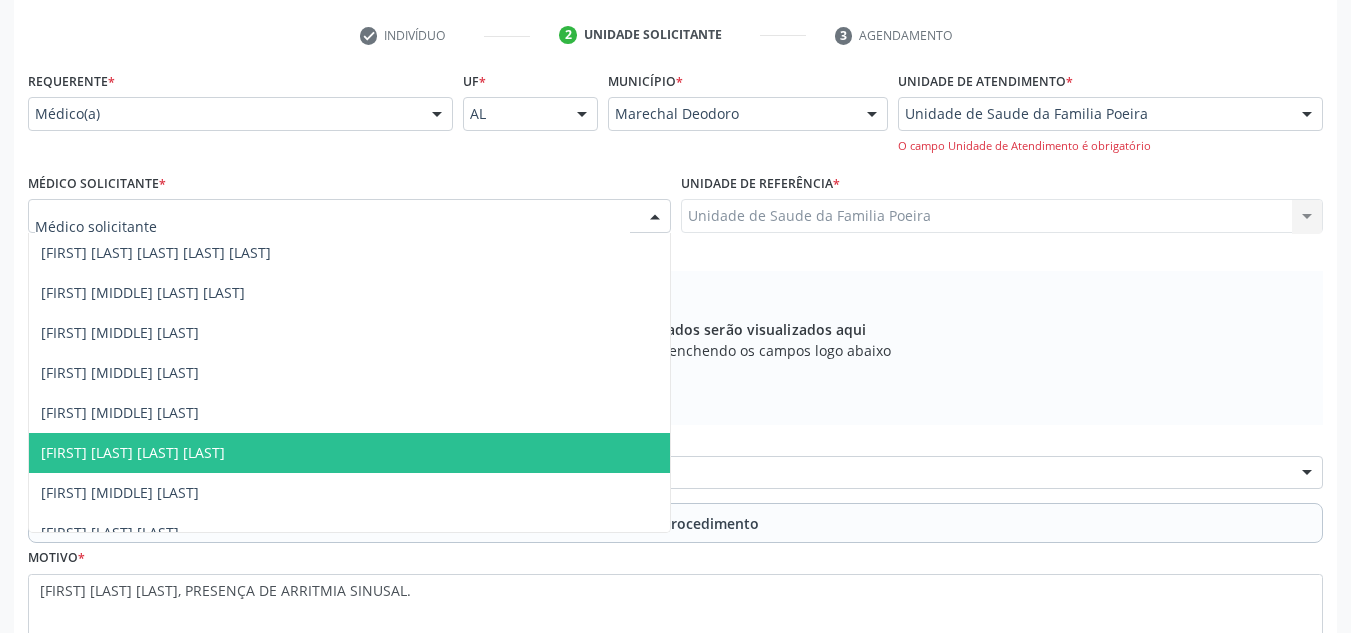click on "[FIRST] [LAST] [LAST] [LAST]" at bounding box center (349, 453) 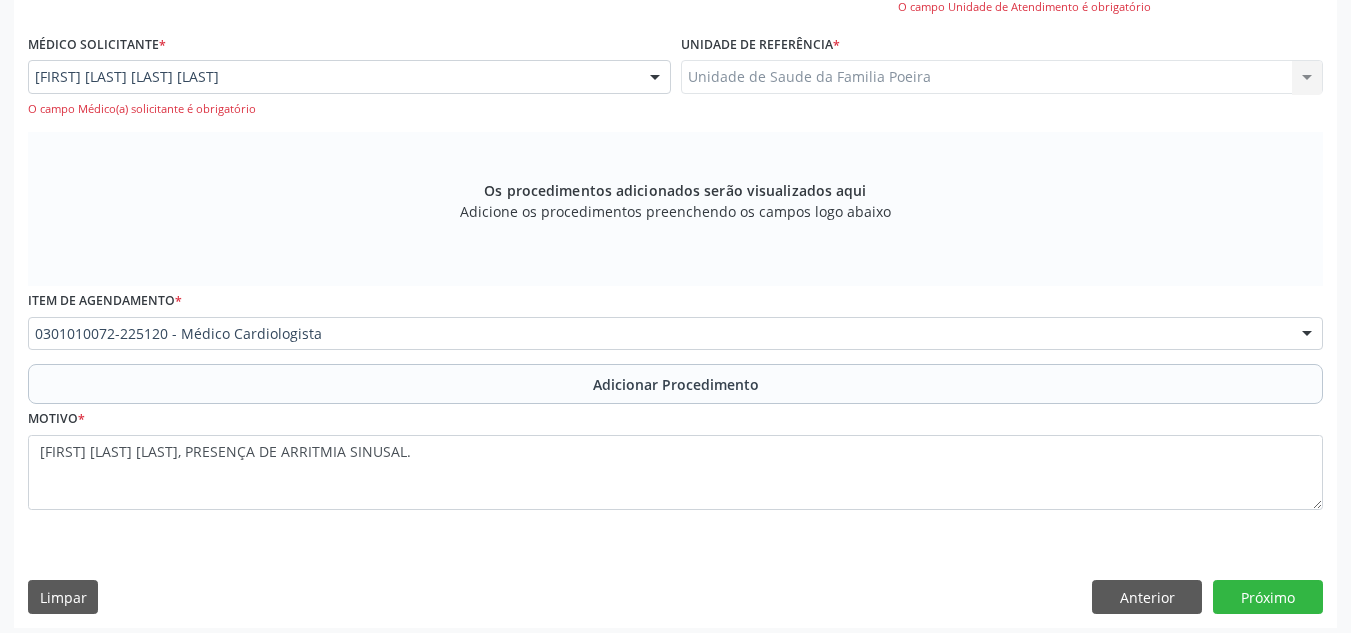 scroll, scrollTop: 544, scrollLeft: 0, axis: vertical 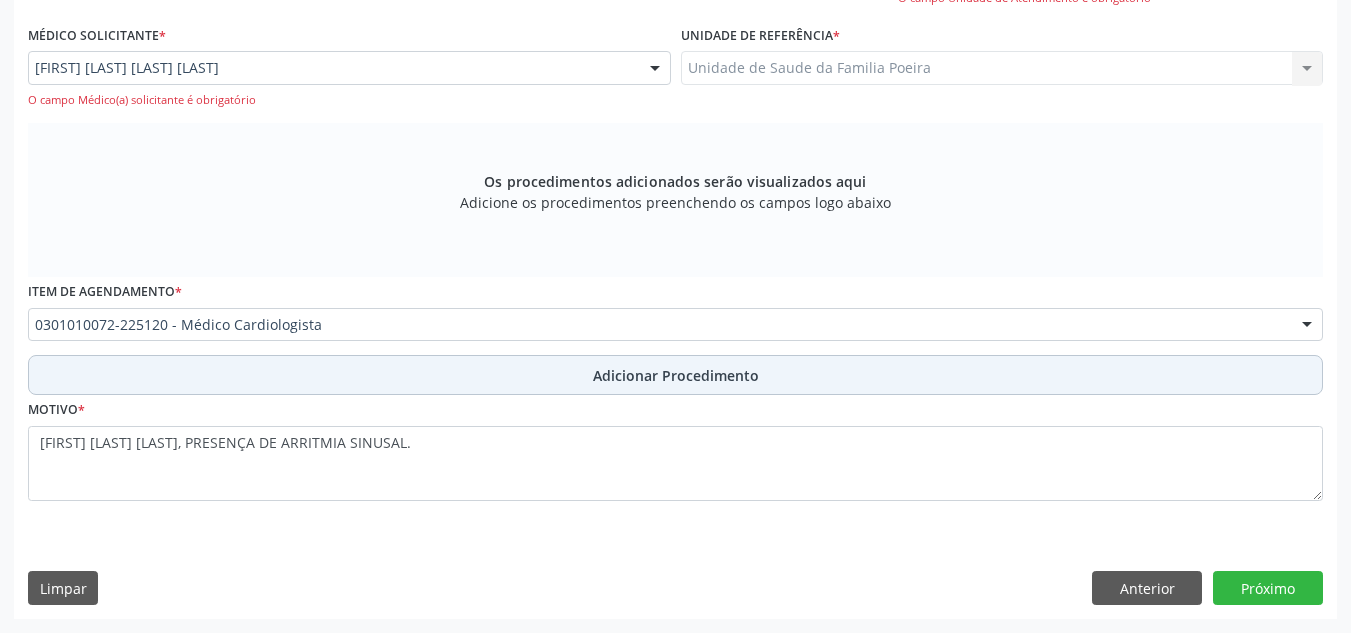 click on "Adicionar Procedimento" at bounding box center [676, 375] 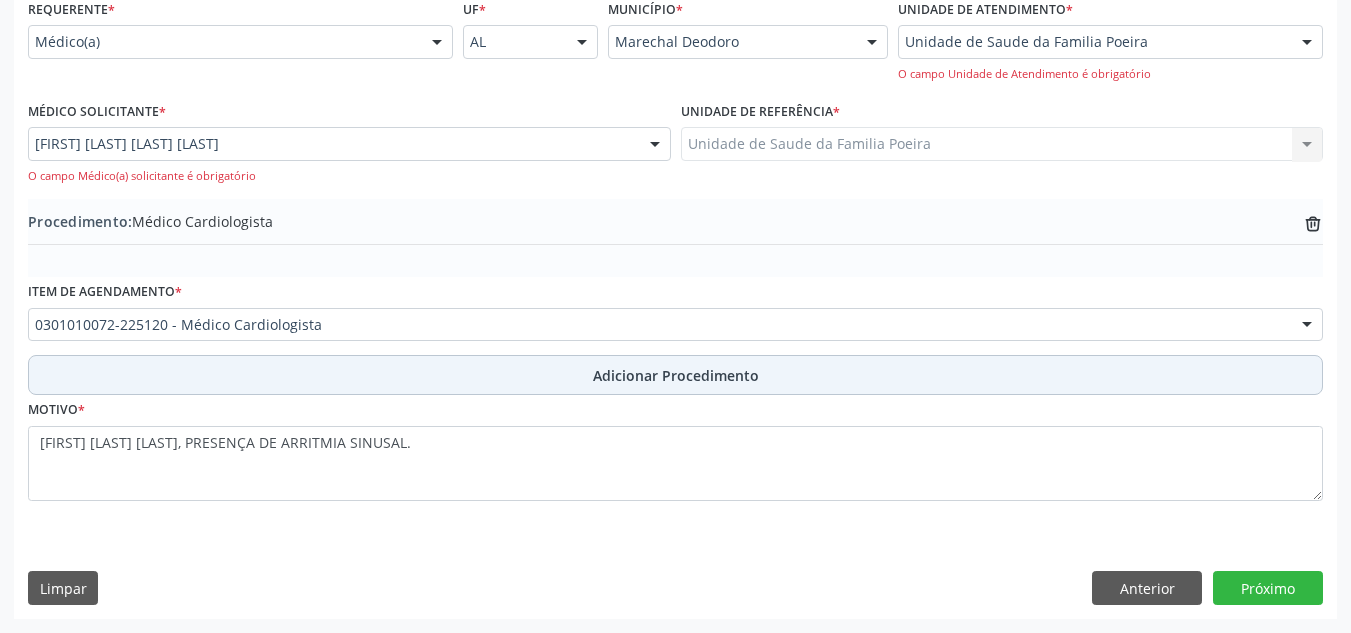 scroll, scrollTop: 468, scrollLeft: 0, axis: vertical 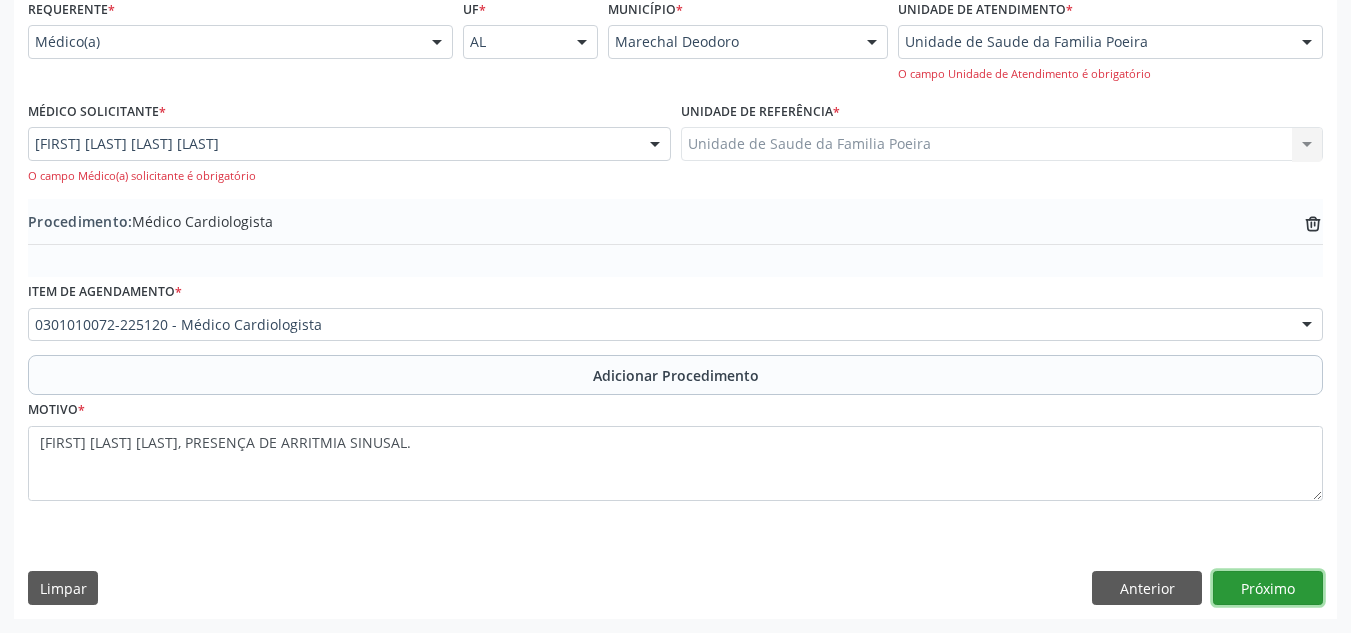 click on "Próximo" at bounding box center (1268, 588) 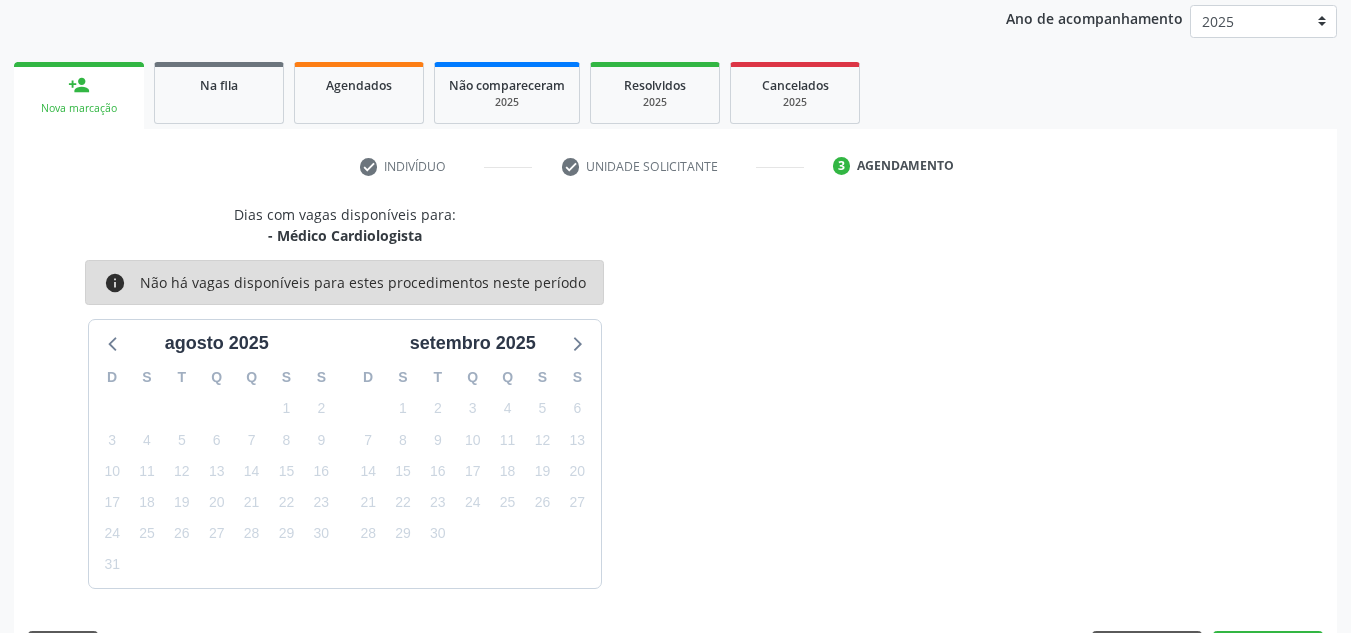 scroll, scrollTop: 324, scrollLeft: 0, axis: vertical 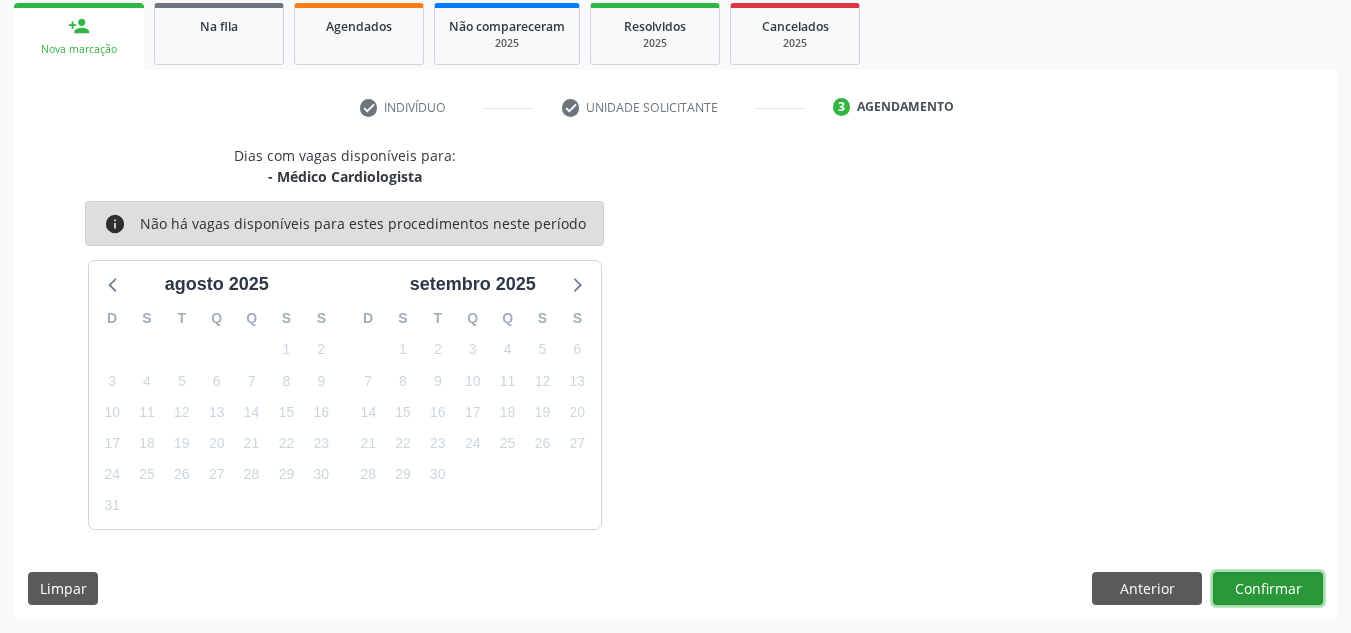 click on "Confirmar" at bounding box center [1268, 589] 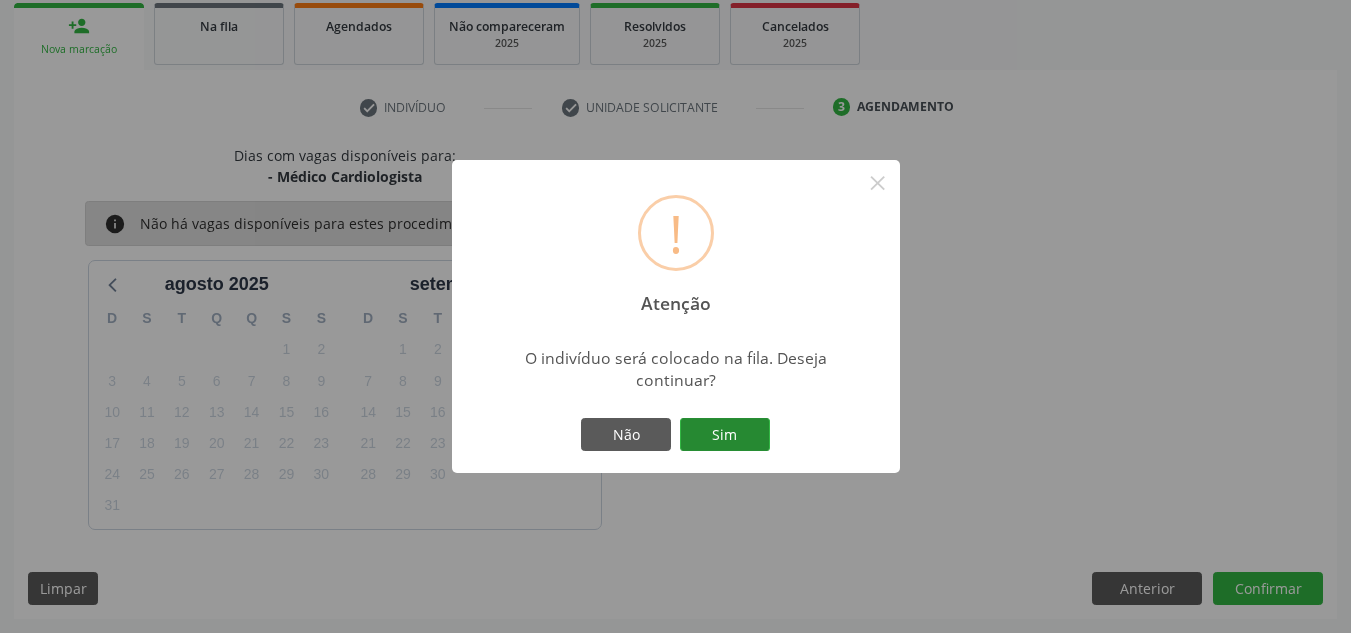 click on "Sim" at bounding box center [725, 435] 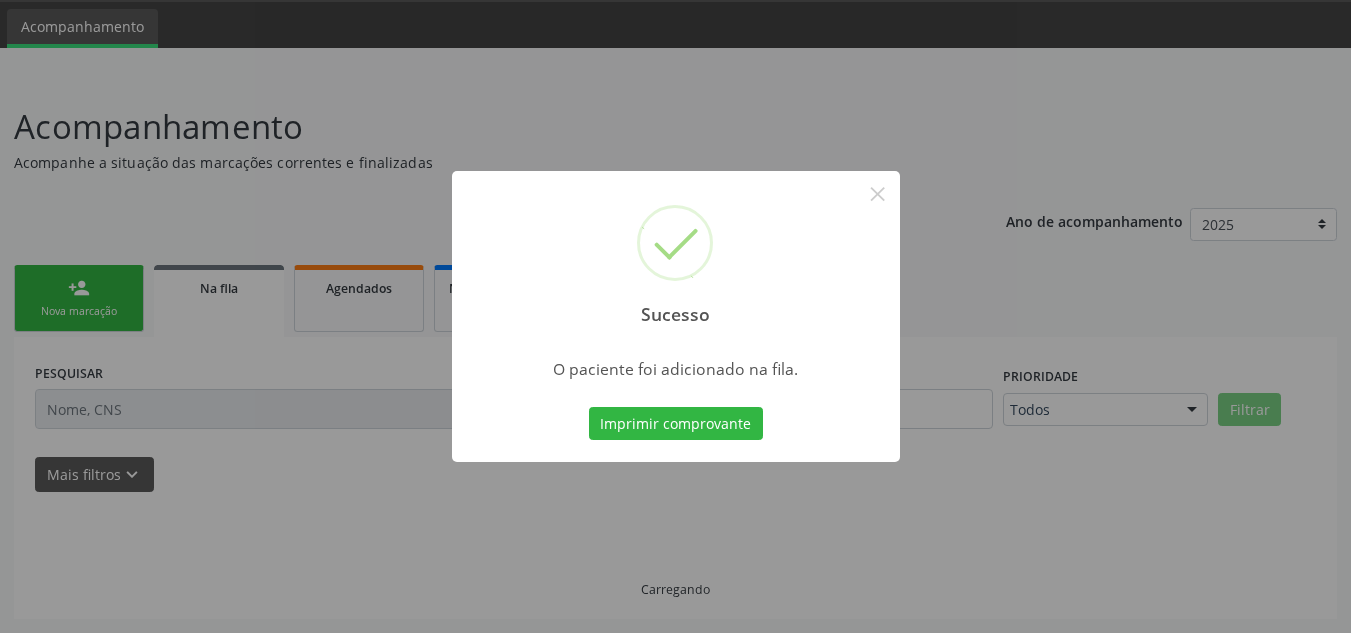 scroll, scrollTop: 62, scrollLeft: 0, axis: vertical 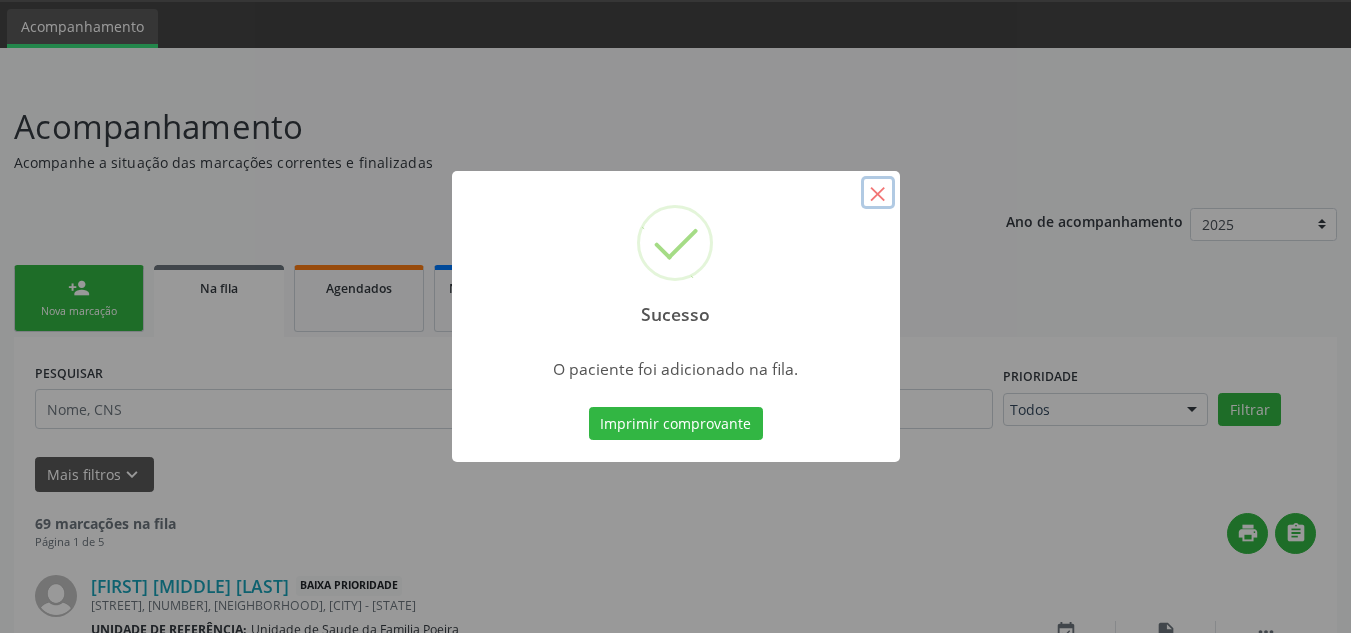 click on "×" at bounding box center [878, 193] 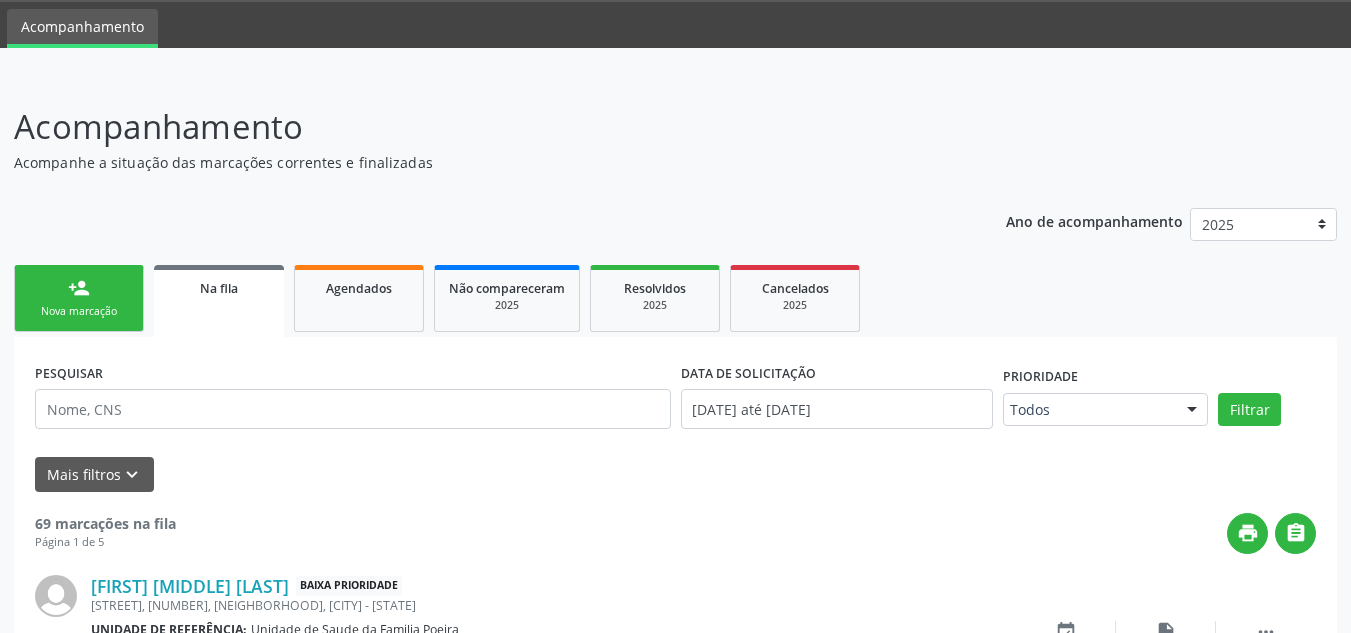 click on "person_add
Nova marcação" at bounding box center [79, 298] 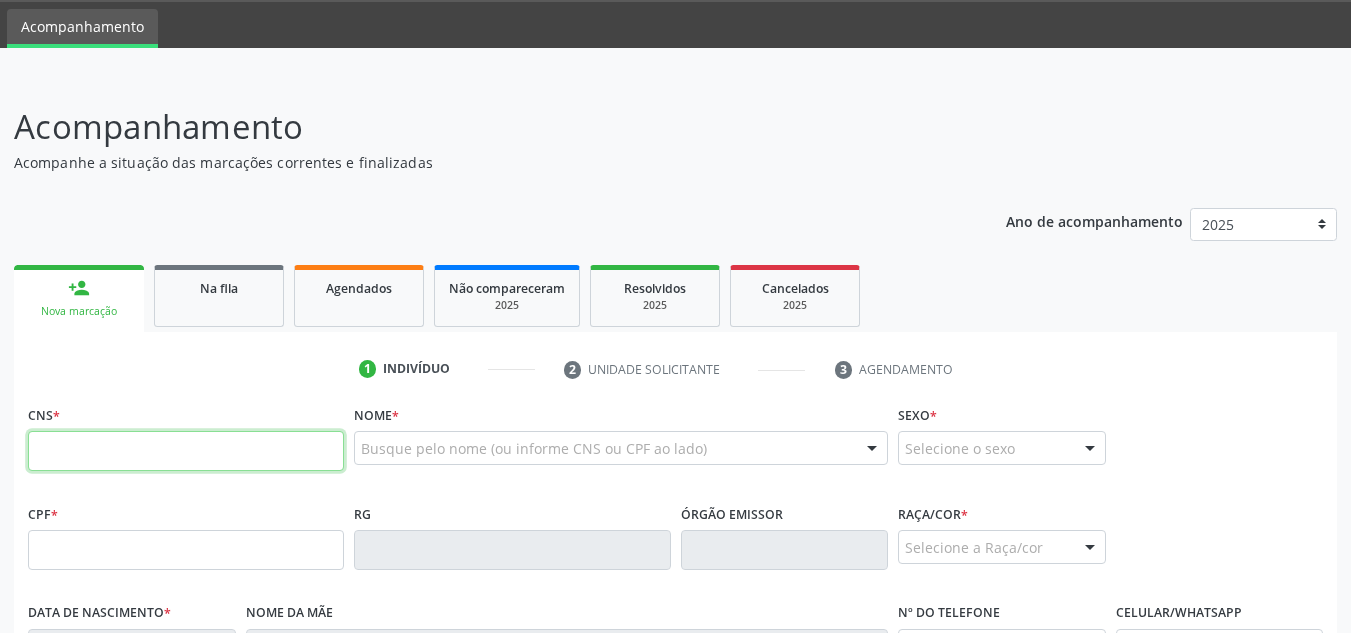 click at bounding box center (186, 451) 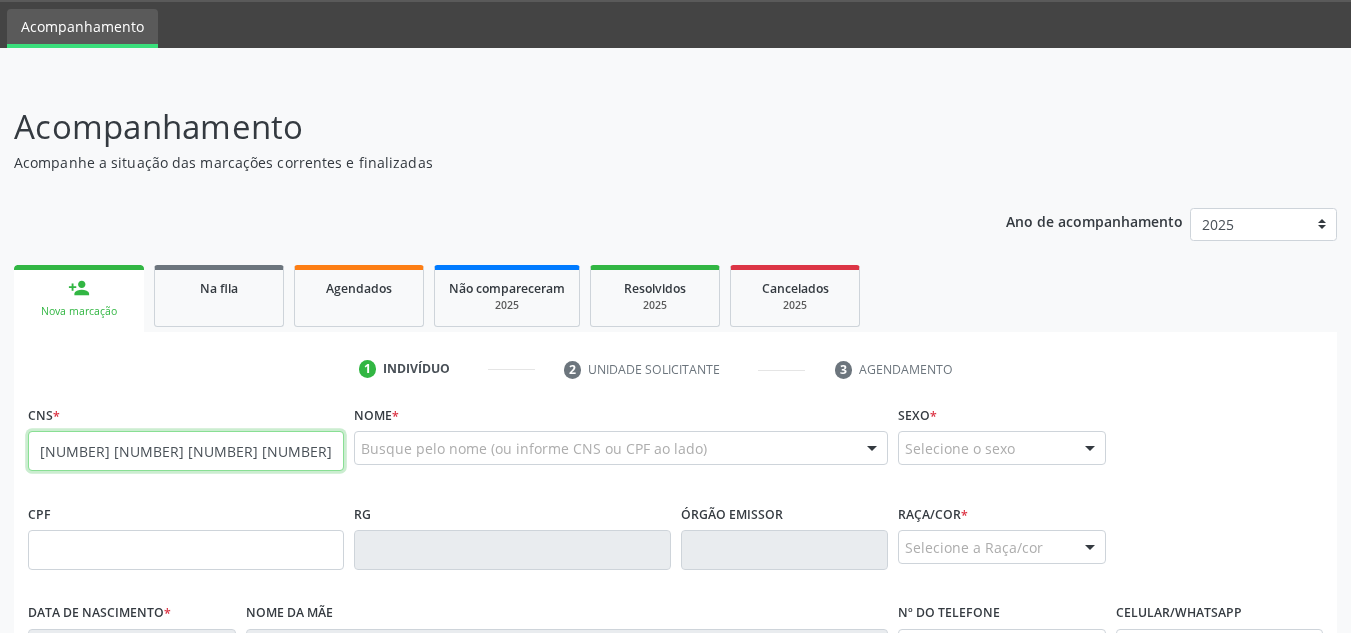 type on "[NUMBER] [NUMBER] [NUMBER] [NUMBER]" 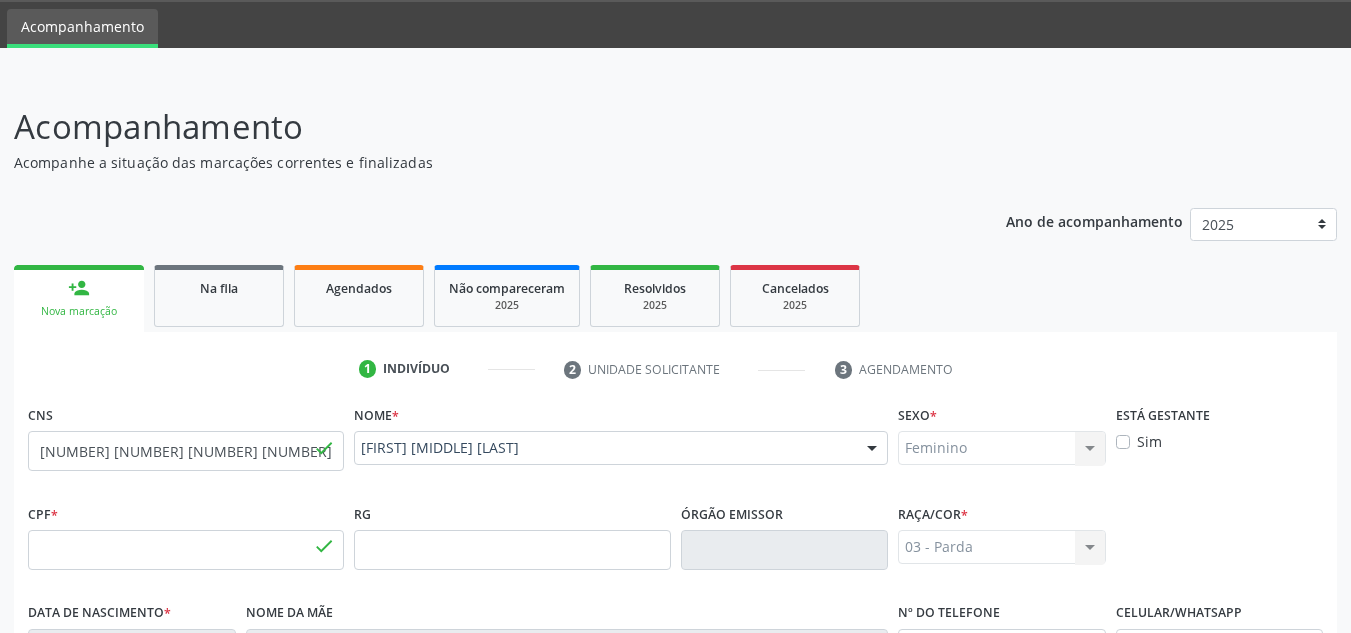 type on "[NUMBER]-[NUMBER]-[NUMBER]" 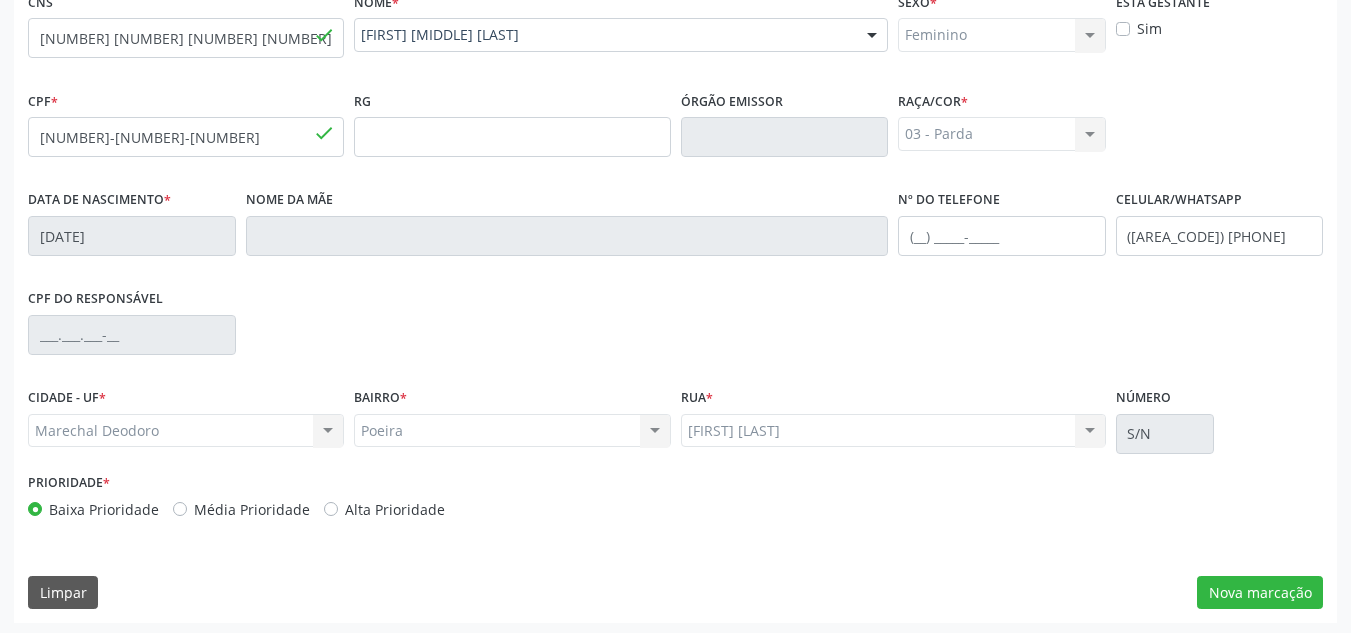 scroll, scrollTop: 479, scrollLeft: 0, axis: vertical 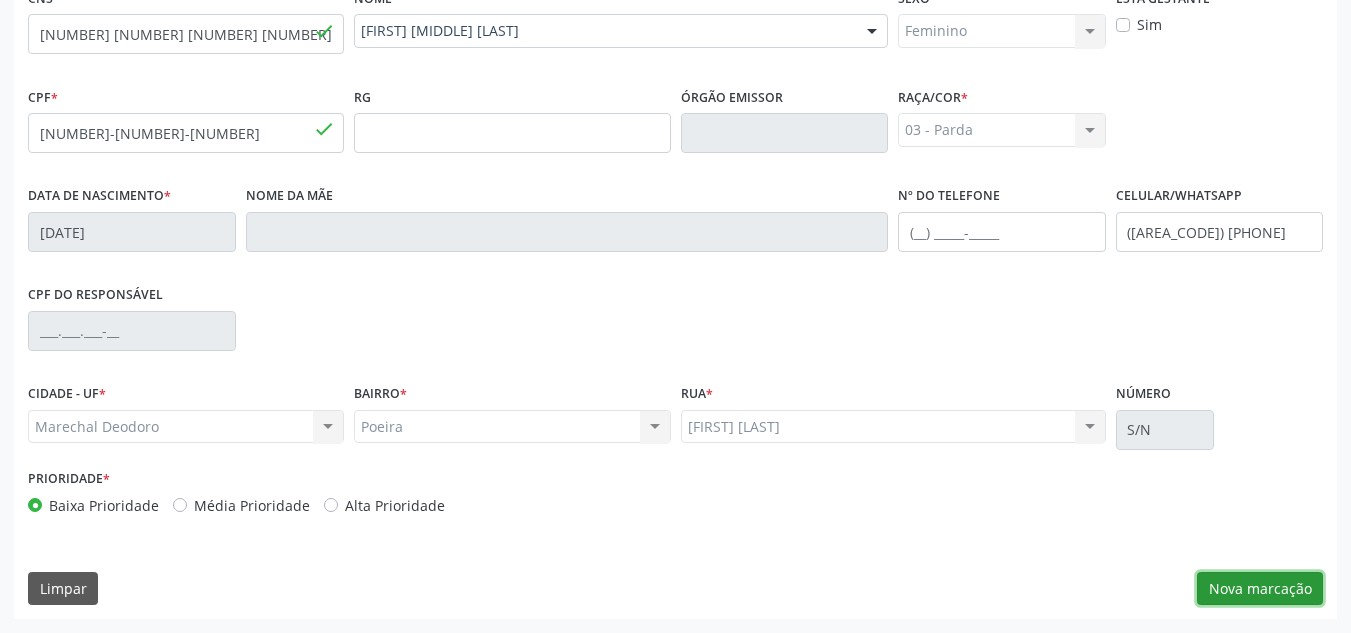 click on "Nova marcação" at bounding box center [1260, 589] 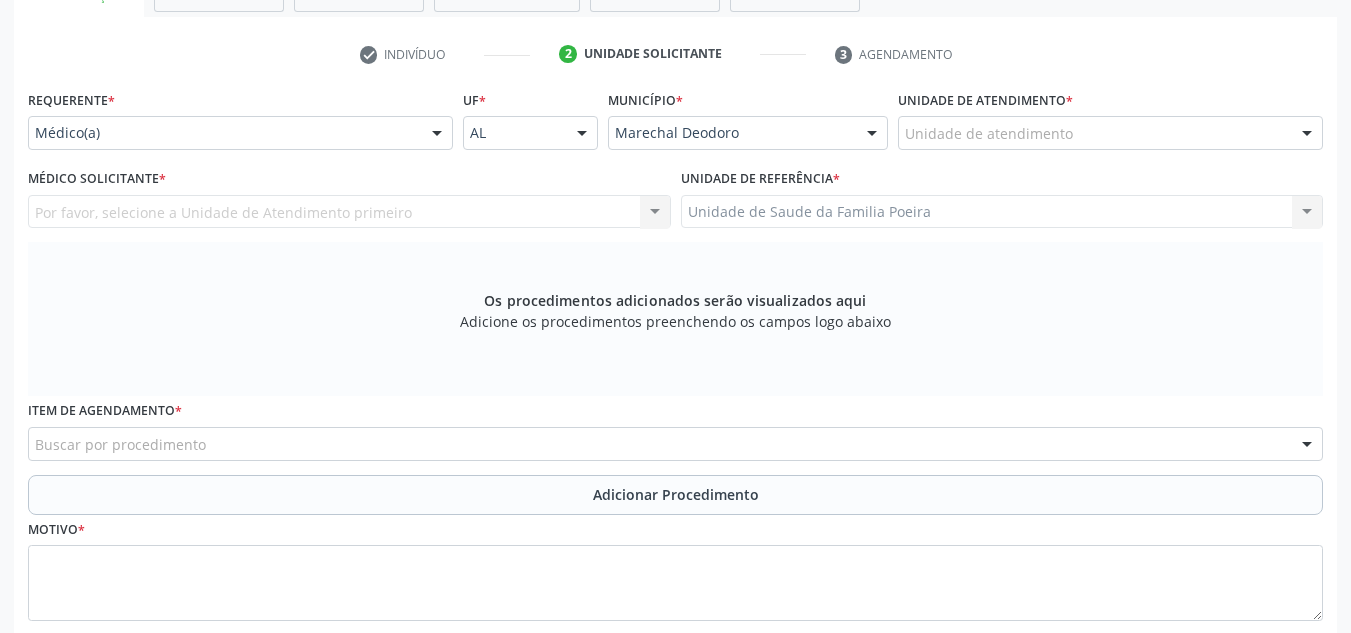 scroll, scrollTop: 379, scrollLeft: 0, axis: vertical 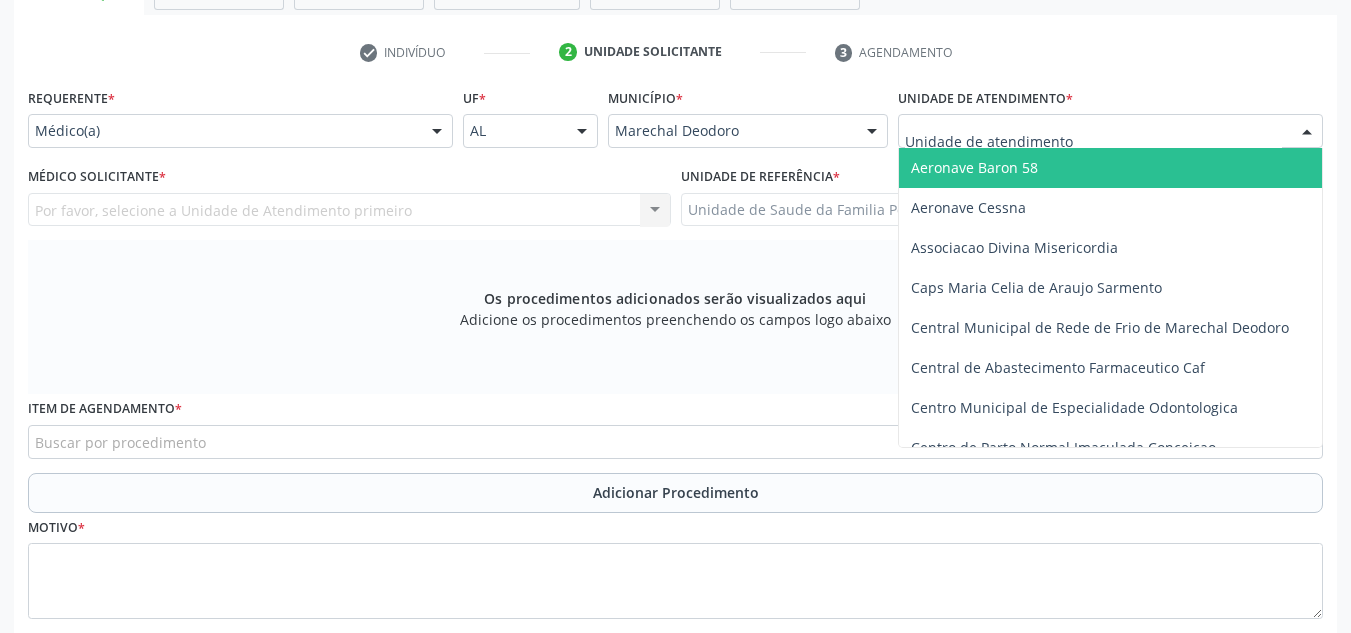 click at bounding box center [1110, 131] 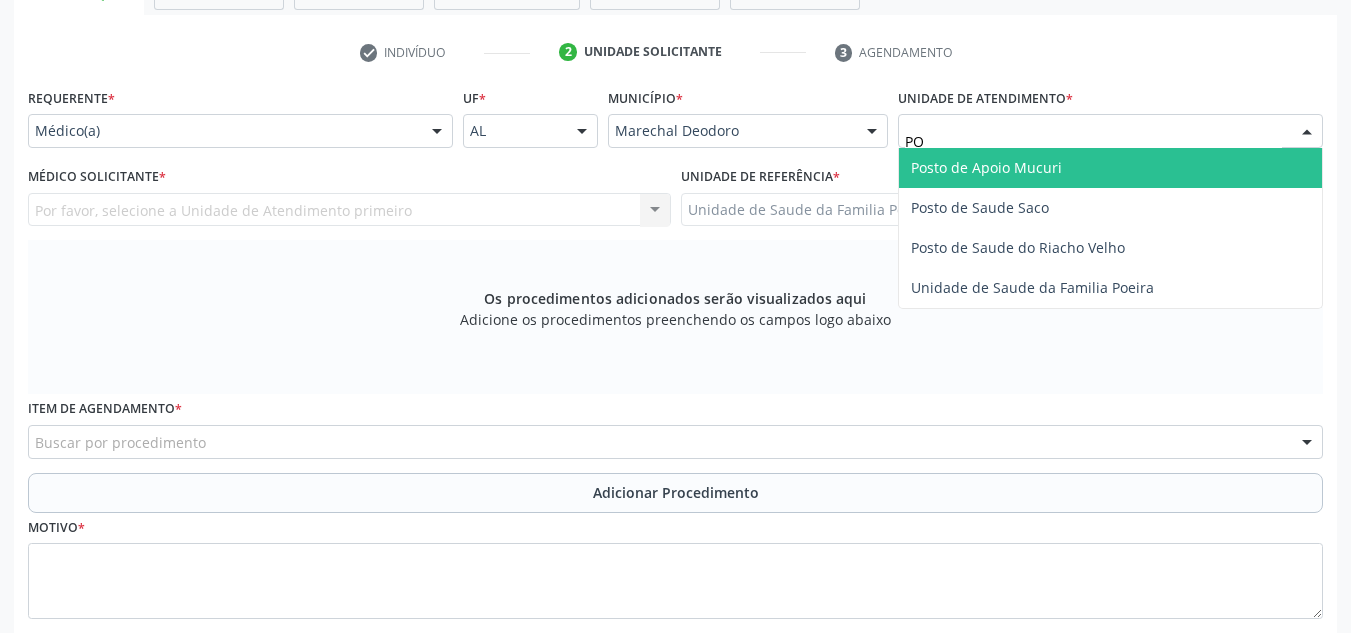 type on "P" 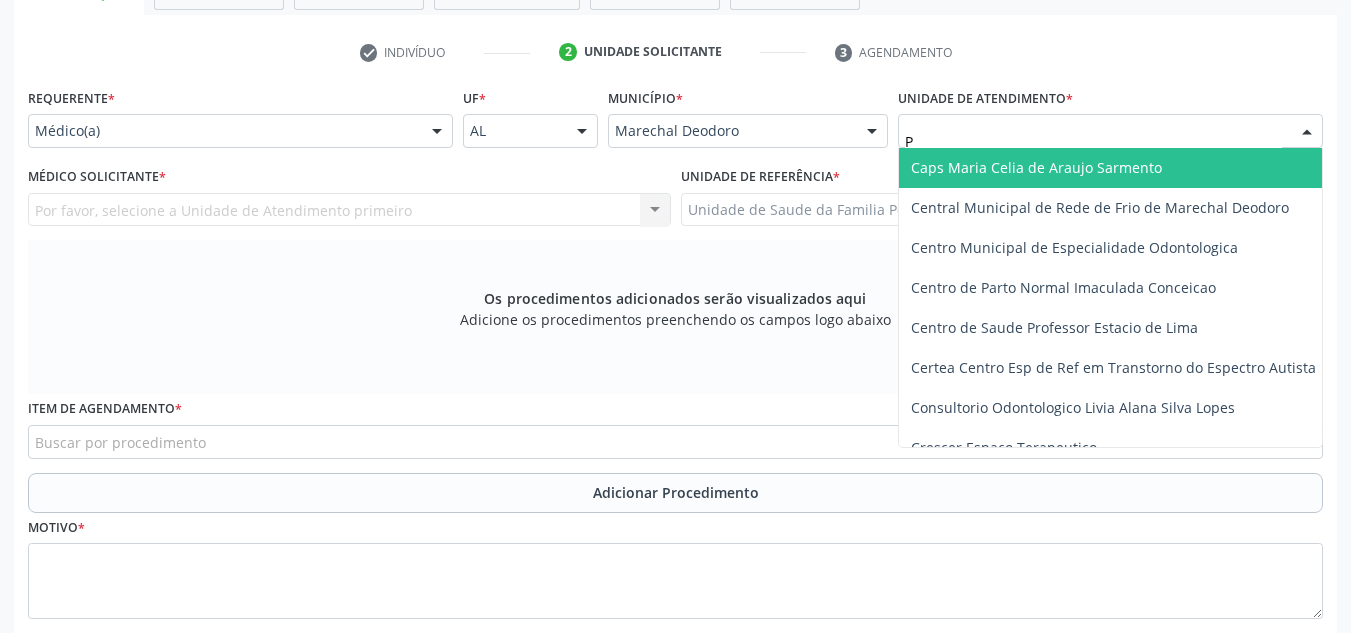 type on "PO" 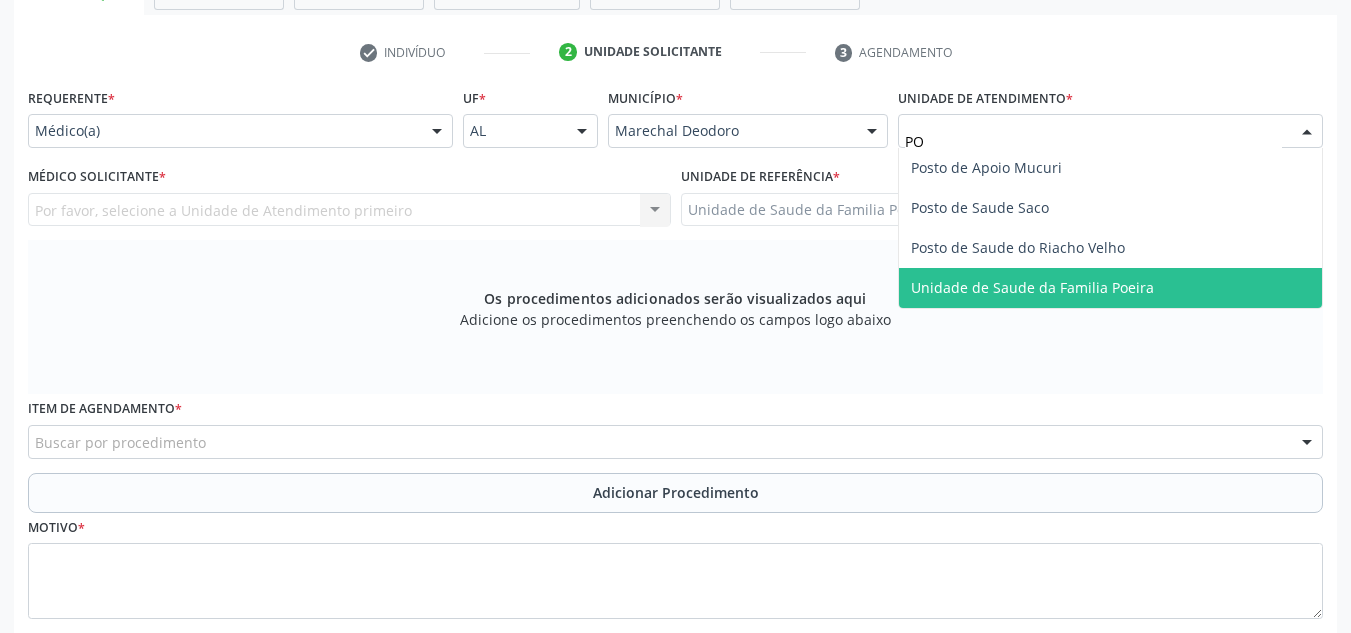 click on "Unidade de Saude da Familia Poeira" at bounding box center (1032, 287) 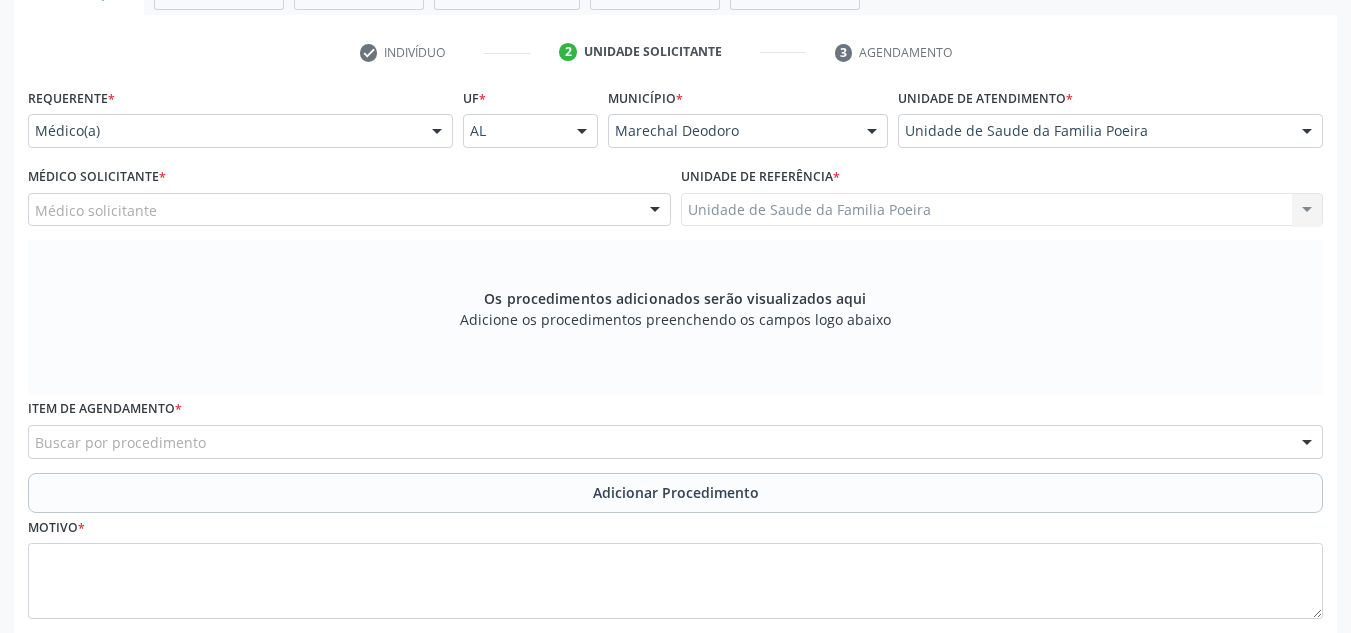 click on "Médico solicitante" at bounding box center [349, 210] 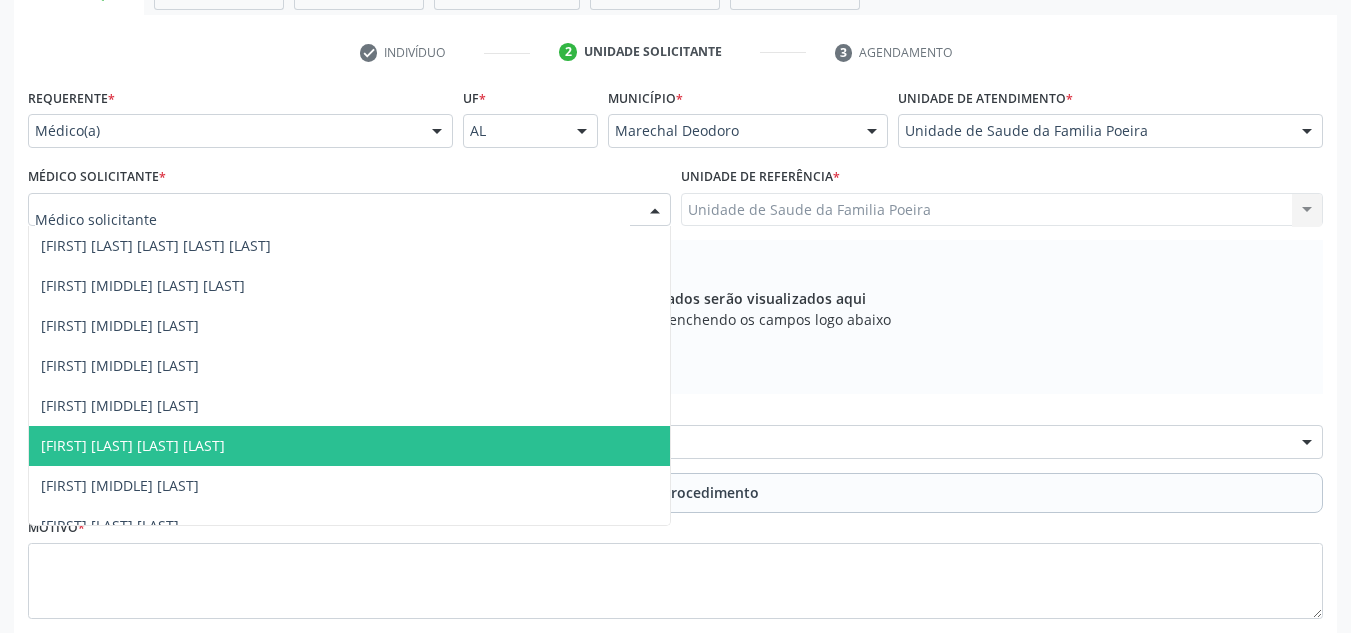 click on "[FIRST] [LAST] [LAST] [LAST]" at bounding box center [349, 446] 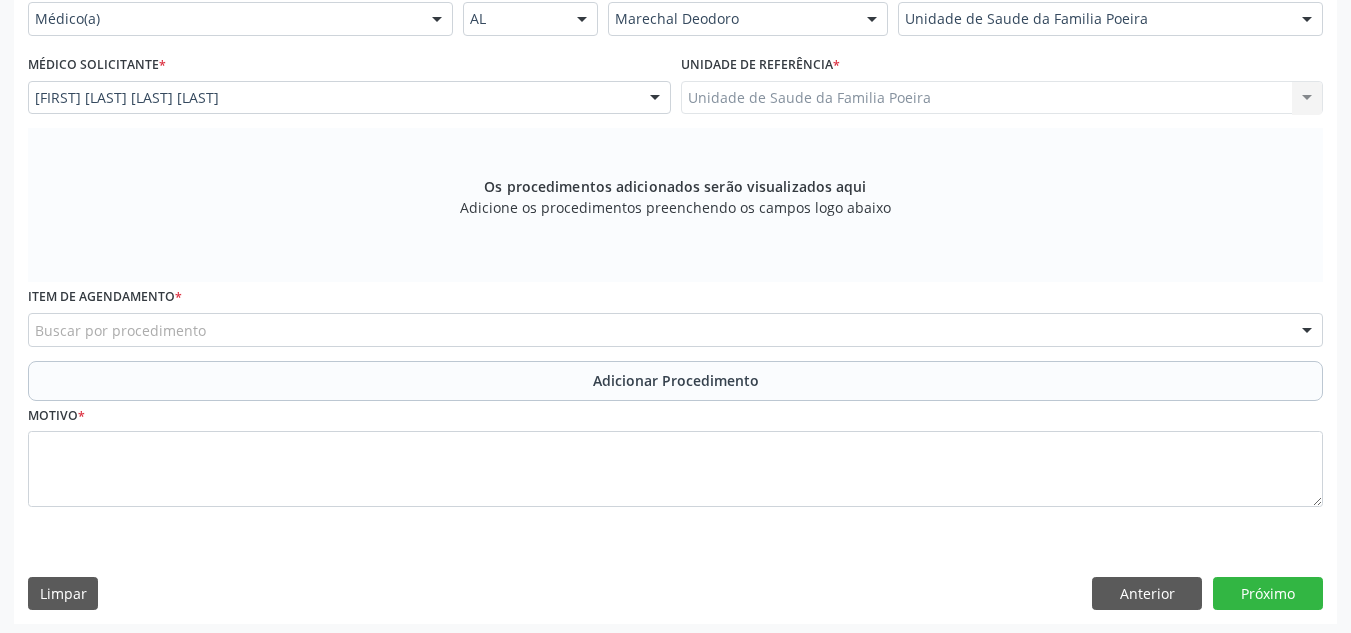 scroll, scrollTop: 496, scrollLeft: 0, axis: vertical 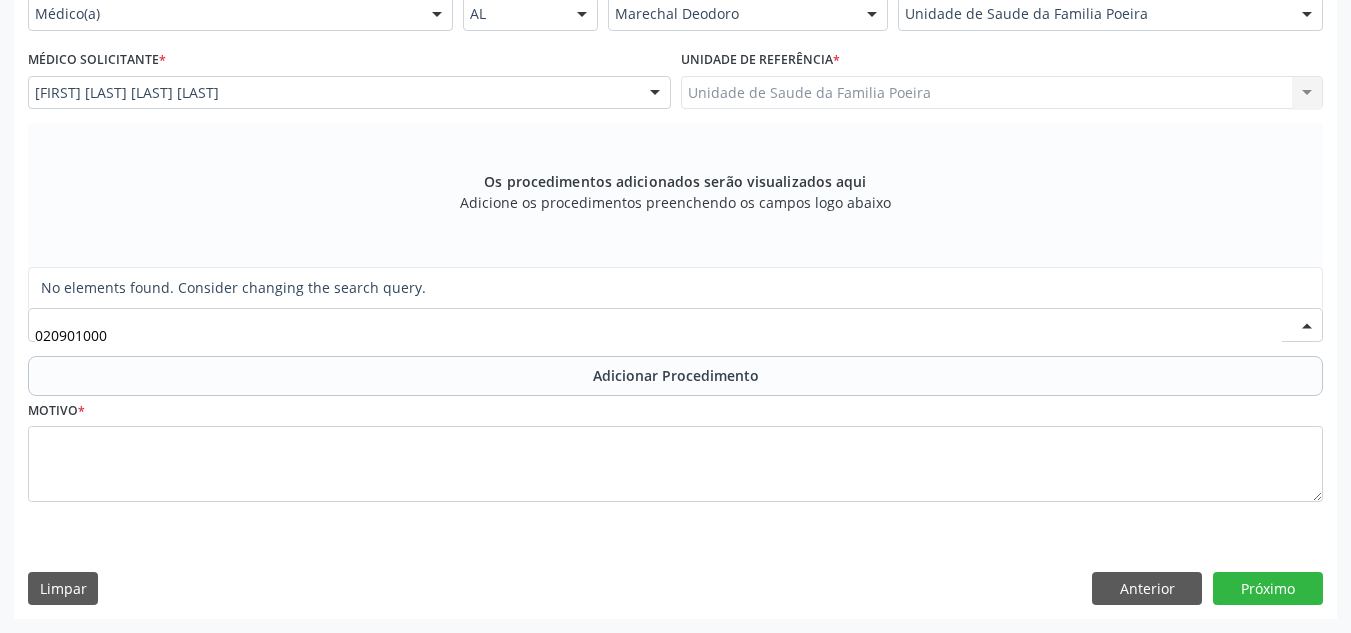 type on "02090100" 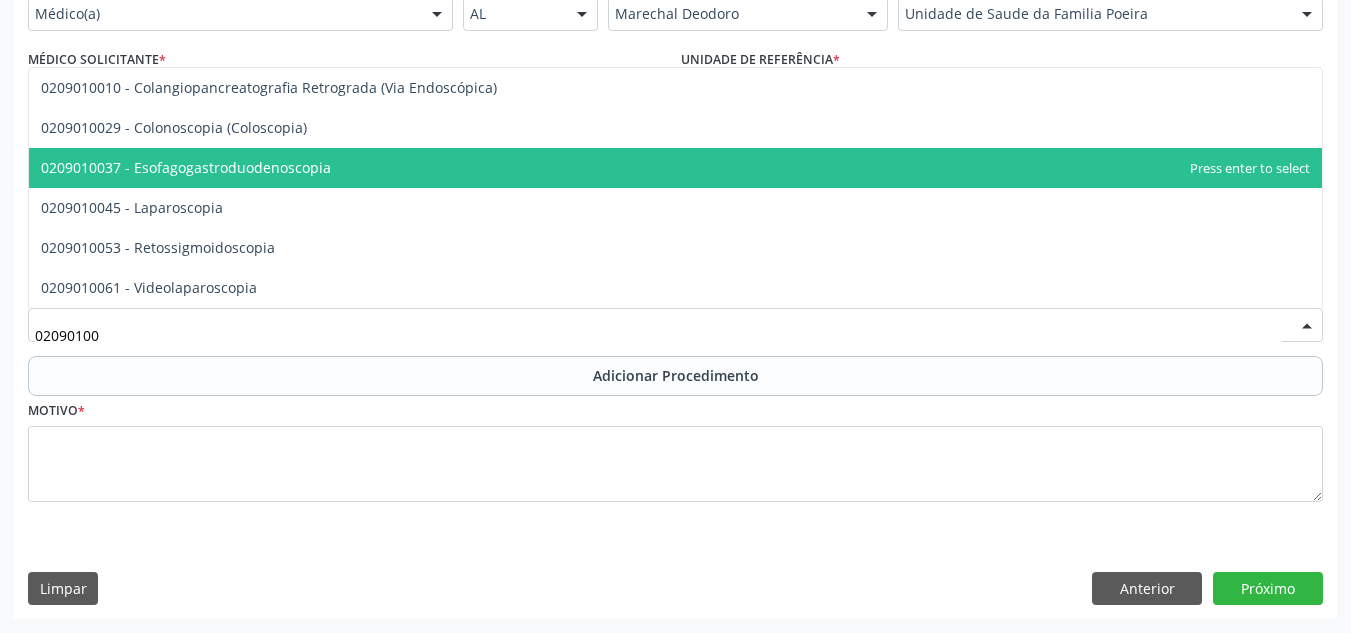 click on "0209010037 - Esofagogastroduodenoscopia" at bounding box center [186, 167] 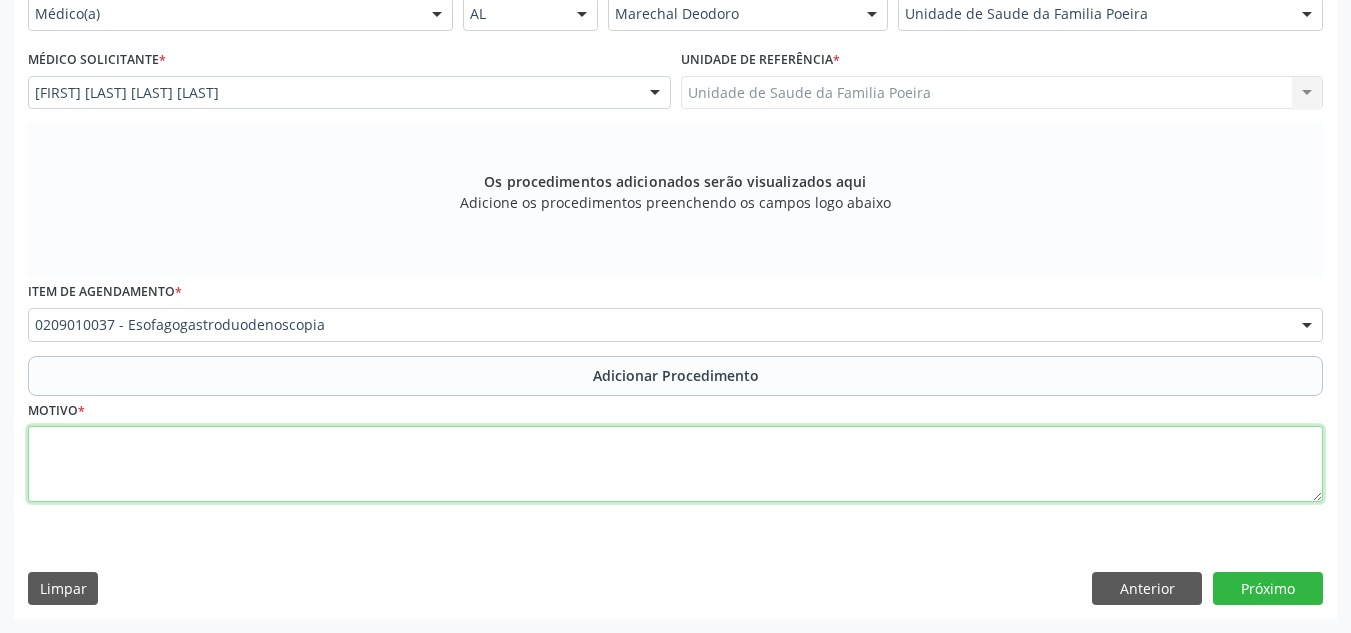 click at bounding box center [675, 464] 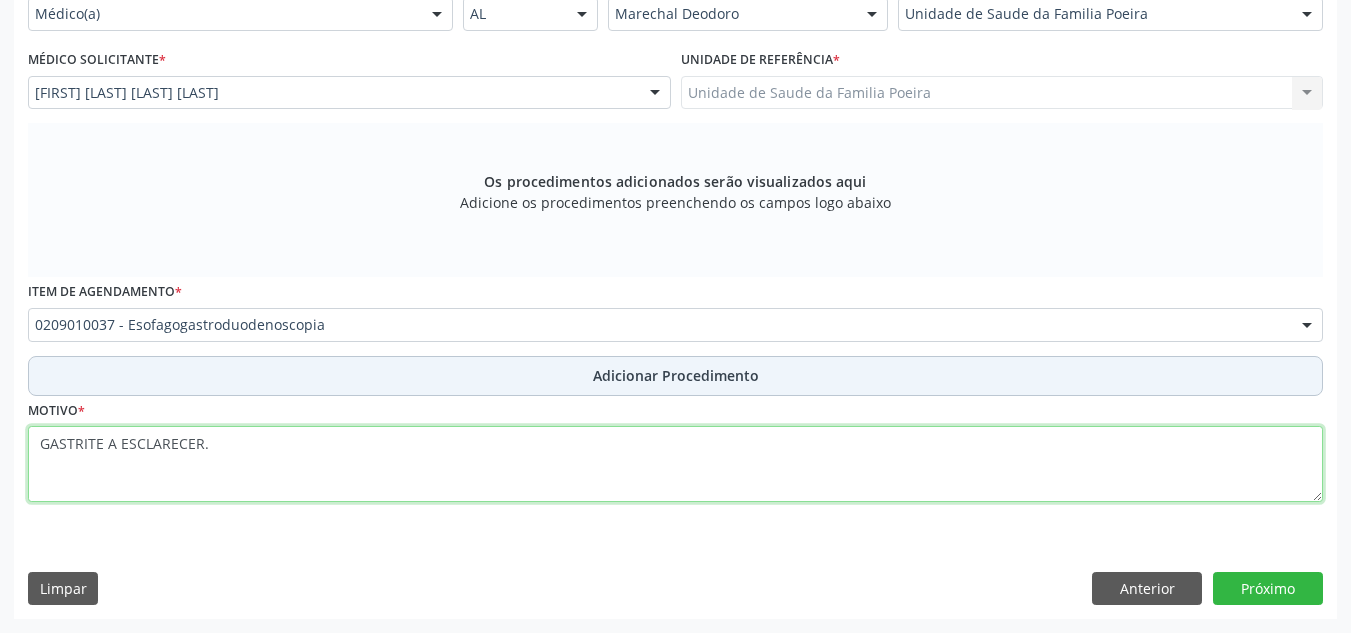 type on "GASTRITE A ESCLARECER." 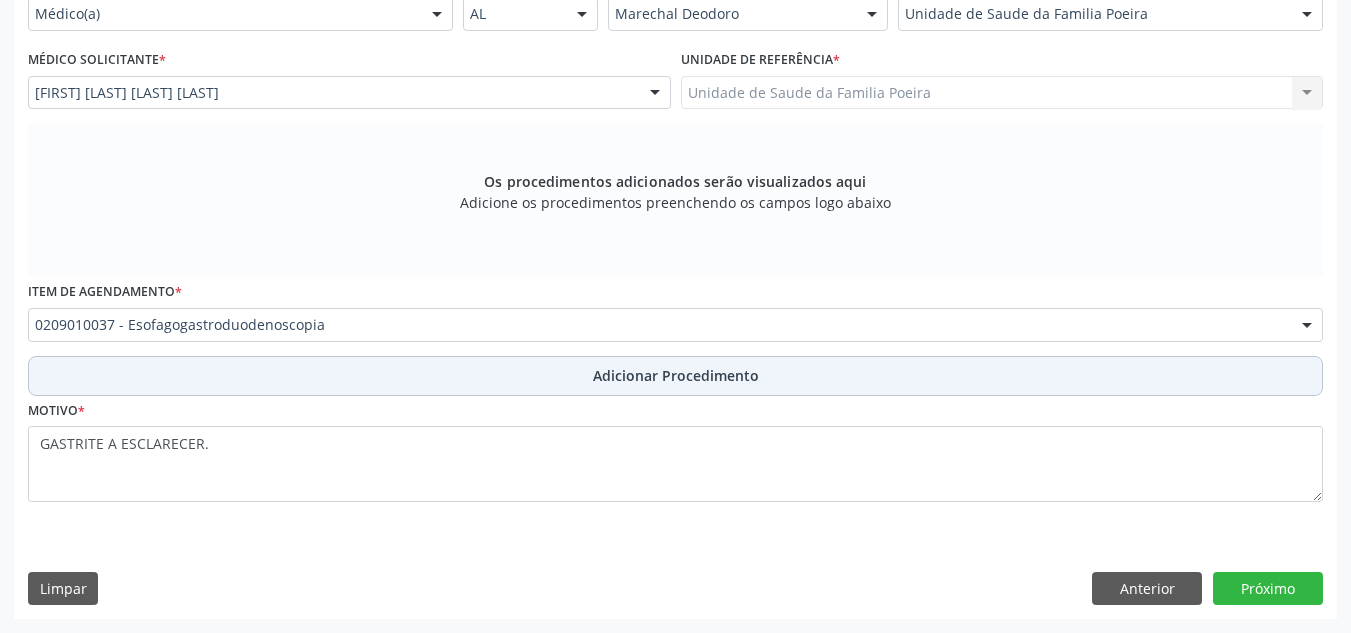 click on "Adicionar Procedimento" at bounding box center (675, 376) 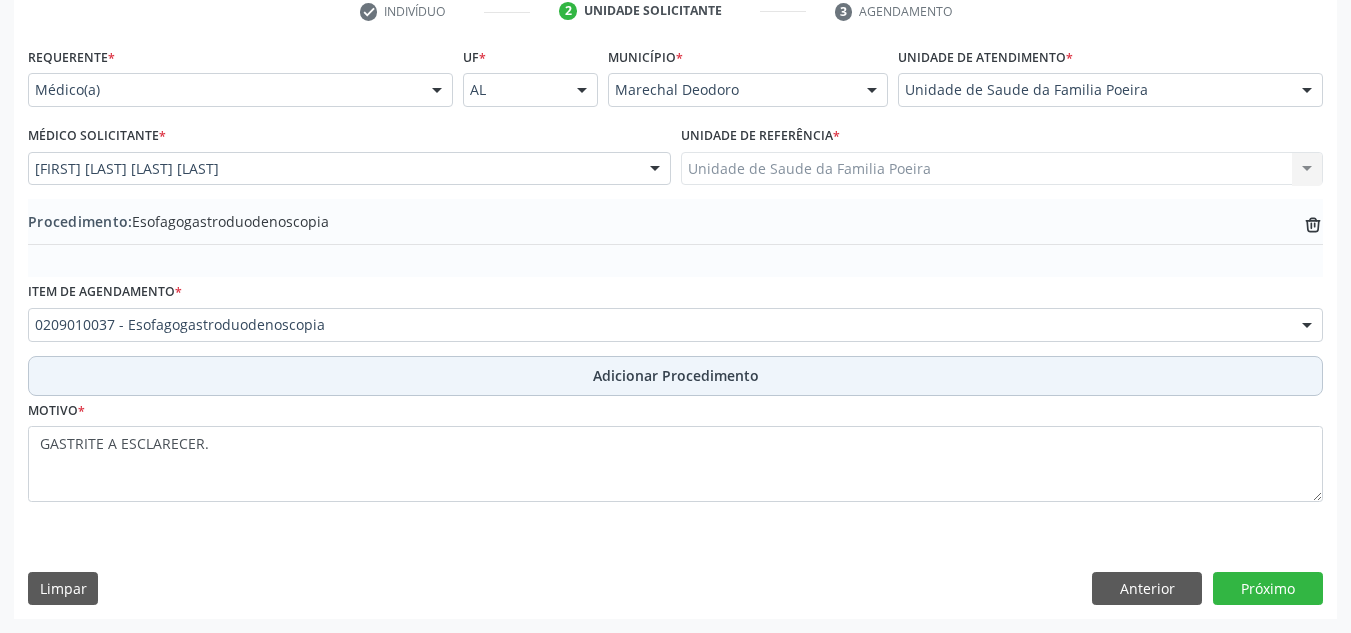 scroll, scrollTop: 420, scrollLeft: 0, axis: vertical 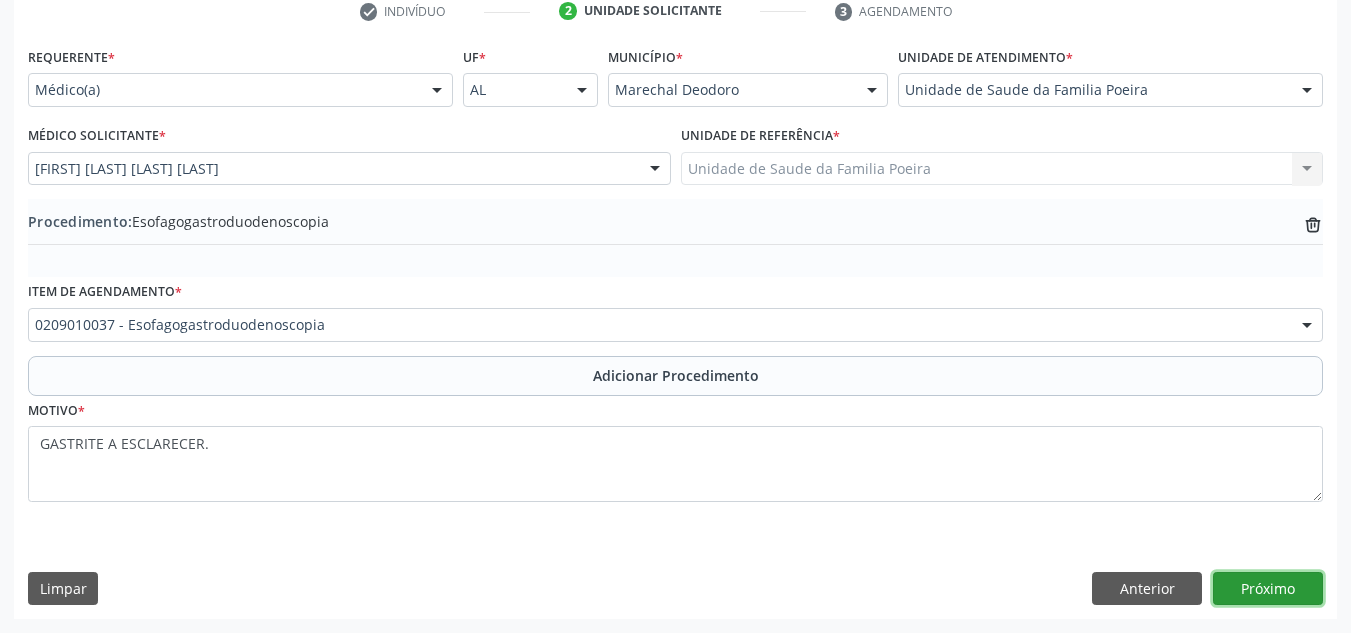click on "Próximo" at bounding box center [1268, 589] 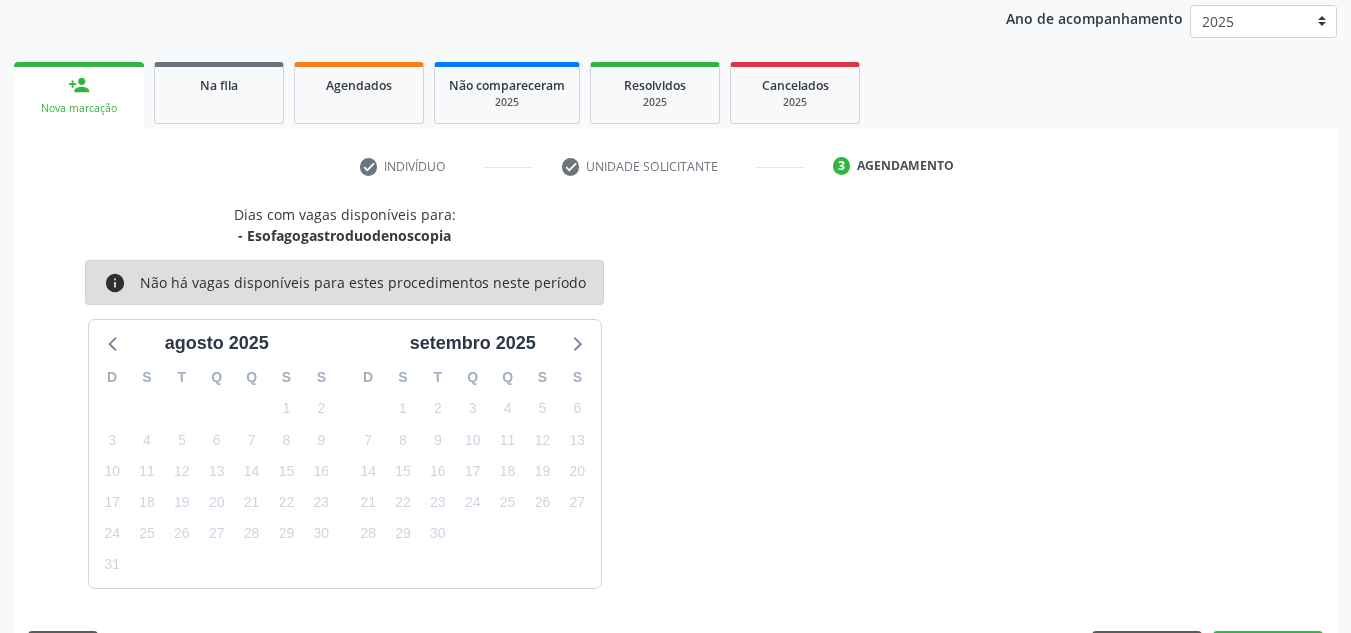 scroll, scrollTop: 324, scrollLeft: 0, axis: vertical 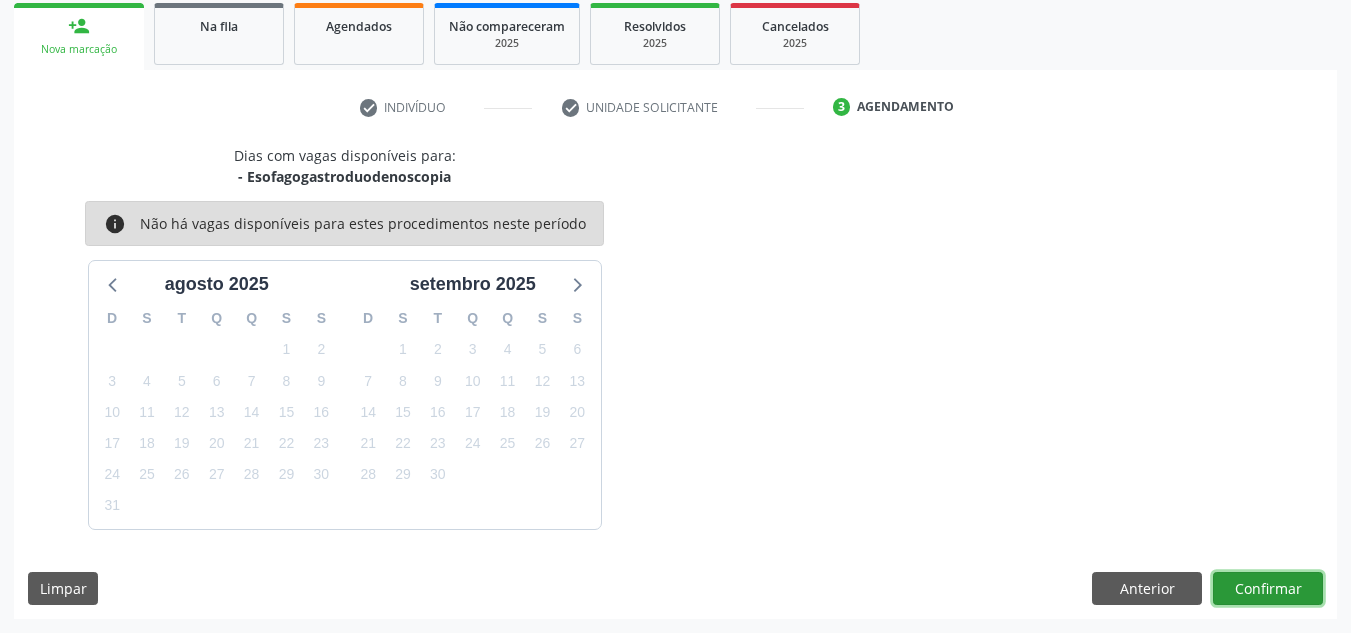 click on "Confirmar" at bounding box center (1268, 589) 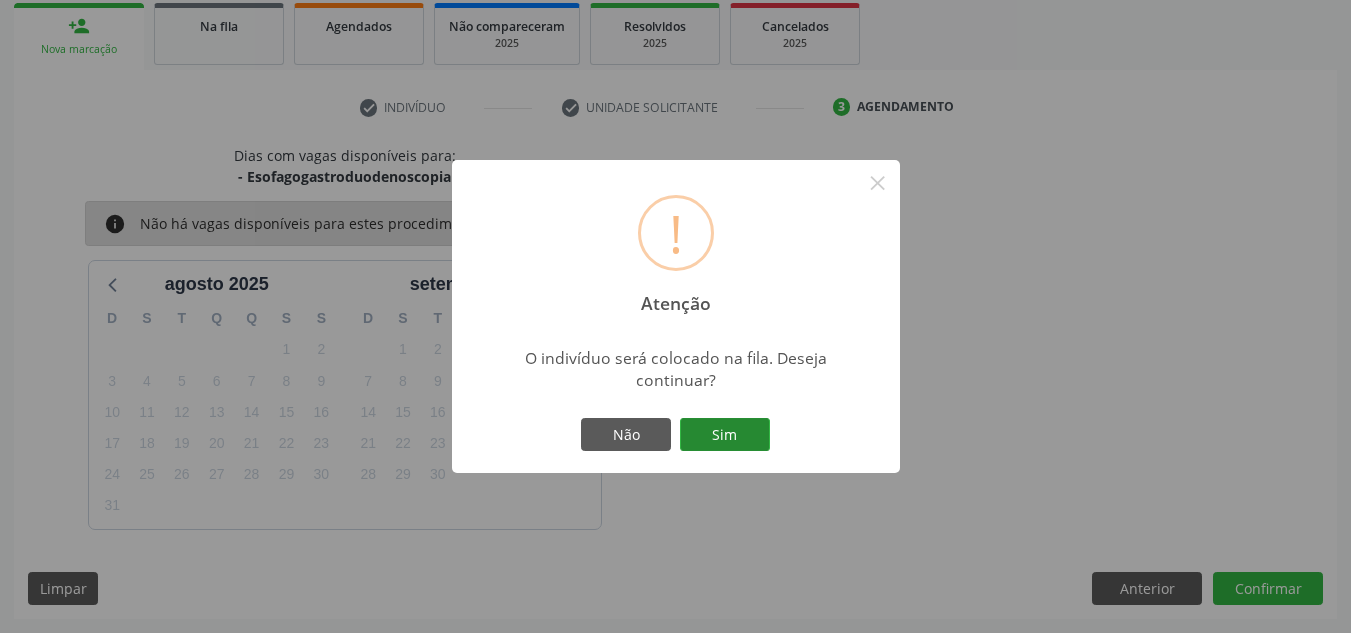 click on "Sim" at bounding box center [725, 435] 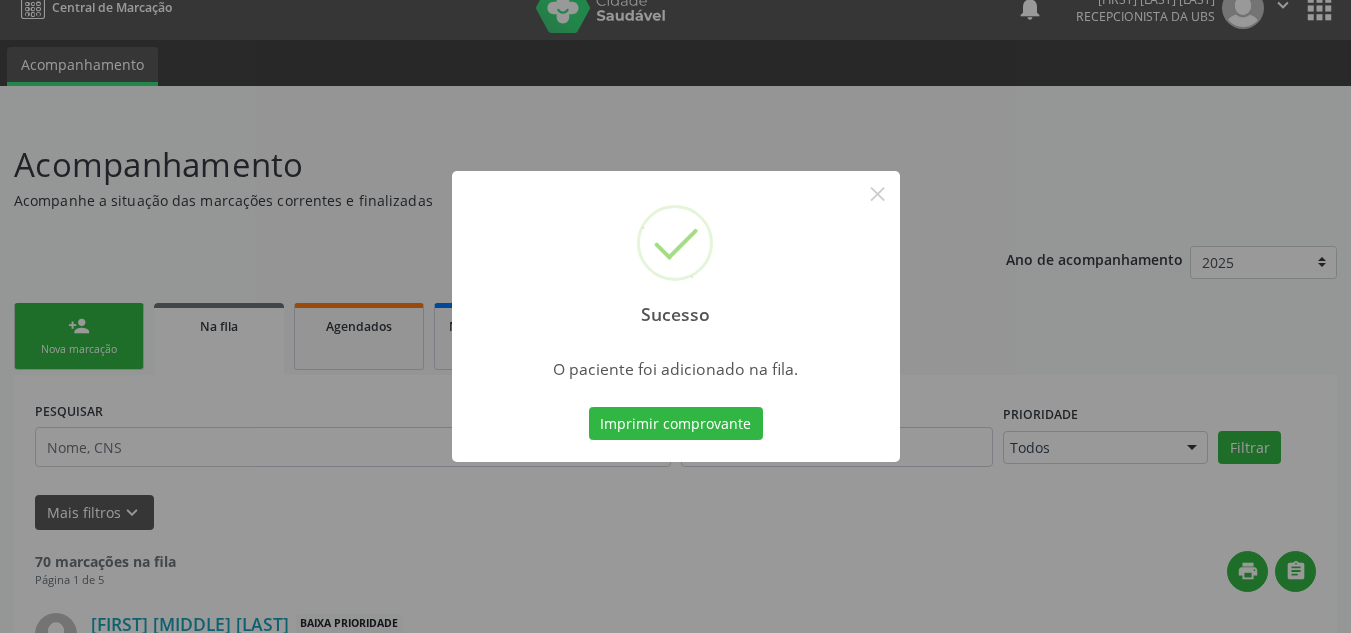 scroll, scrollTop: 0, scrollLeft: 0, axis: both 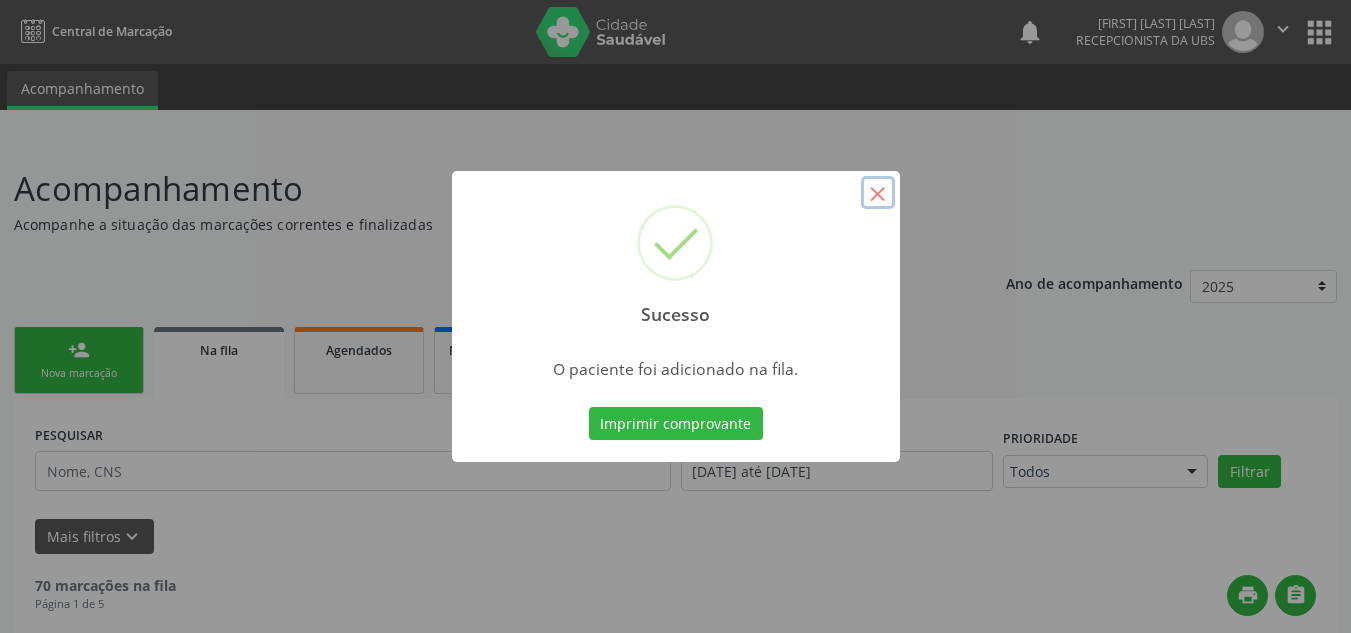 click on "×" at bounding box center [878, 193] 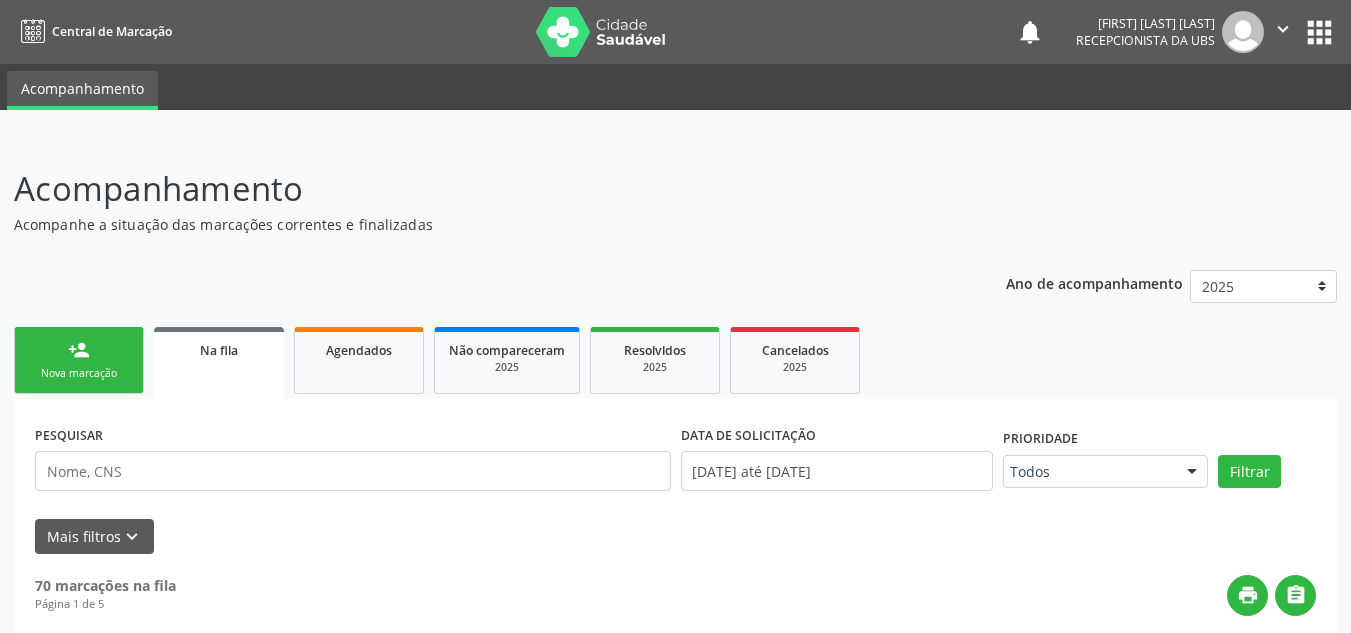 click on "Nova marcação" at bounding box center (79, 373) 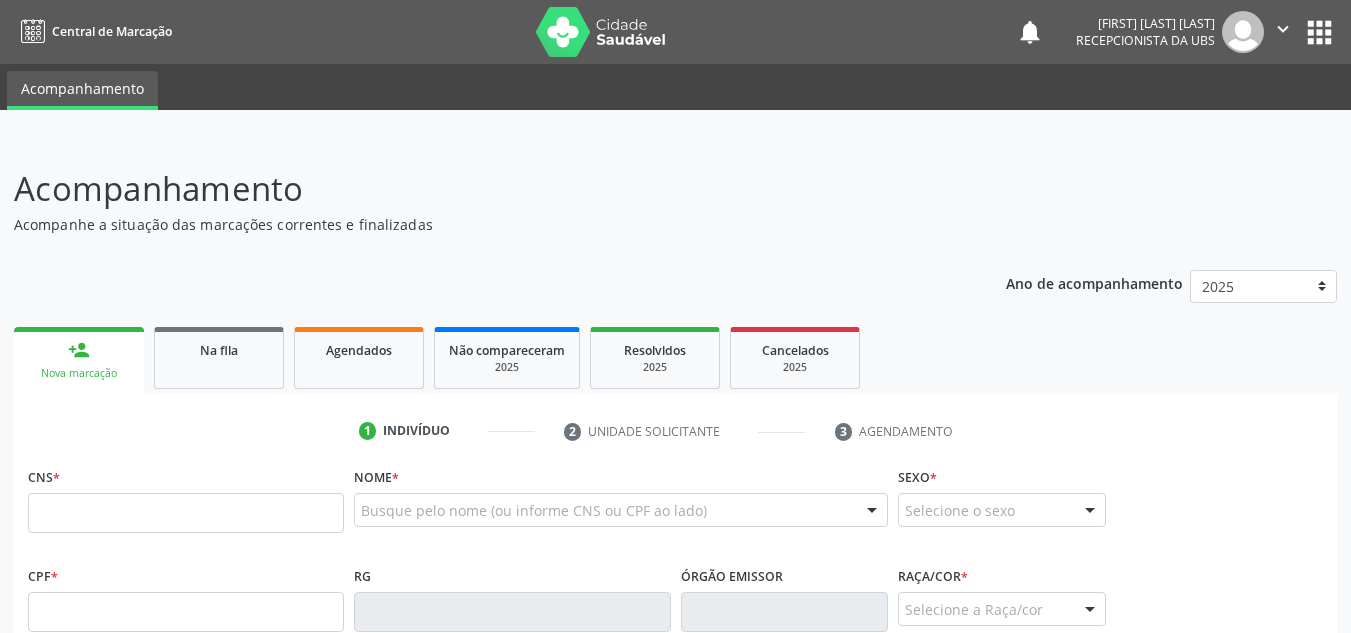 click on "Nova marcação" at bounding box center (79, 373) 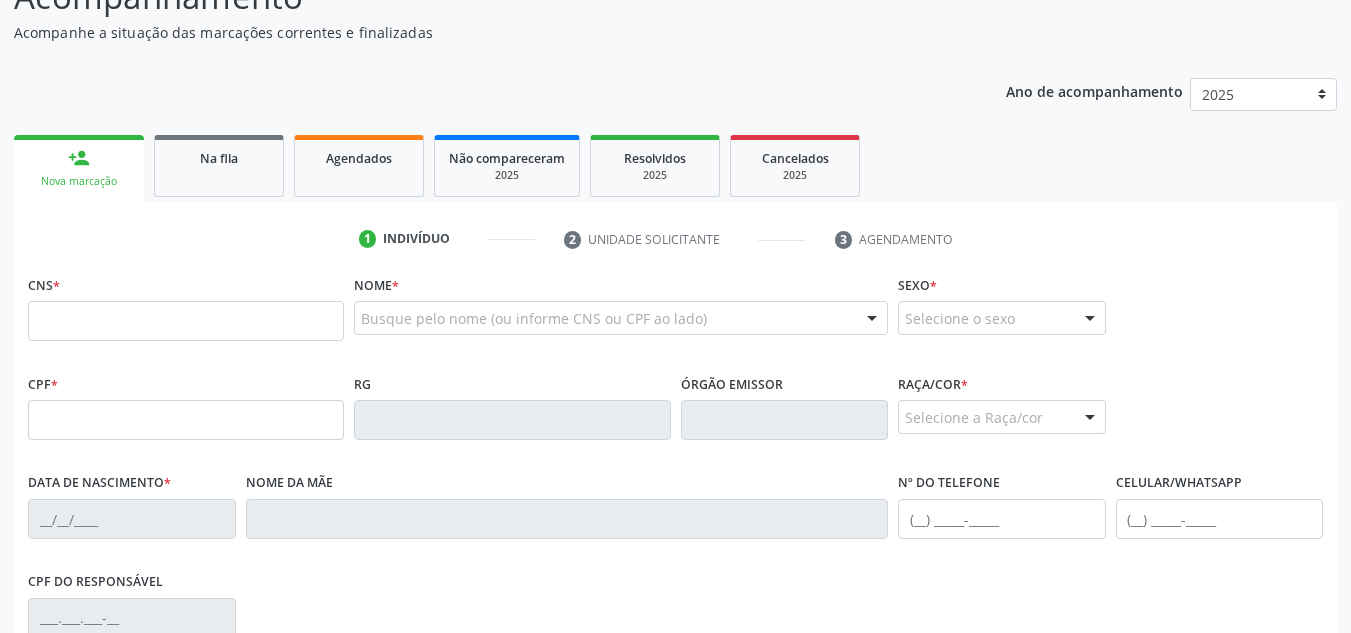 scroll, scrollTop: 200, scrollLeft: 0, axis: vertical 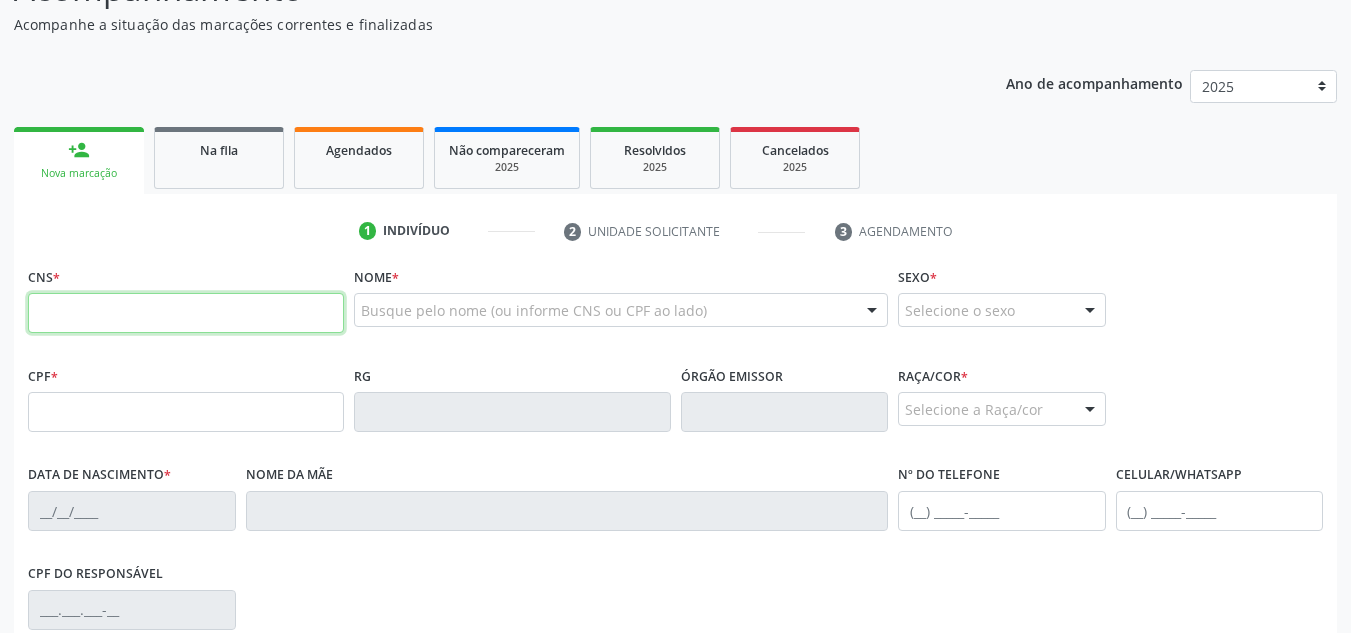 paste on "[NUMBER] [NUMBER] [NUMBER] [NUMBER]" 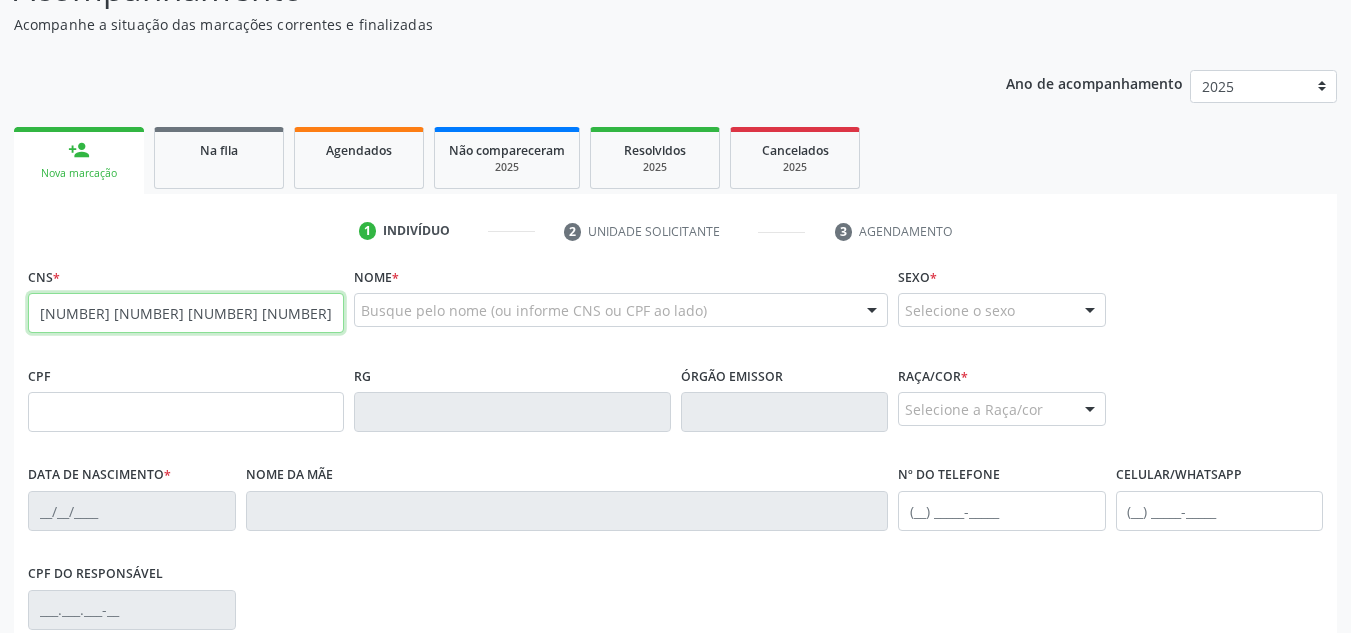 type on "[NUMBER] [NUMBER] [NUMBER] [NUMBER]" 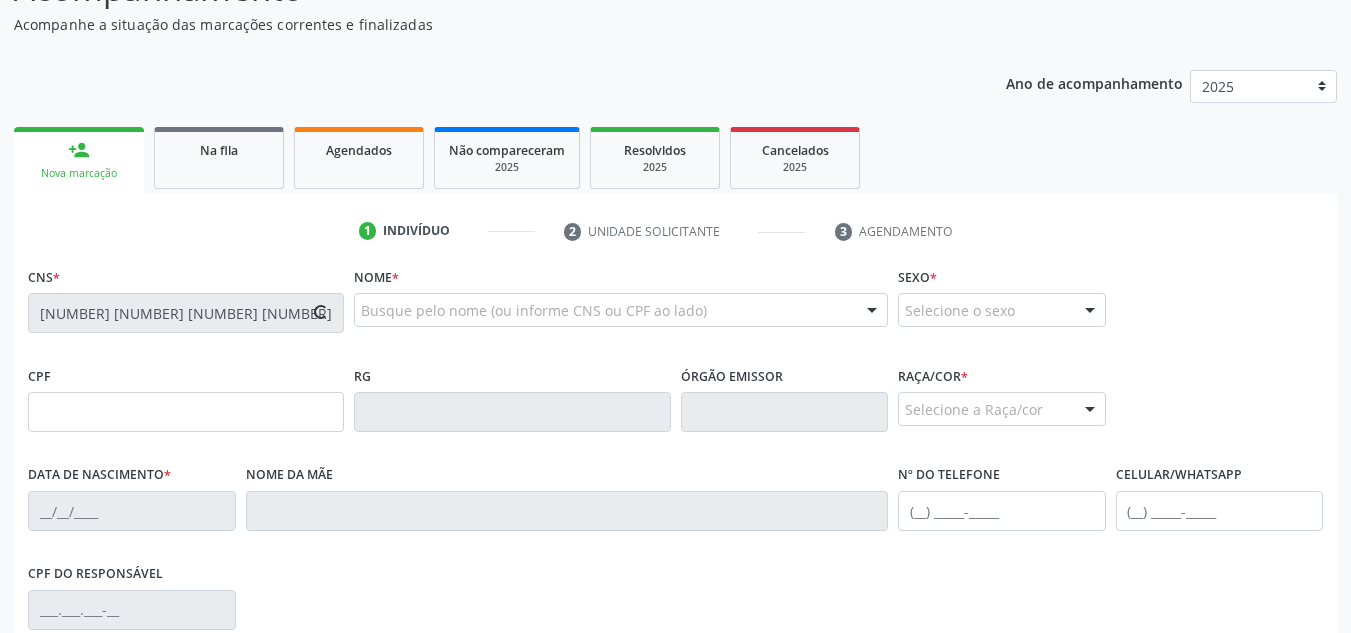 type on "[NUMBER]-[NUMBER]-[NUMBER]" 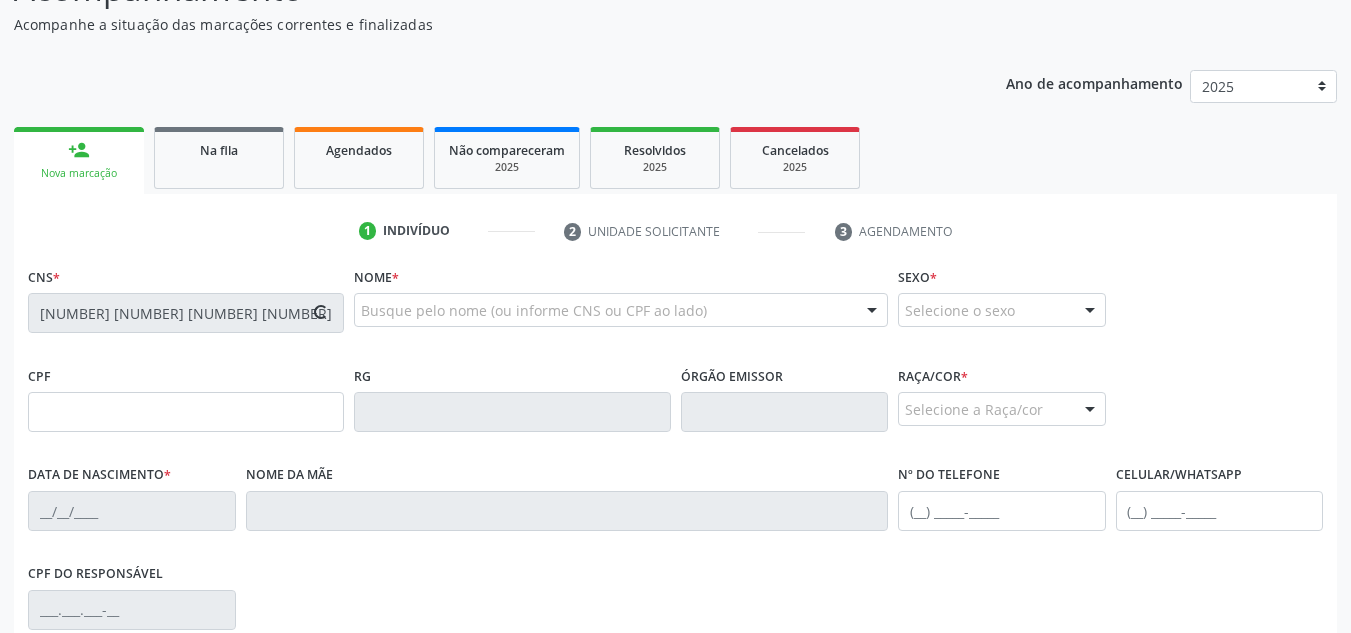 type on "[DATE]" 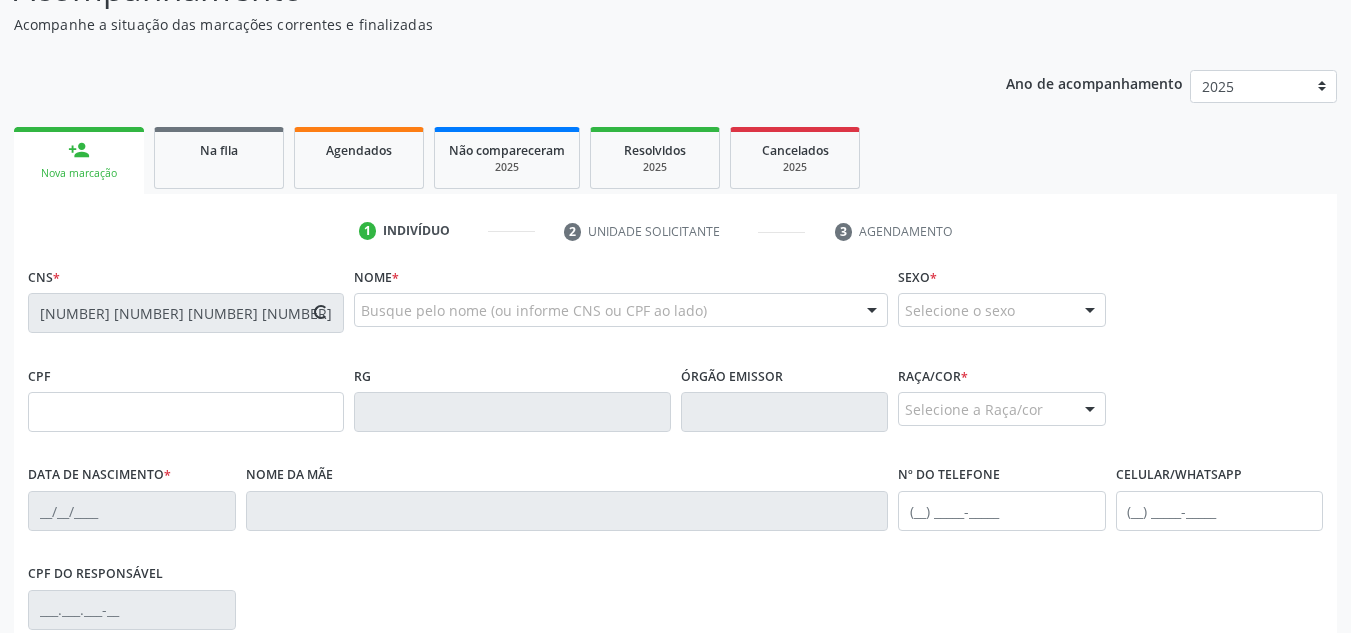 type on "S/N" 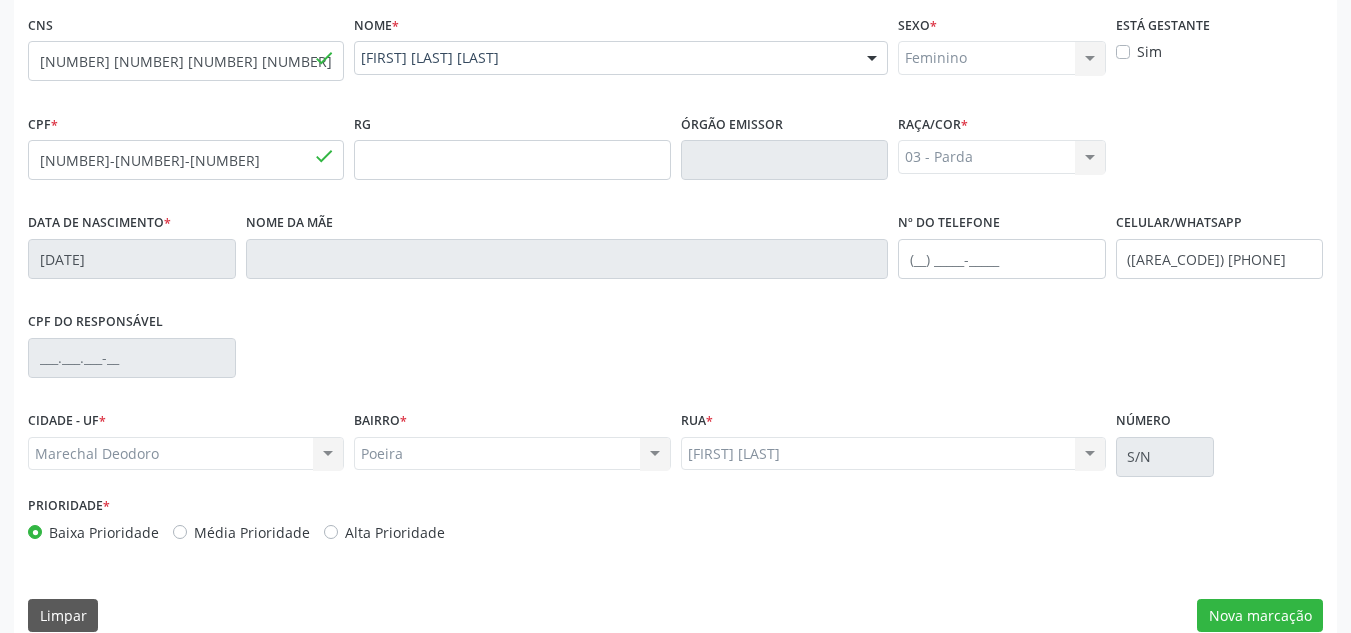 scroll, scrollTop: 479, scrollLeft: 0, axis: vertical 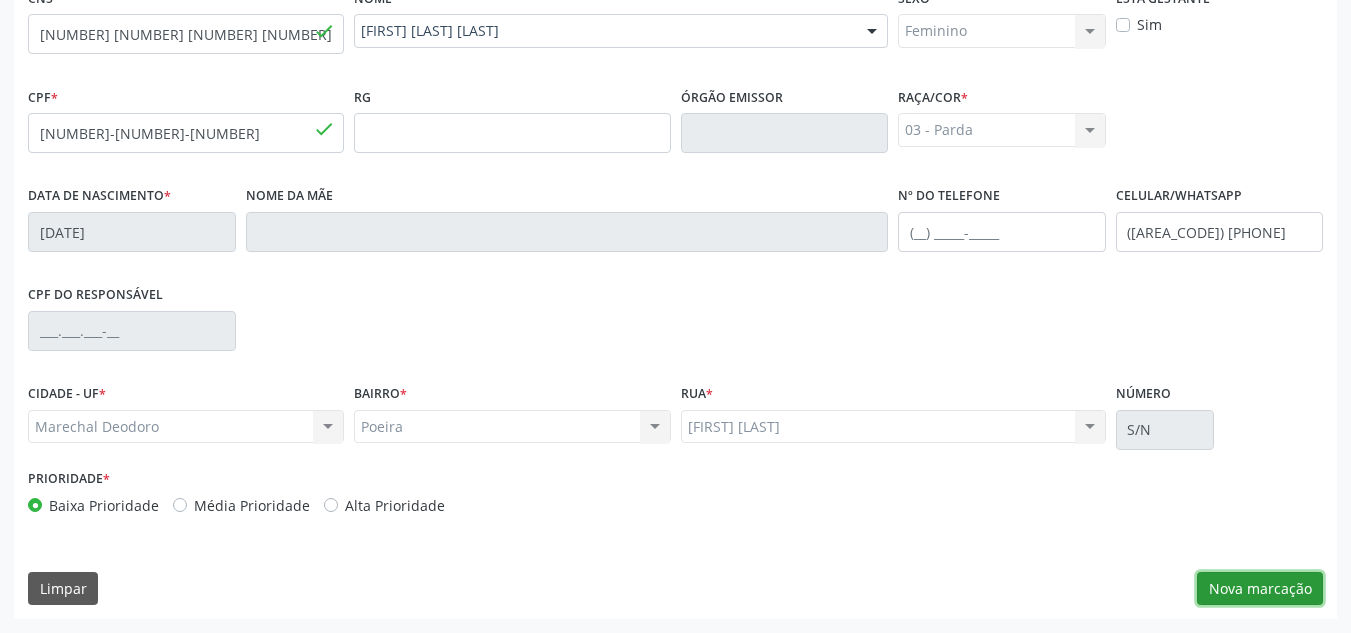 click on "Nova marcação" at bounding box center (1260, 589) 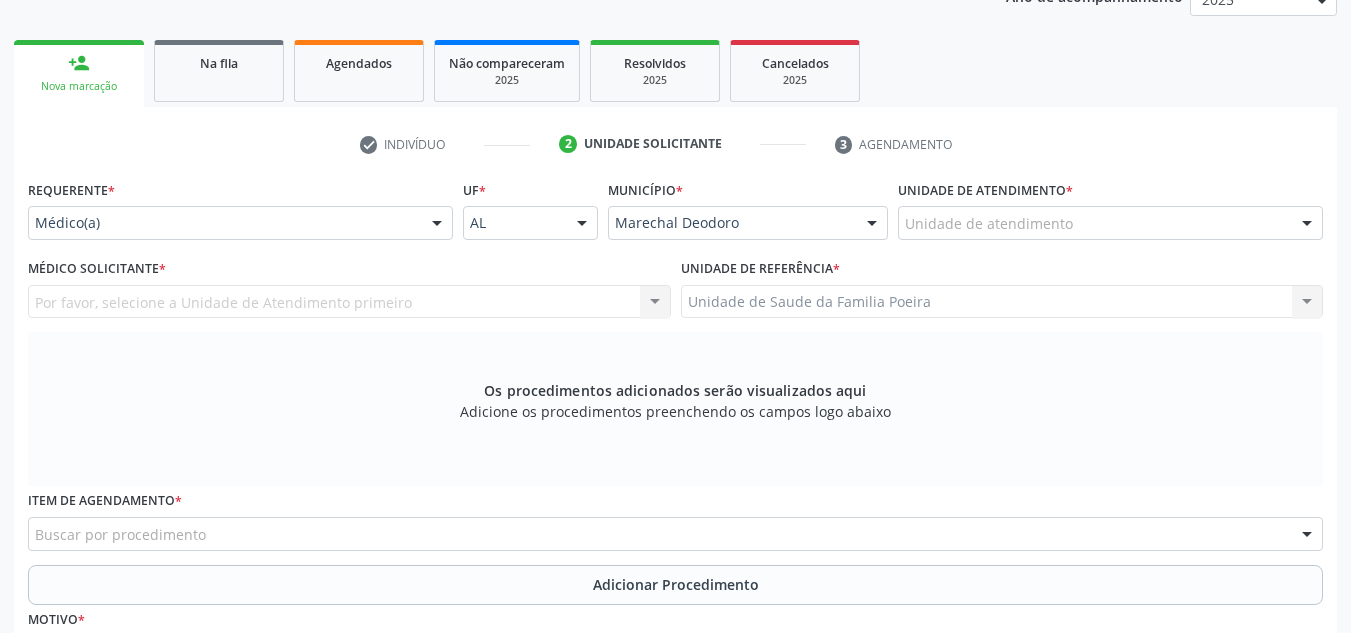 scroll, scrollTop: 279, scrollLeft: 0, axis: vertical 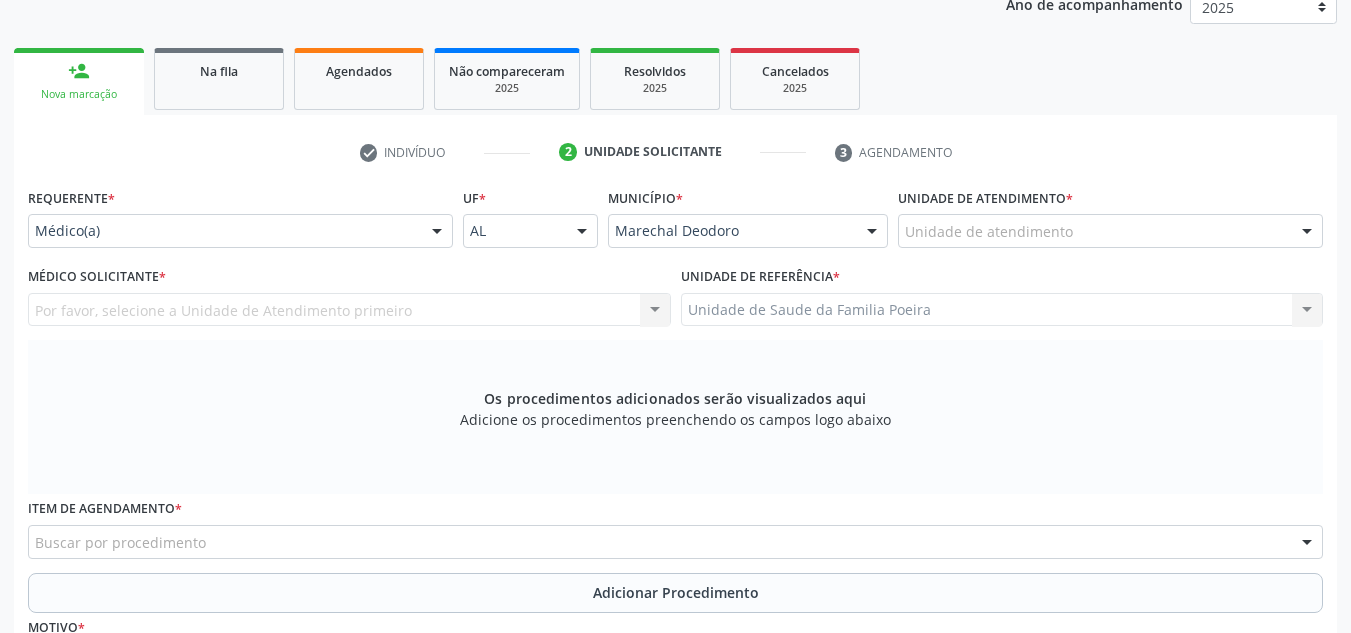 click on "Por favor, selecione a Unidade de Atendimento primeiro
Nenhum resultado encontrado para: "   "
Não há nenhuma opção para ser exibida." at bounding box center [349, 310] 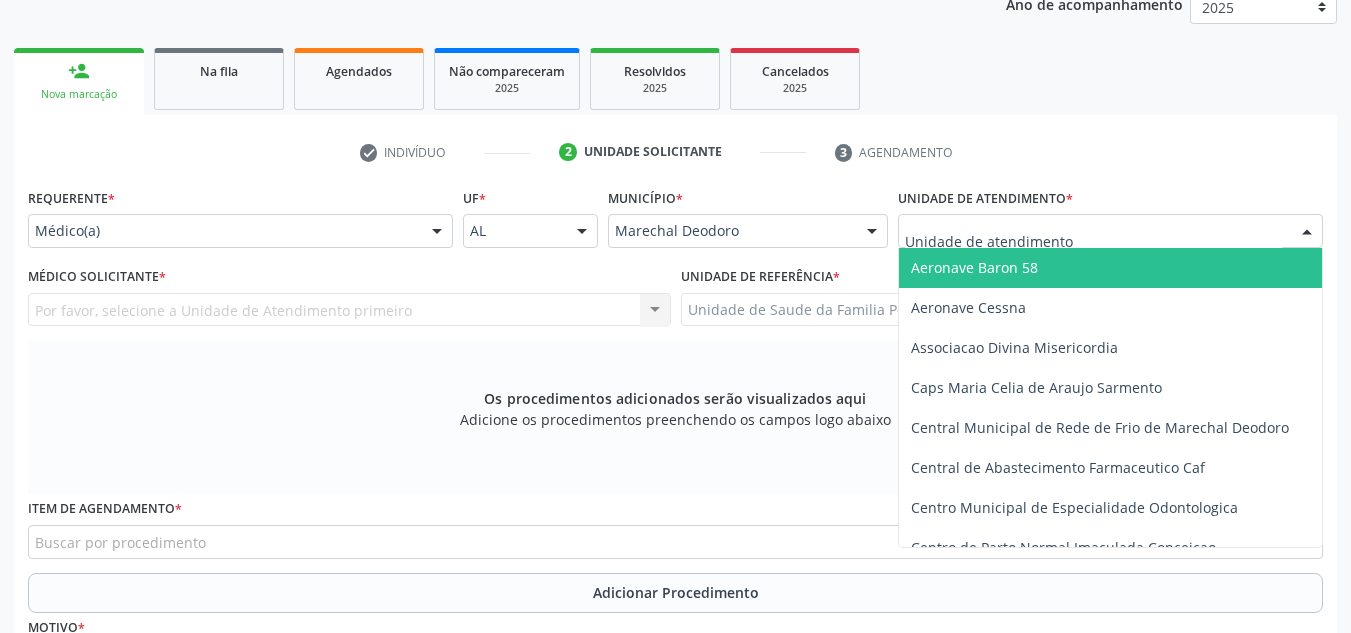 click at bounding box center (1307, 232) 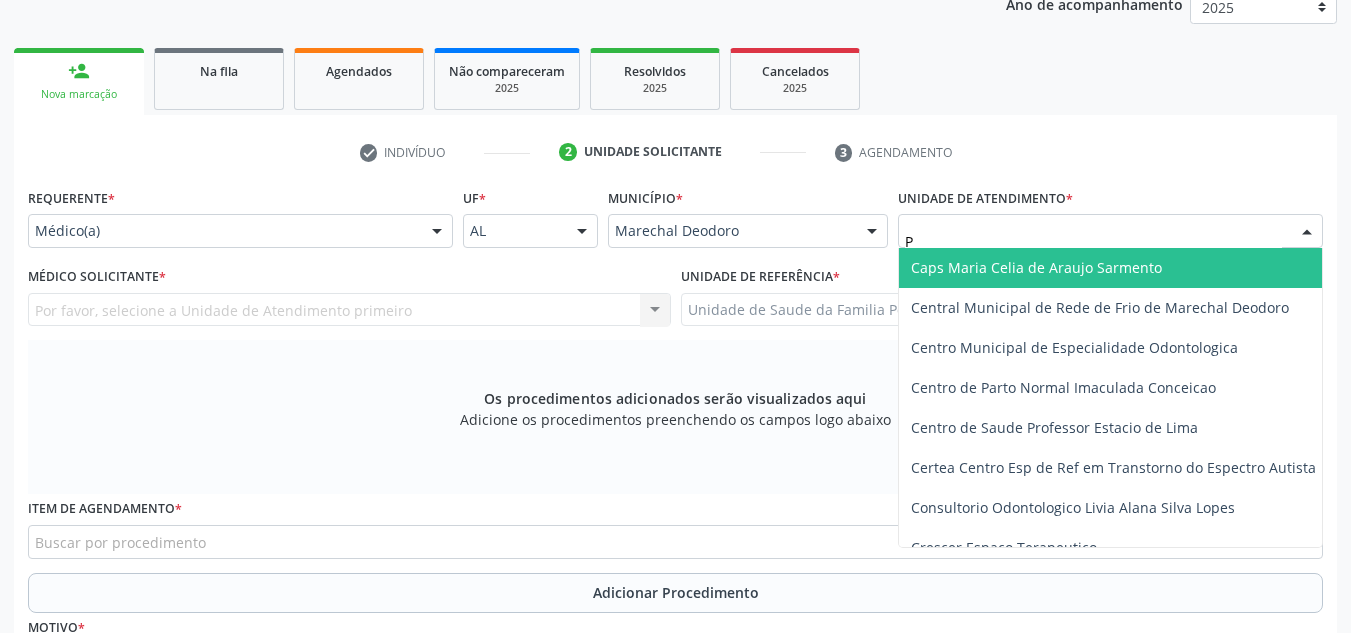 type on "PO" 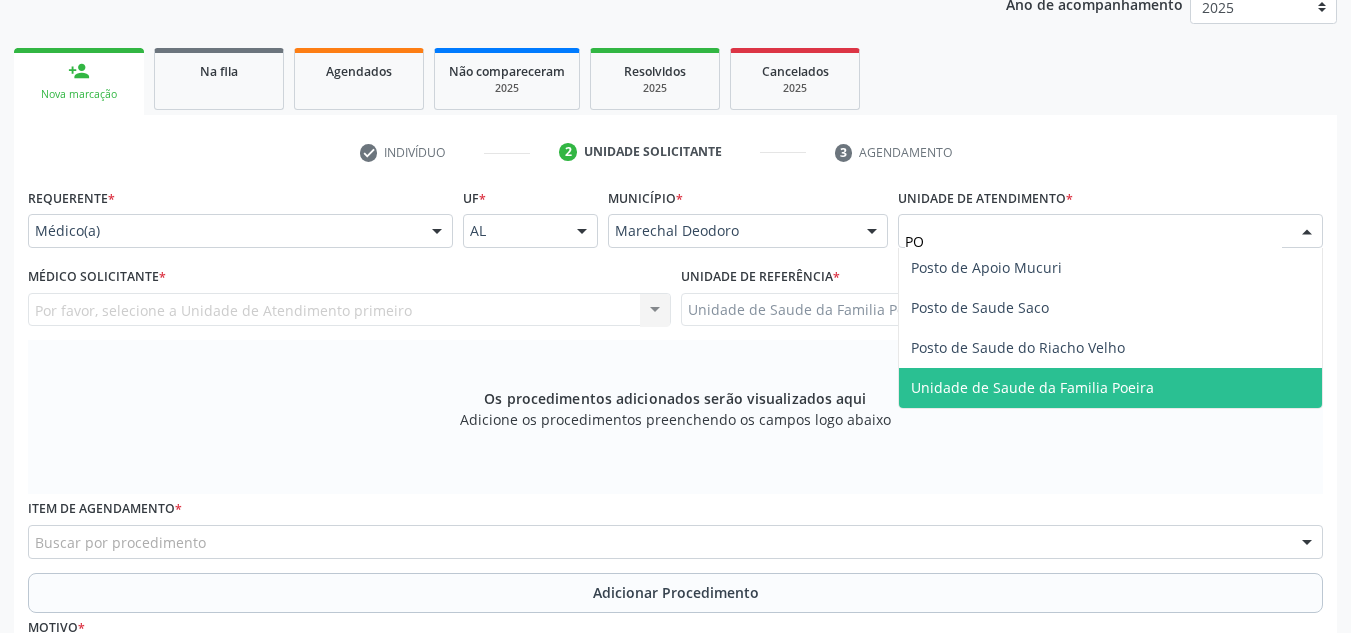click on "Unidade de Saude da Familia Poeira" at bounding box center [1032, 387] 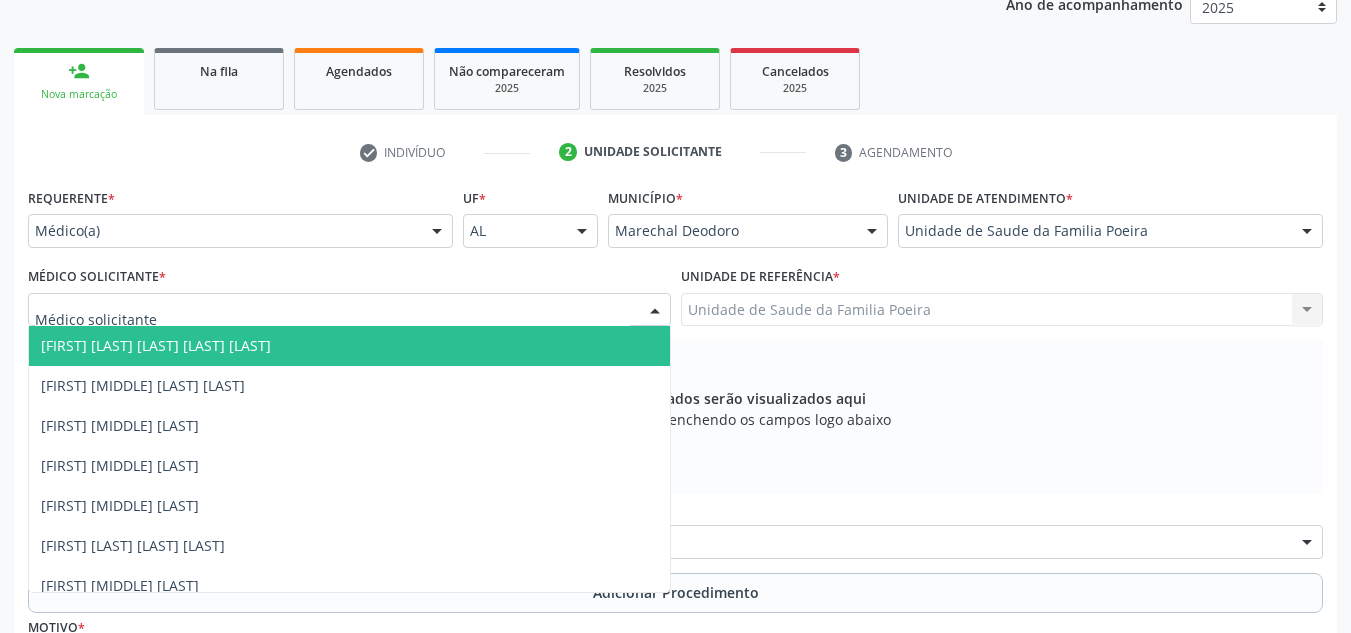 click at bounding box center [655, 311] 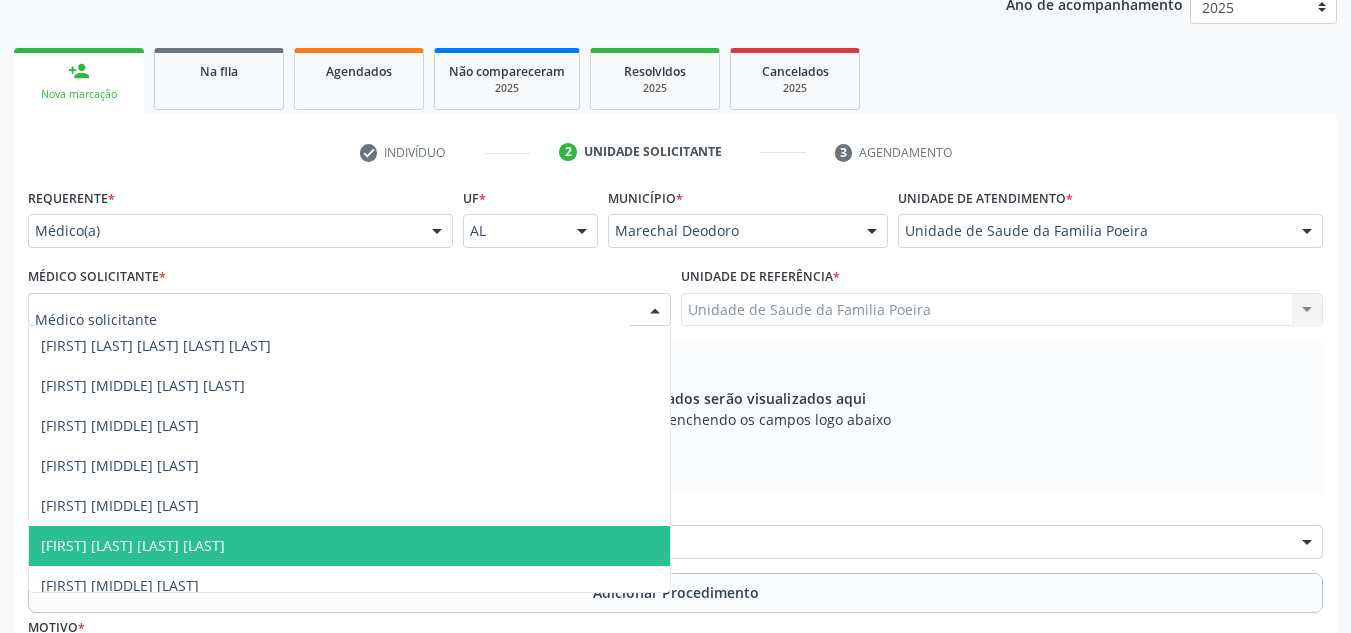 click on "[FIRST] [LAST] [LAST] [LAST]" at bounding box center [349, 546] 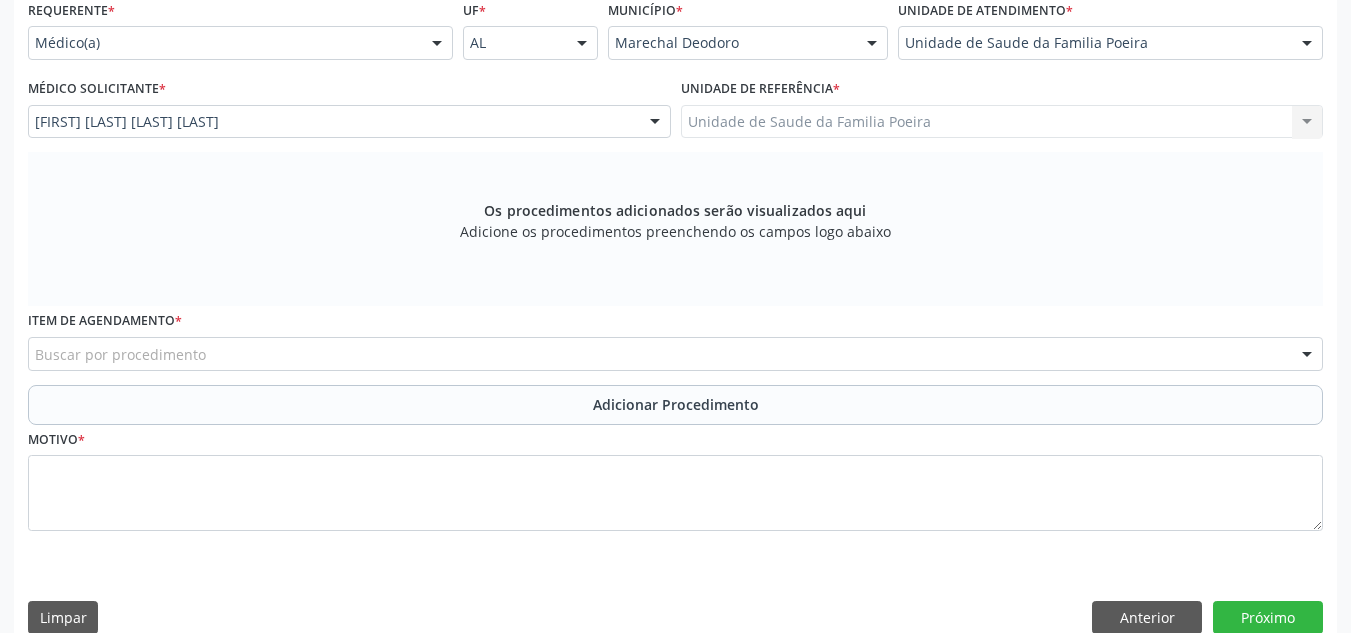 scroll, scrollTop: 496, scrollLeft: 0, axis: vertical 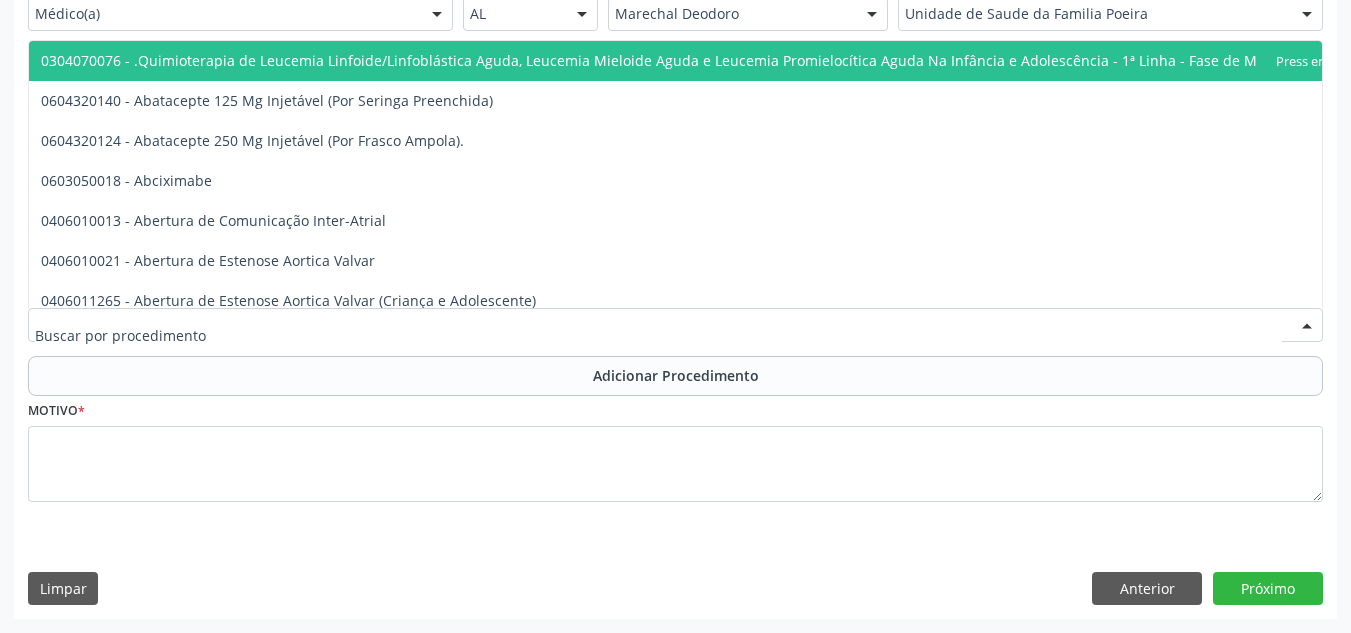 click at bounding box center (675, 325) 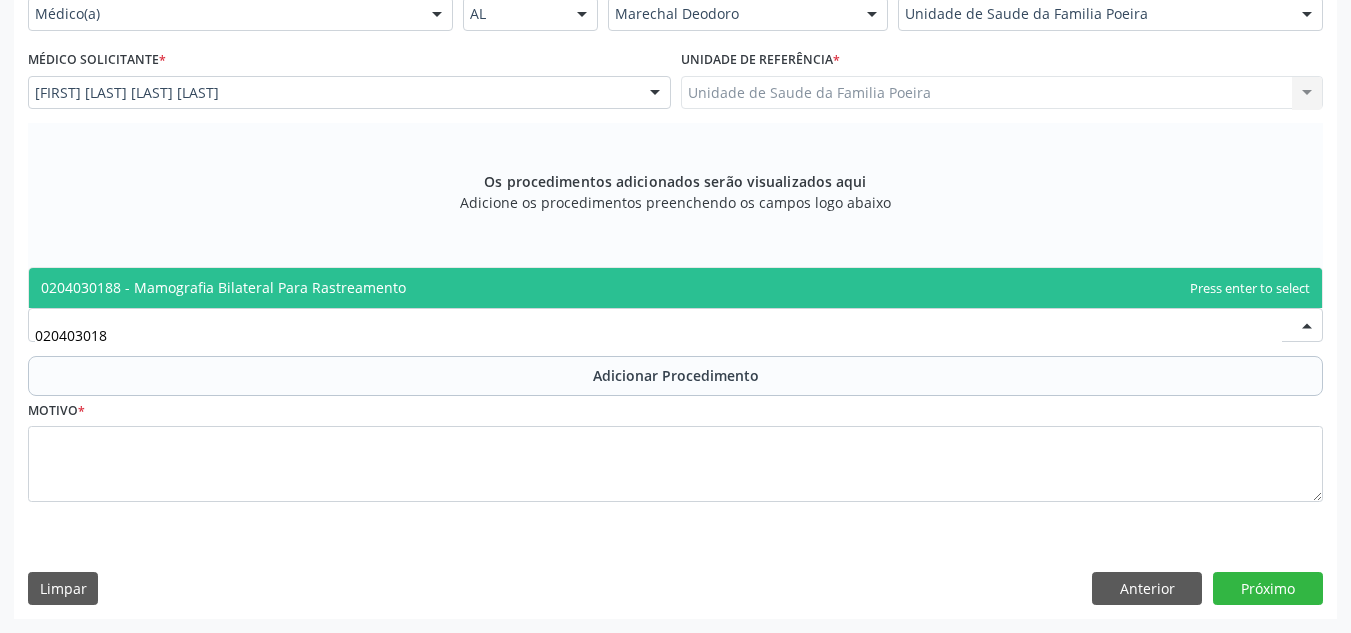 type on "[NUMBER]" 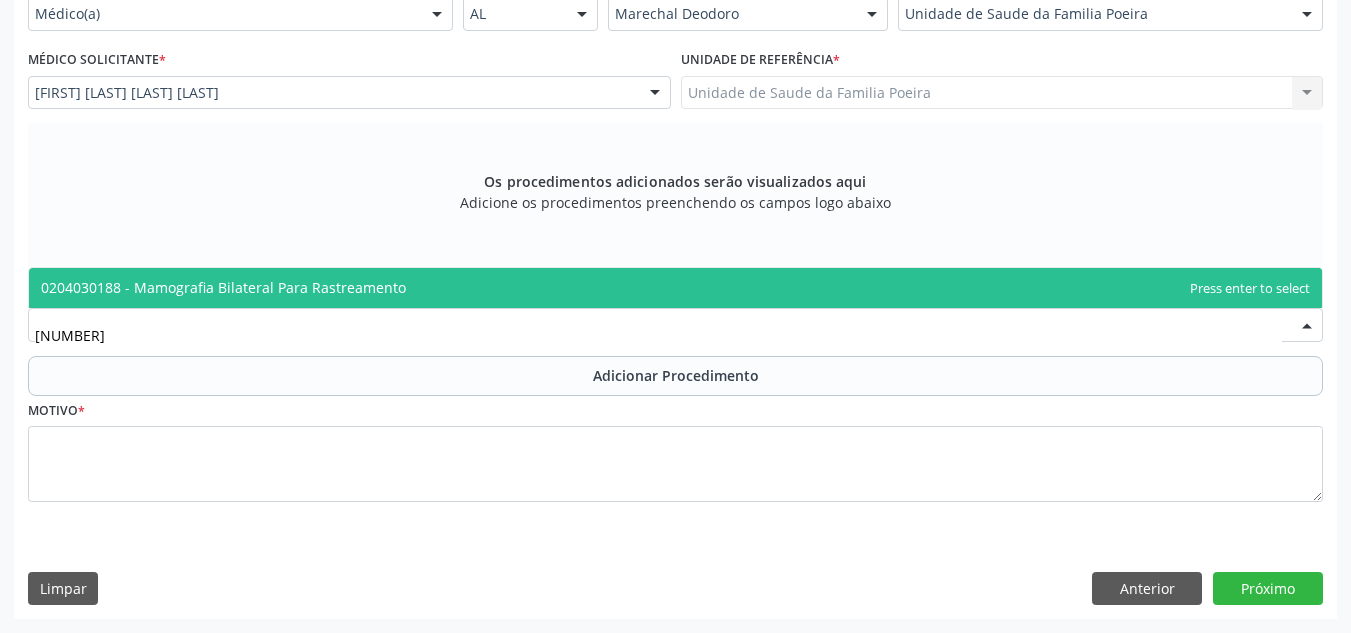 click on "0204030188 - Mamografia Bilateral Para Rastreamento" at bounding box center [223, 287] 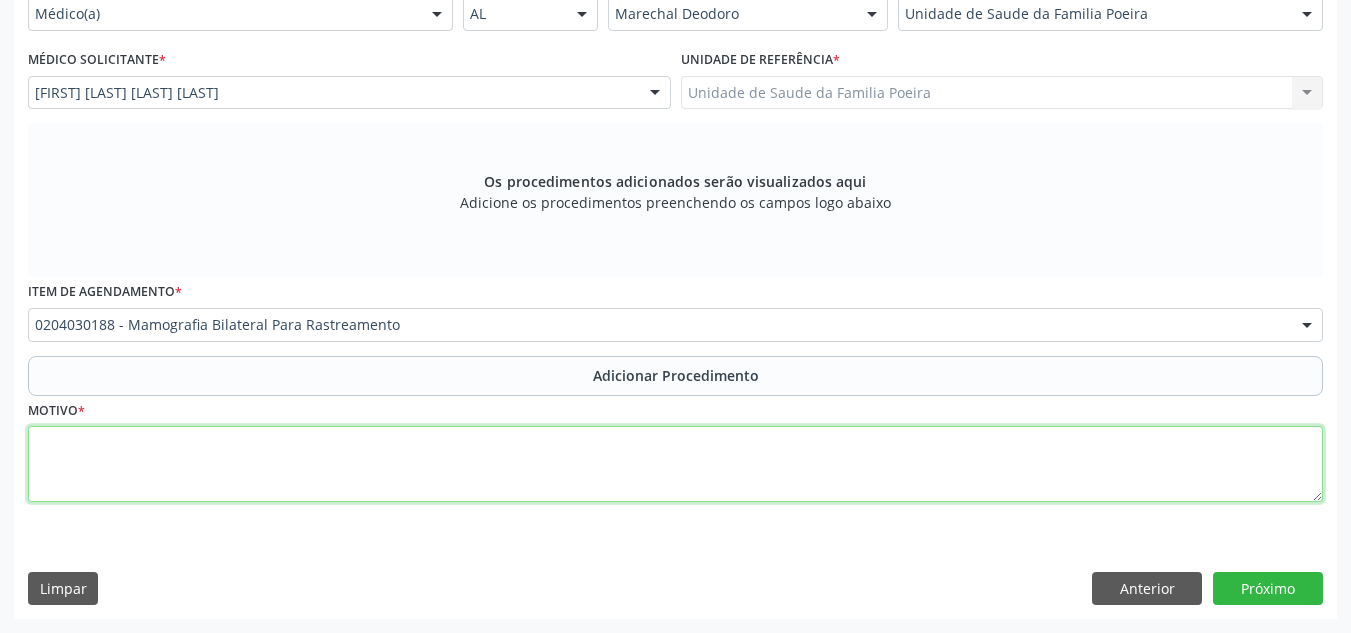 click at bounding box center [675, 464] 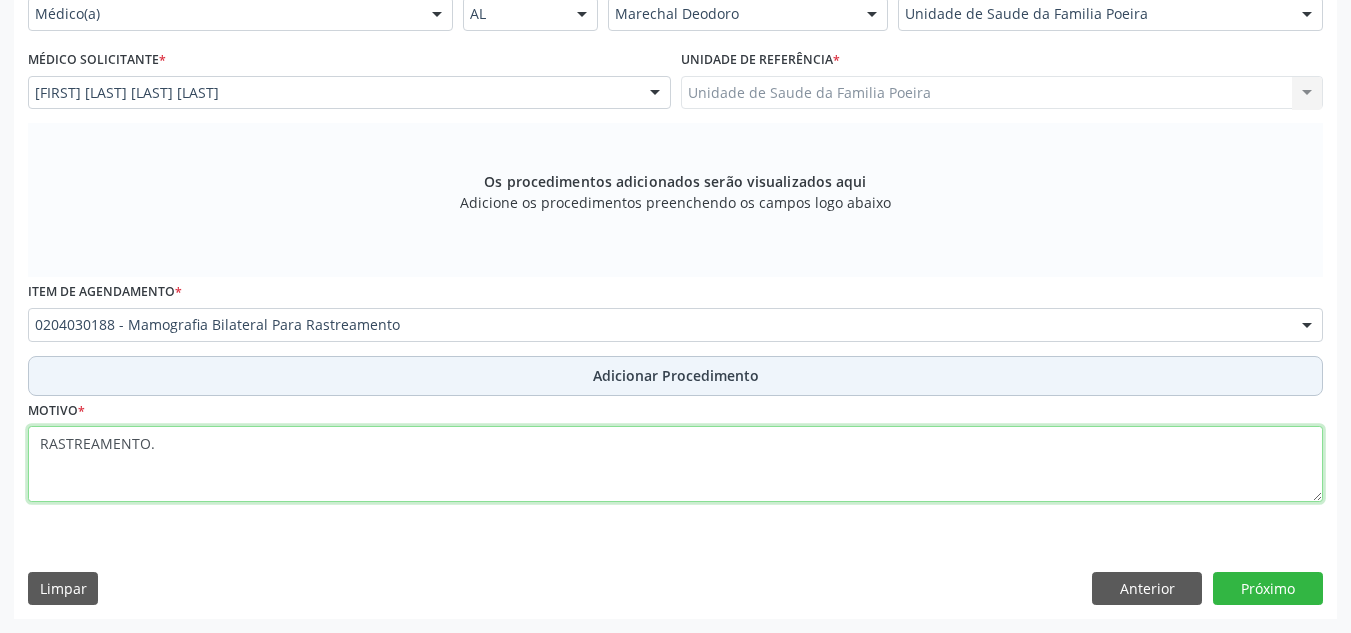 type on "RASTREAMENTO." 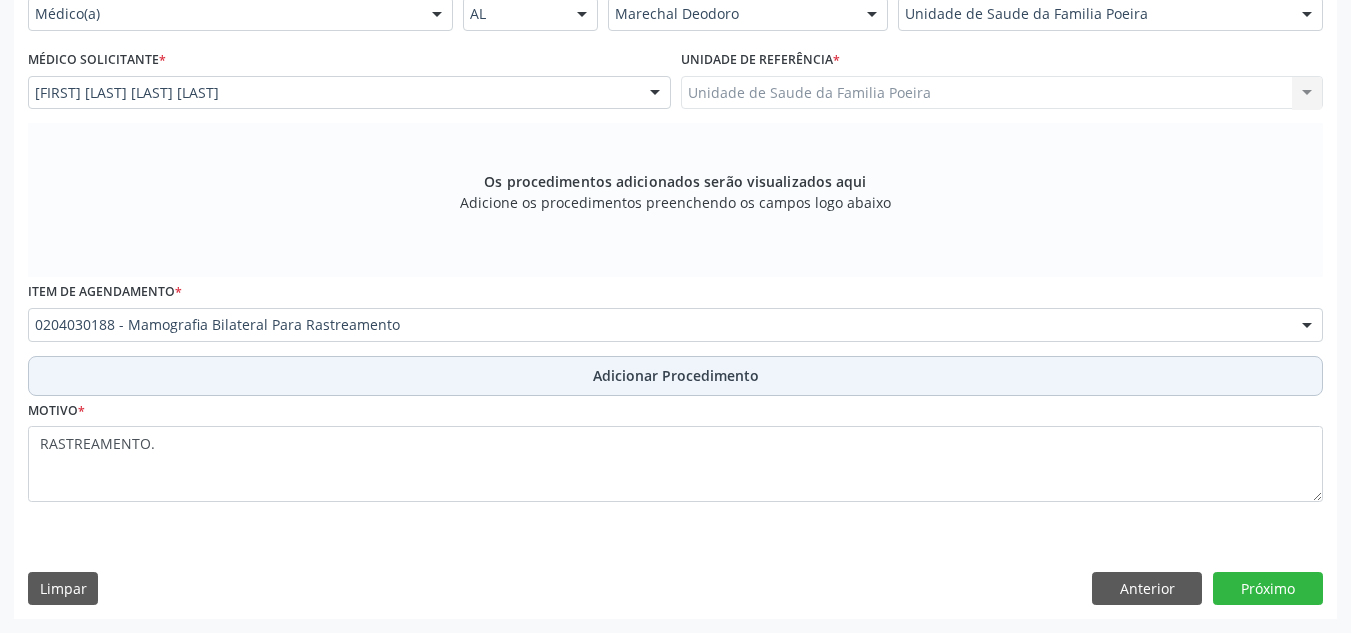 click on "Adicionar Procedimento" at bounding box center (676, 375) 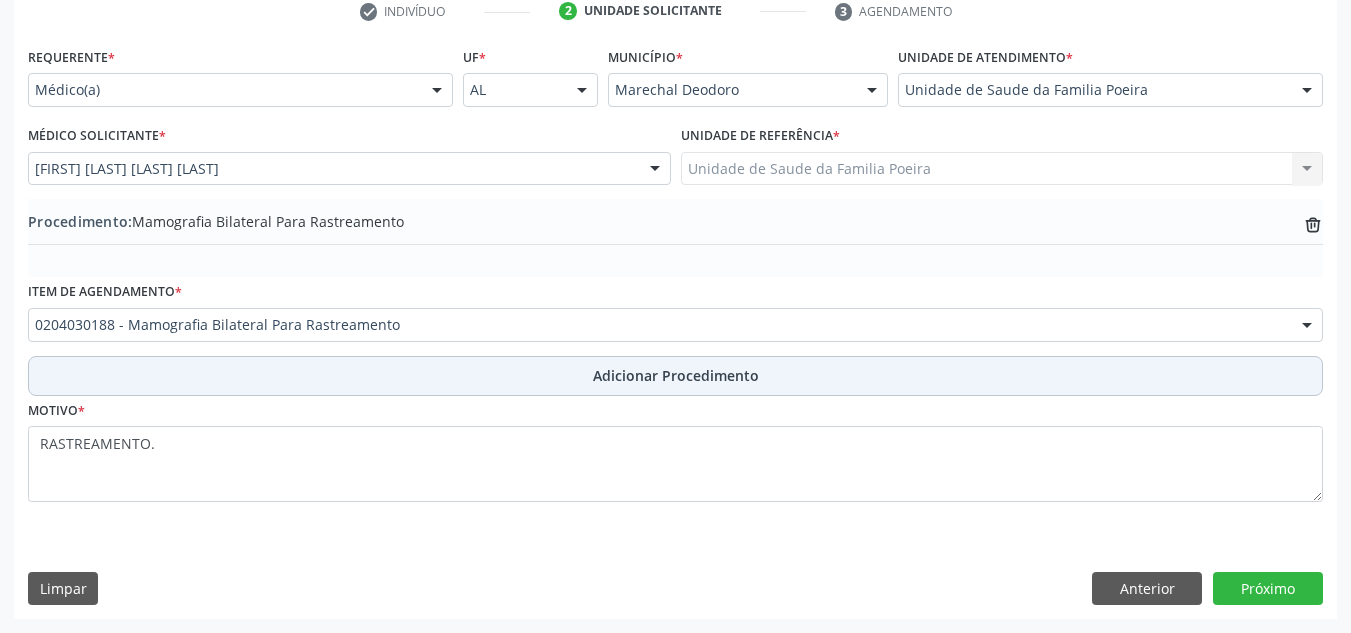 scroll, scrollTop: 420, scrollLeft: 0, axis: vertical 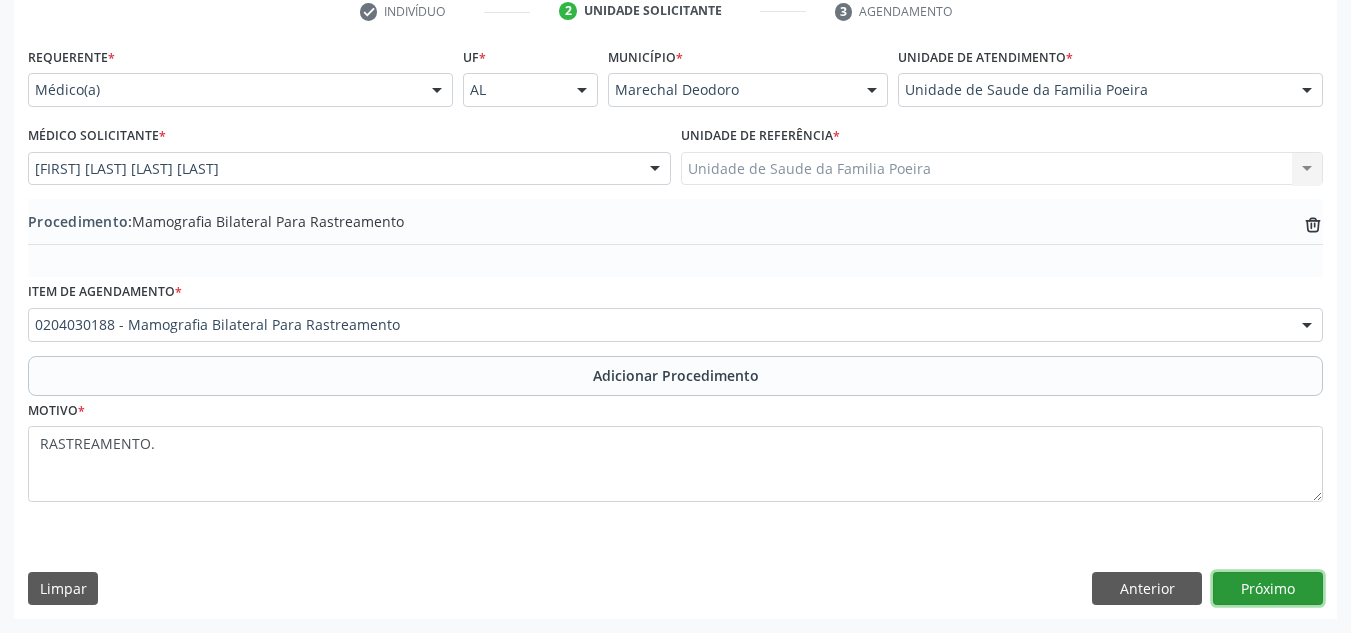 click on "Próximo" at bounding box center [1268, 589] 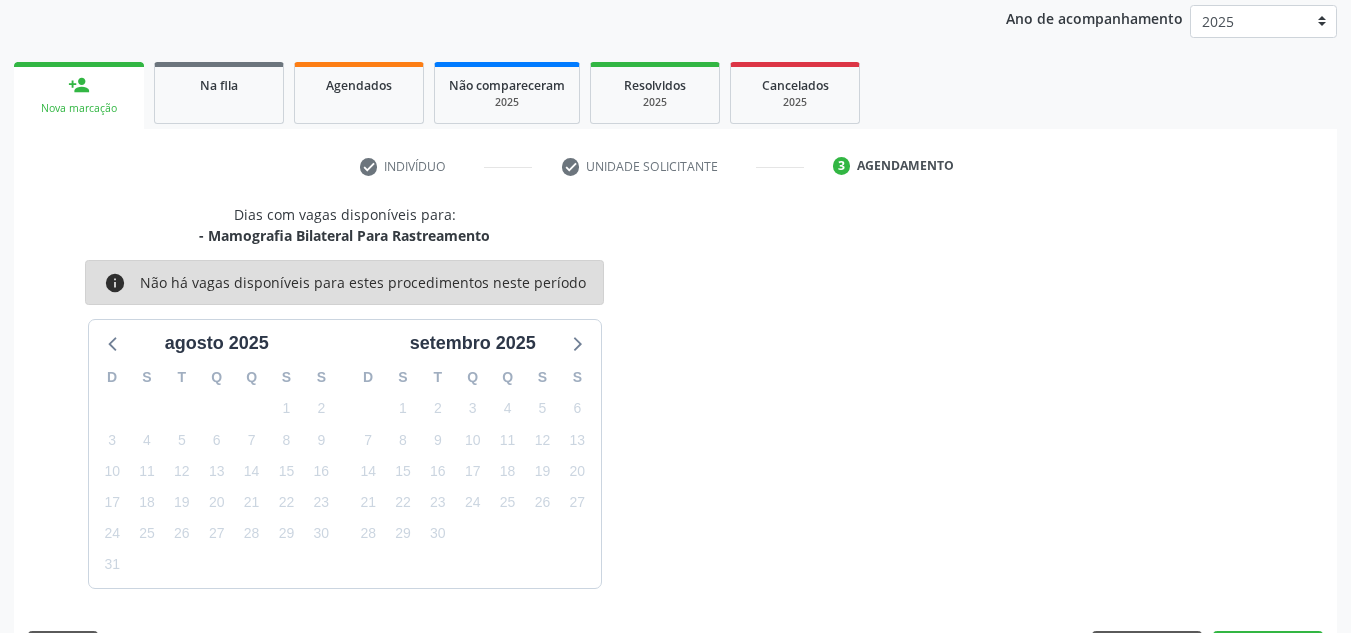 scroll, scrollTop: 324, scrollLeft: 0, axis: vertical 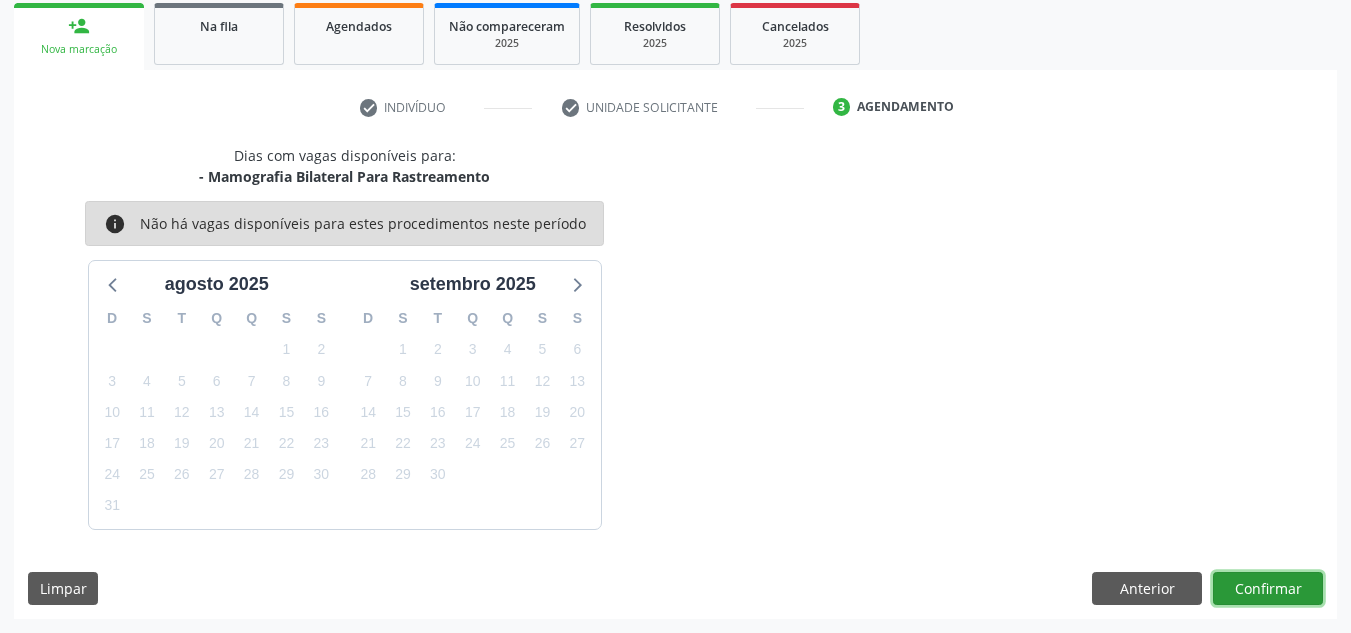 click on "Confirmar" at bounding box center [1268, 589] 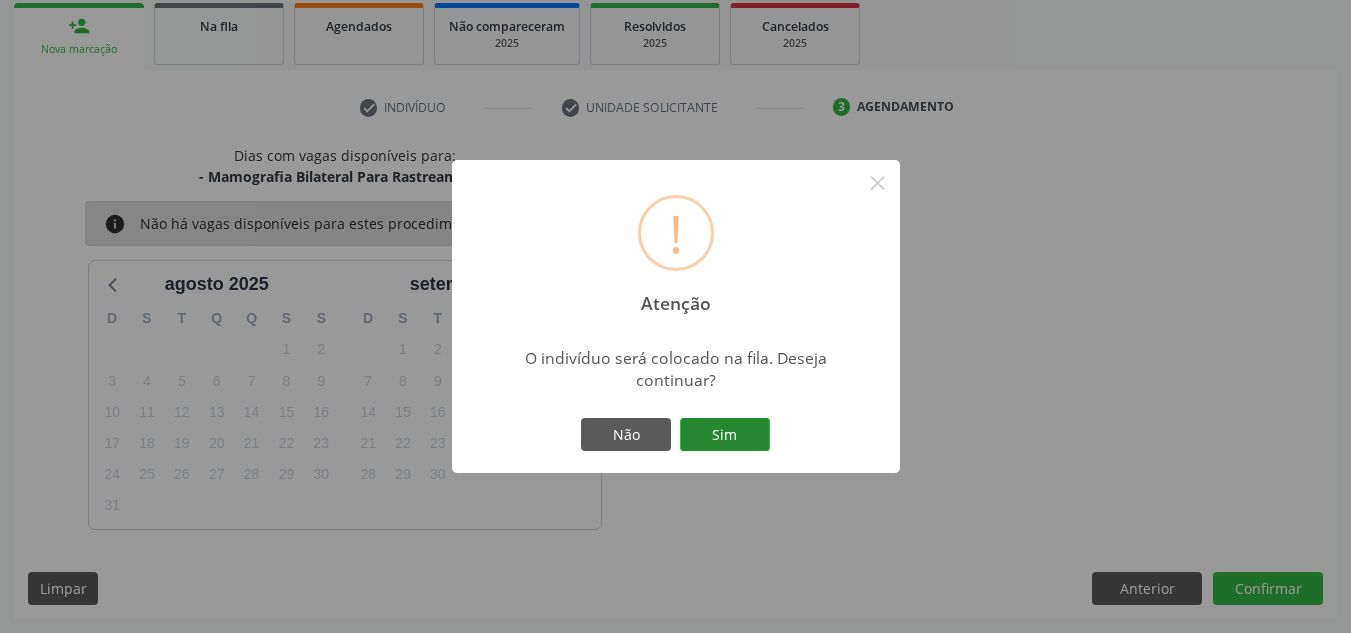 click on "Sim" at bounding box center [725, 435] 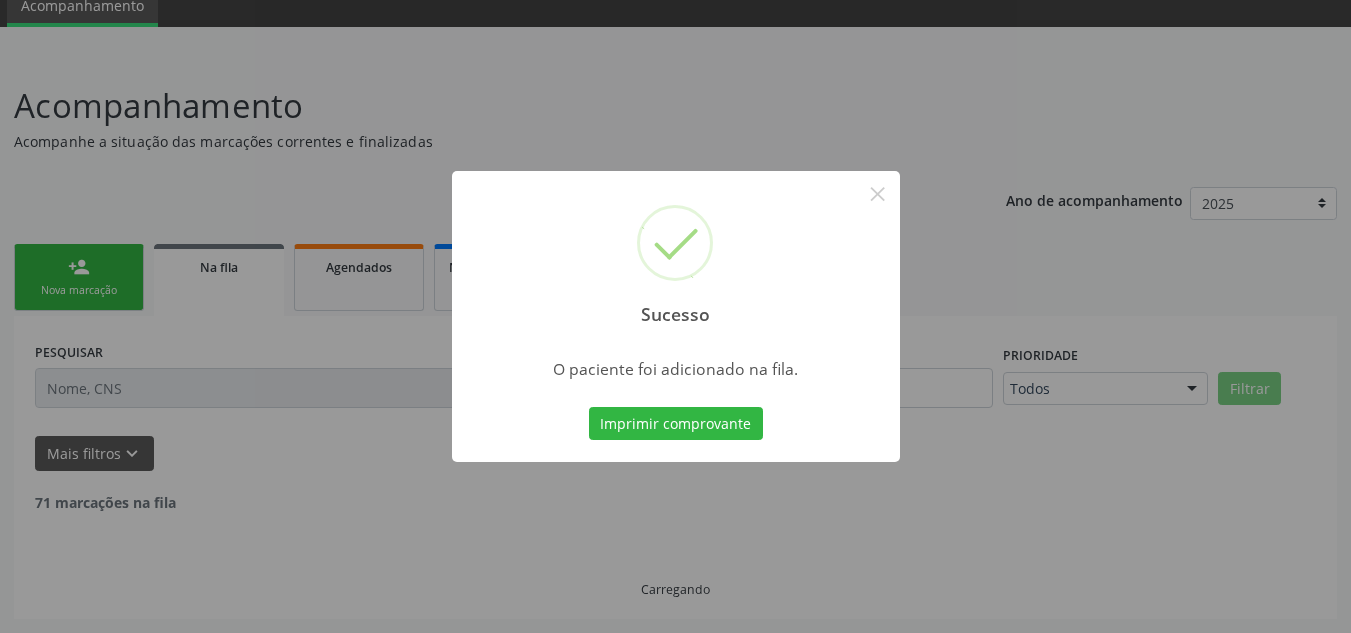 scroll, scrollTop: 62, scrollLeft: 0, axis: vertical 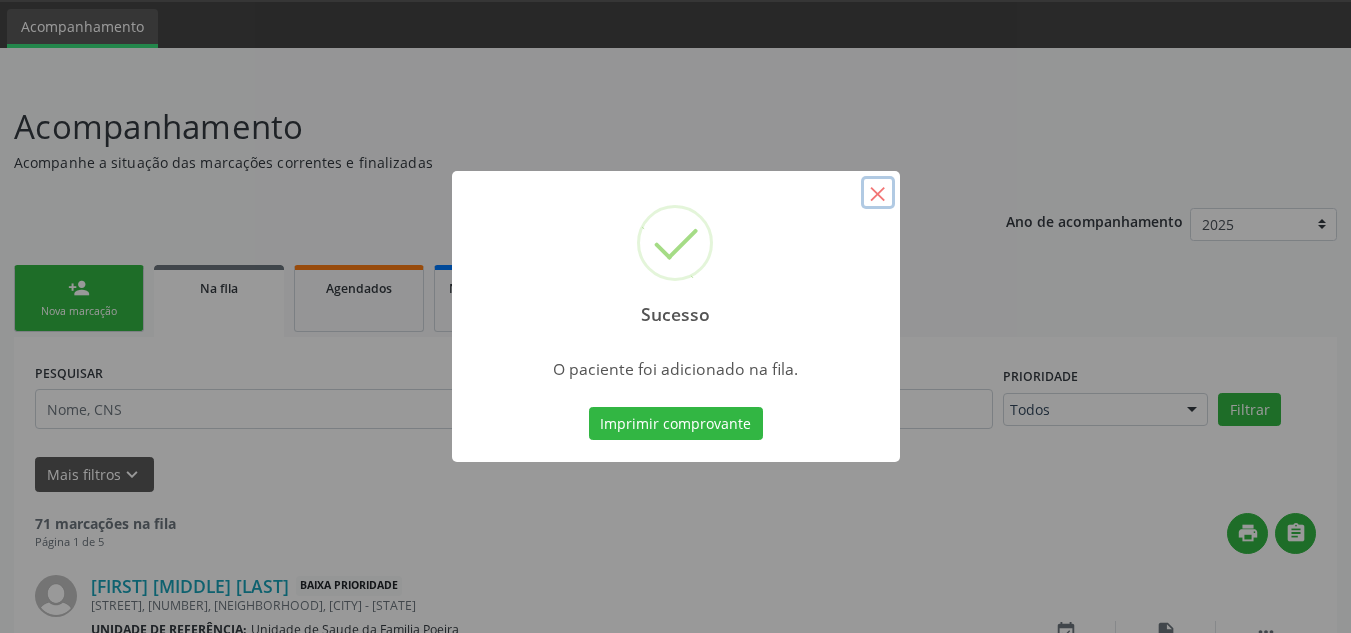 click on "×" at bounding box center (878, 193) 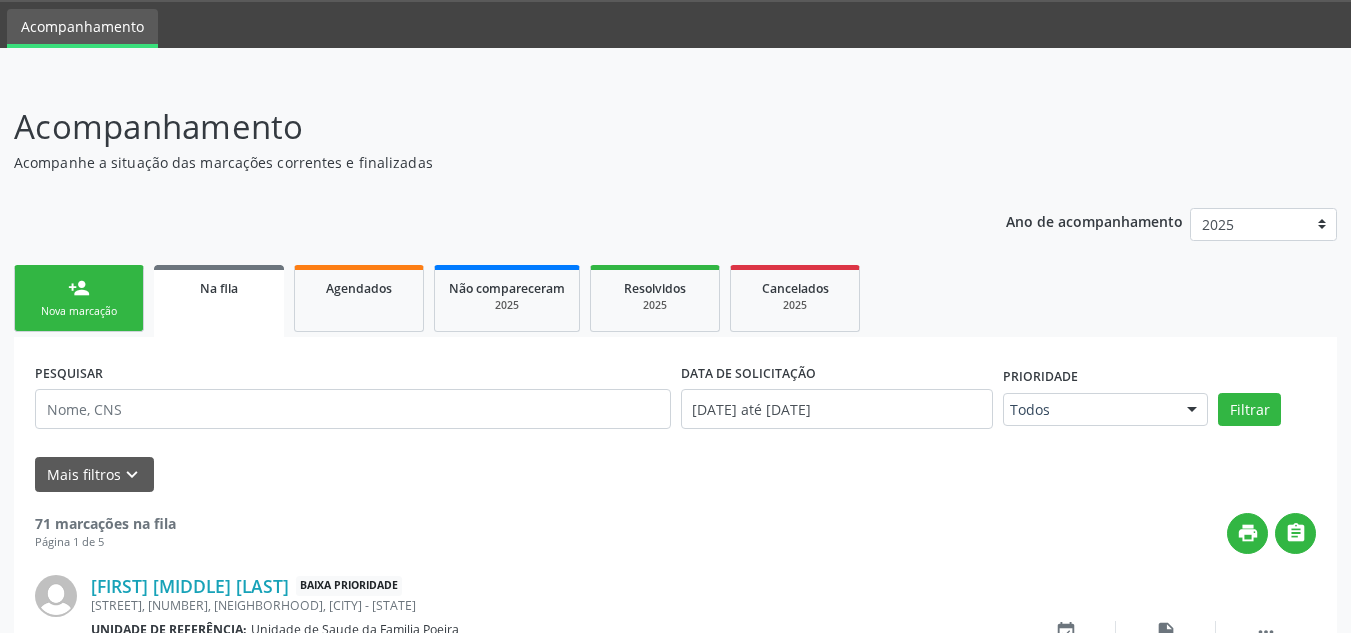 click on "Nova marcação" at bounding box center [79, 311] 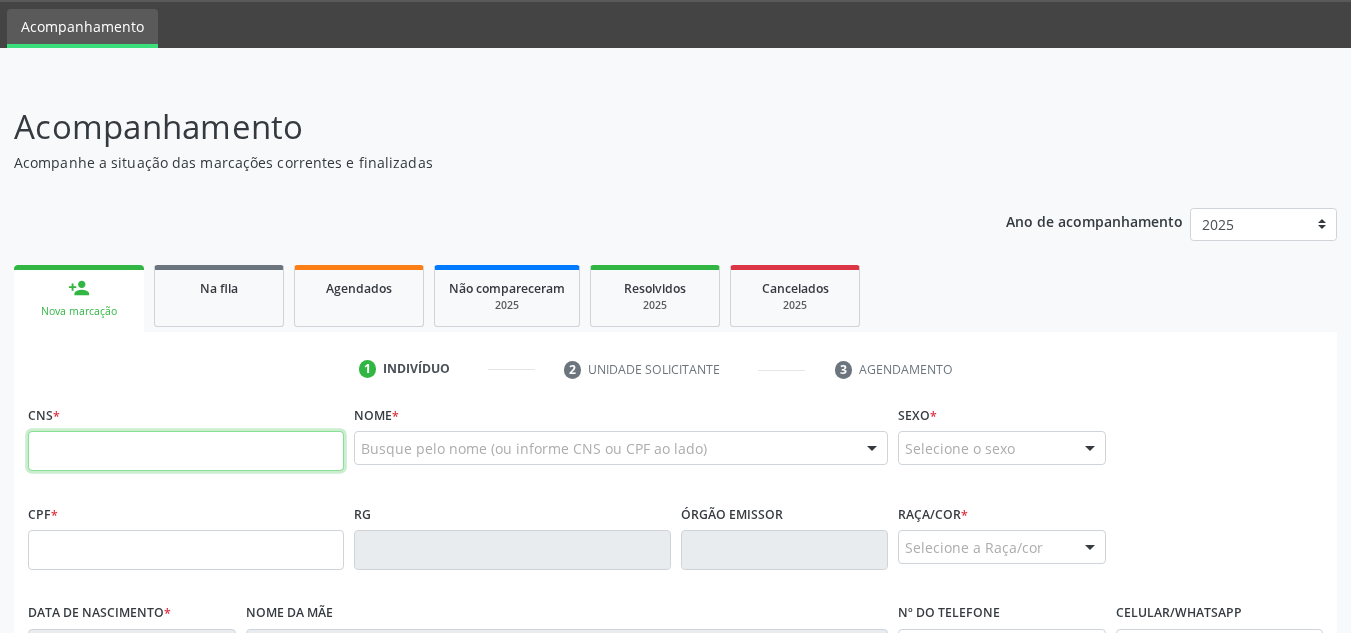 paste on "[NUMBER] [NUMBER] [NUMBER] [NUMBER]" 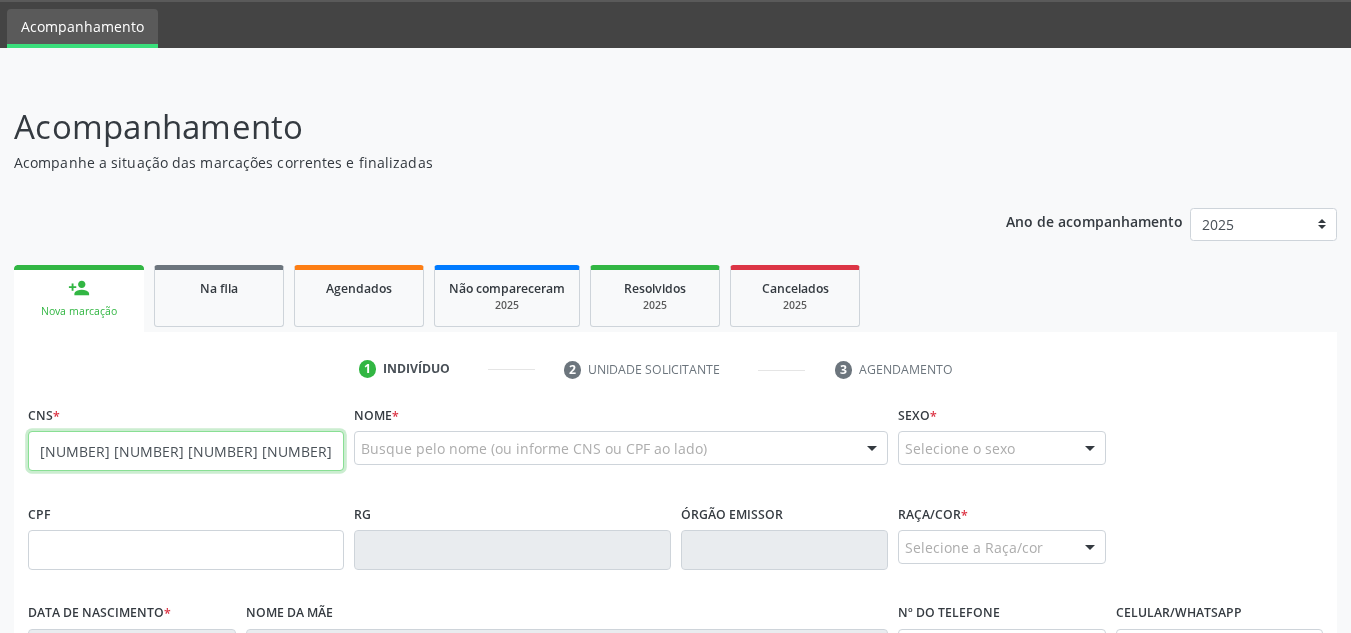 type on "[NUMBER] [NUMBER] [NUMBER] [NUMBER]" 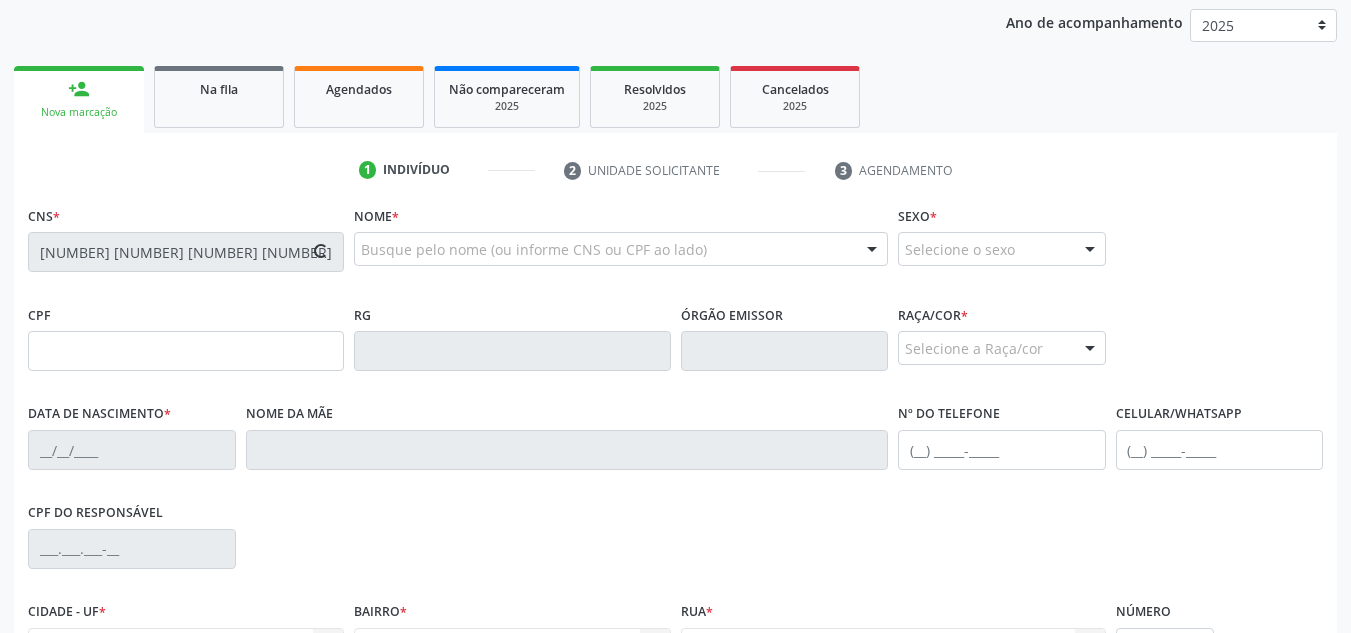 type on "[NUMBER]-[NUMBER]-[NUMBER]" 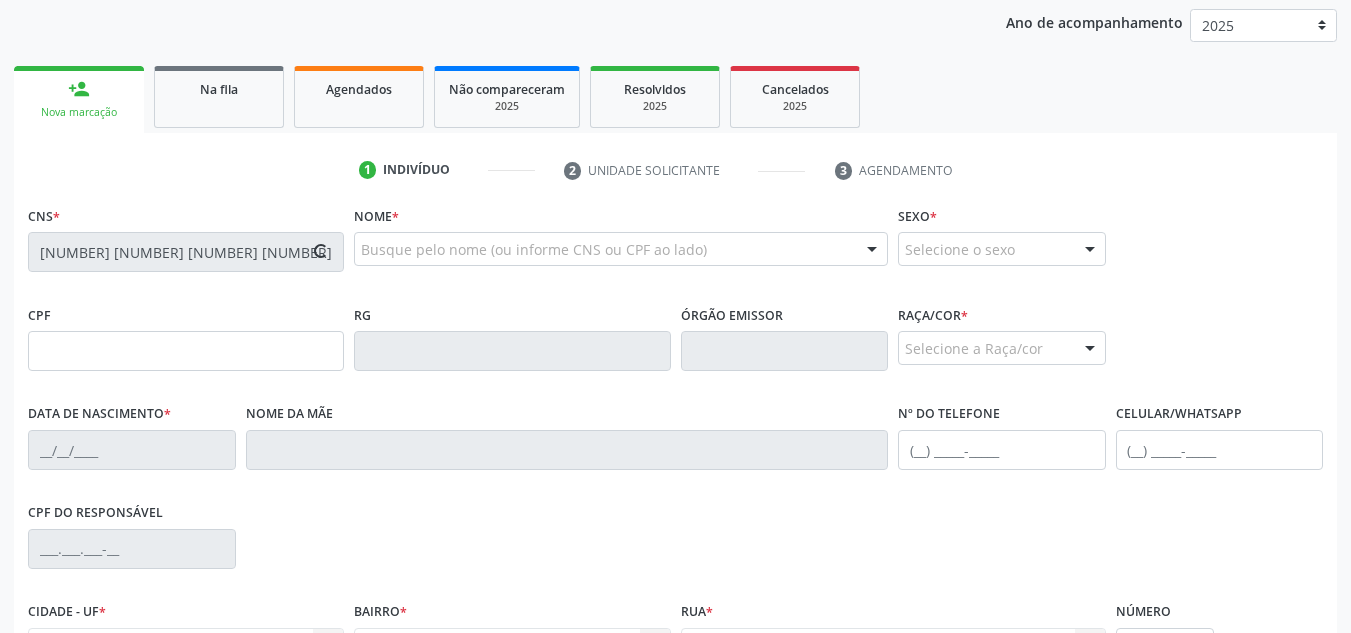 type on "[DATE]" 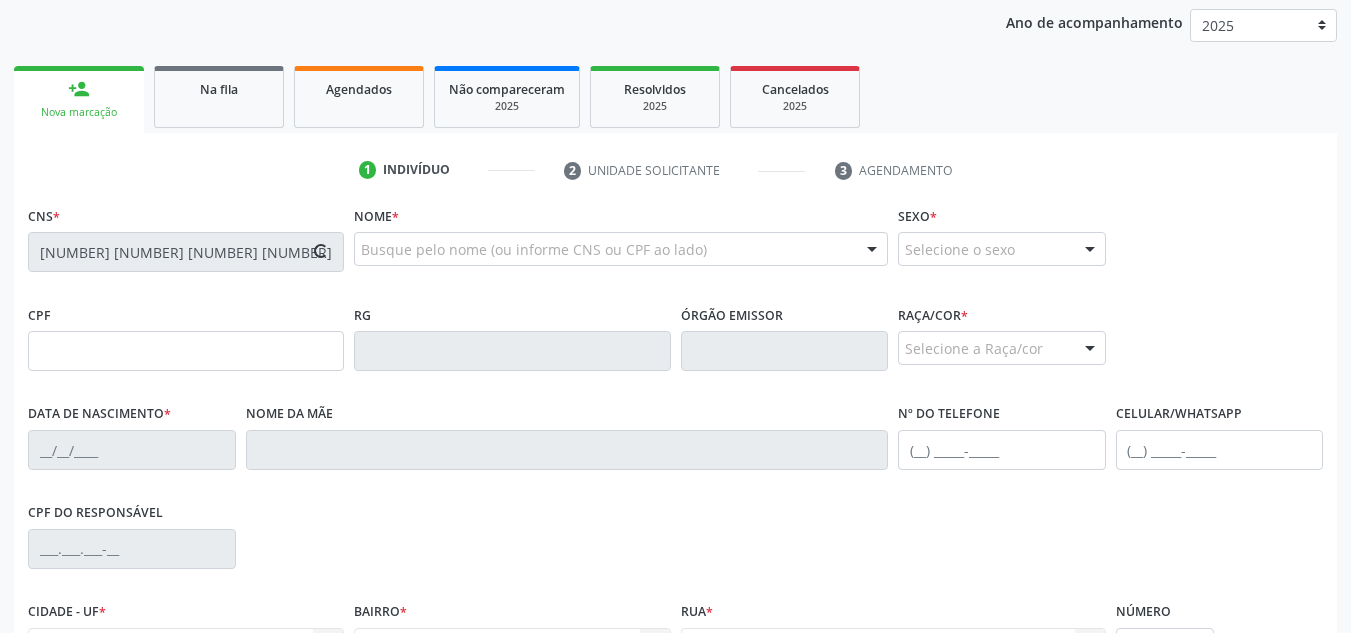 type on "[FIRST] [LAST] [LAST]" 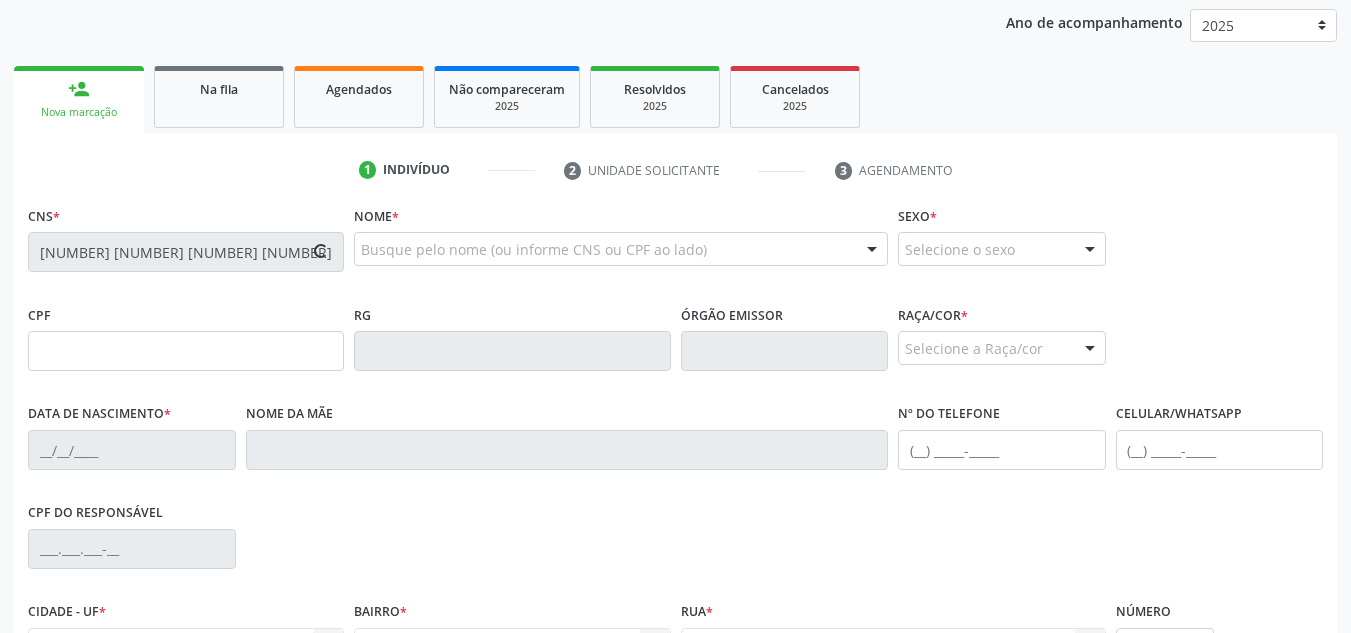 type on "([AREA_CODE]) [PHONE]" 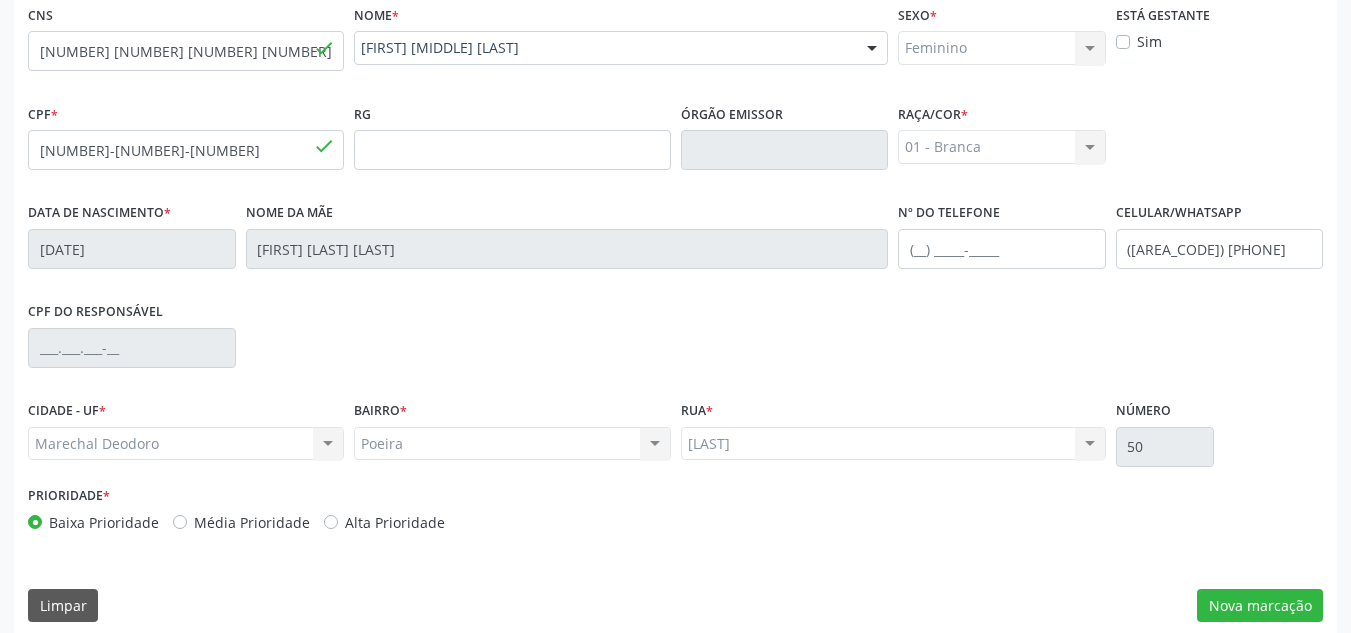 scroll, scrollTop: 479, scrollLeft: 0, axis: vertical 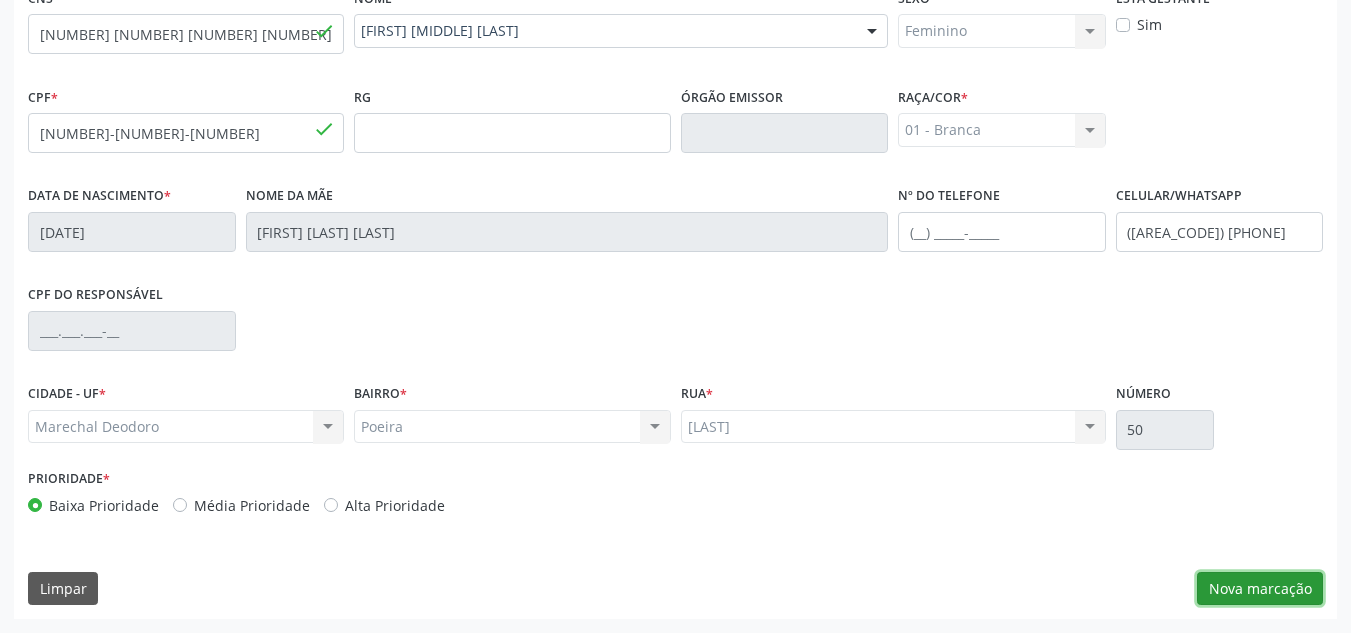 click on "Nova marcação" at bounding box center [1260, 589] 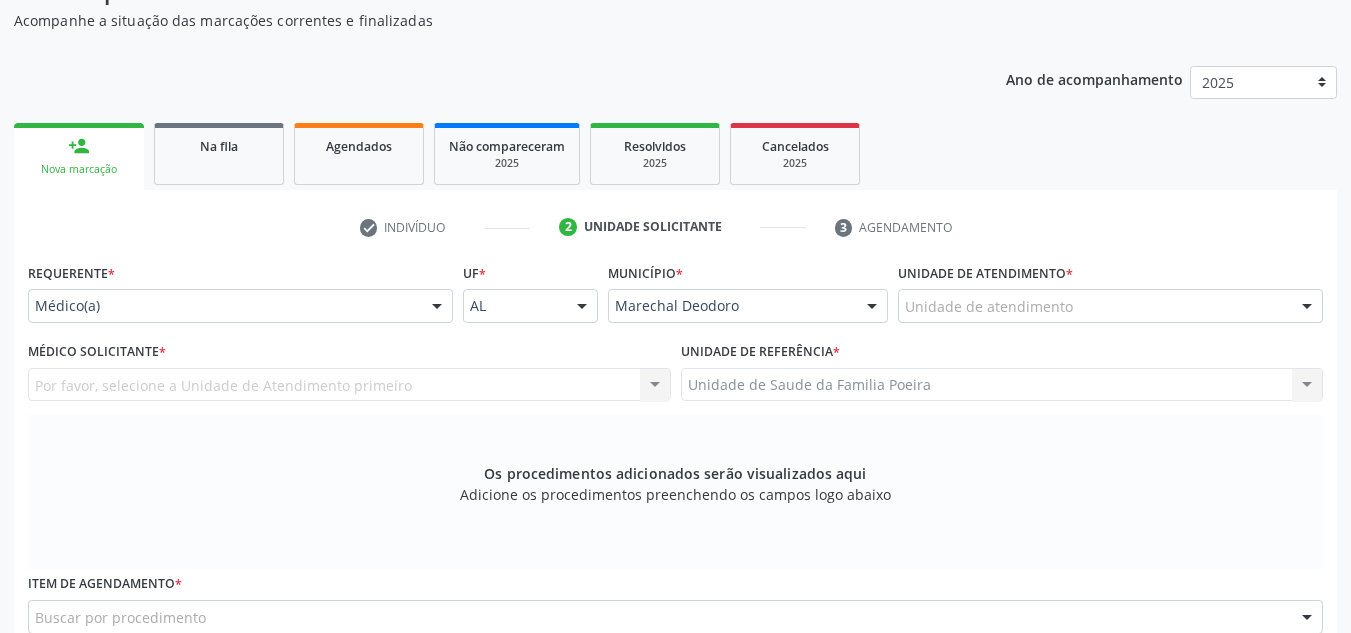 scroll, scrollTop: 196, scrollLeft: 0, axis: vertical 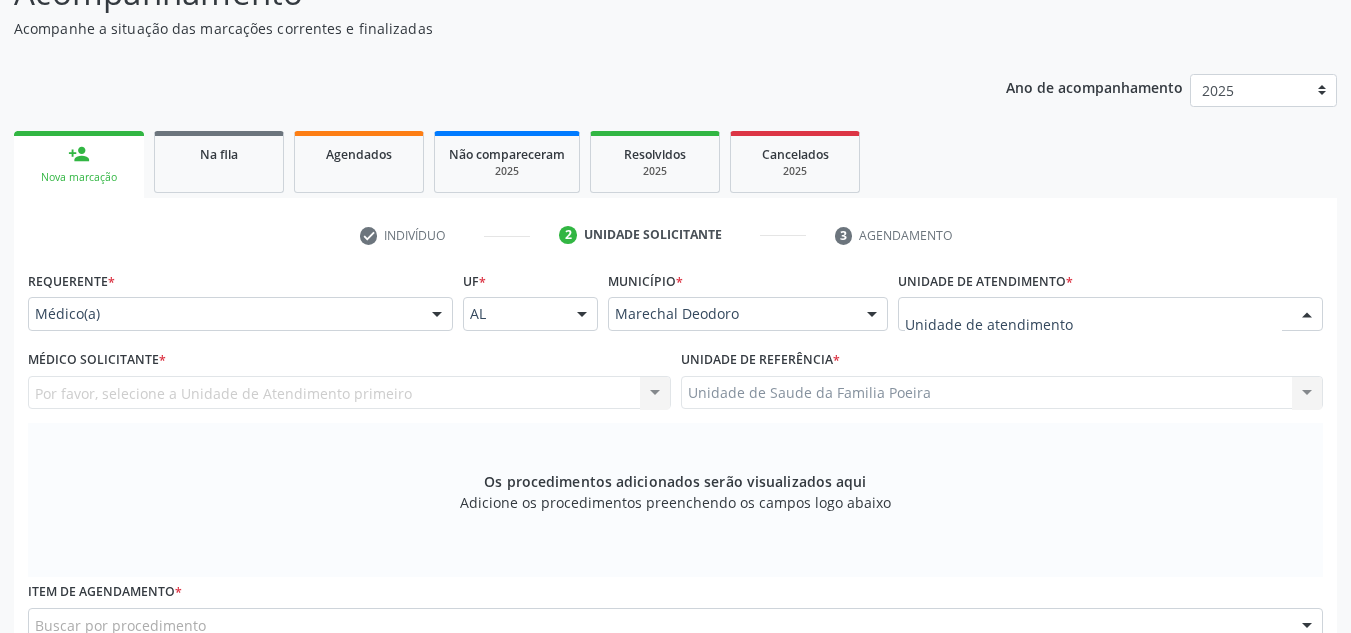 click on "Aeronave Baron 58   Aeronave Cessna   Associacao Divina Misericordia   Caps Maria Celia de Araujo Sarmento   Central Municipal de Rede de Frio de Marechal Deodoro   Central de Abastecimento Farmaceutico Caf   Centro Municipal de Especialidade Odontologica   Centro de Parto Normal Imaculada Conceicao   Centro de Saude Professor Estacio de Lima   Certea Centro Esp de Ref em Transtorno do Espectro Autista   Clinica Escola de Medicina Veterinaria do Cesmac   Clinica de Reestruturacao Renovar Crer   Consultorio Odontologico Livia Alana Silva Lopes   Crescer Espaco Terapeutico   Espaco Klecia Ribeiro   Fazenda da Esperanca Santa Terezinha   Helicoptero Falcao 5   Labmar   Laboratorio Marechal   Laboratorio Marechal Deodoro   Laboratorio de Protese Dentaria Marechal Deodoro   Melhor em Casa   Posto de Apoio Mucuri   Posto de Saude Saco   Posto de Saude do Riacho Velho   Secretaria Municipal de Saude   Unidade Municipal de Fisioterapia   Unidade de Saude da Familia Barra Nova" at bounding box center (1110, 314) 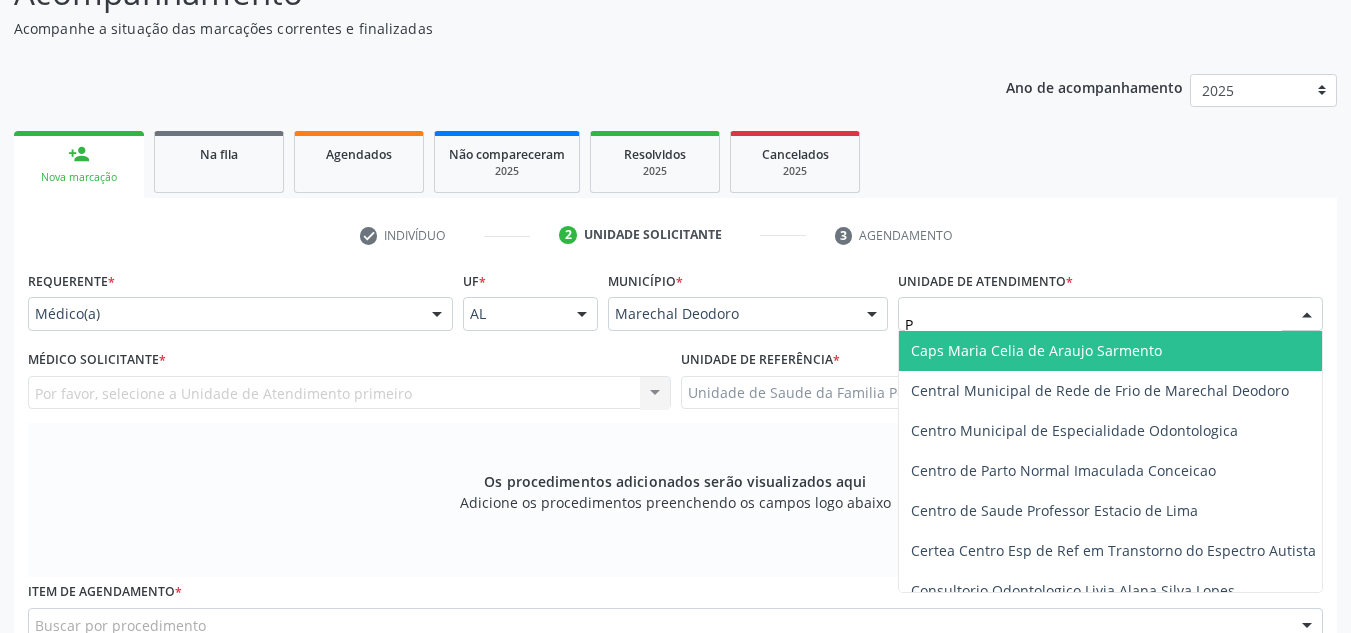 type on "PO" 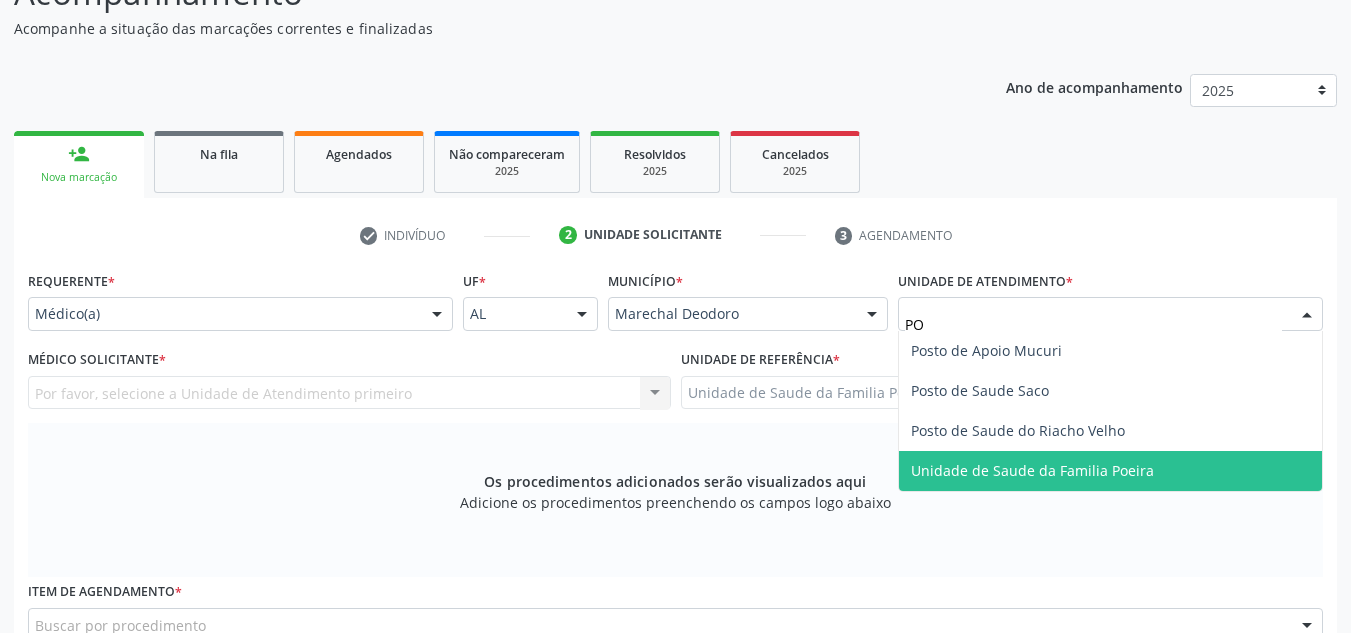 click on "Unidade de Saude da Familia Poeira" at bounding box center [1110, 471] 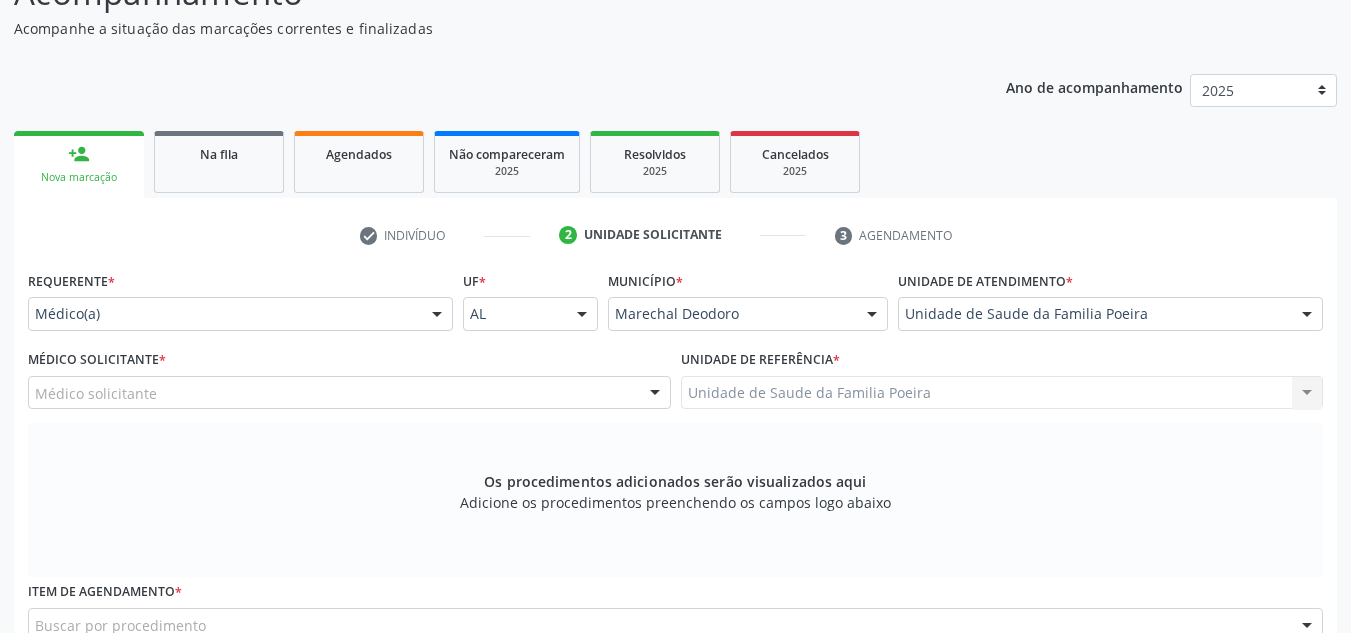click on "Unidade de referência
*
Unidade de Saude da Familia Poeira         Unidade de Saude da Familia Poeira
Nenhum resultado encontrado para: "   "
Não há nenhuma opção para ser exibida." at bounding box center [1002, 384] 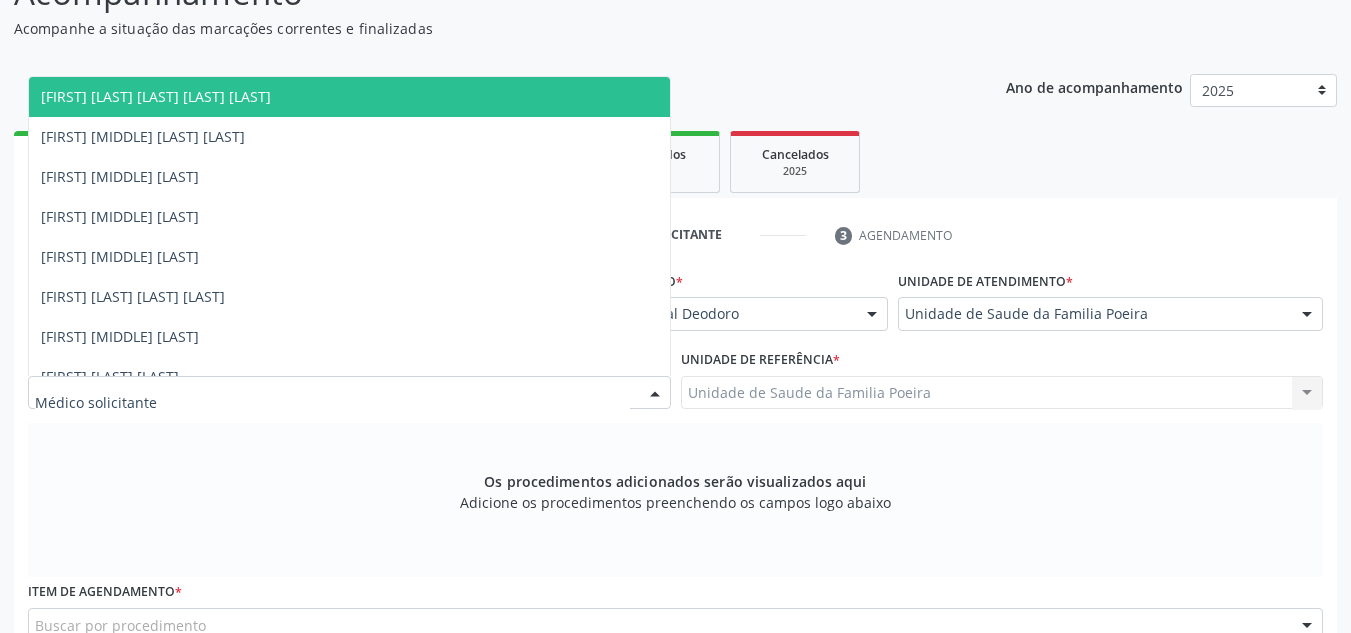 click at bounding box center (655, 394) 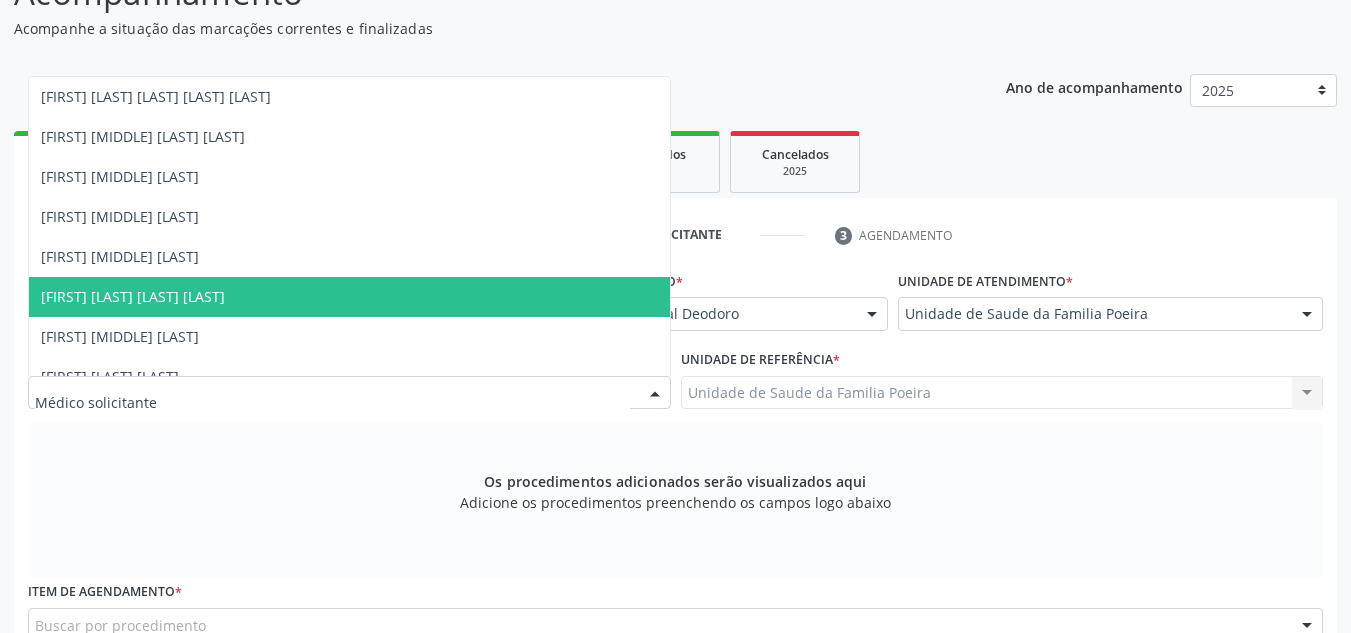 click on "[FIRST] [LAST] [LAST] [LAST]" at bounding box center [349, 297] 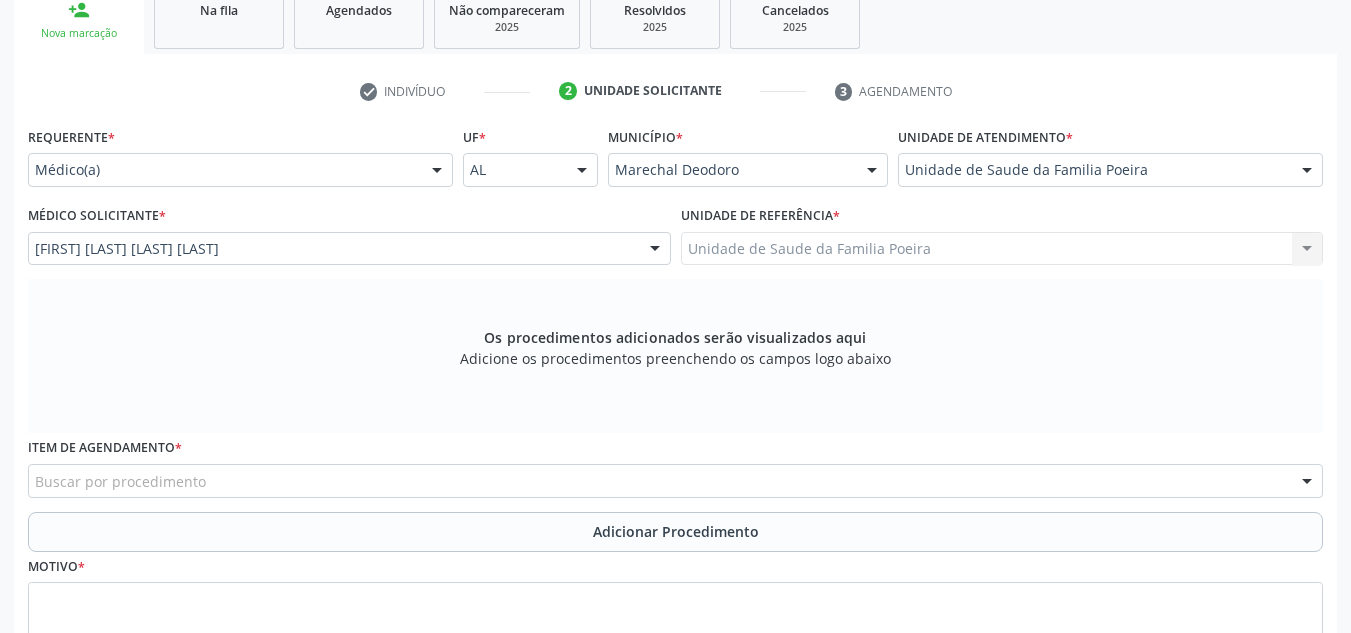 scroll, scrollTop: 496, scrollLeft: 0, axis: vertical 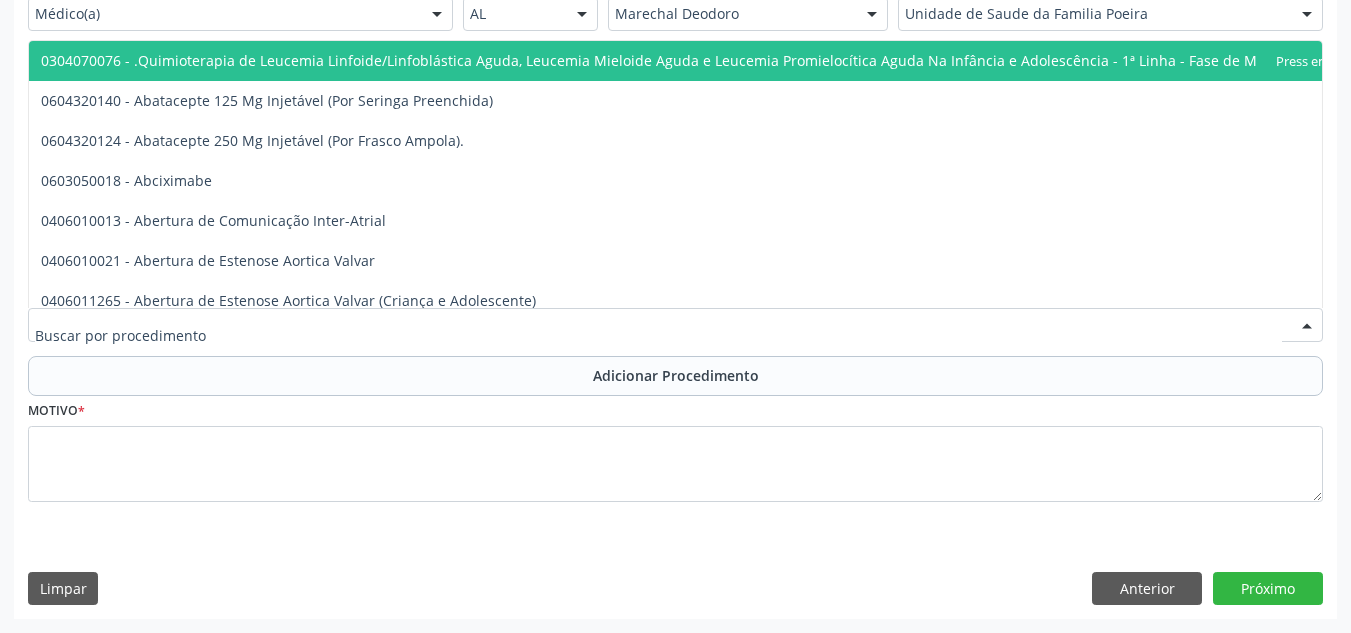 click at bounding box center (675, 325) 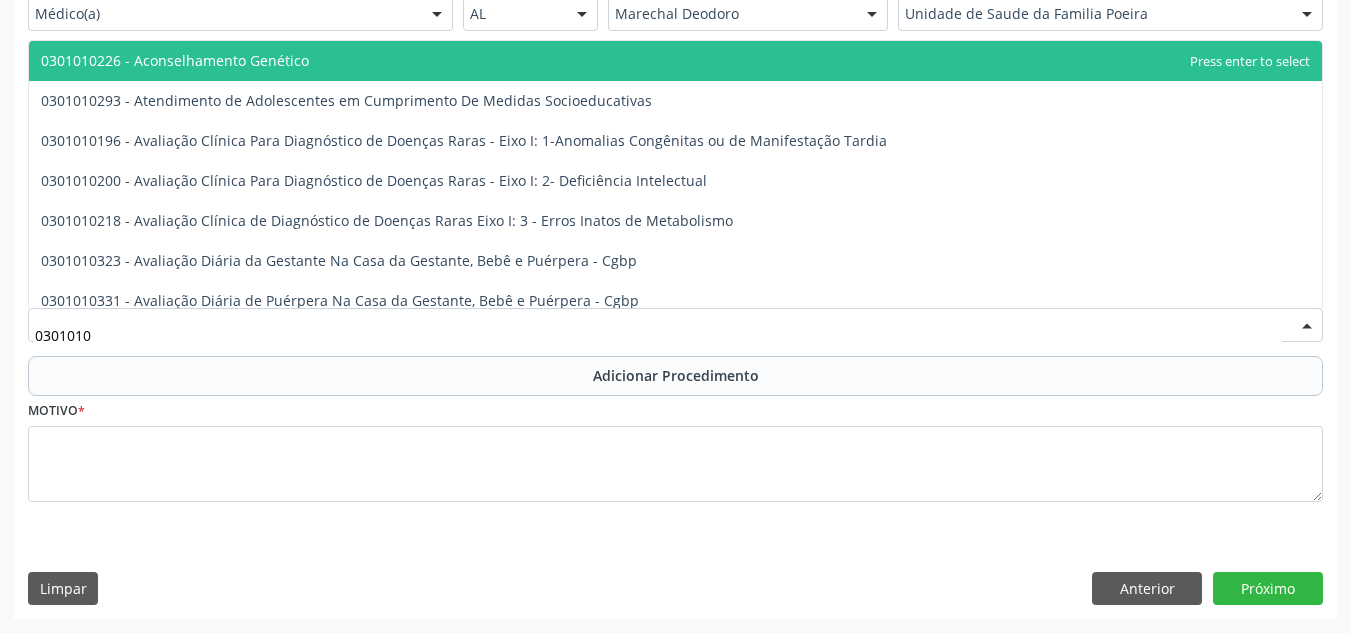 type on "03010100" 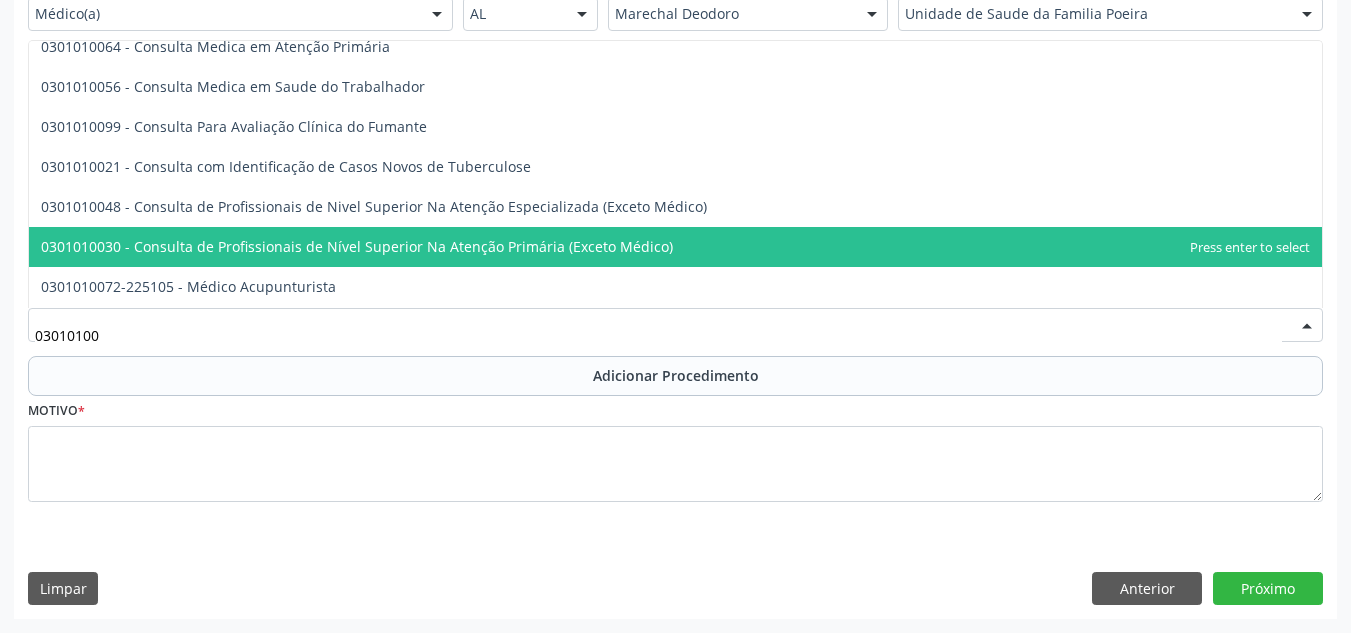 scroll, scrollTop: 100, scrollLeft: 0, axis: vertical 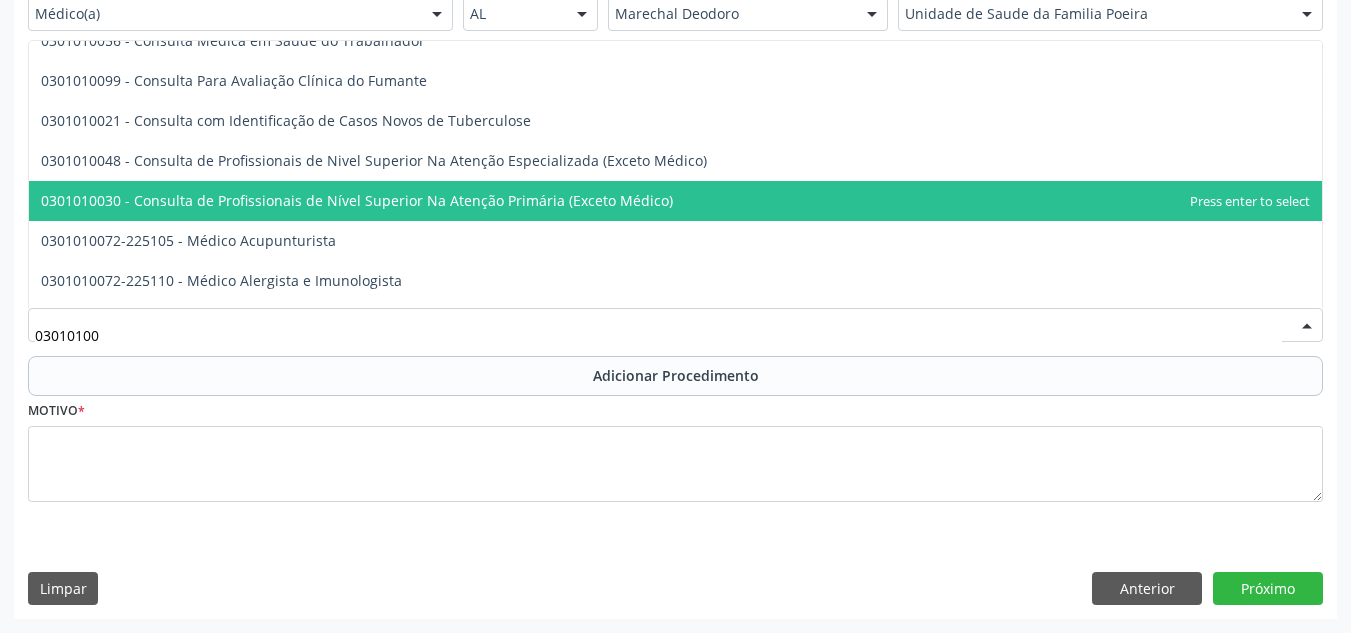 click on "0301010030 - Consulta de Profissionais de Nível Superior Na Atenção Primária (Exceto Médico)" at bounding box center (357, 200) 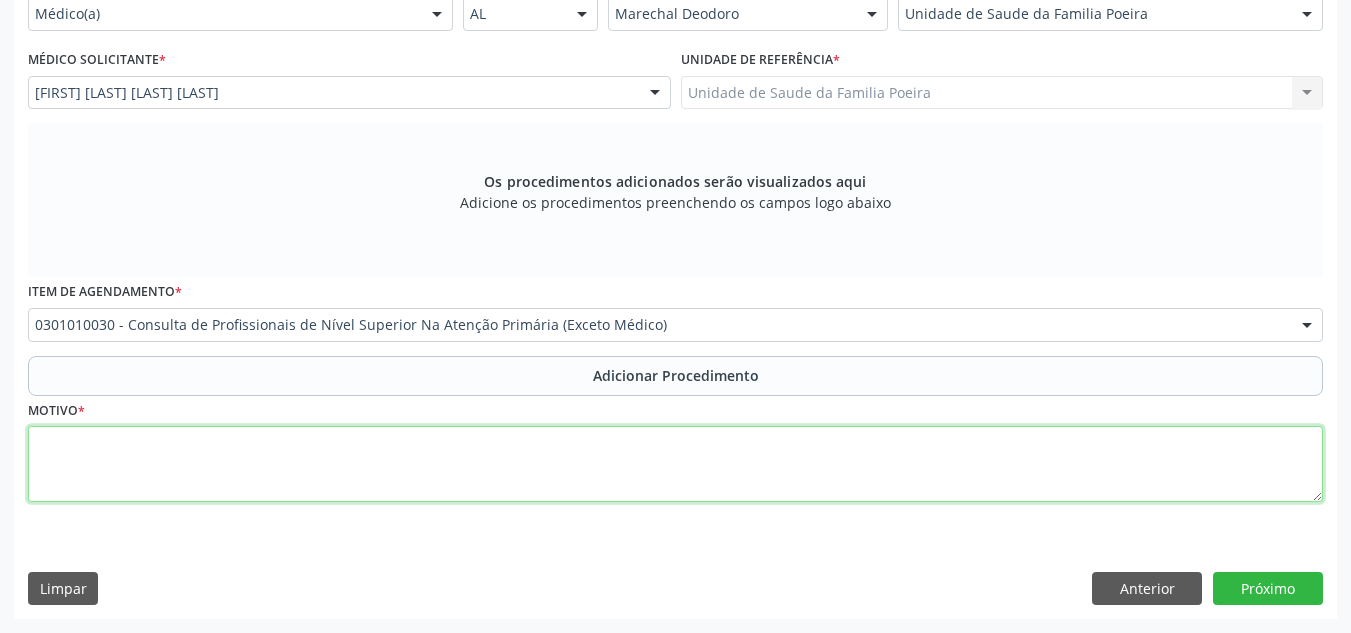click at bounding box center (675, 464) 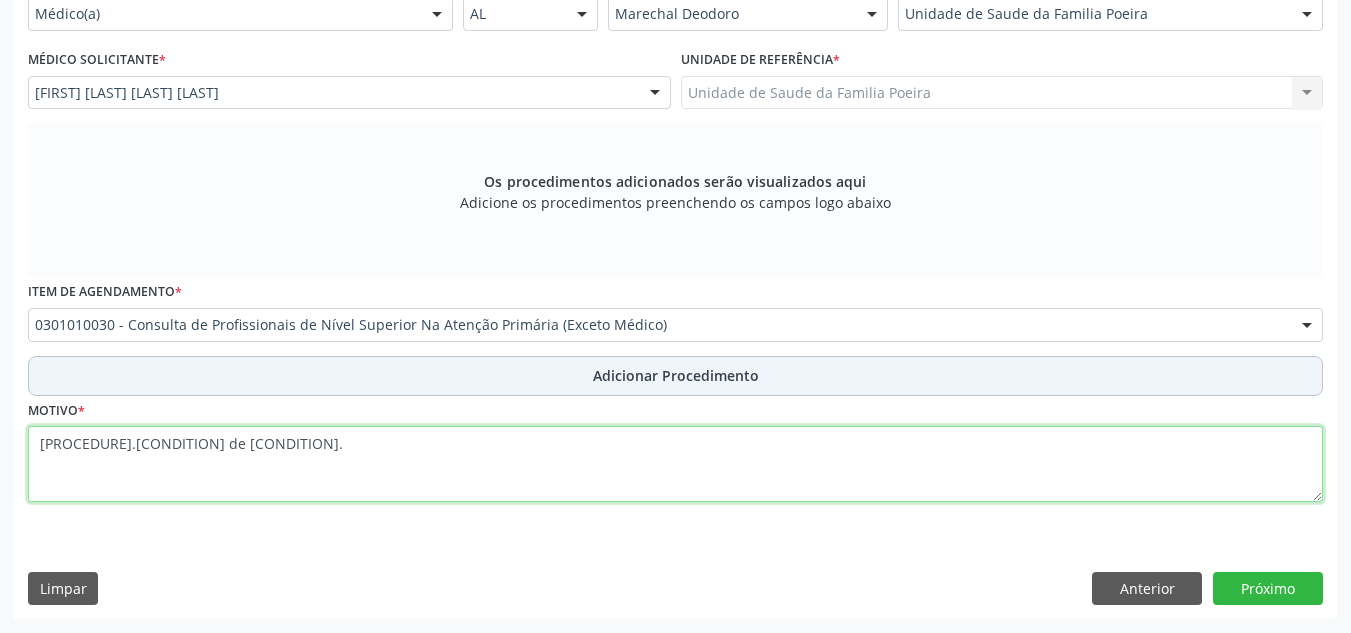 type on "[PROCEDURE].[CONDITION] de [CONDITION]." 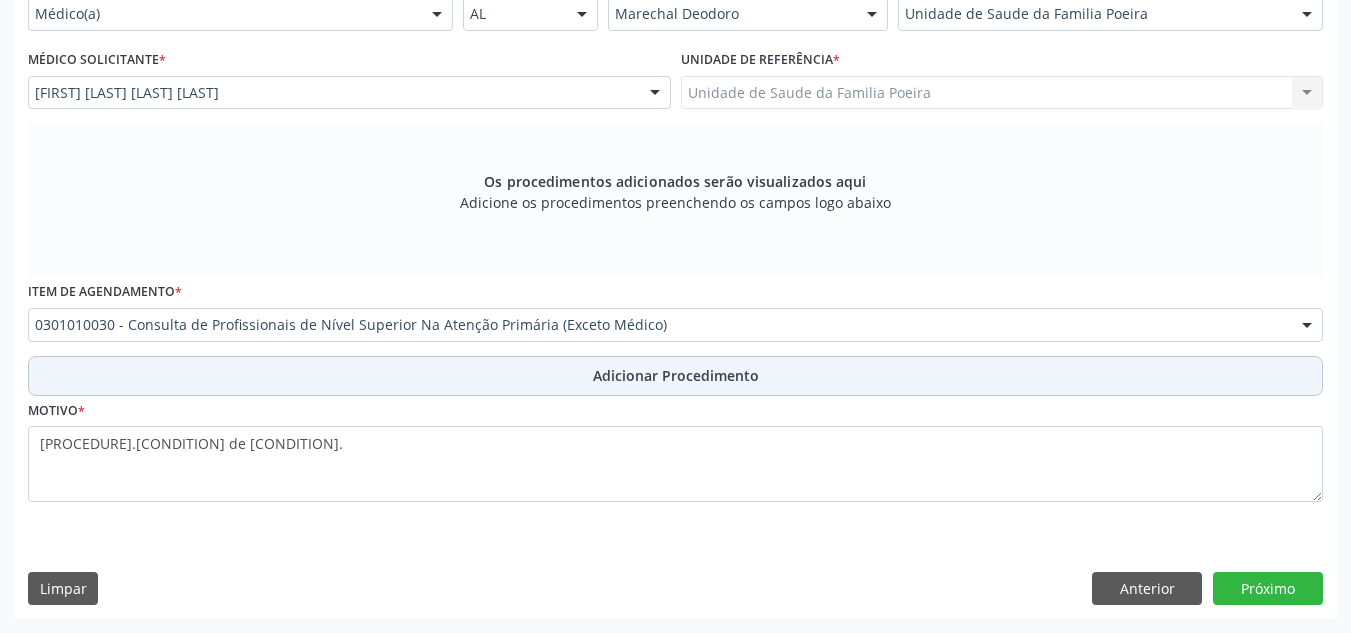 click on "Adicionar Procedimento" at bounding box center [676, 375] 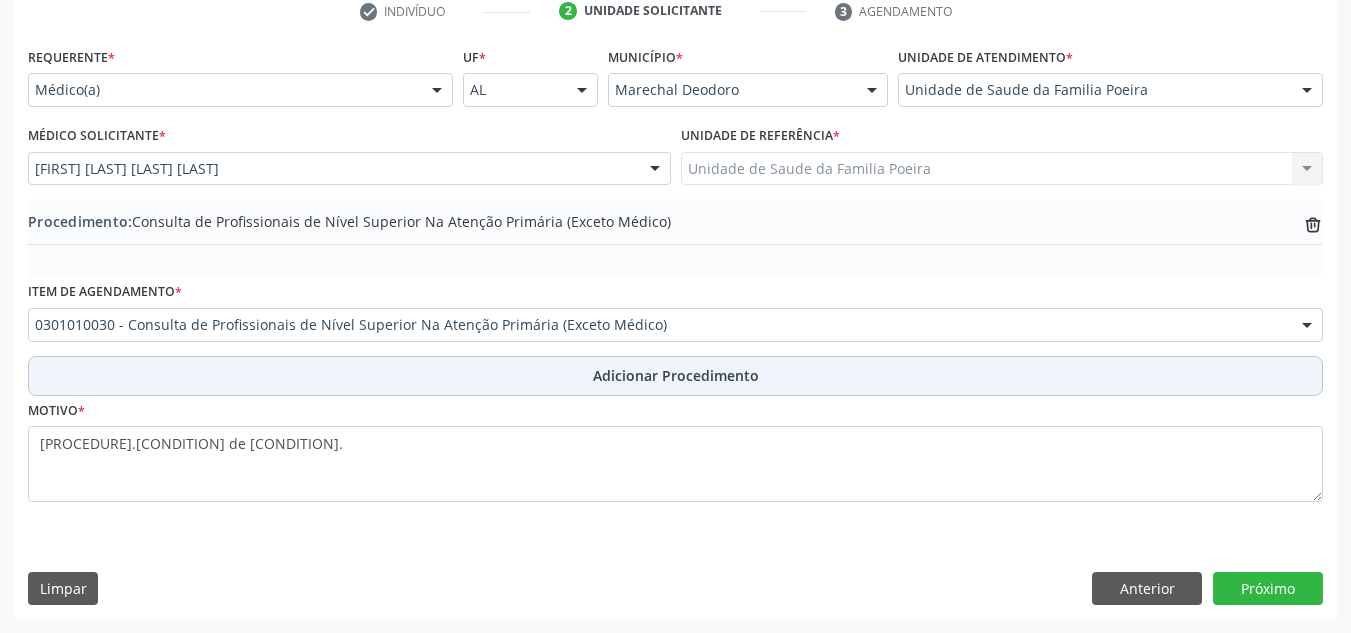 scroll, scrollTop: 420, scrollLeft: 0, axis: vertical 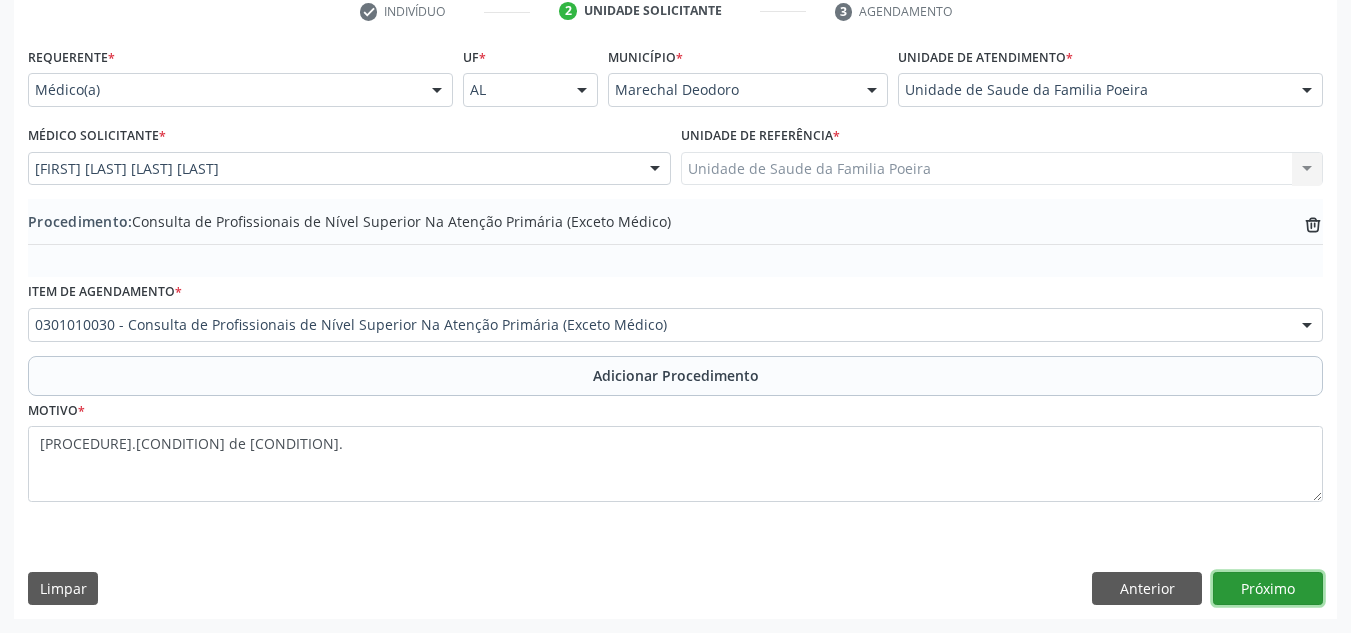 click on "Próximo" at bounding box center [1268, 589] 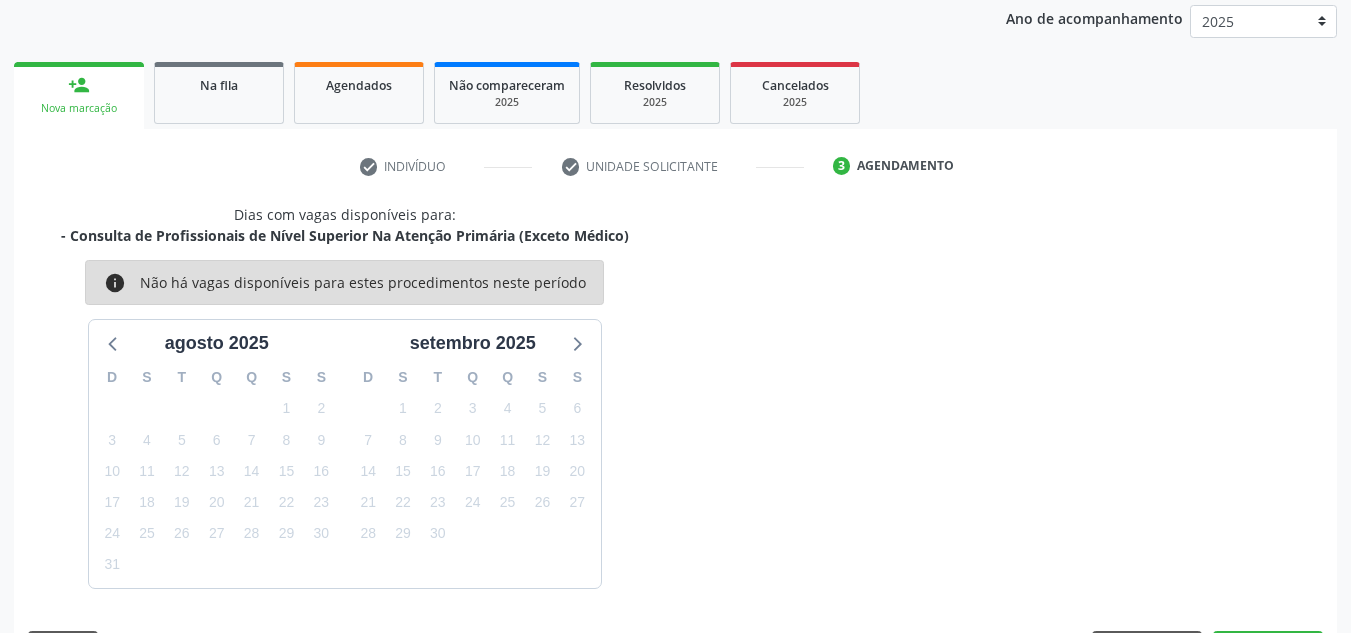 scroll, scrollTop: 324, scrollLeft: 0, axis: vertical 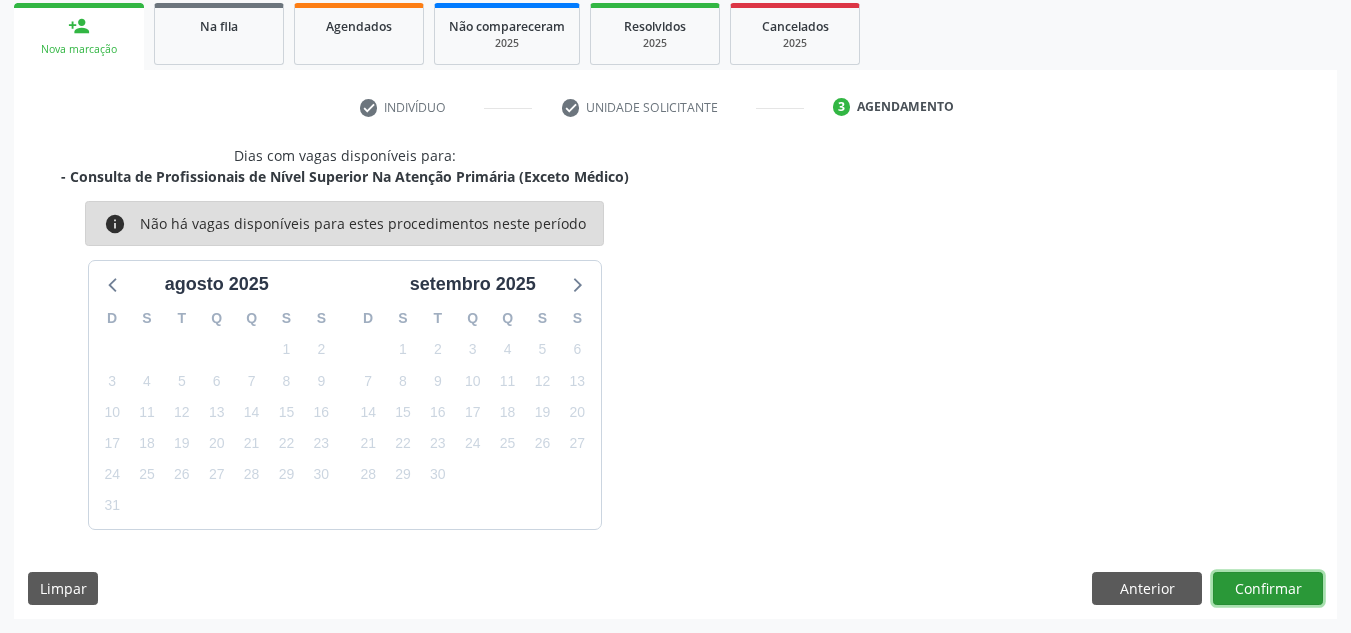 click on "Confirmar" at bounding box center [1268, 589] 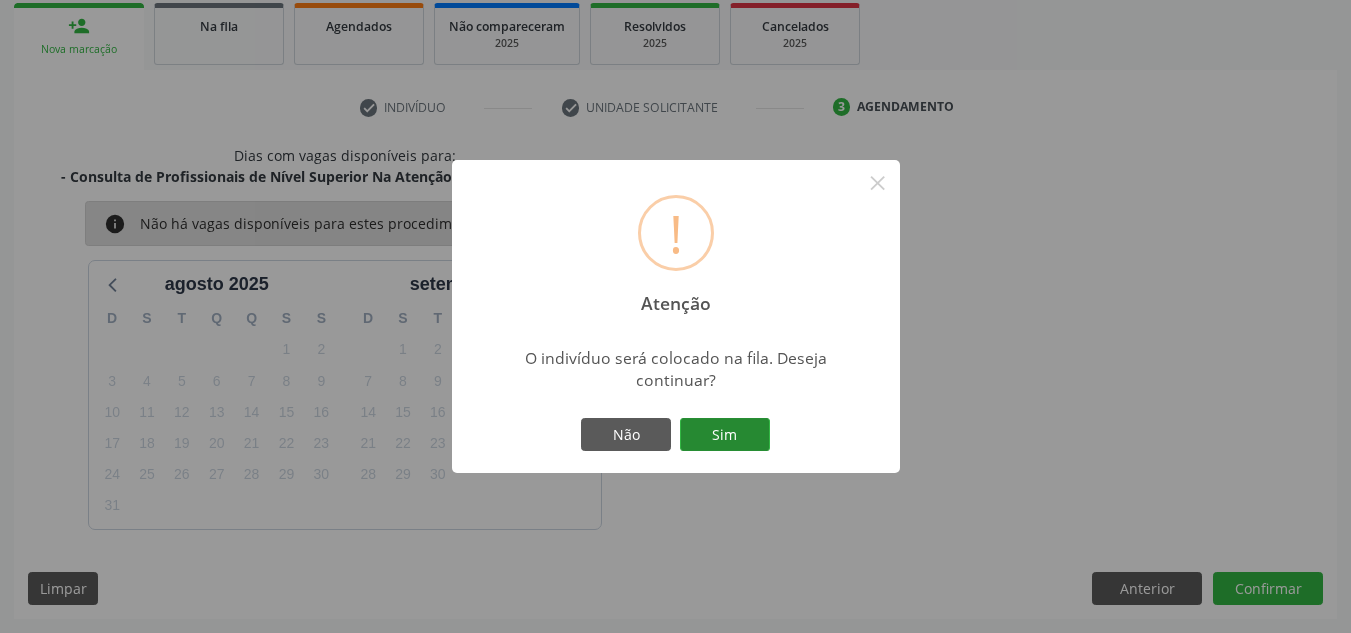 click on "Sim" at bounding box center (725, 435) 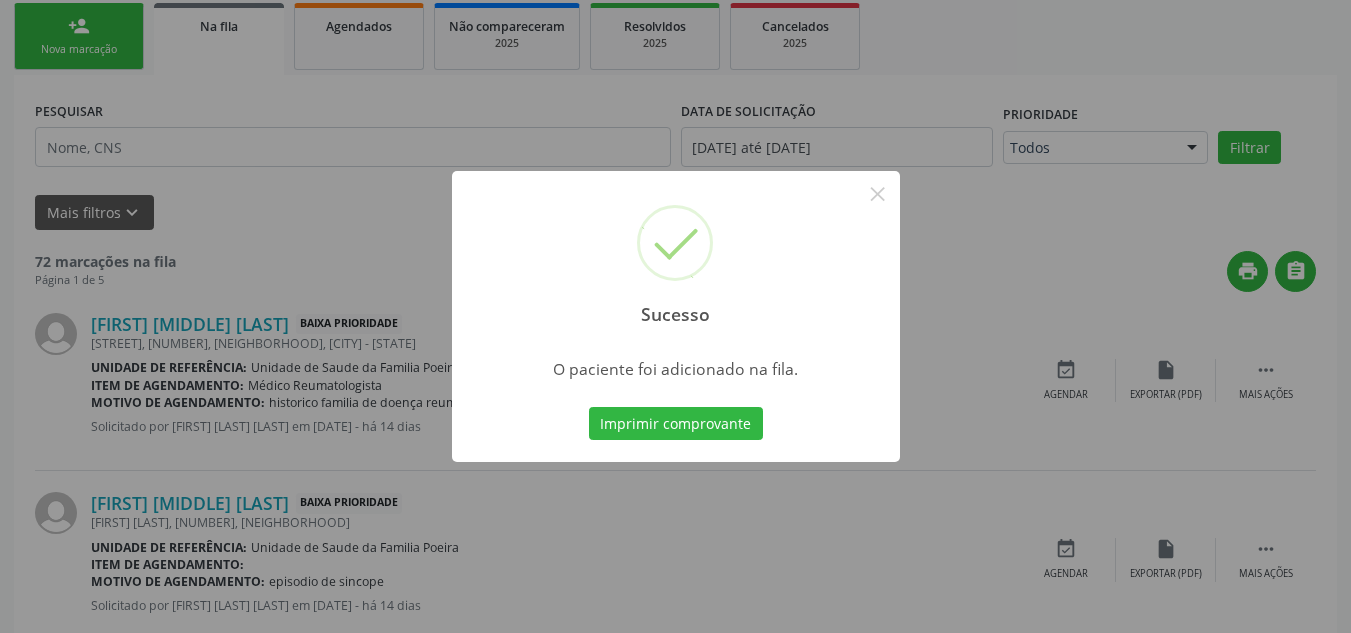 scroll, scrollTop: 62, scrollLeft: 0, axis: vertical 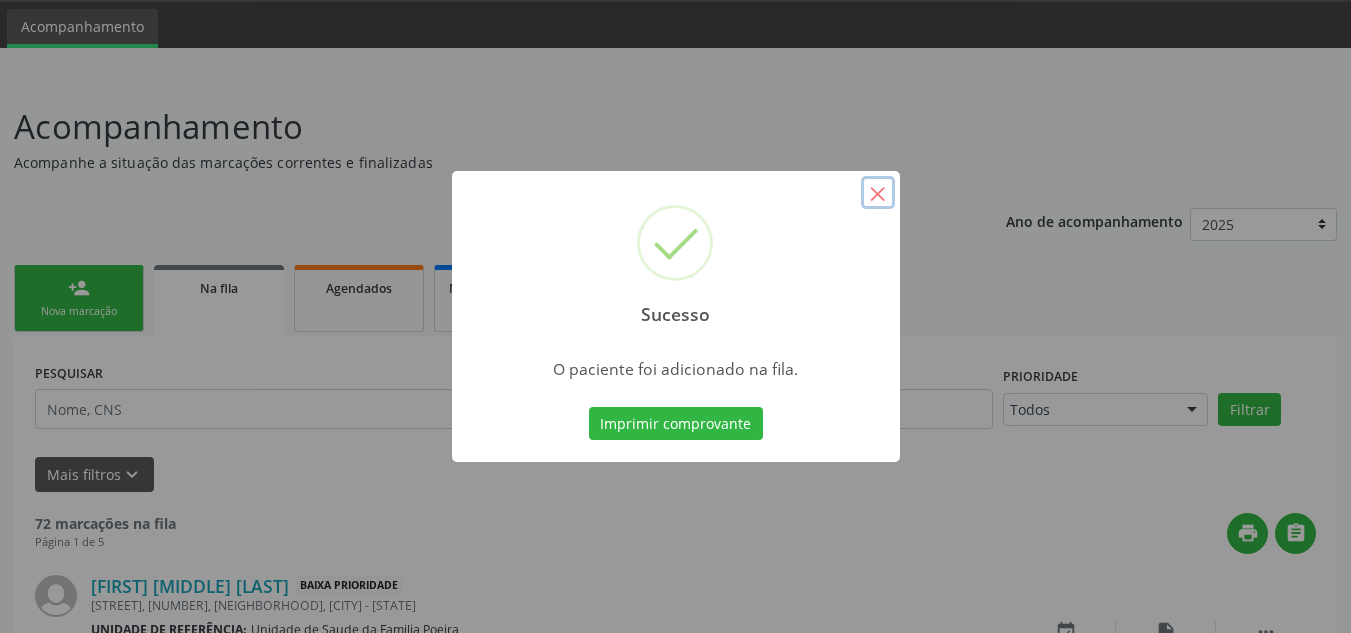click on "×" at bounding box center [878, 193] 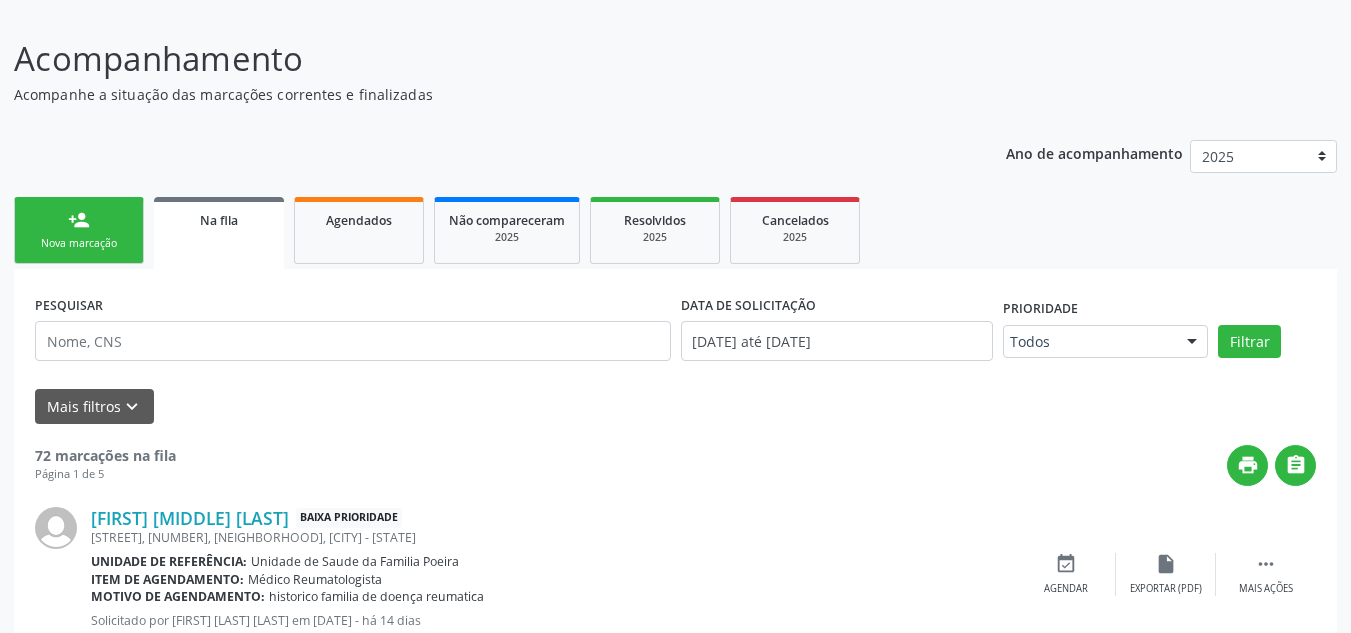 scroll, scrollTop: 162, scrollLeft: 0, axis: vertical 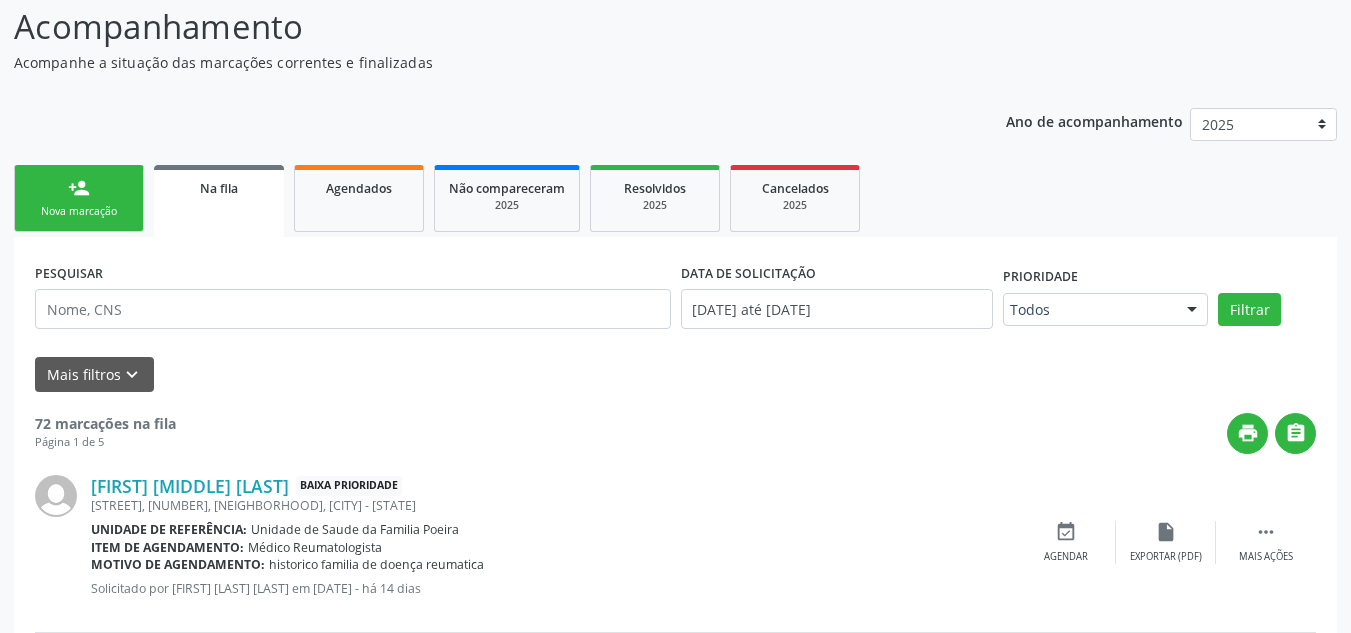 click on "Nova marcação" at bounding box center (79, 211) 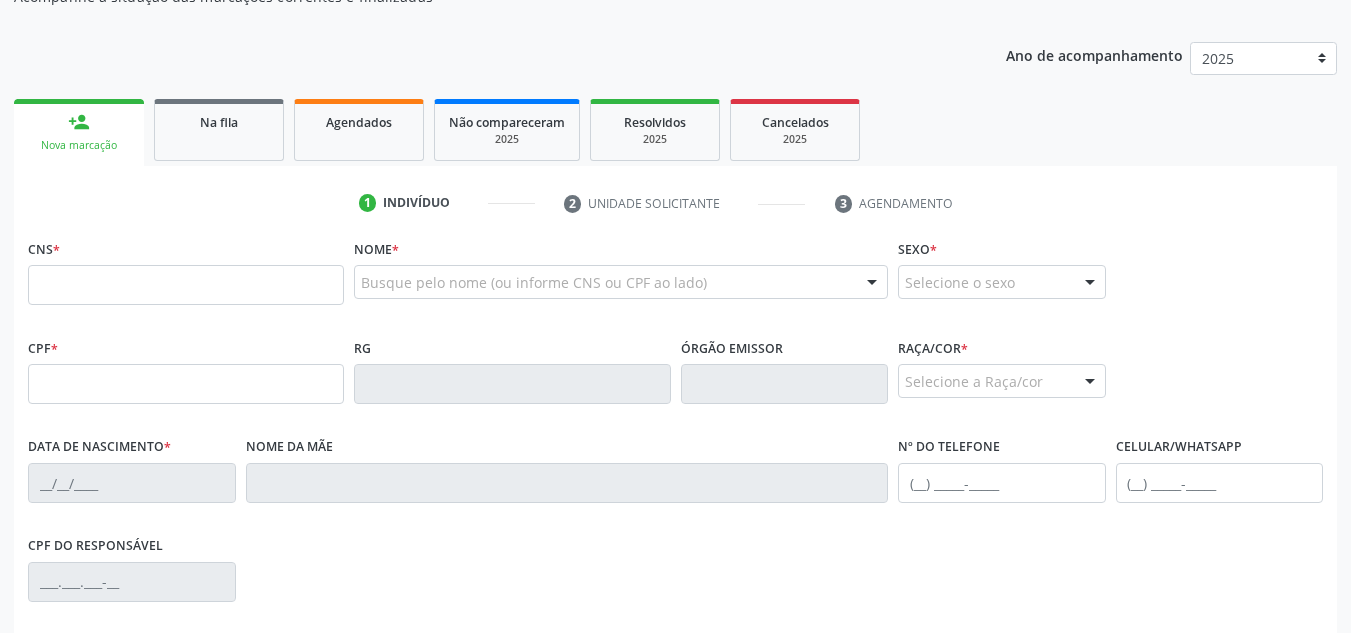 scroll, scrollTop: 262, scrollLeft: 0, axis: vertical 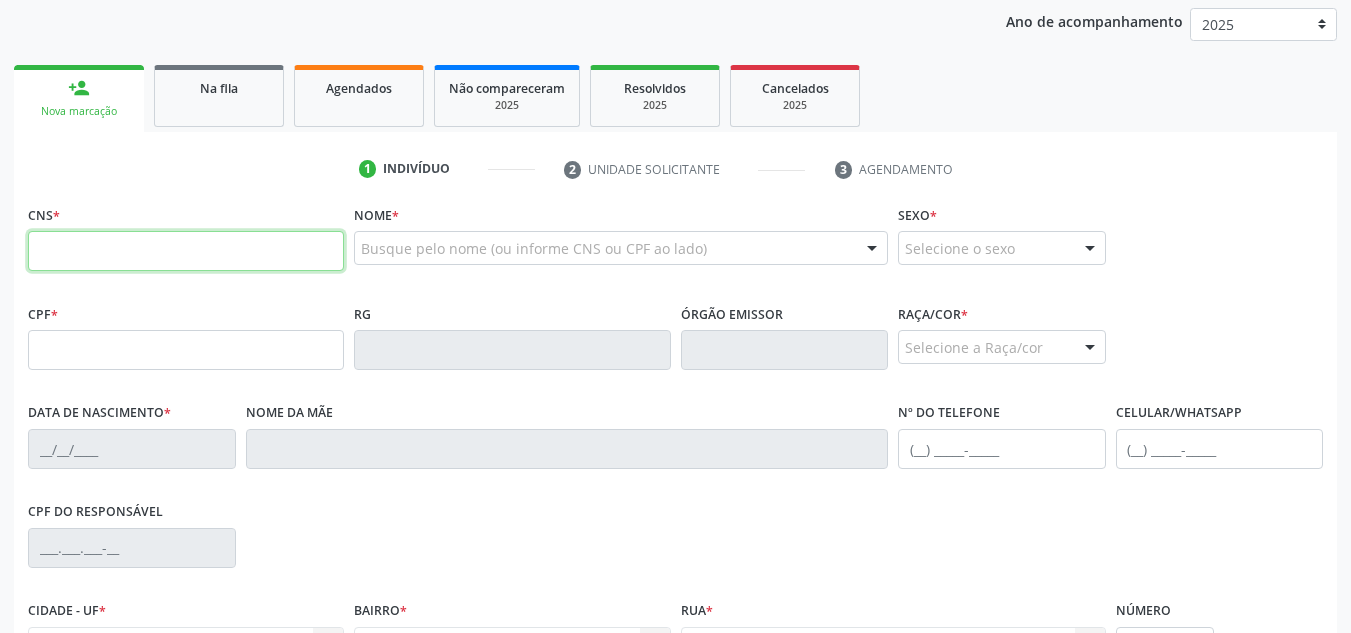 paste on "[NUMBER] [NUMBER] [NUMBER] [NUMBER]" 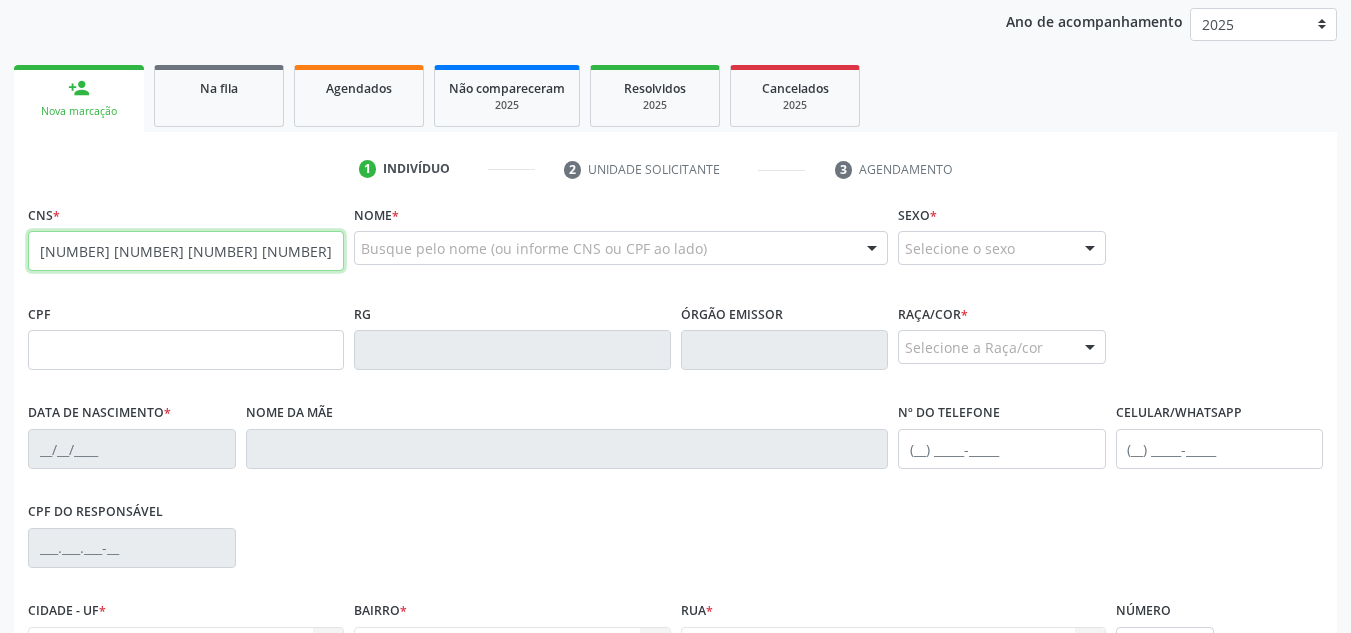 type on "[NUMBER] [NUMBER] [NUMBER] [NUMBER]" 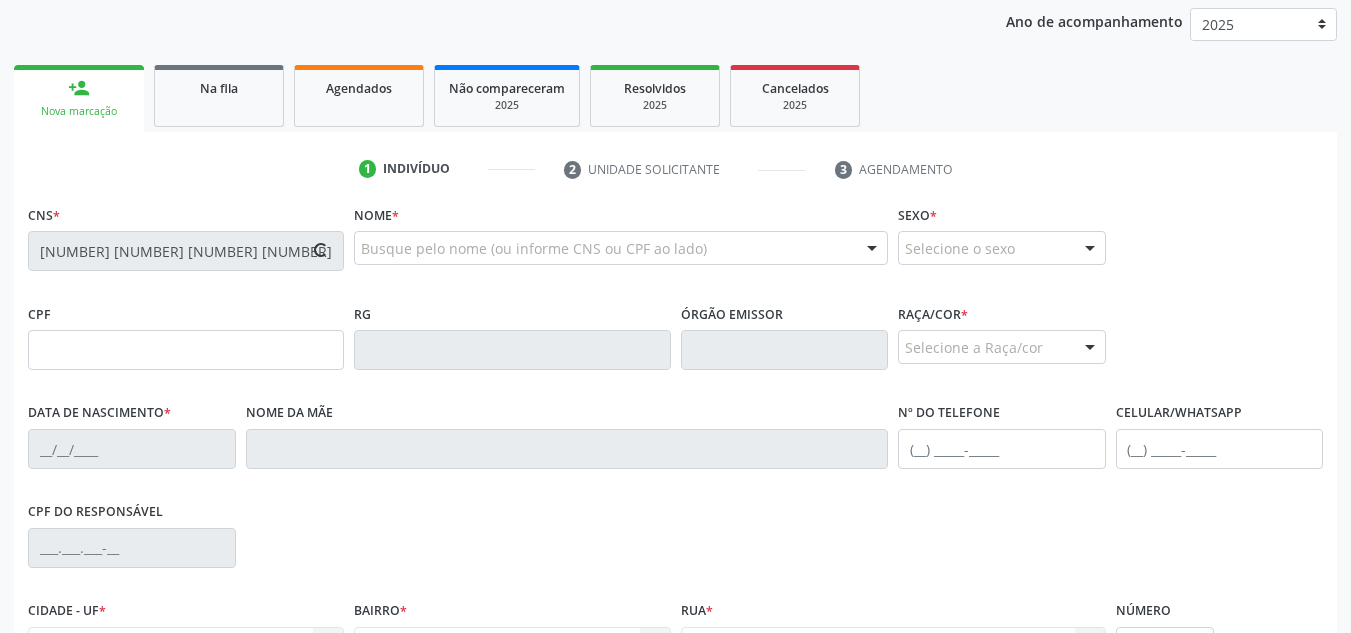 type on "[CPF]" 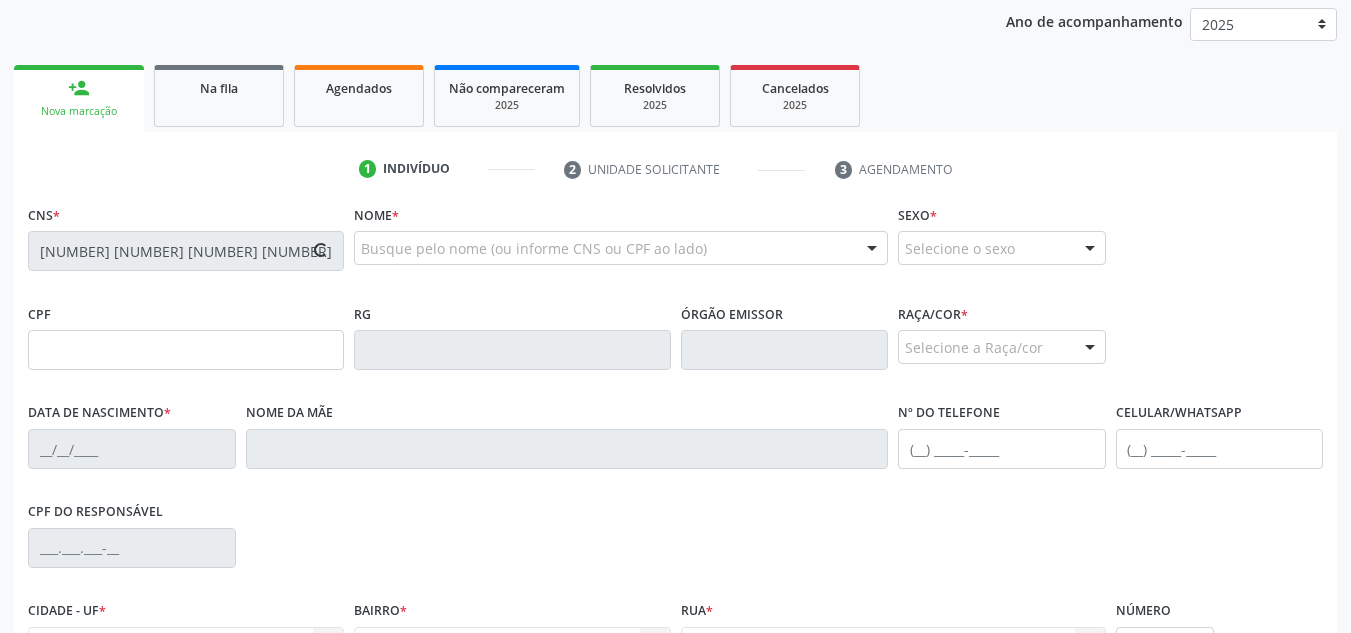 type on "[DATE]" 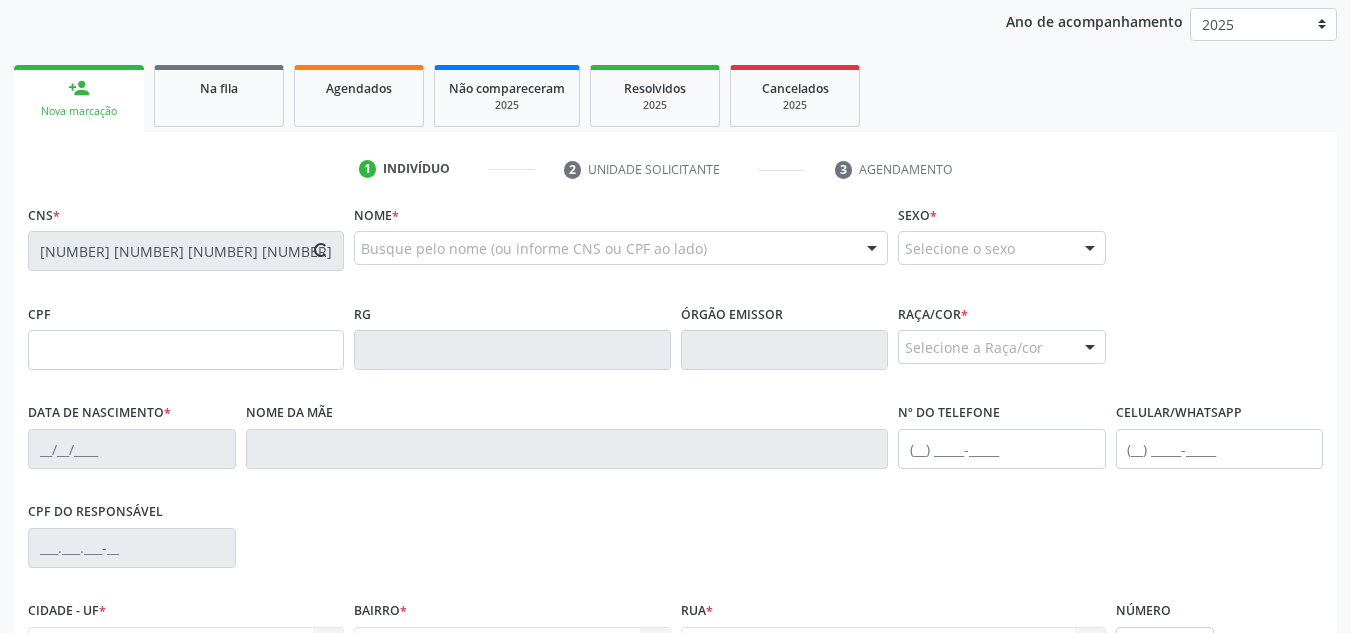 type on "S/N" 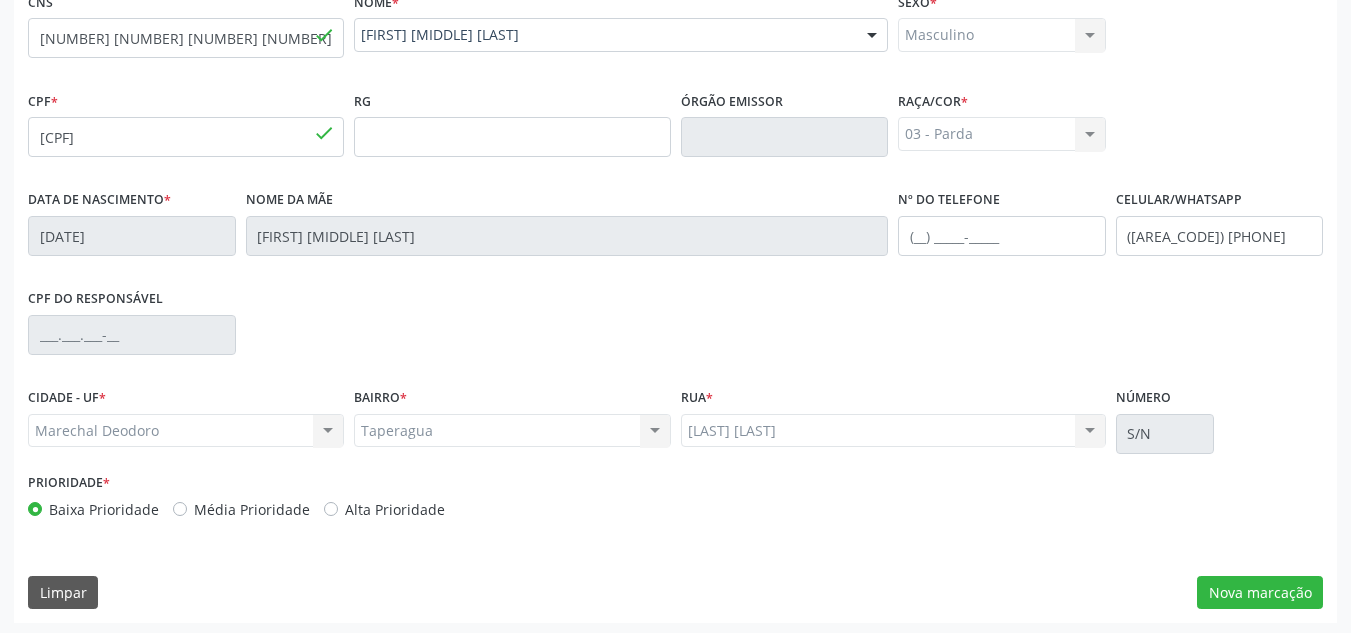 scroll, scrollTop: 479, scrollLeft: 0, axis: vertical 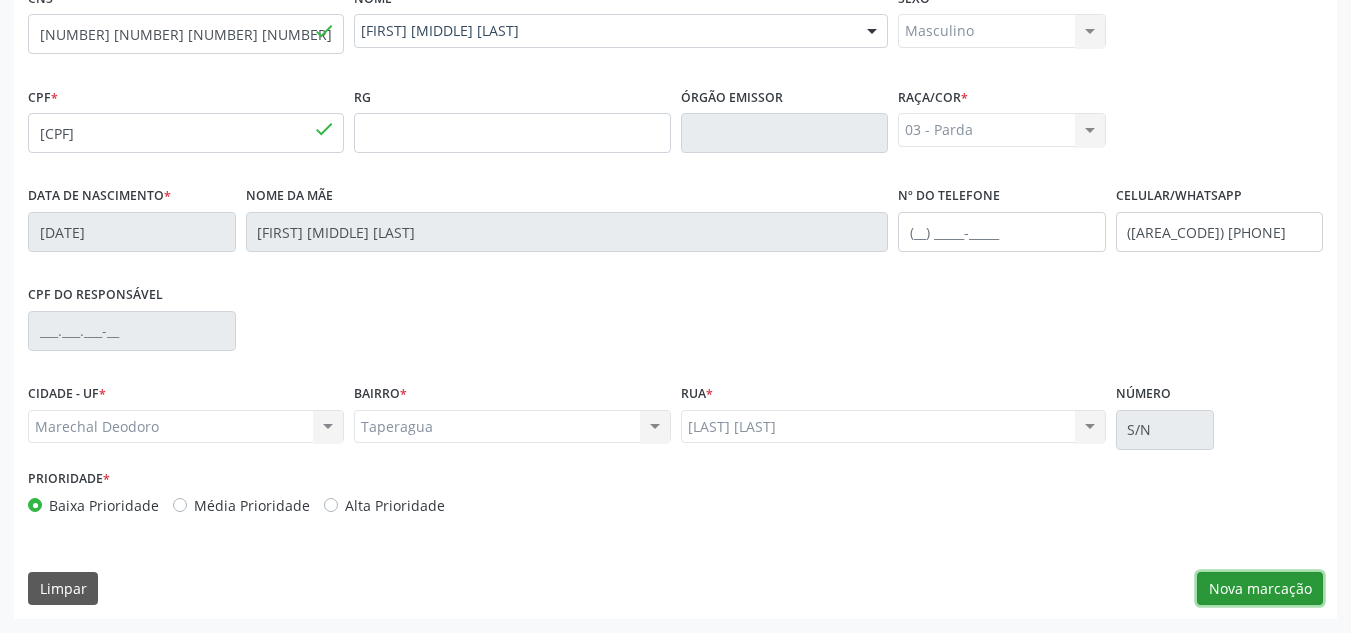 click on "Nova marcação" at bounding box center (1260, 589) 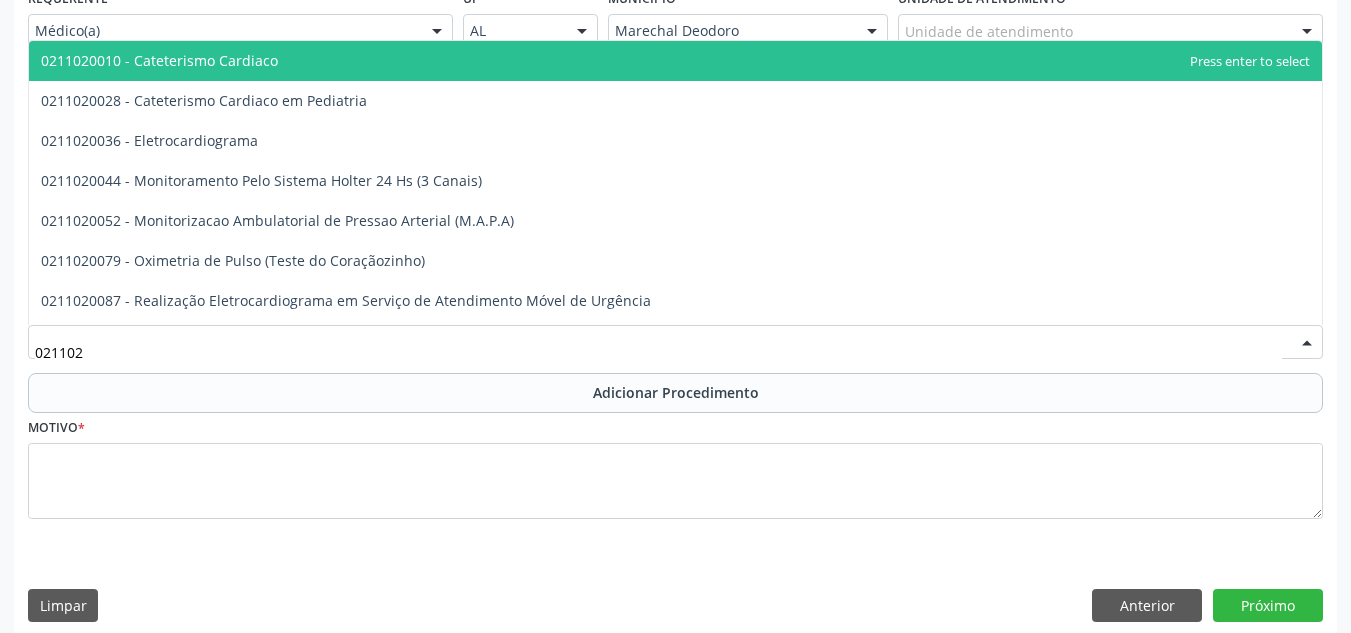 type on "0211020" 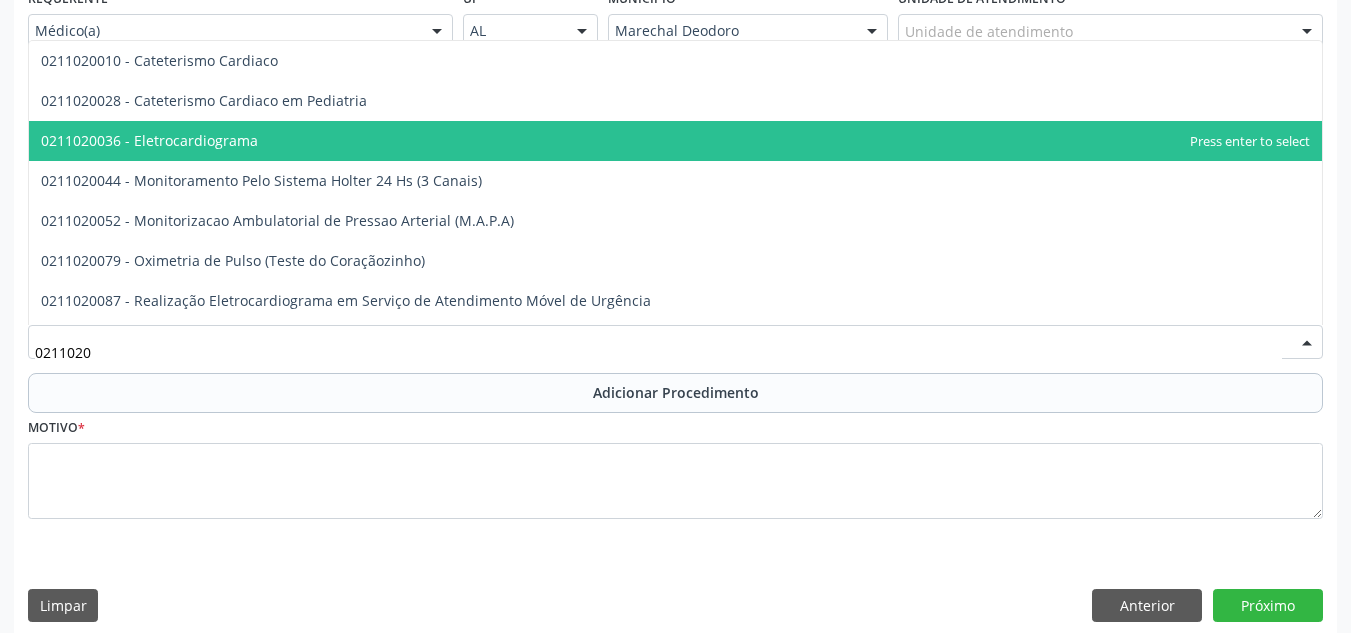 click on "0211020036 - Eletrocardiograma" at bounding box center [149, 140] 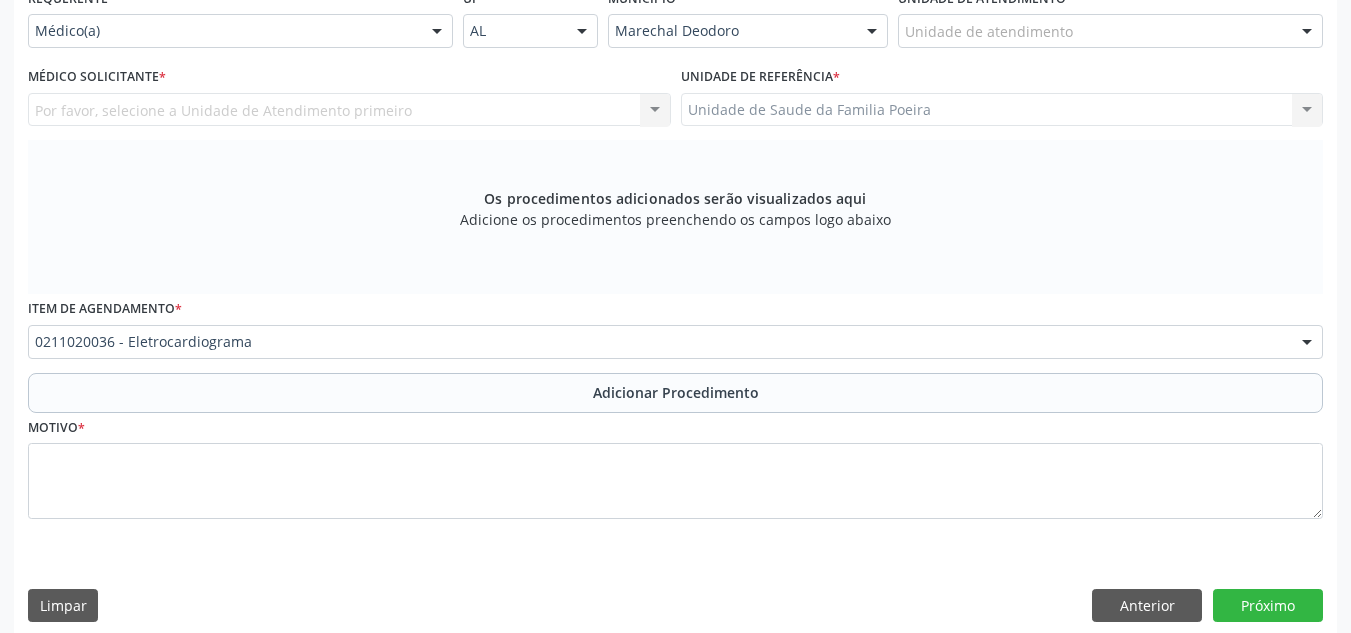 click on "Por favor, selecione a Unidade de Atendimento primeiro
Nenhum resultado encontrado para: "   "
Não há nenhuma opção para ser exibida." at bounding box center [349, 110] 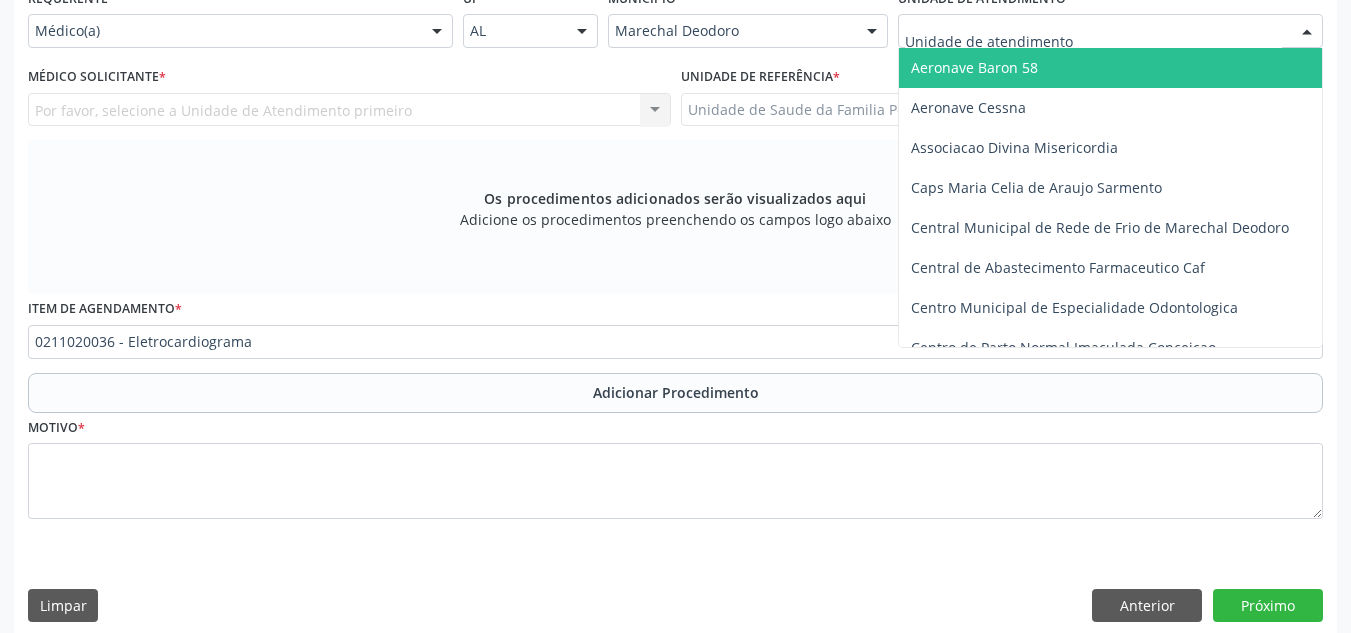 click at bounding box center [1307, 32] 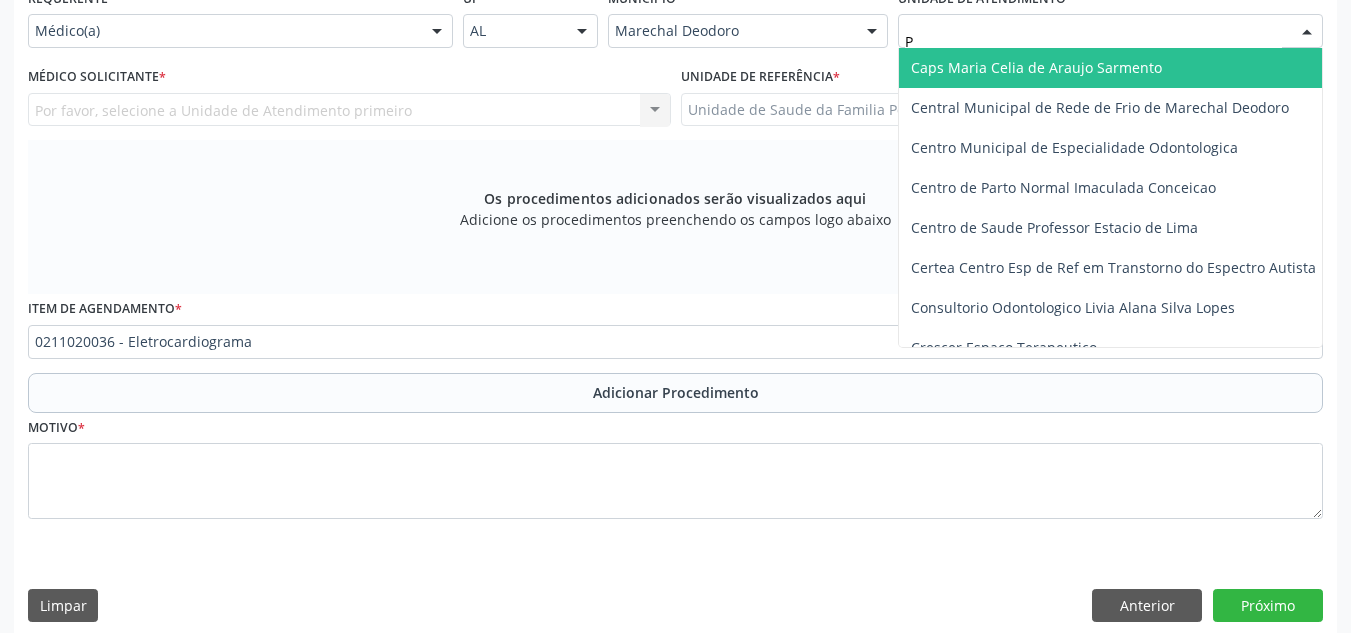 type on "PO" 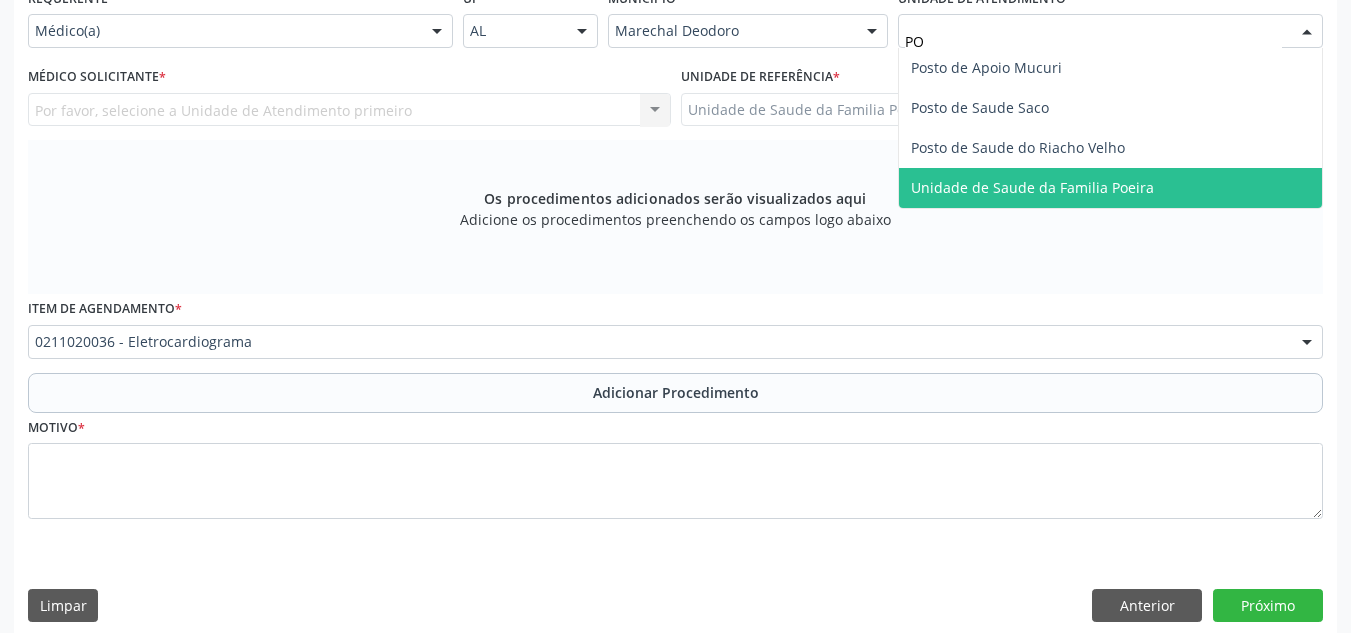 click on "Unidade de Saude da Familia Poeira" at bounding box center [1032, 187] 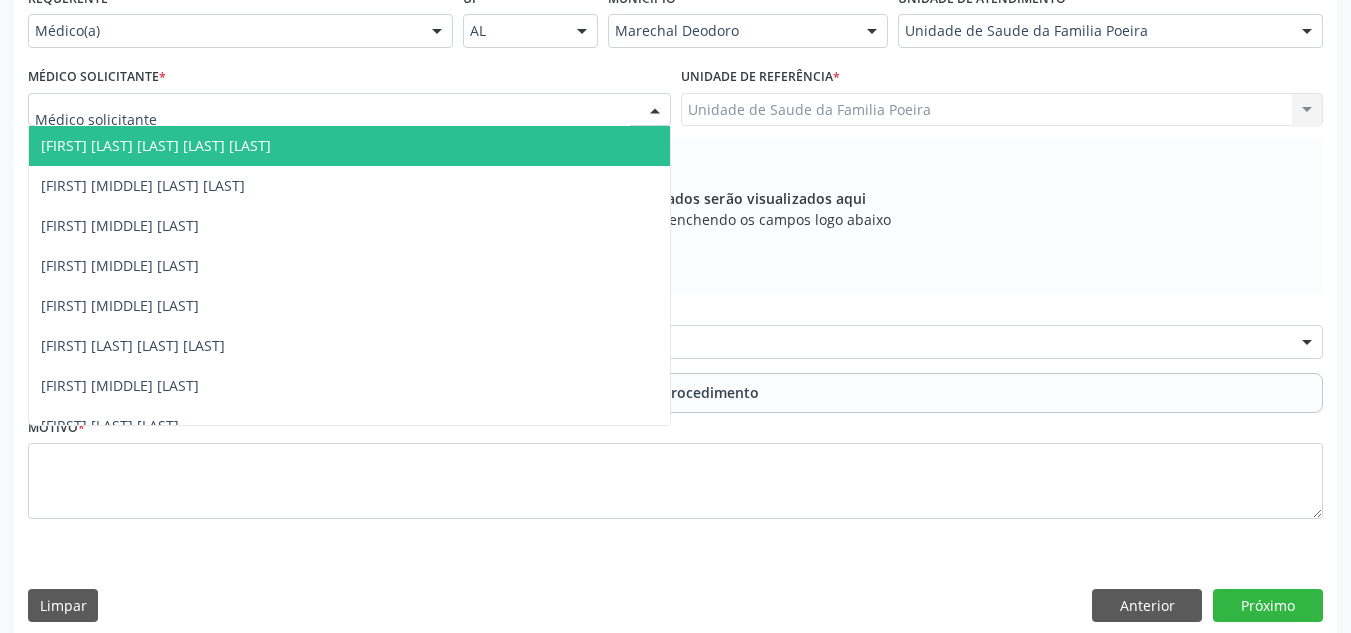 click at bounding box center (655, 111) 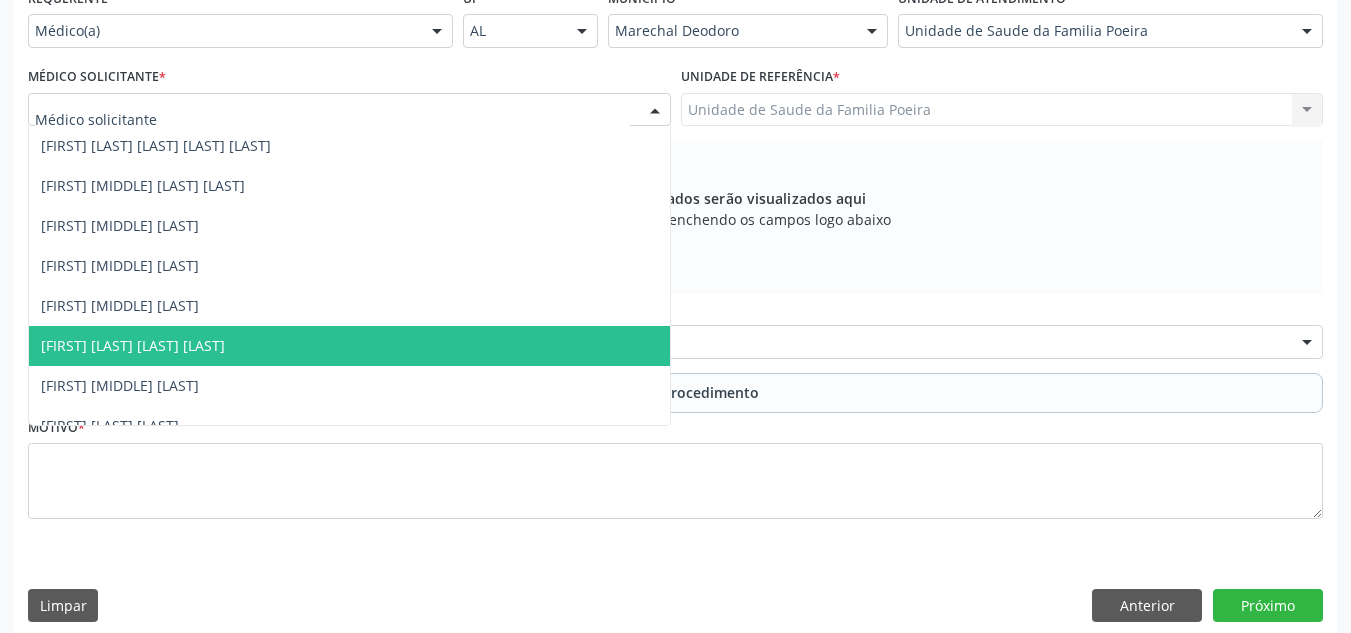 click on "[FIRST] [LAST] [LAST] [LAST]" at bounding box center (349, 346) 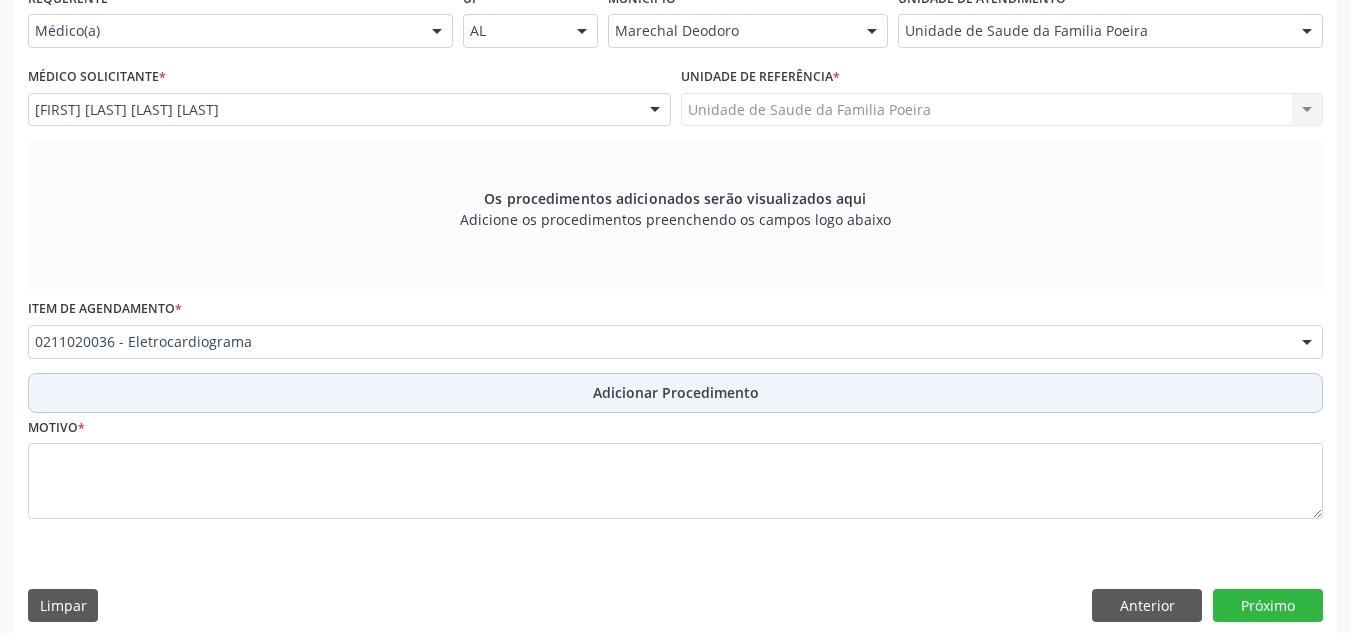 scroll, scrollTop: 496, scrollLeft: 0, axis: vertical 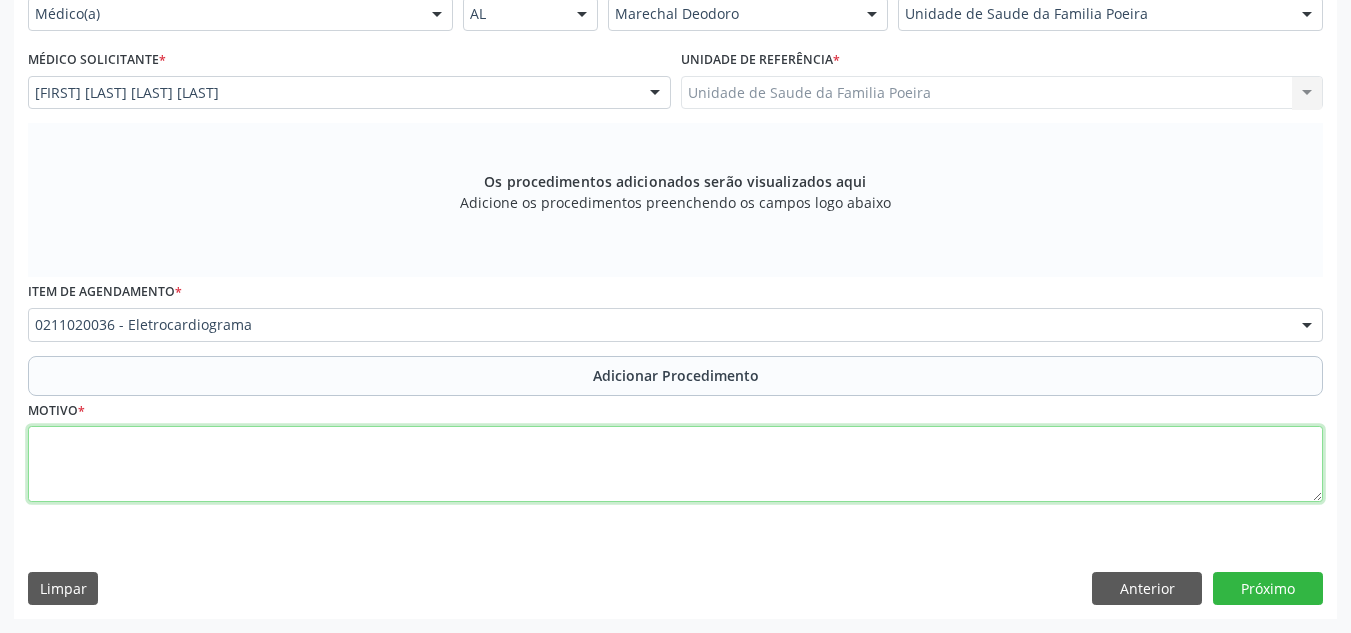 click at bounding box center [675, 464] 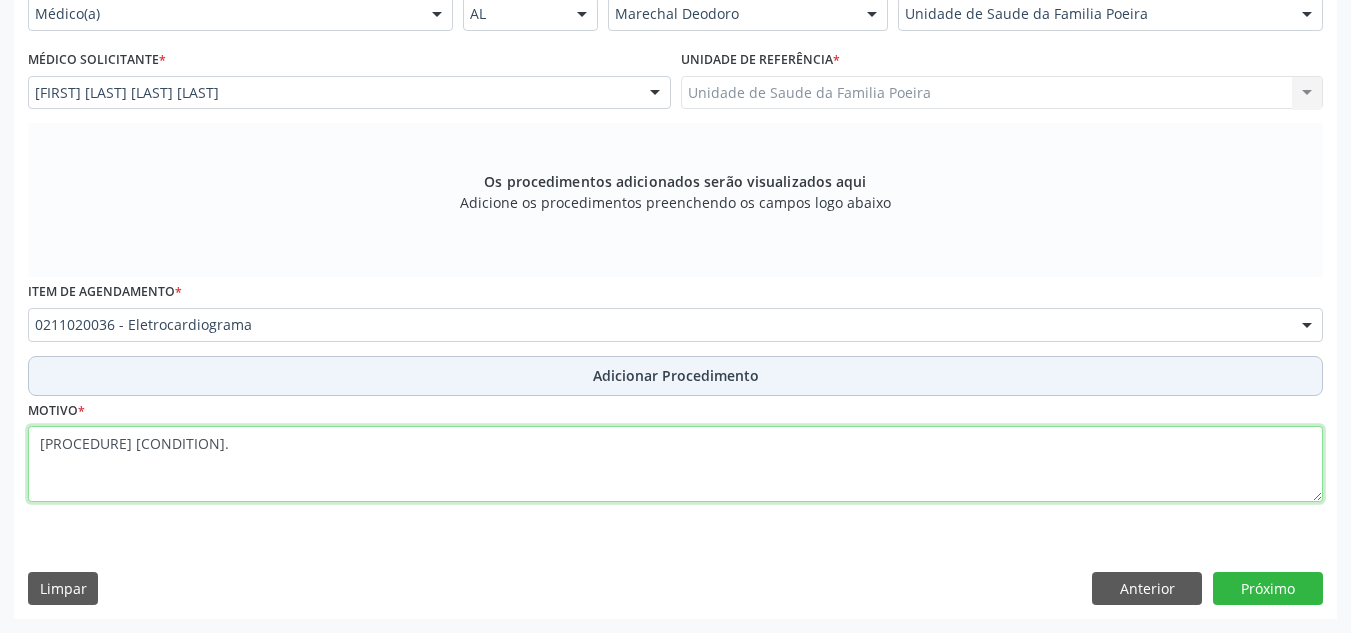 type on "[PROCEDURE] [CONDITION]." 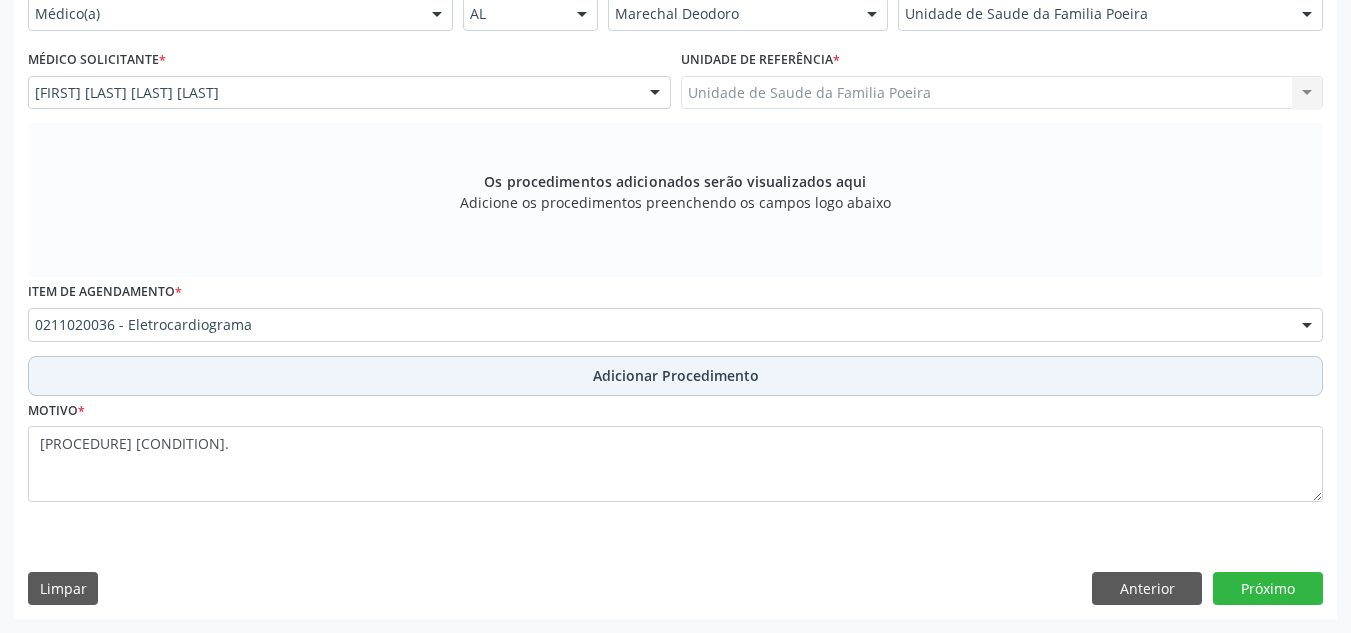 click on "Adicionar Procedimento" at bounding box center [676, 375] 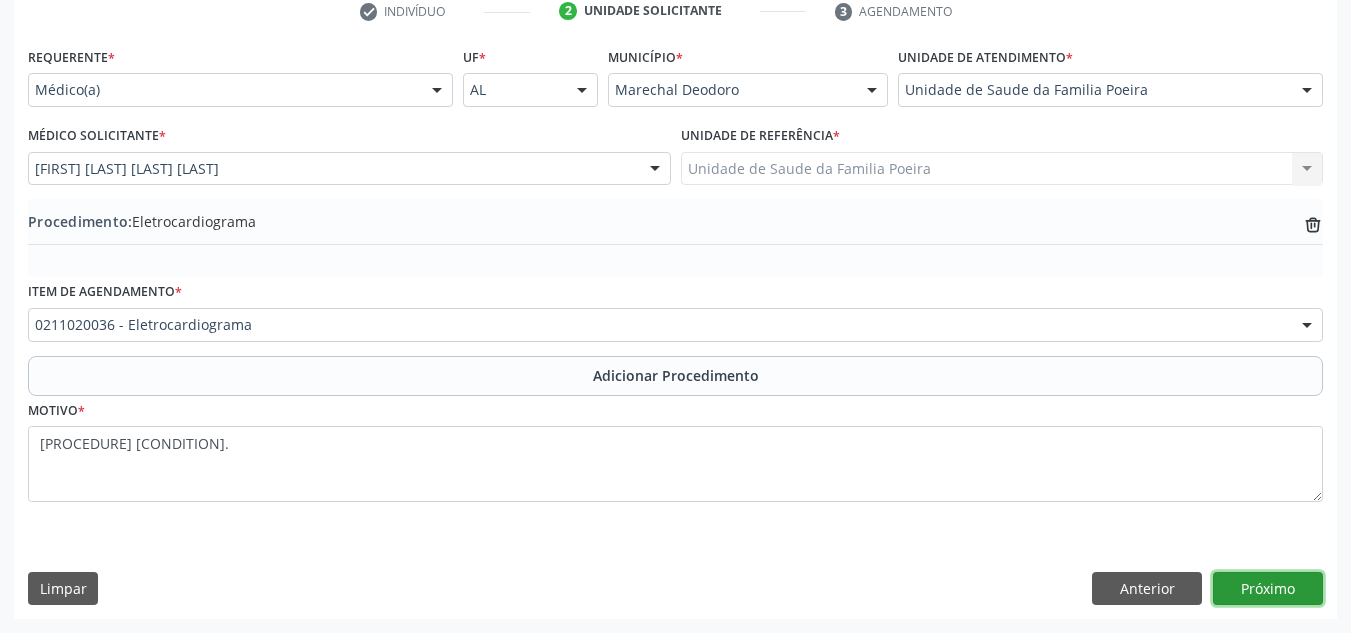 click on "Próximo" at bounding box center (1268, 589) 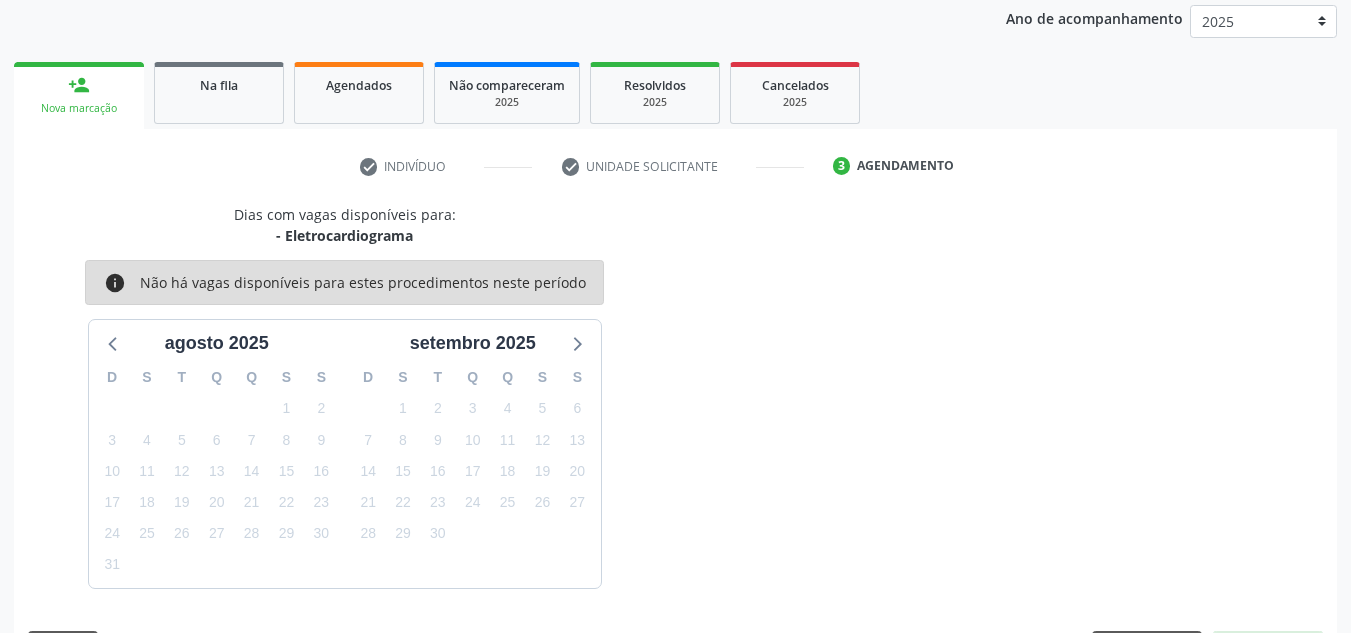scroll, scrollTop: 324, scrollLeft: 0, axis: vertical 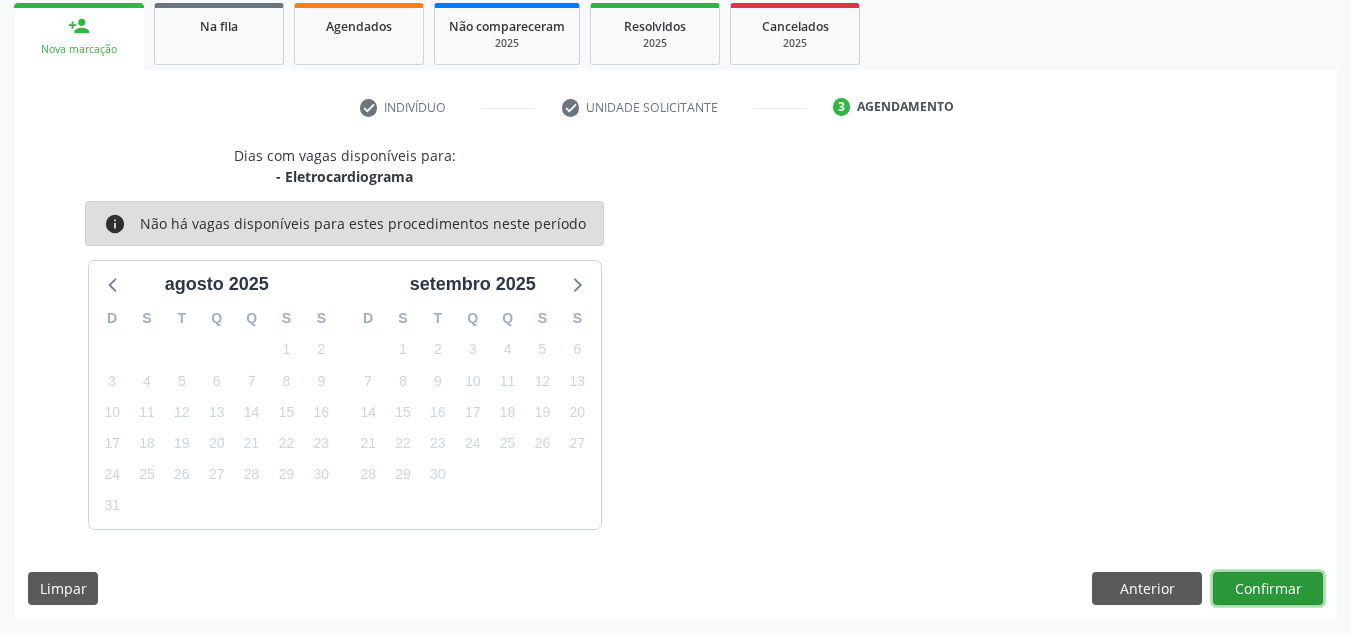 click on "Confirmar" at bounding box center [1268, 589] 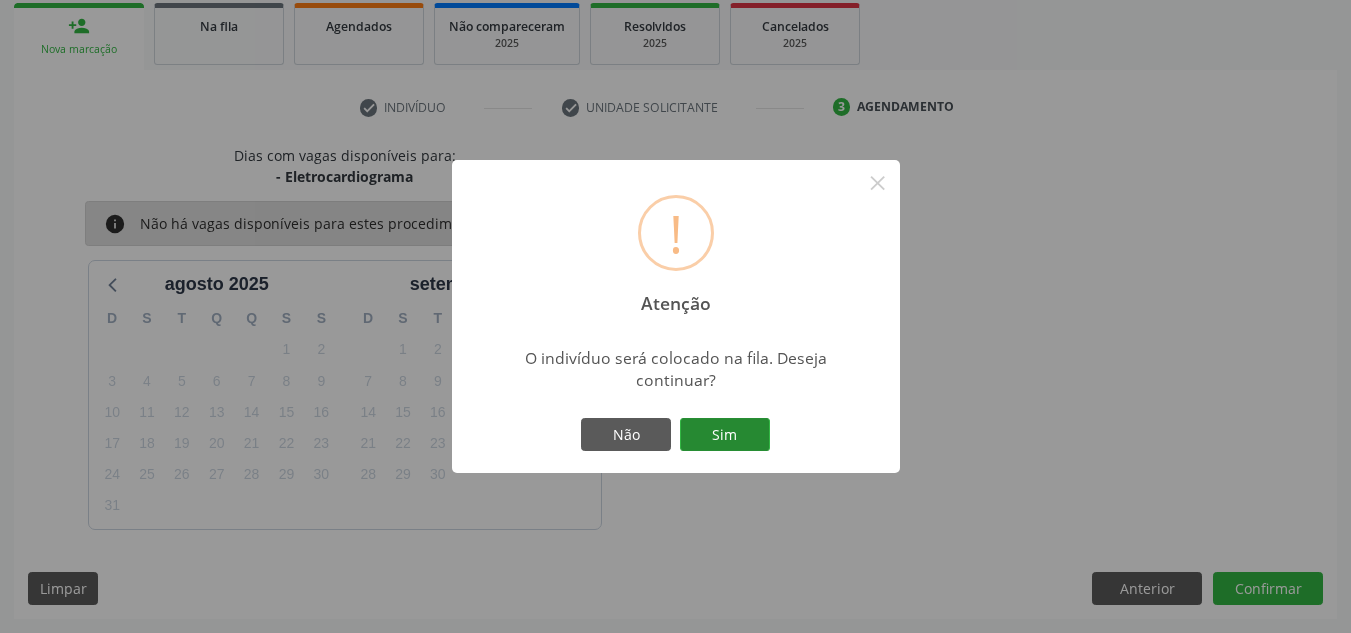 click on "Sim" at bounding box center [725, 435] 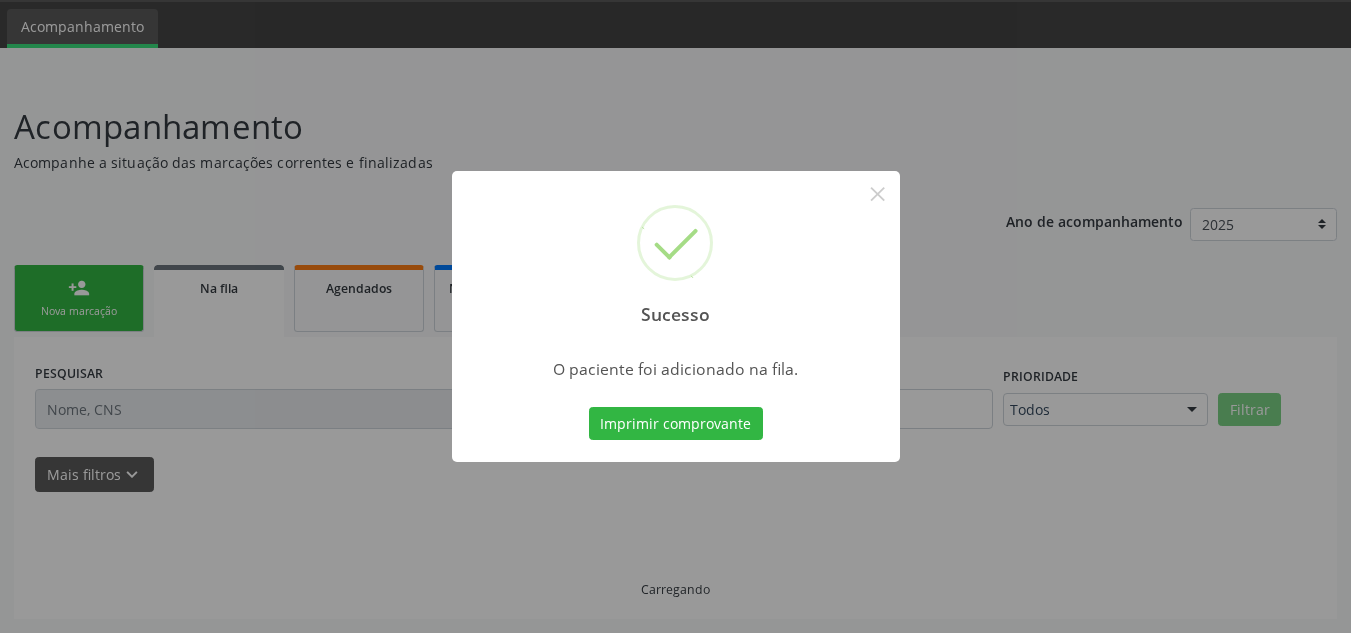 scroll, scrollTop: 62, scrollLeft: 0, axis: vertical 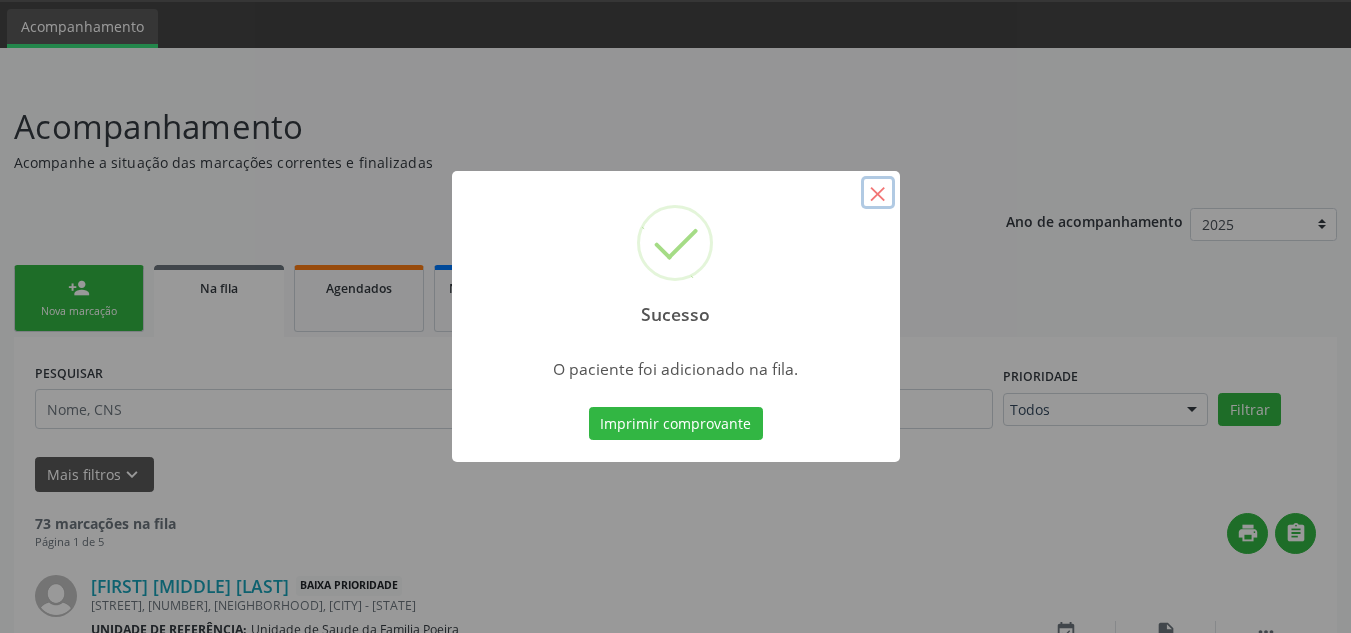 click on "×" at bounding box center [878, 193] 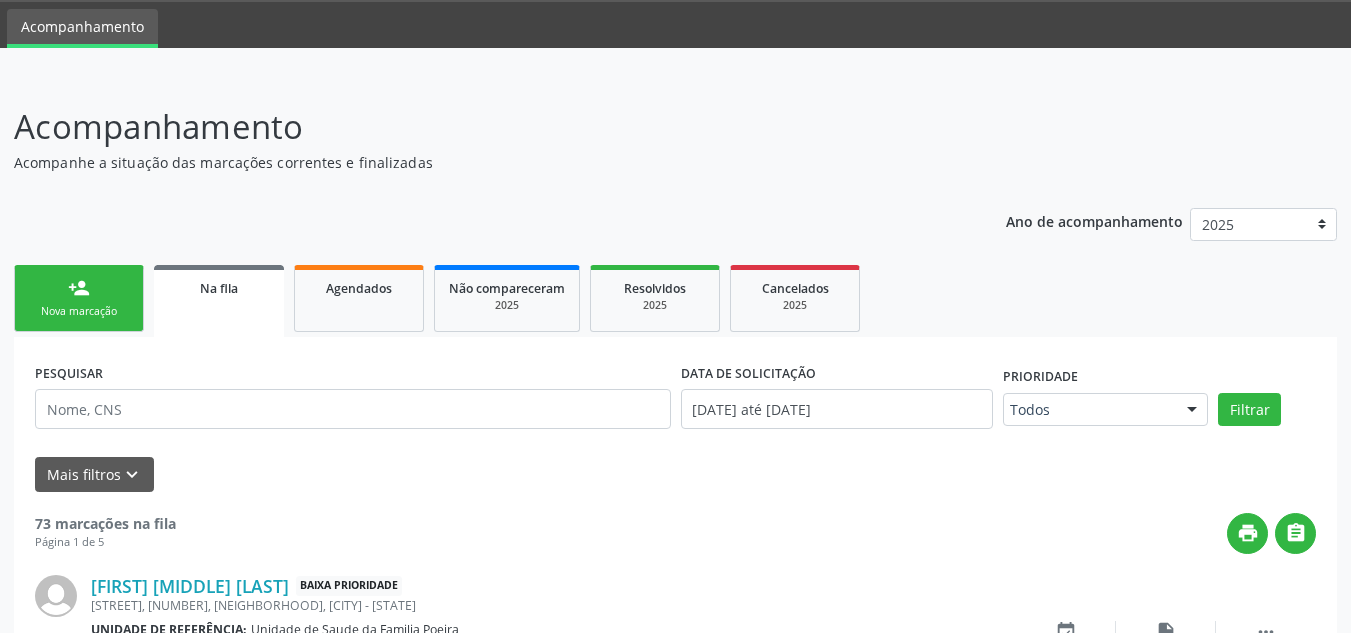 click on "person_add
Nova marcação" at bounding box center [79, 298] 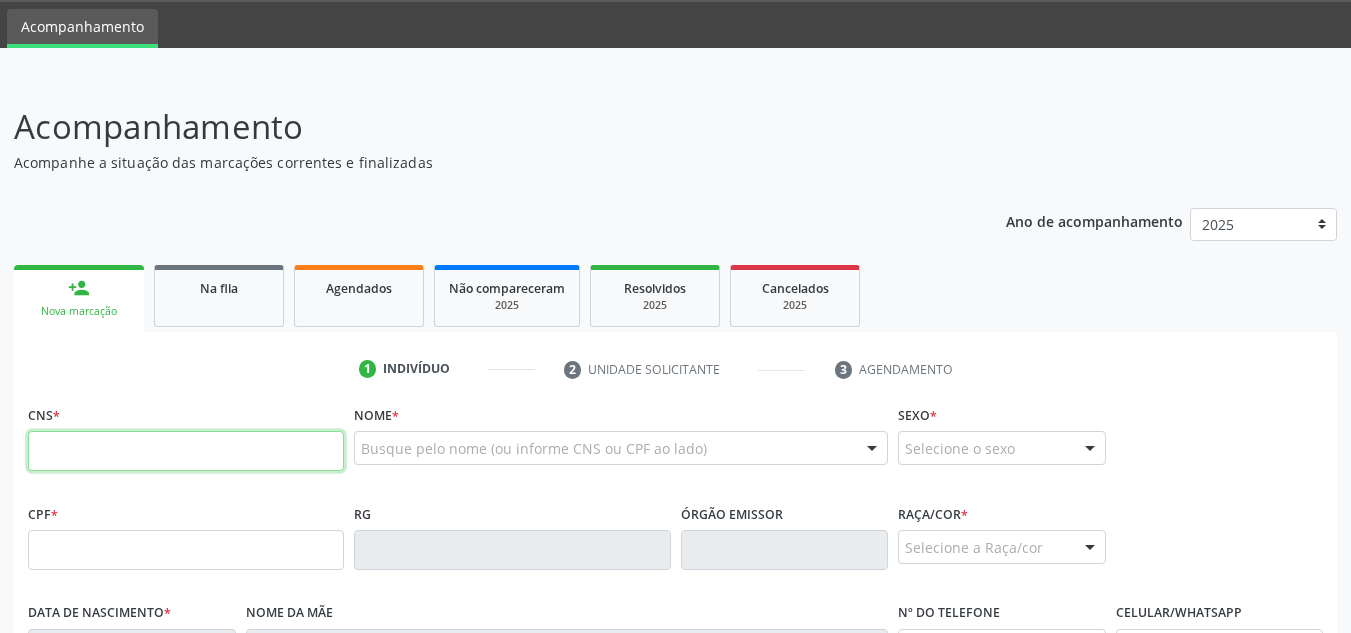 click at bounding box center [186, 451] 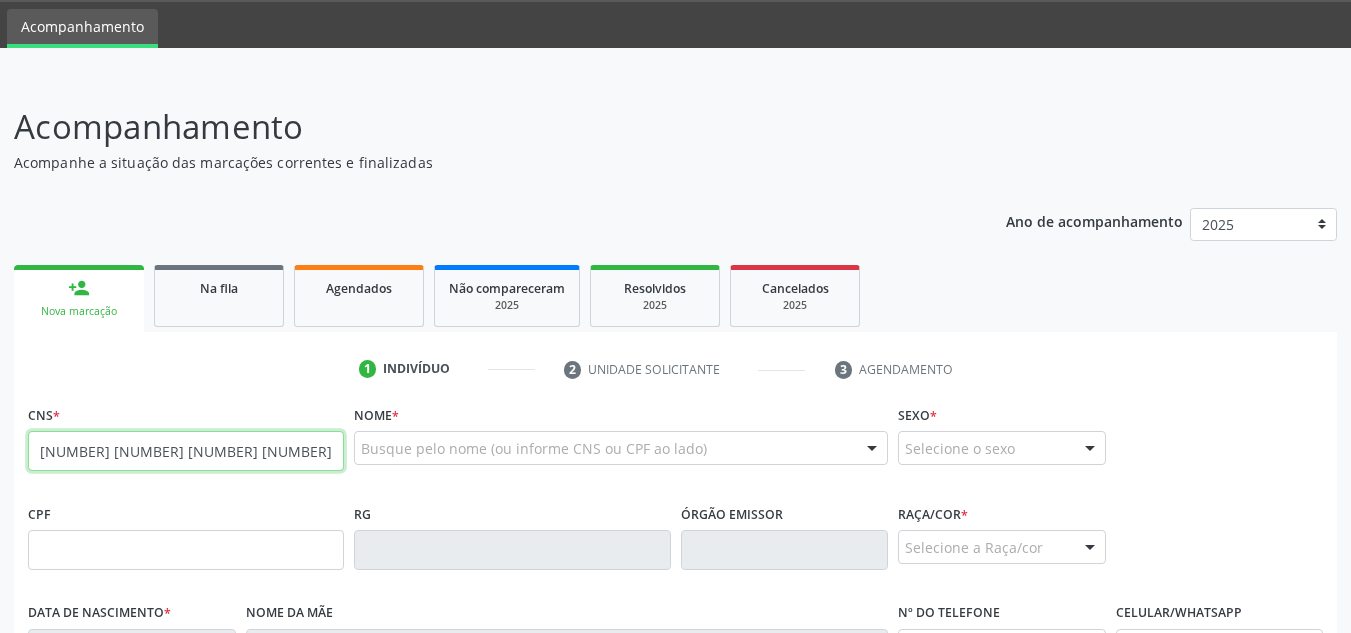 type on "[NUMBER] [NUMBER] [NUMBER] [NUMBER]" 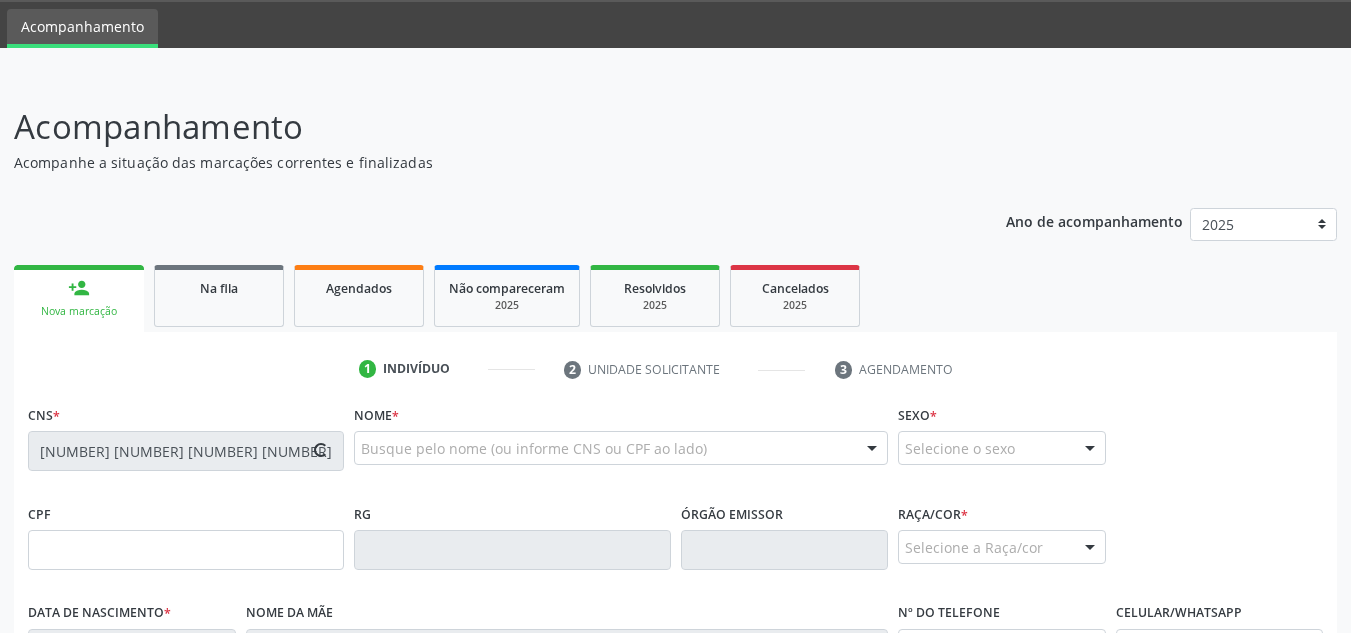 type on "[CPF]" 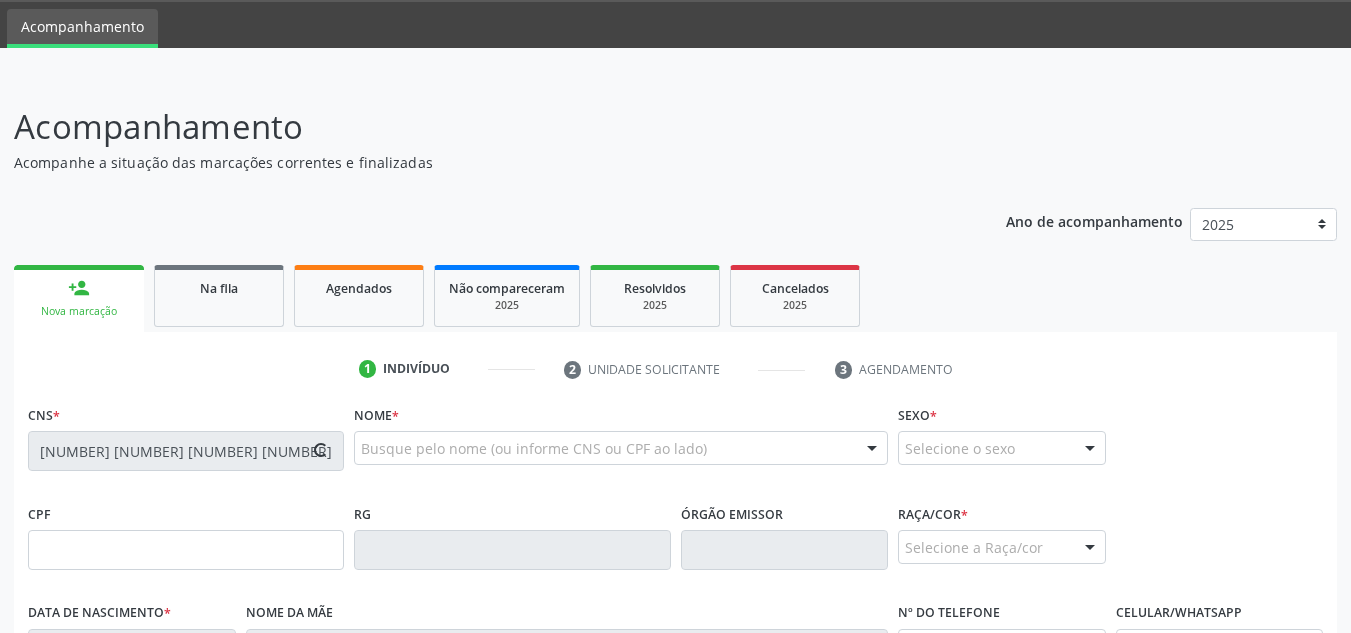 type on "[DATE]" 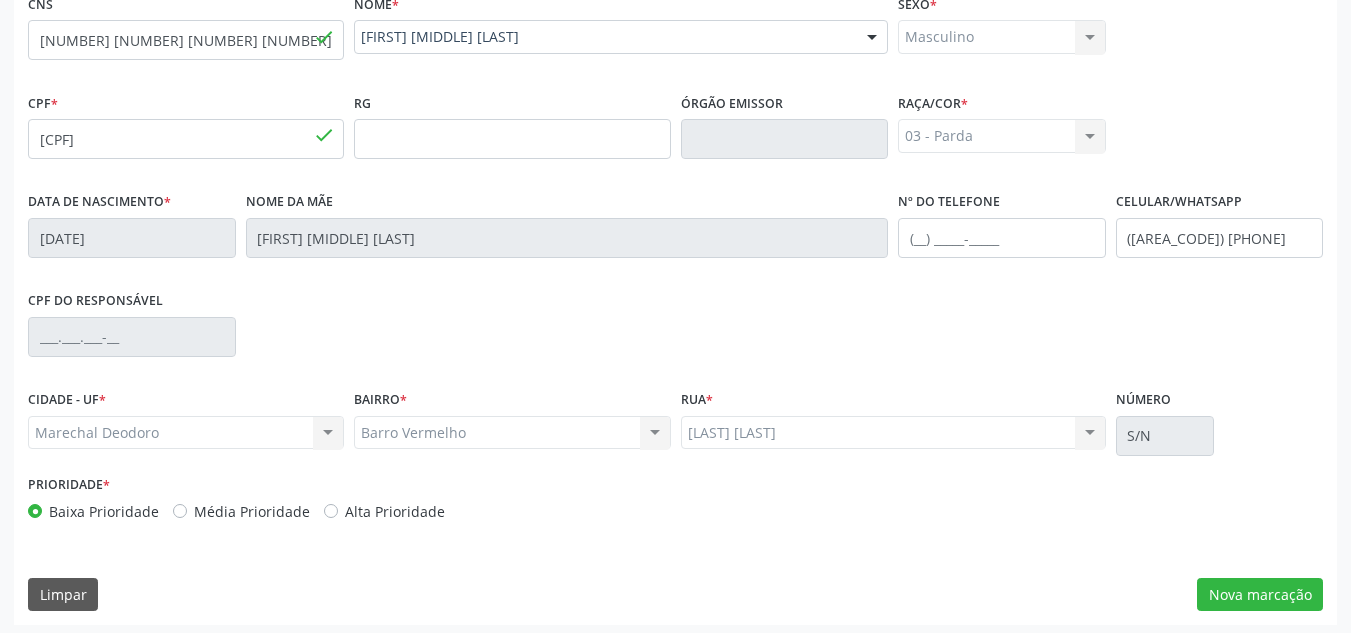 scroll, scrollTop: 479, scrollLeft: 0, axis: vertical 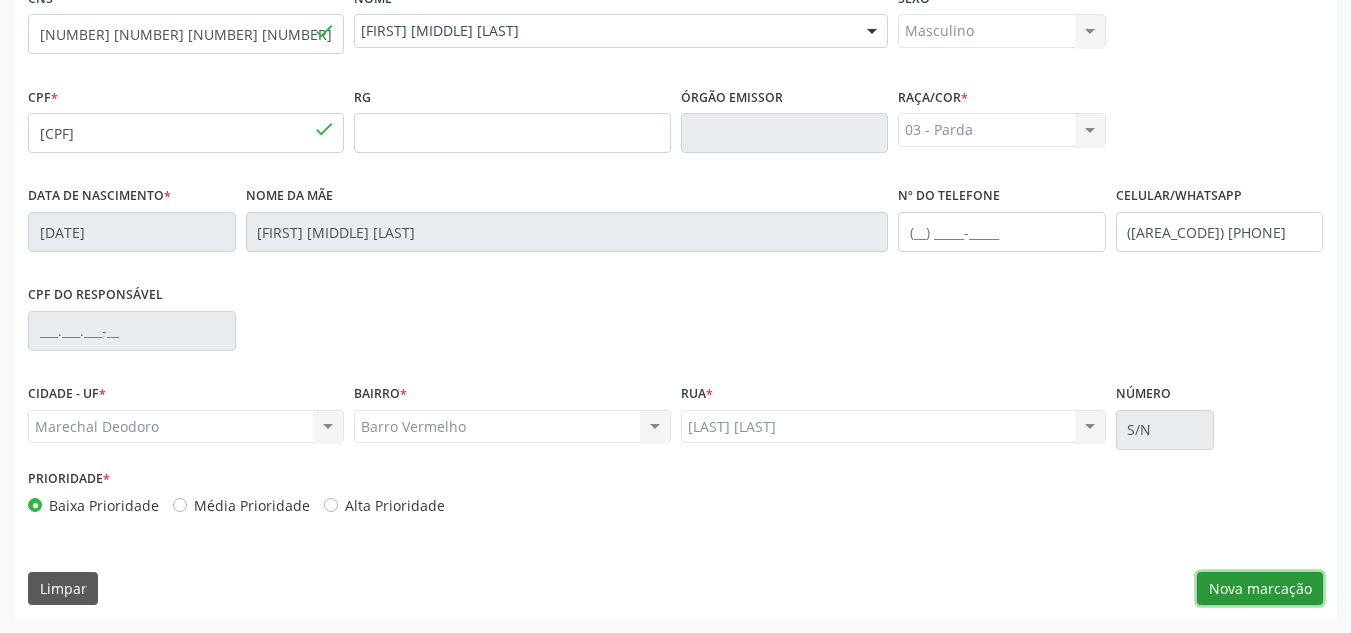 click on "Nova marcação" at bounding box center (1260, 589) 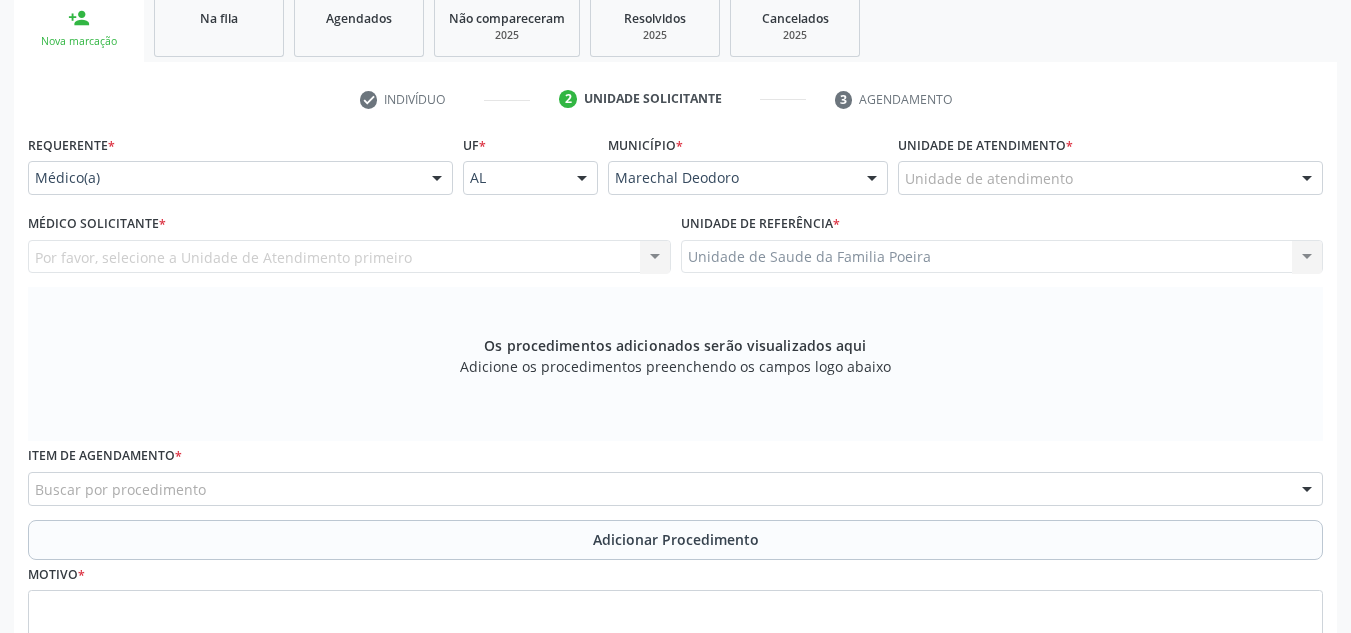scroll, scrollTop: 279, scrollLeft: 0, axis: vertical 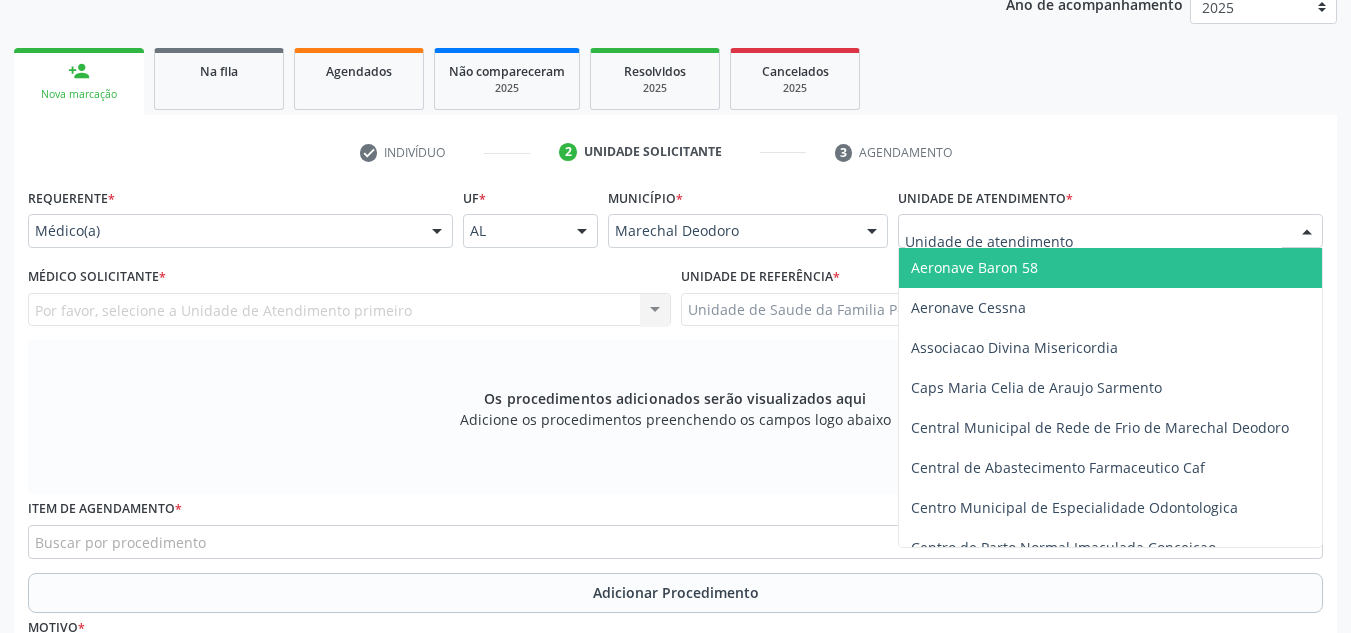 click at bounding box center (1307, 232) 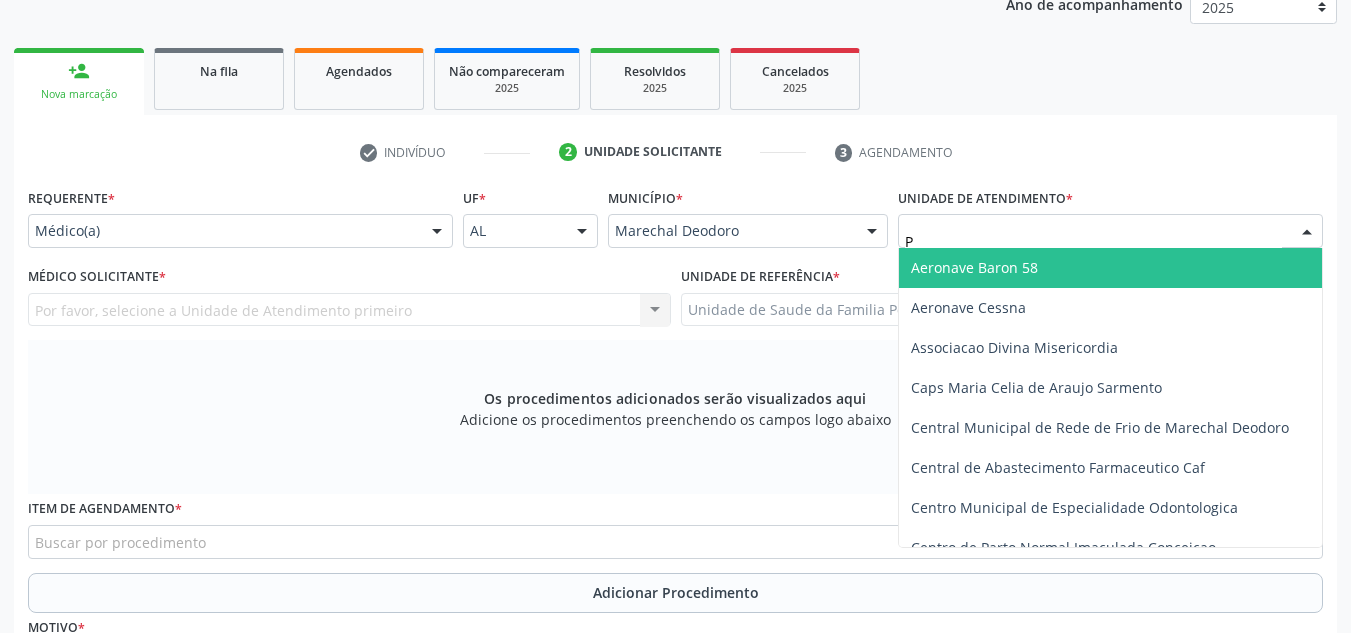 type on "PO" 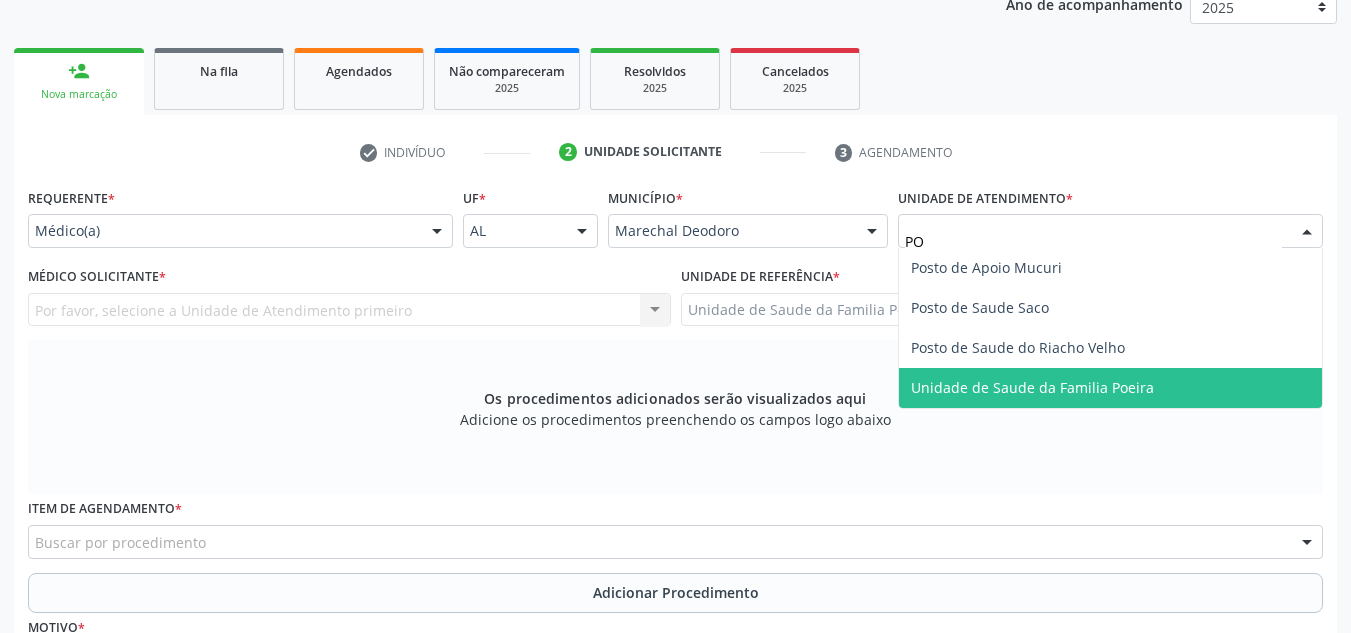 click on "Unidade de Saude da Familia Poeira" at bounding box center (1110, 388) 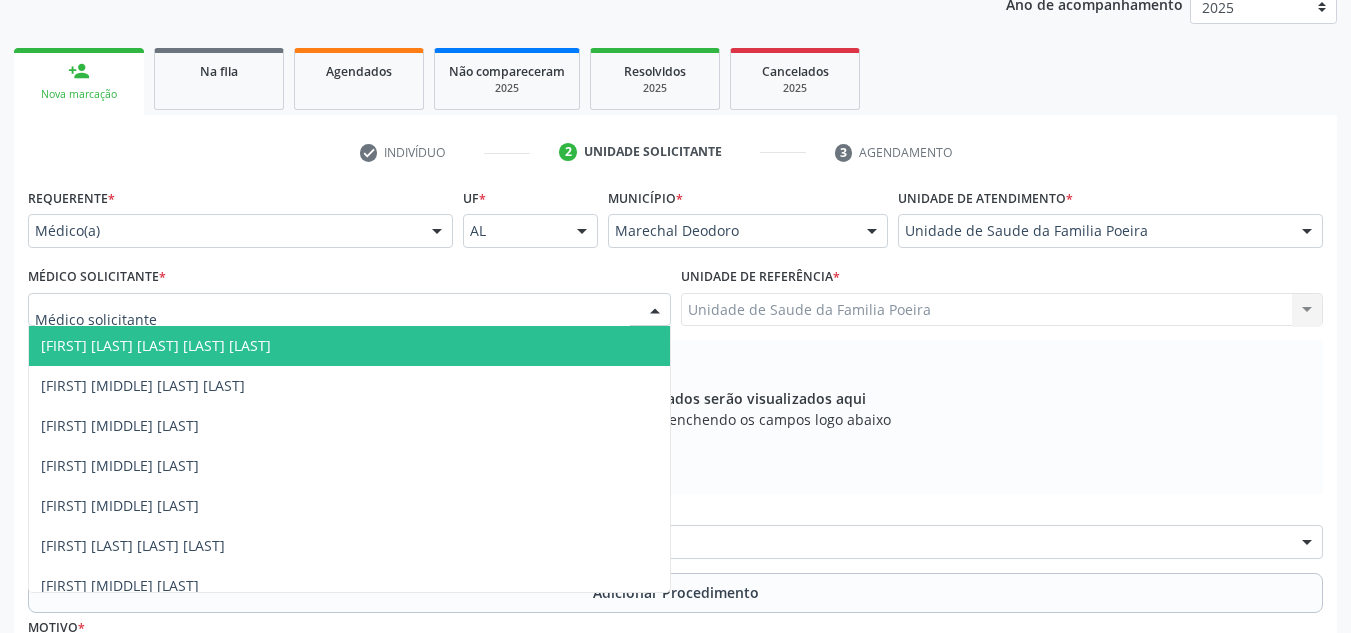 click at bounding box center (655, 311) 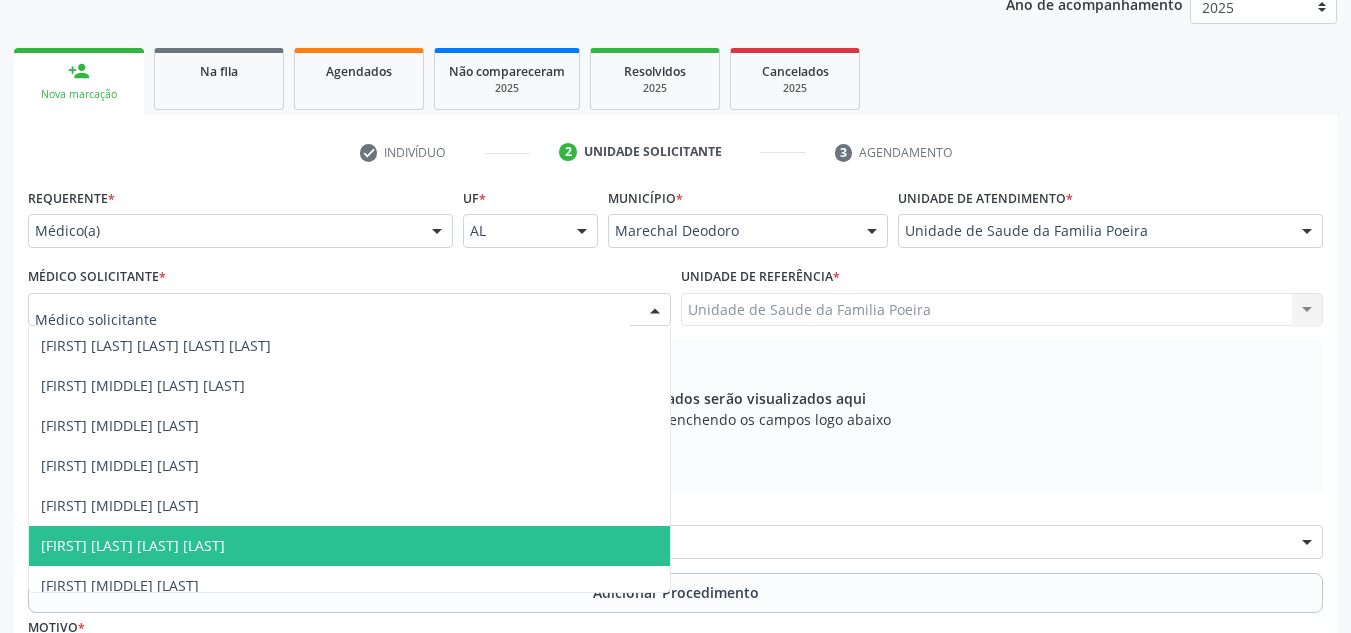 click on "[FIRST] [LAST] [LAST] [LAST]" at bounding box center [349, 546] 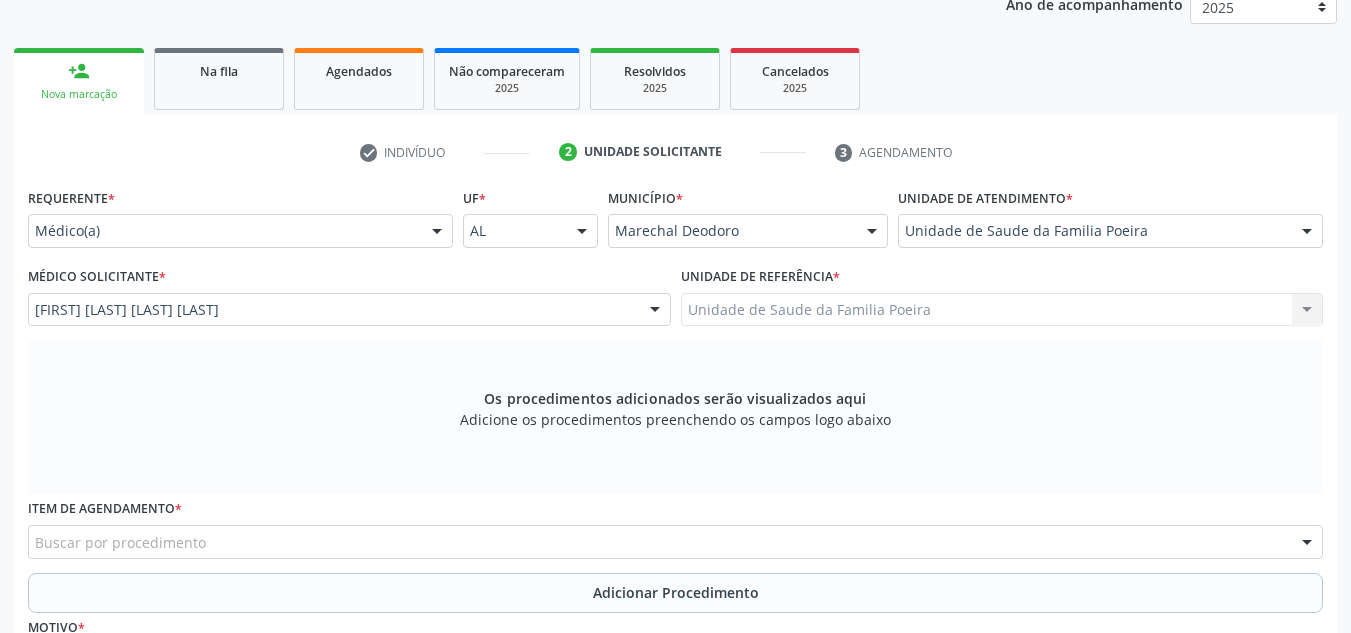 click on "Unidade de Saude da Familia Poeira         Unidade de Saude da Familia Poeira
Nenhum resultado encontrado para: "   "
Não há nenhuma opção para ser exibida." at bounding box center [1002, 310] 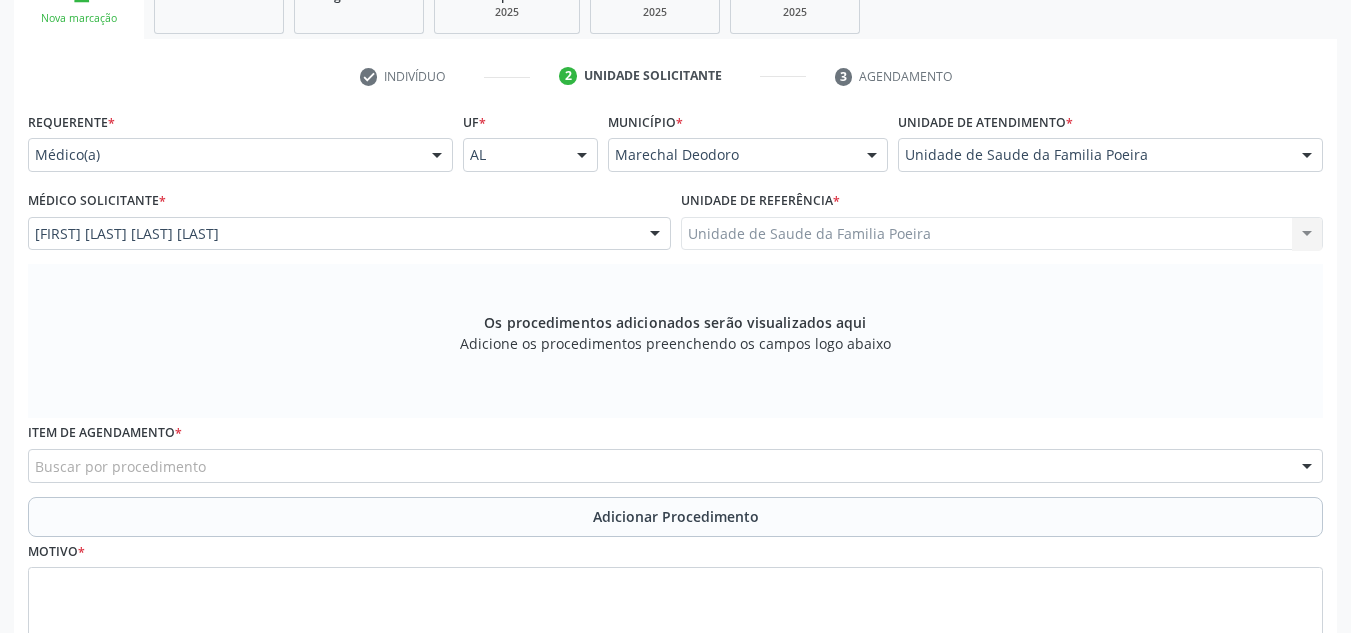 scroll, scrollTop: 479, scrollLeft: 0, axis: vertical 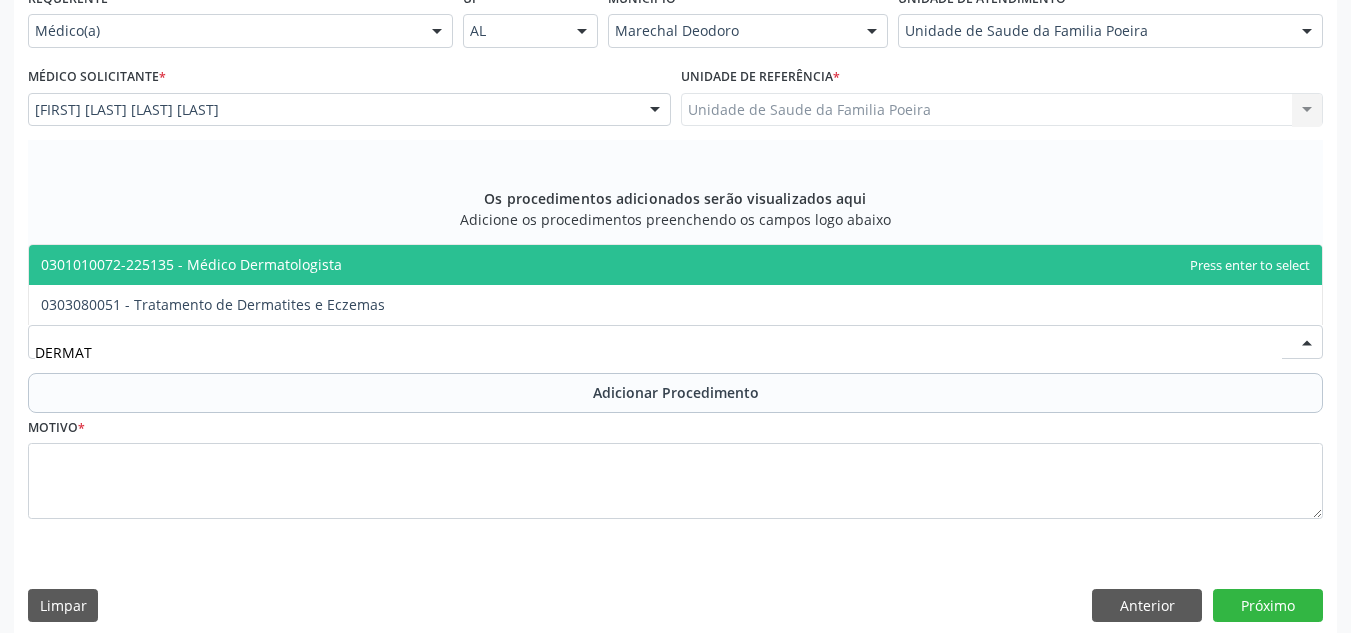 type on "DERMATO" 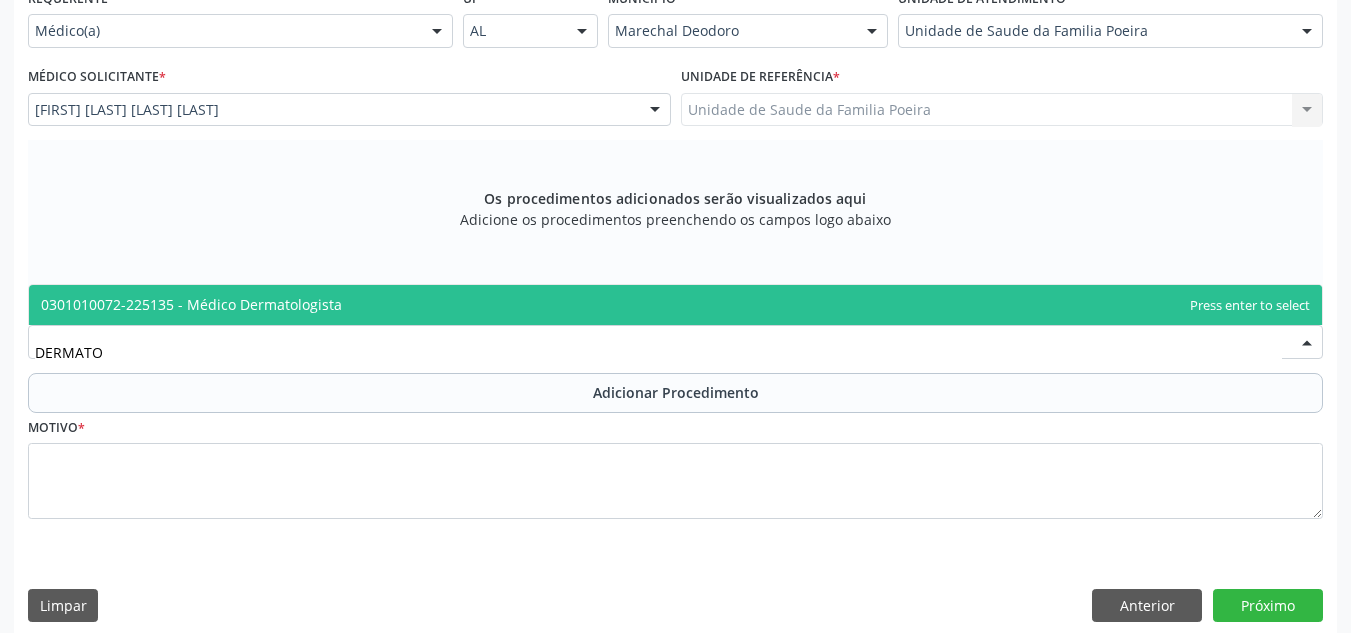 click on "0301010072-225135 - Médico Dermatologista" at bounding box center (675, 305) 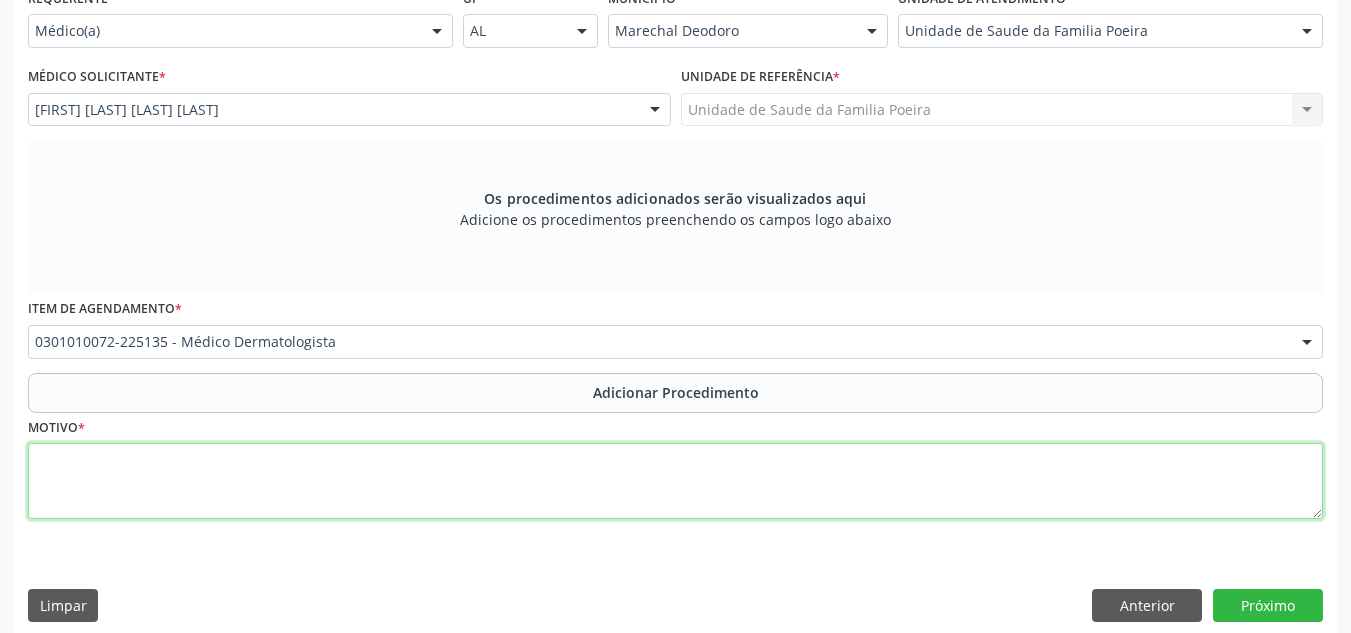 click at bounding box center [675, 481] 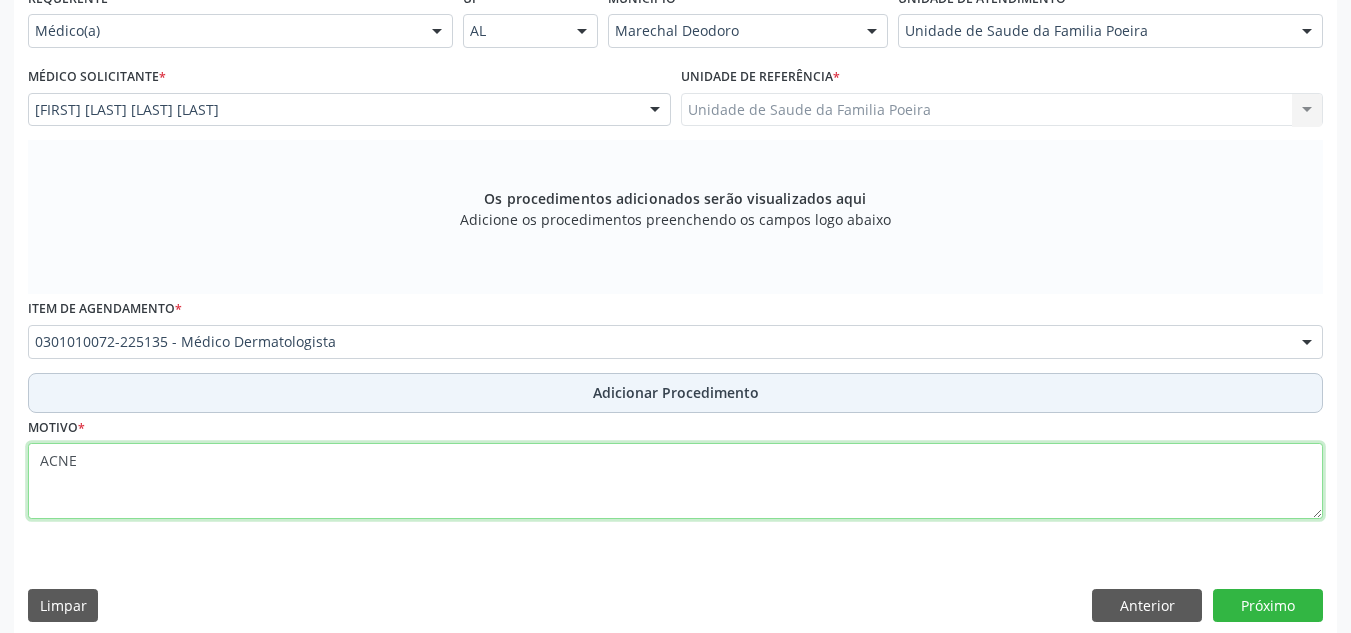 type on "ACNE" 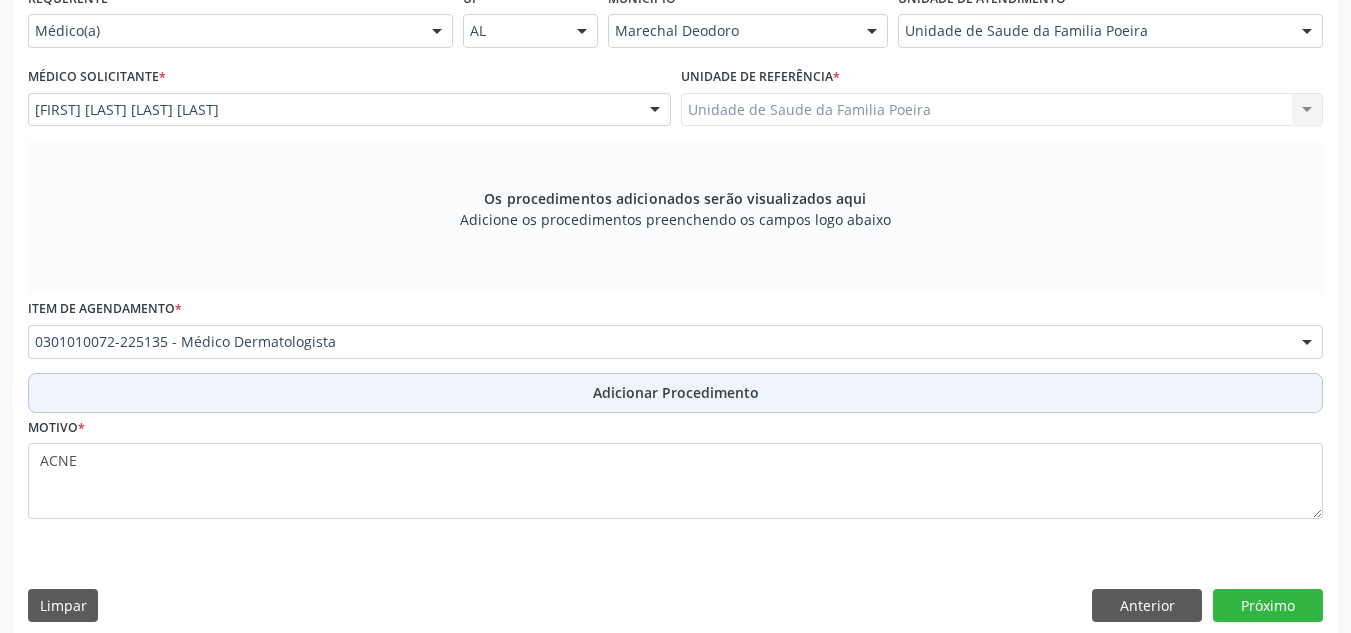 click on "Adicionar Procedimento" at bounding box center [676, 392] 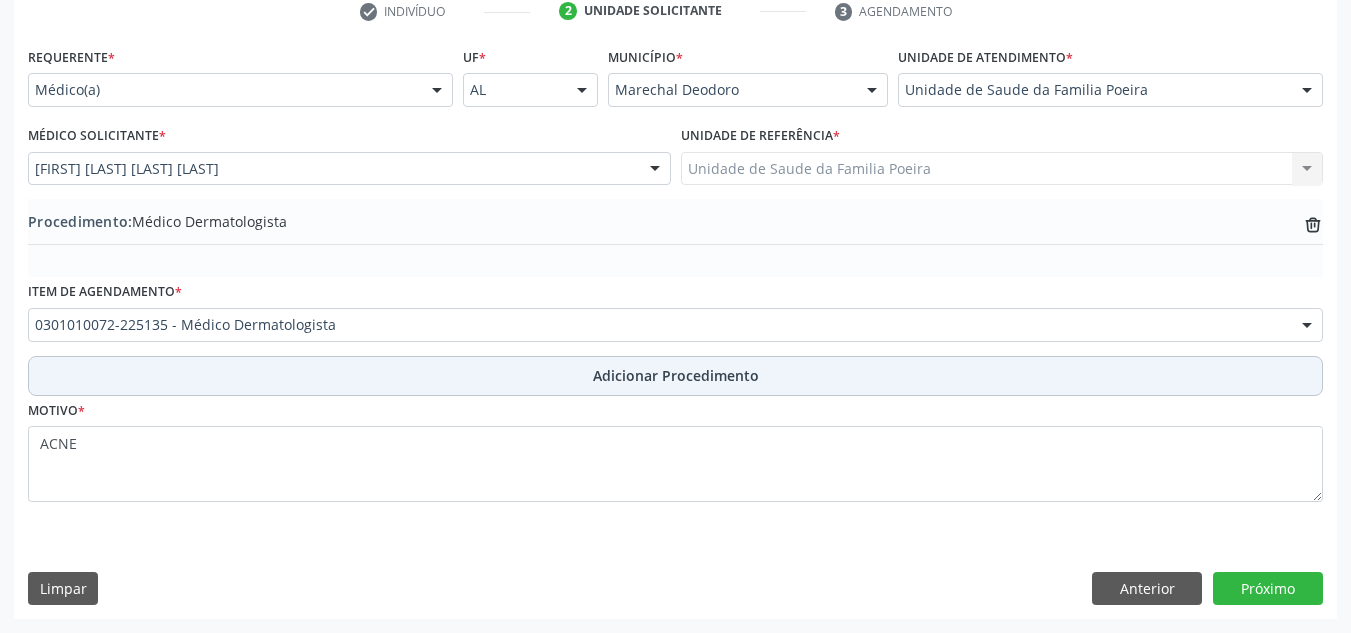 scroll, scrollTop: 420, scrollLeft: 0, axis: vertical 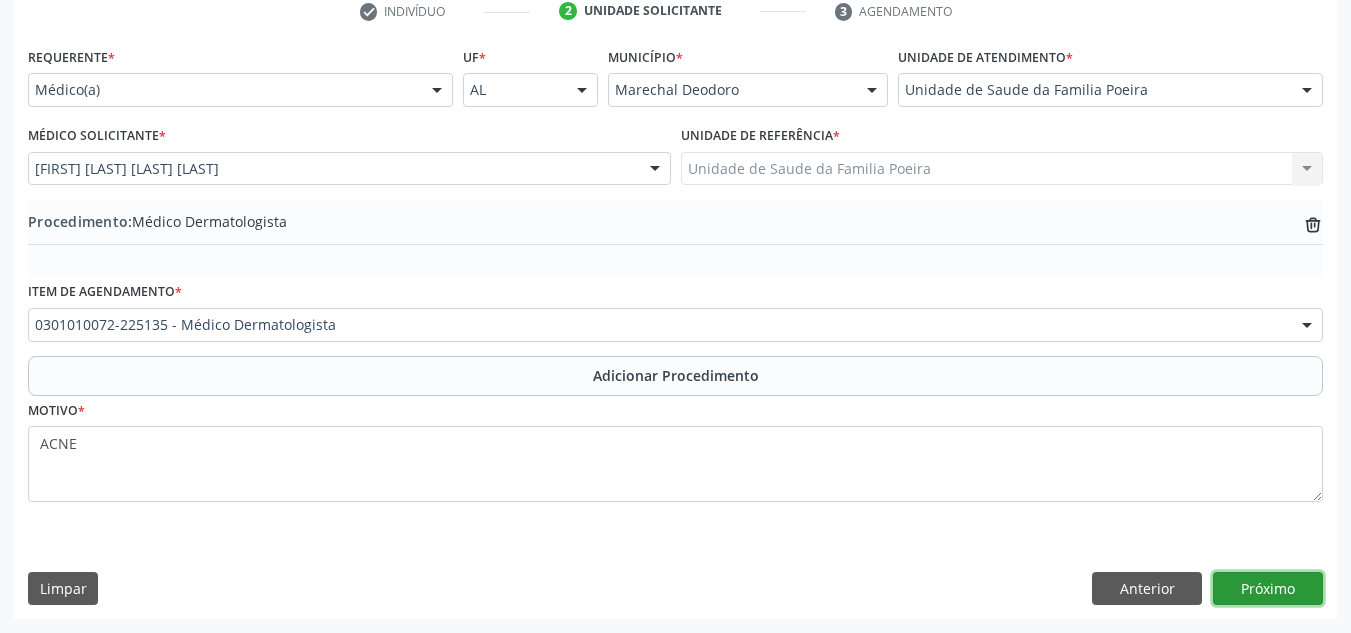 click on "Próximo" at bounding box center (1268, 589) 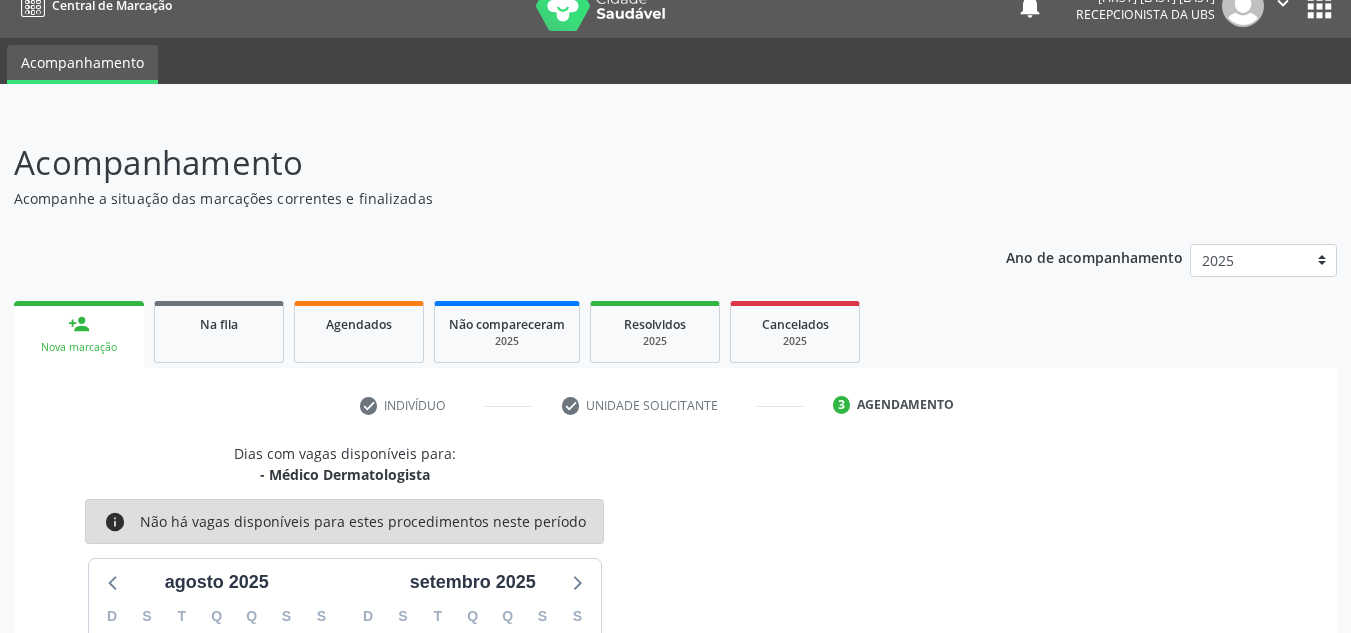 scroll, scrollTop: 24, scrollLeft: 0, axis: vertical 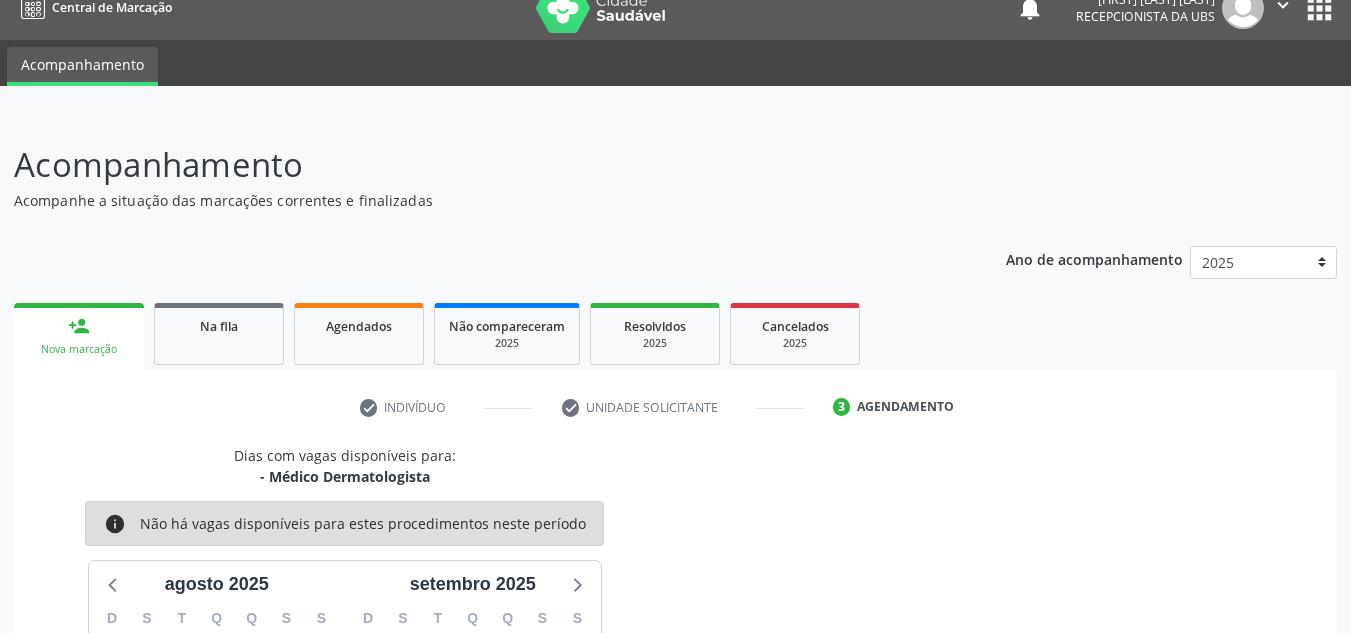 click on "person_add
Nova marcação" at bounding box center [79, 336] 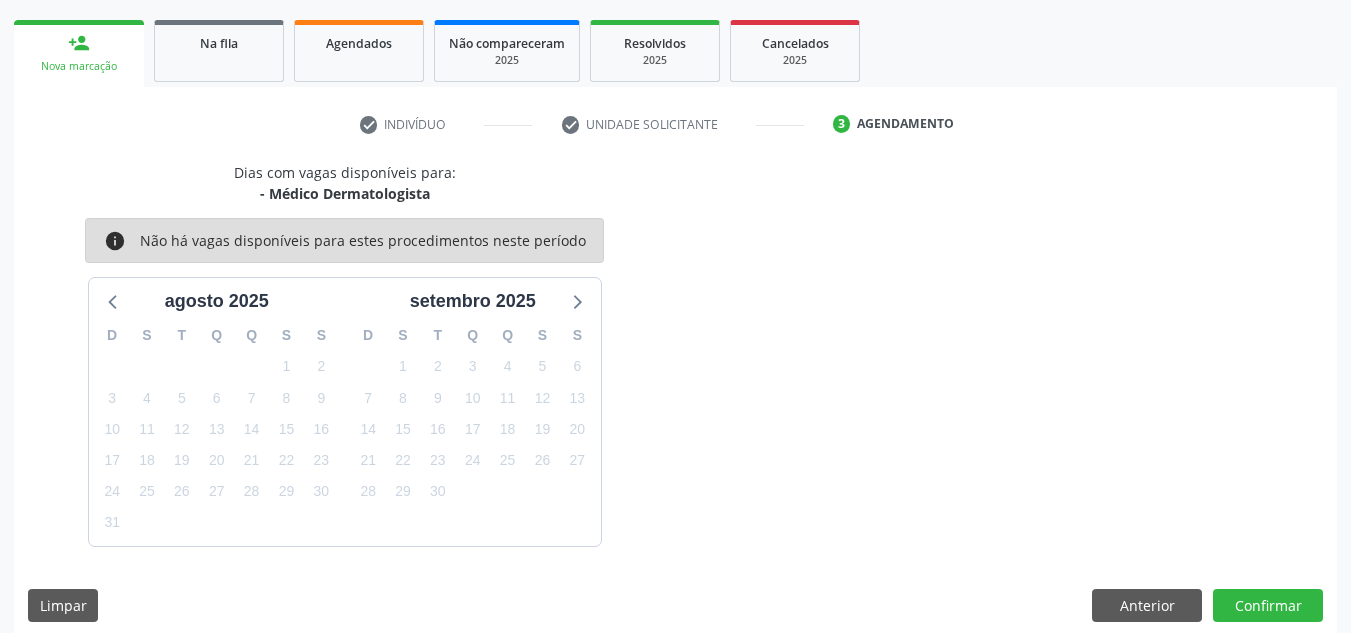scroll, scrollTop: 324, scrollLeft: 0, axis: vertical 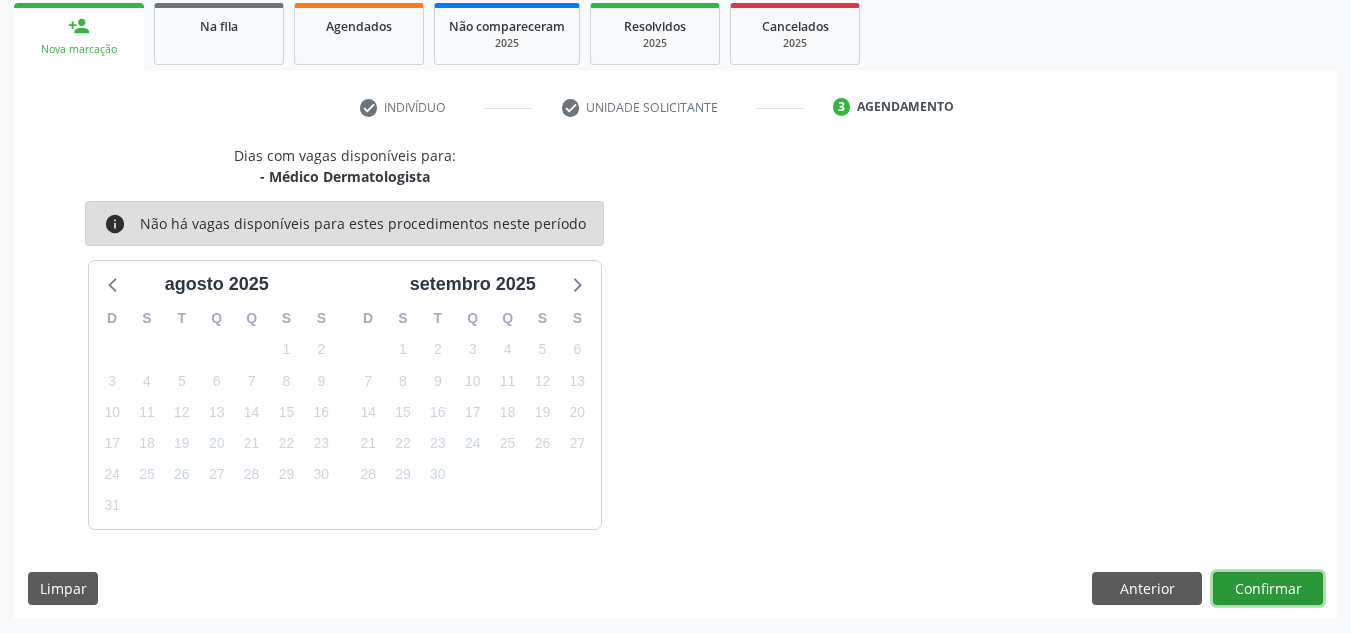 click on "Confirmar" at bounding box center [1268, 589] 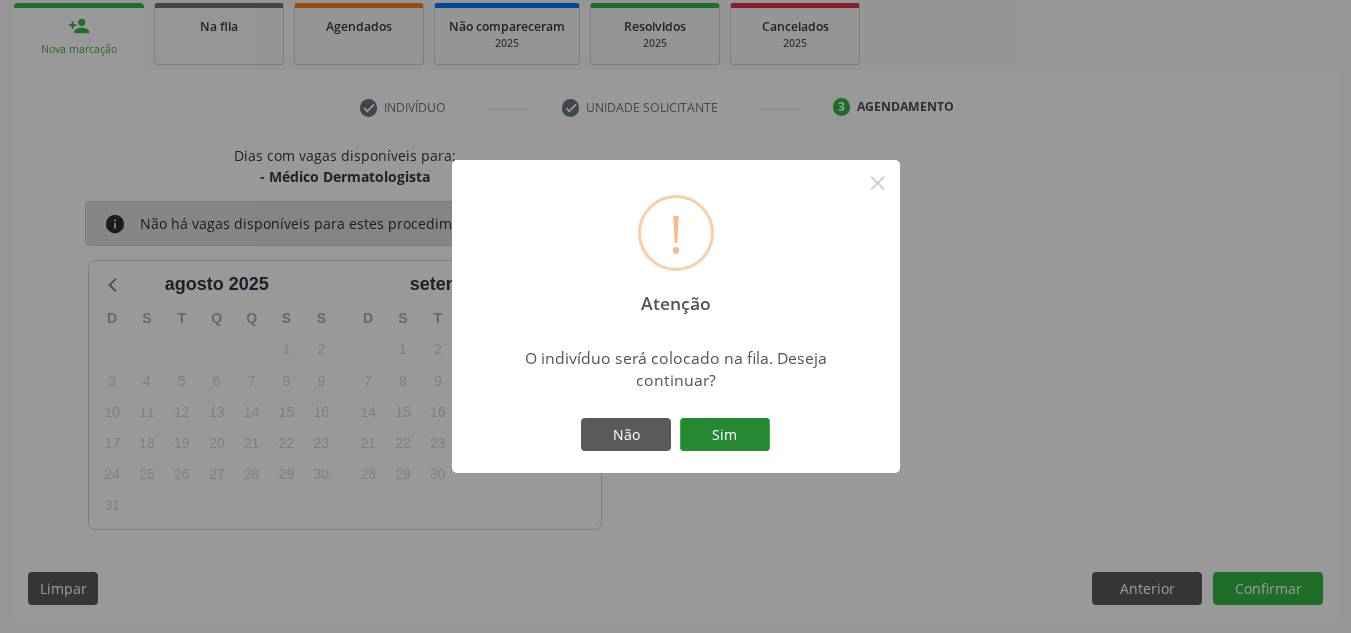click on "Sim" at bounding box center [725, 435] 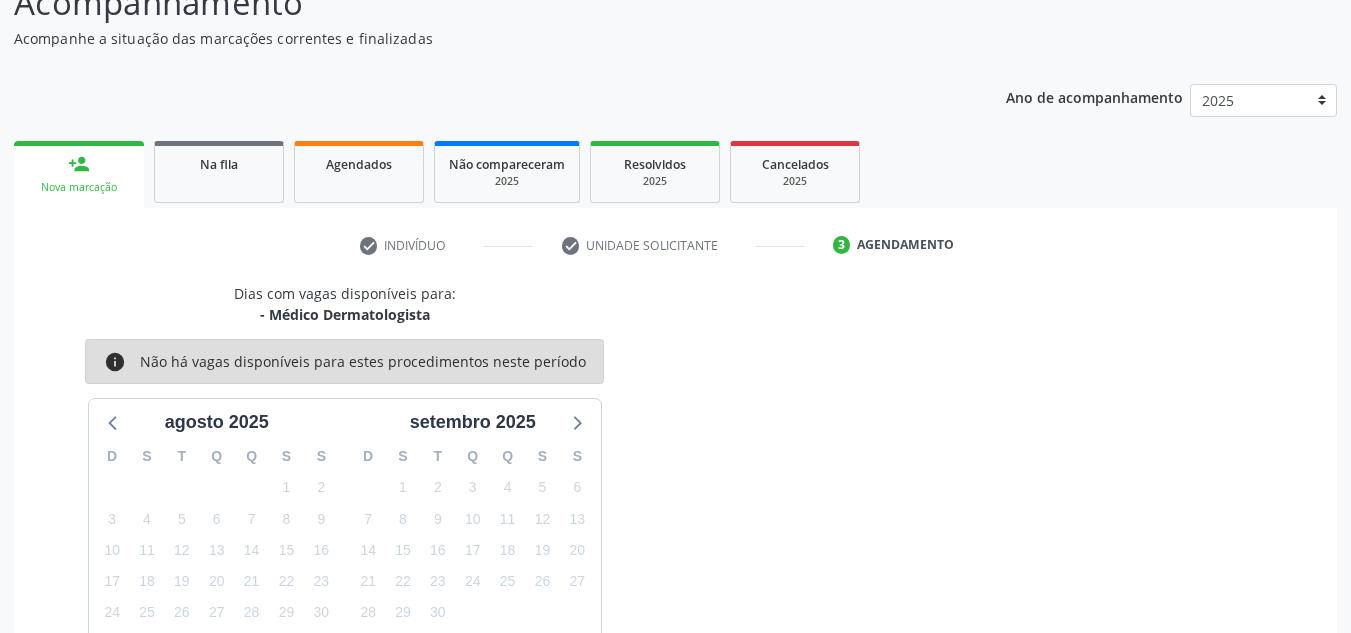 scroll, scrollTop: 24, scrollLeft: 0, axis: vertical 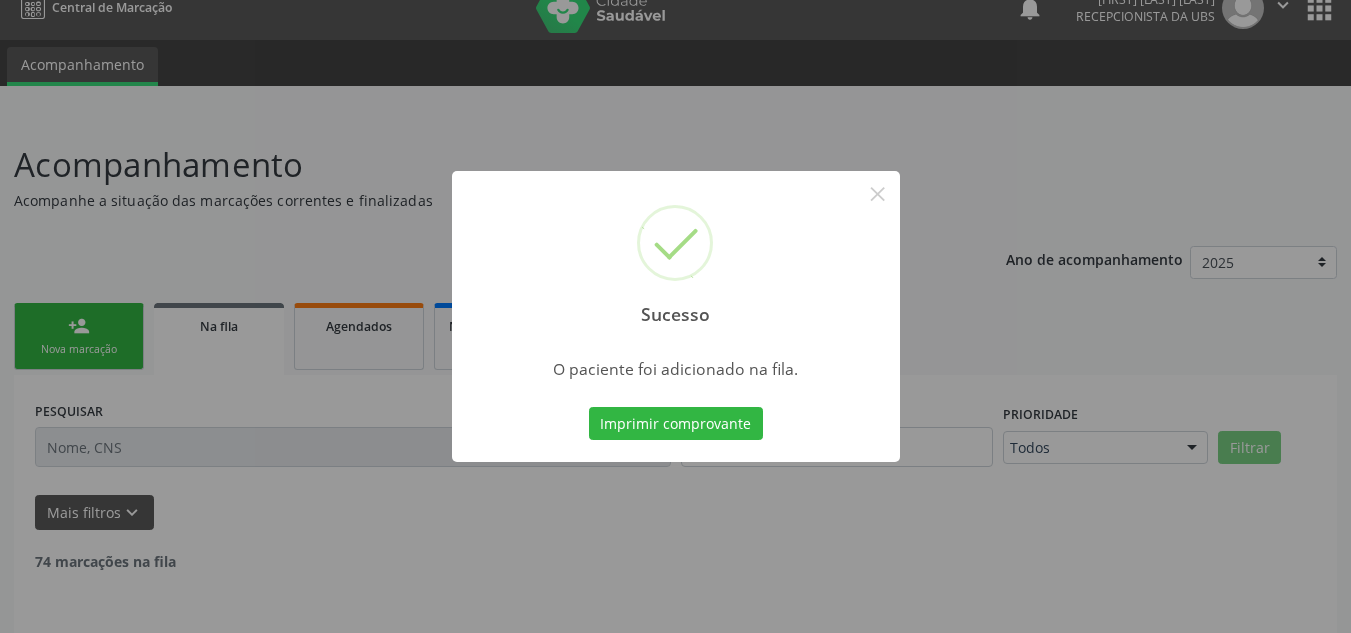 click on "Sucesso × O paciente foi adicionado na fila. Imprimir comprovante Cancel" at bounding box center (675, 316) 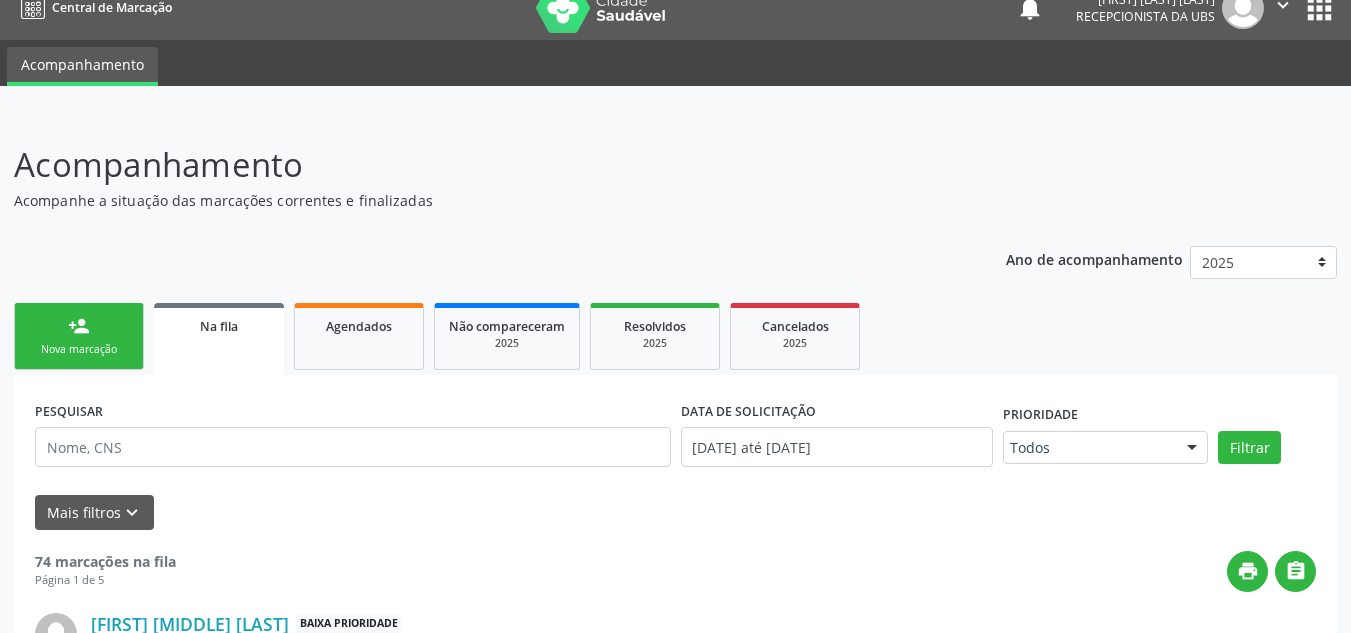 click on "person_add
Nova marcação" at bounding box center [79, 336] 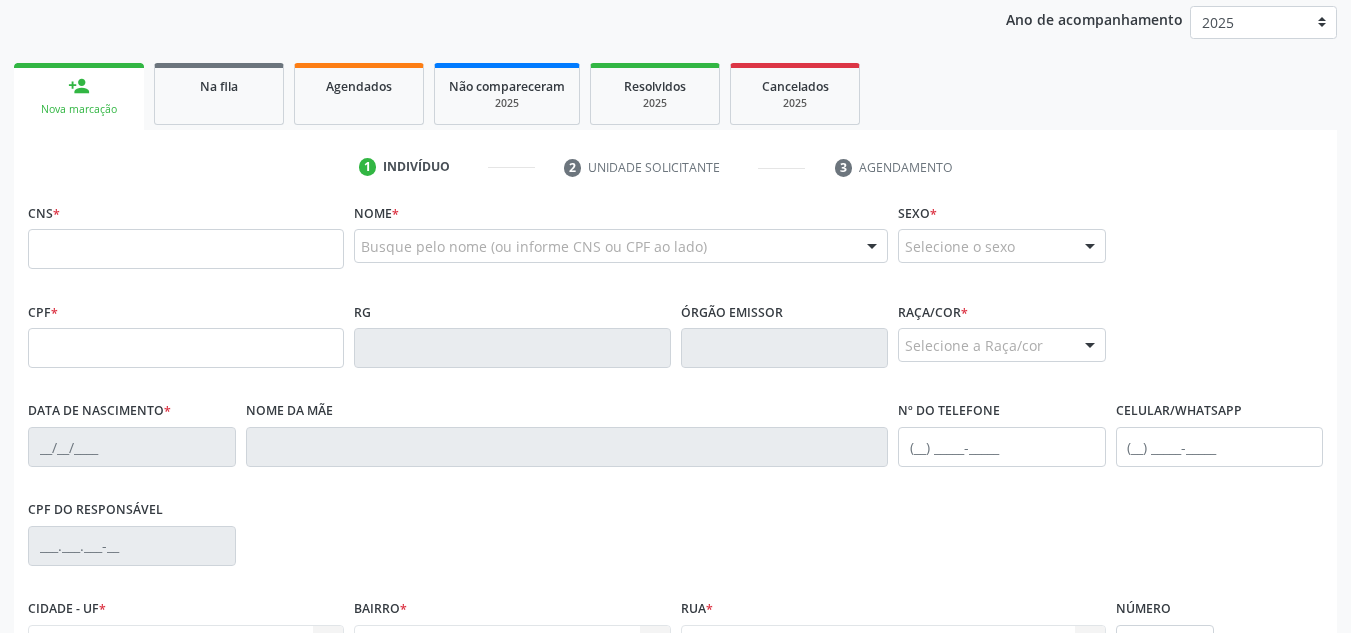 scroll, scrollTop: 324, scrollLeft: 0, axis: vertical 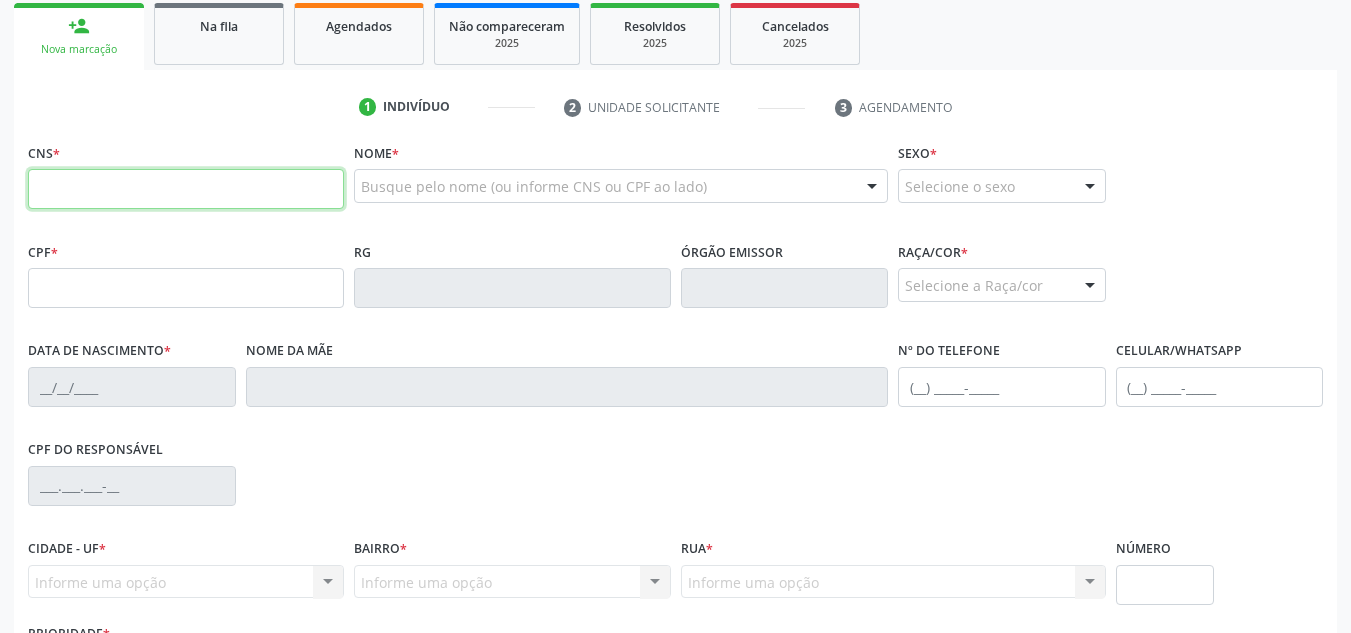 paste on "[PHONE]" 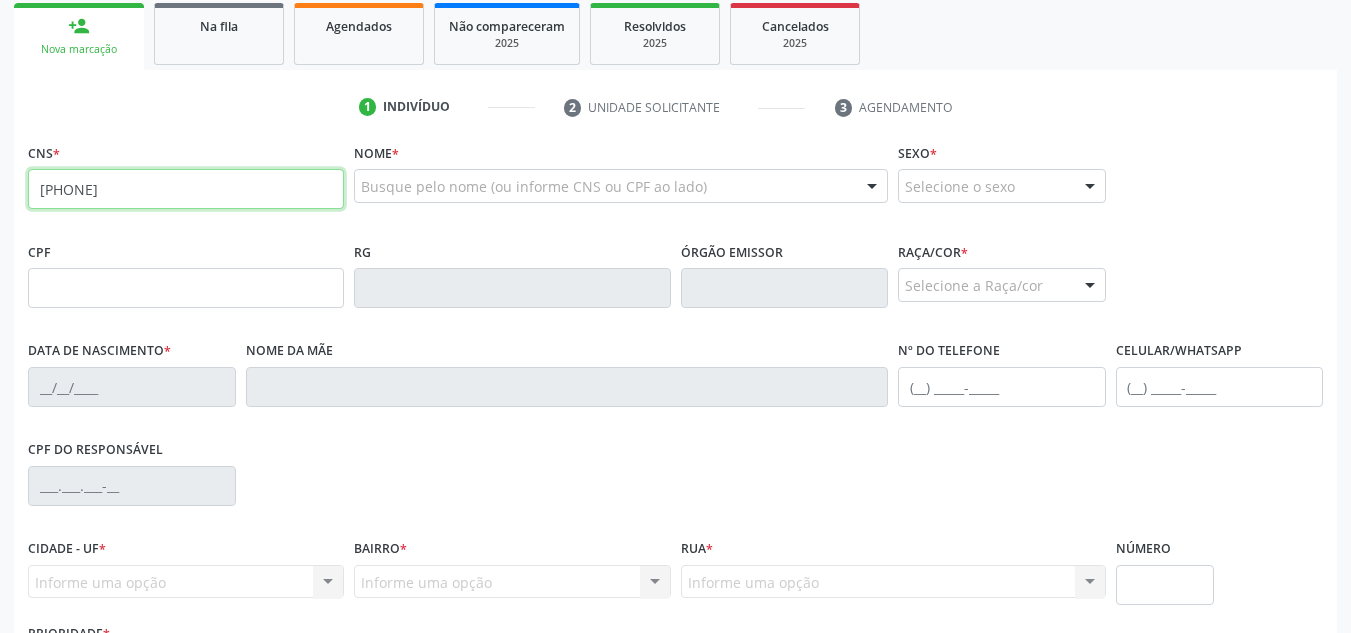 type on "[PHONE]" 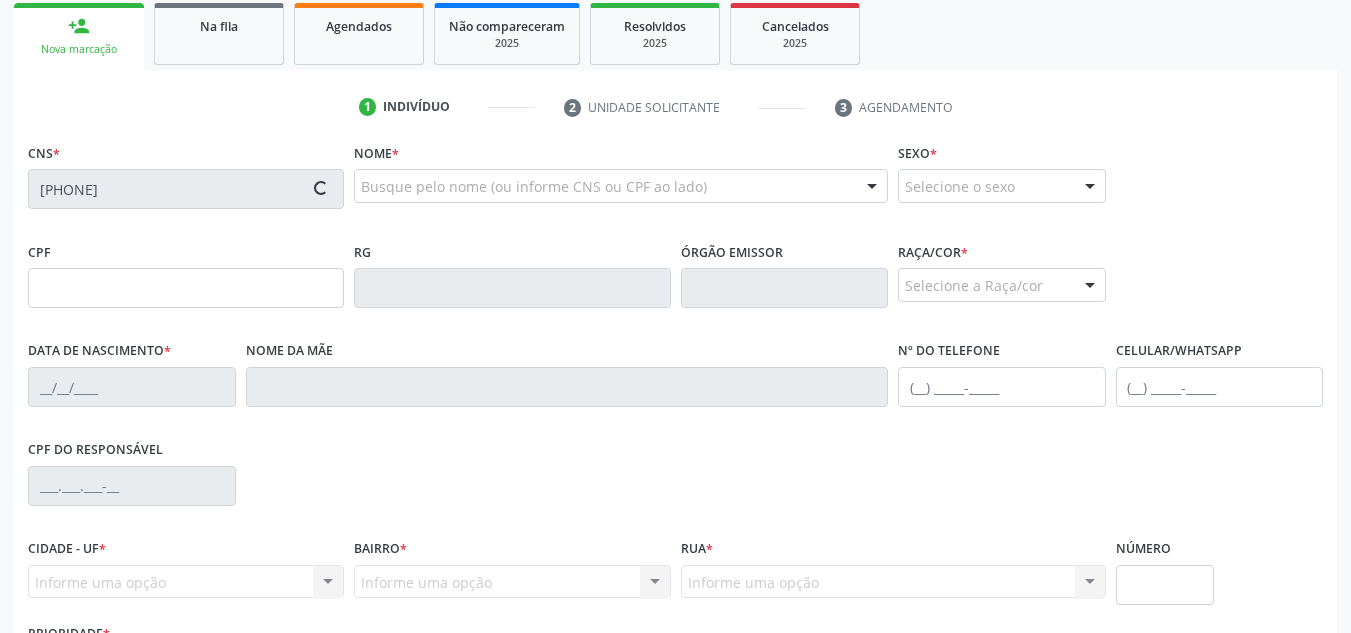 type on "[NUMBER]-[NUMBER]-[NUMBER]" 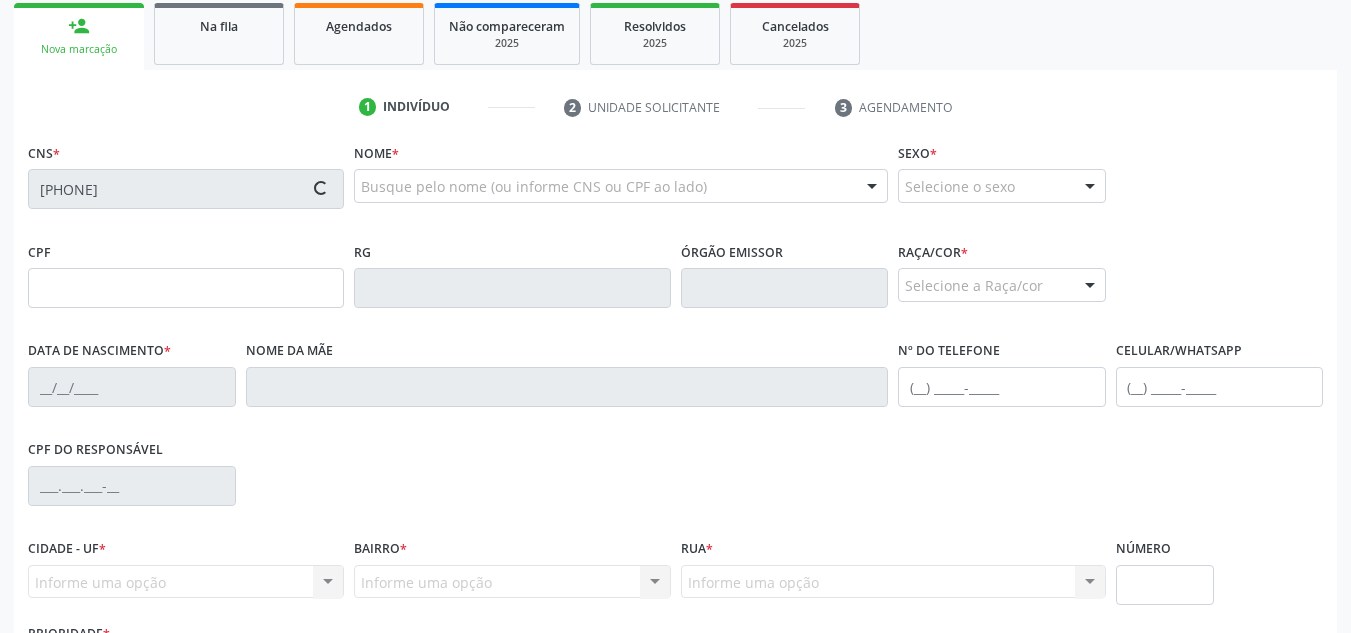 type on "[DATE]" 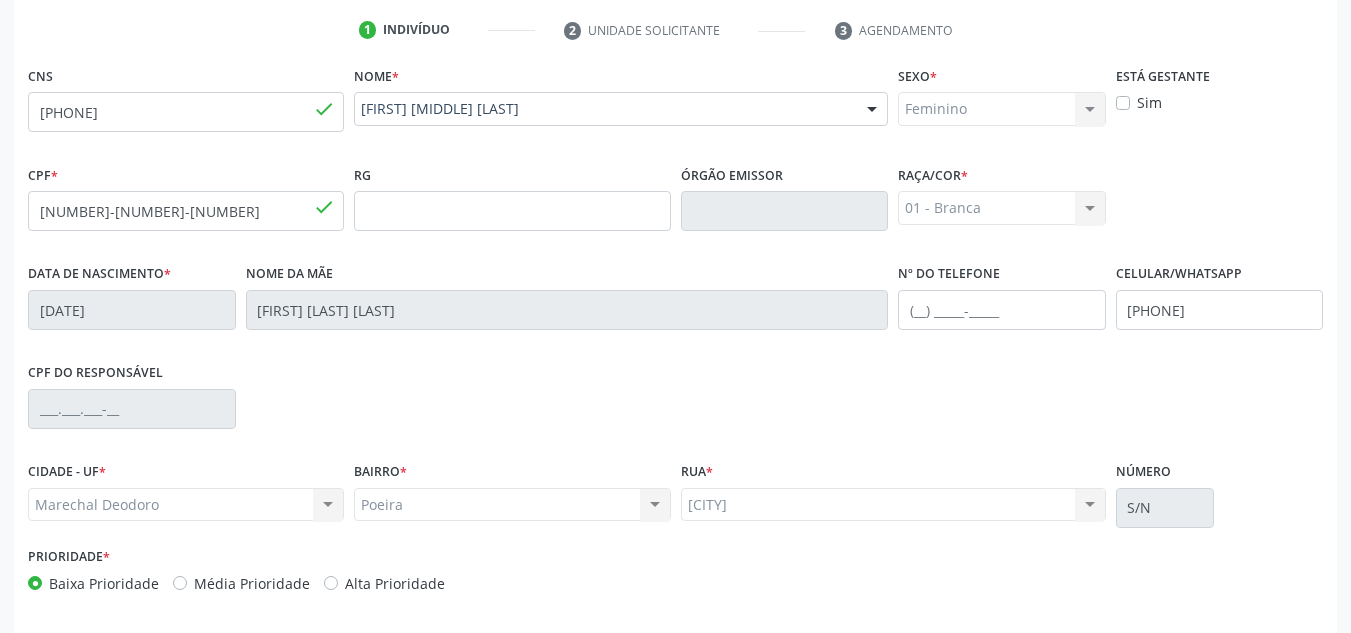 scroll, scrollTop: 479, scrollLeft: 0, axis: vertical 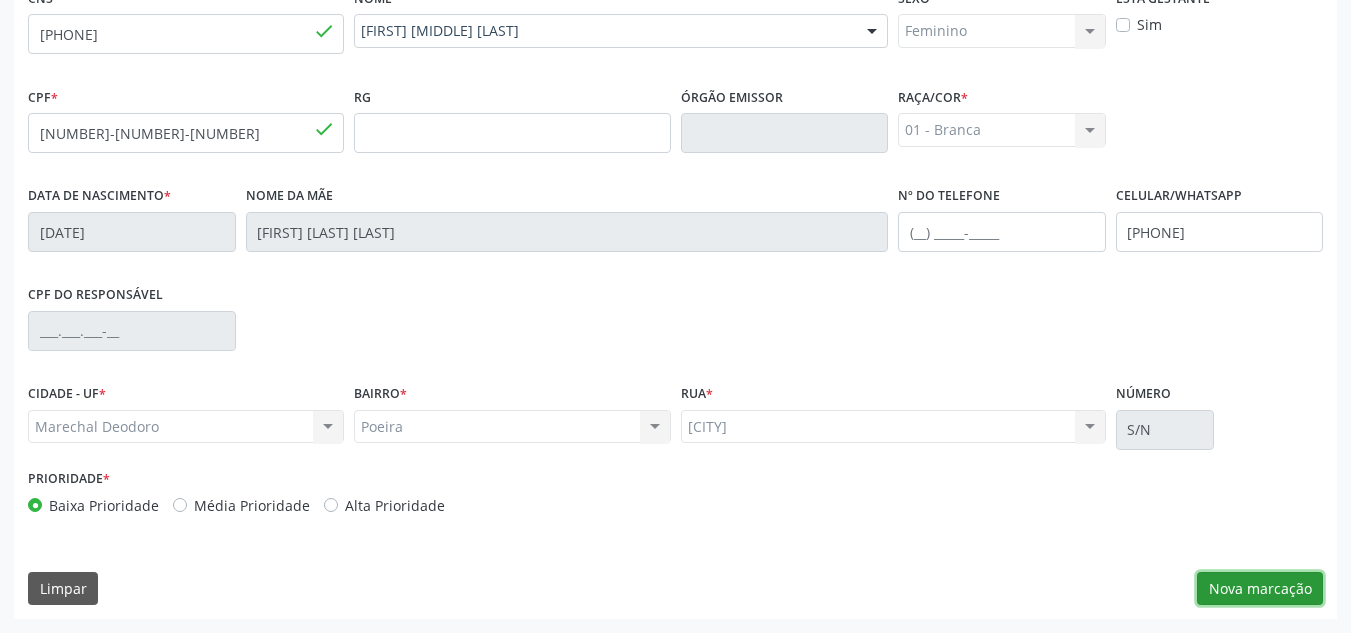 click on "Nova marcação" at bounding box center (1260, 589) 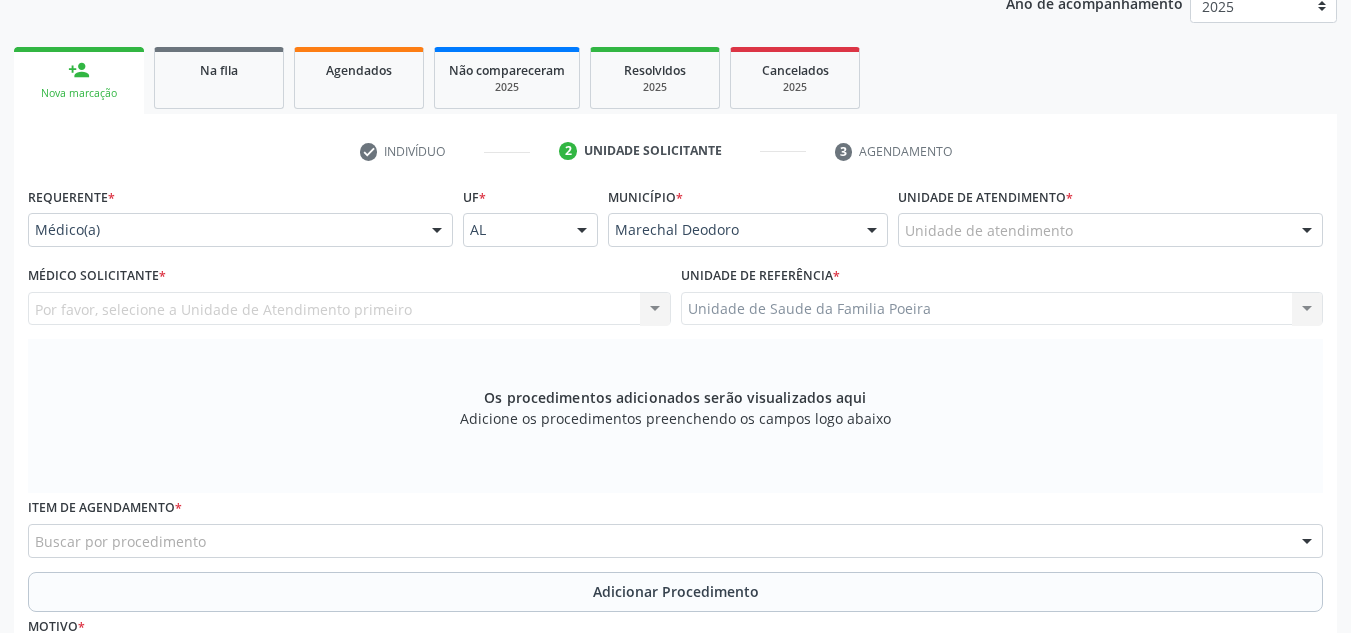 scroll, scrollTop: 279, scrollLeft: 0, axis: vertical 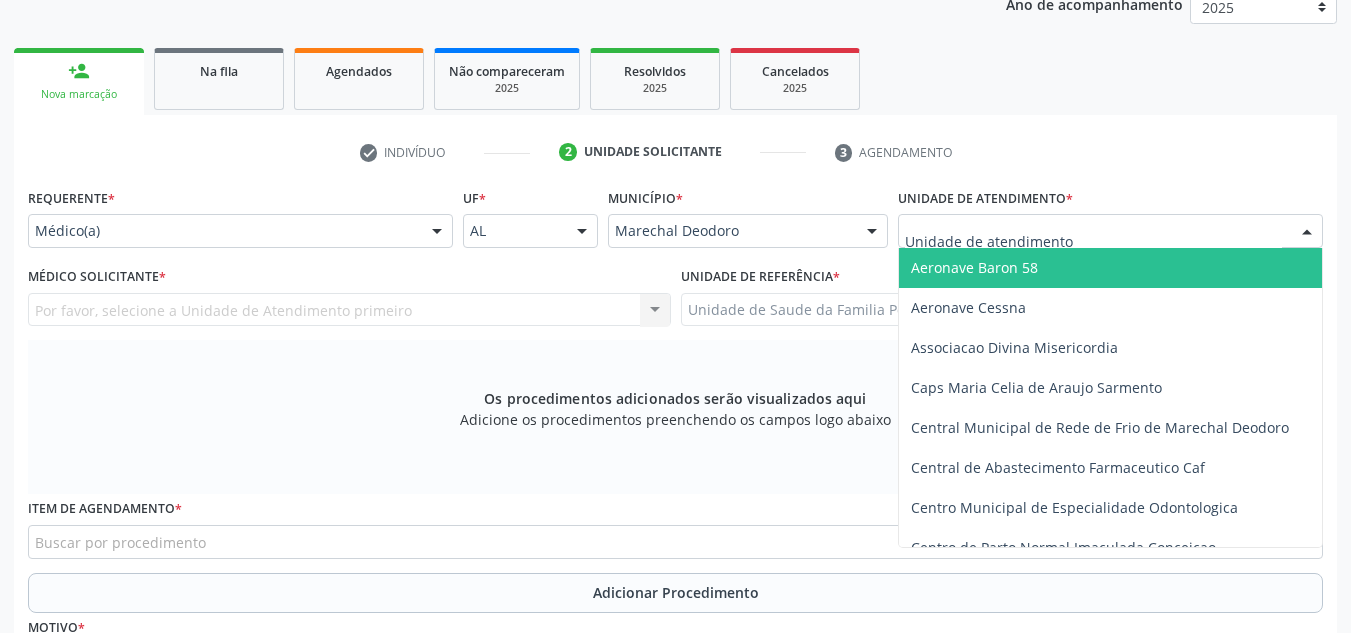 click at bounding box center (1307, 232) 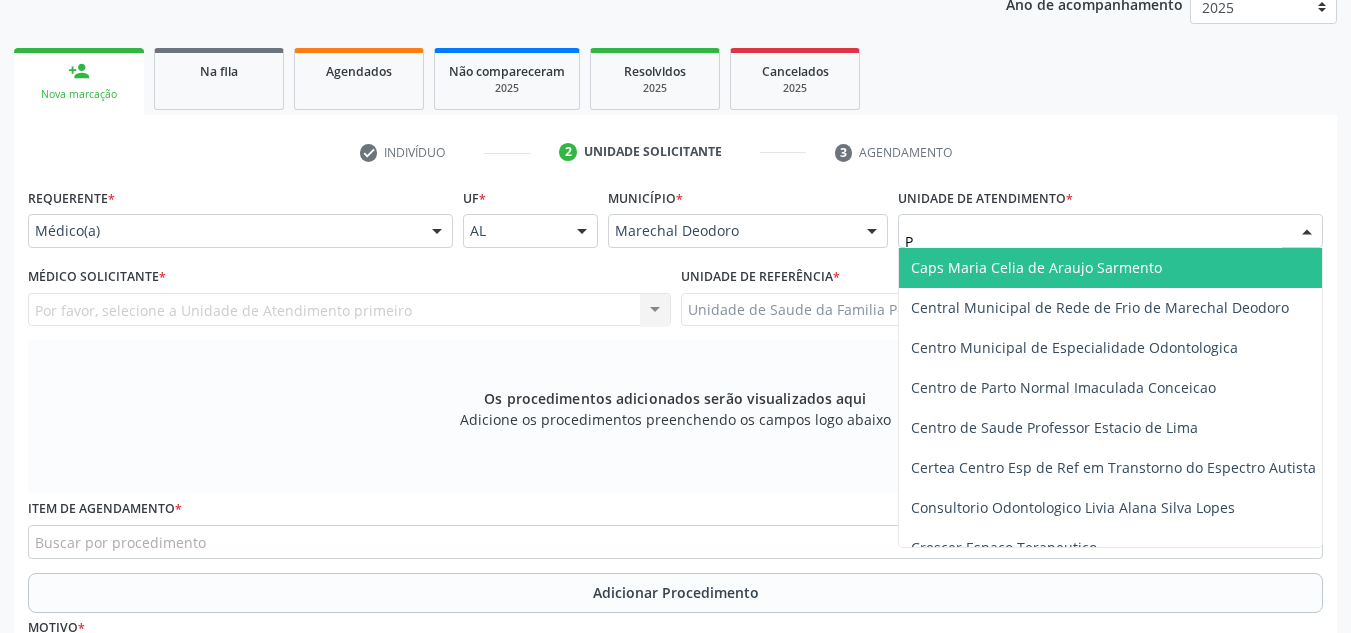 type on "PO" 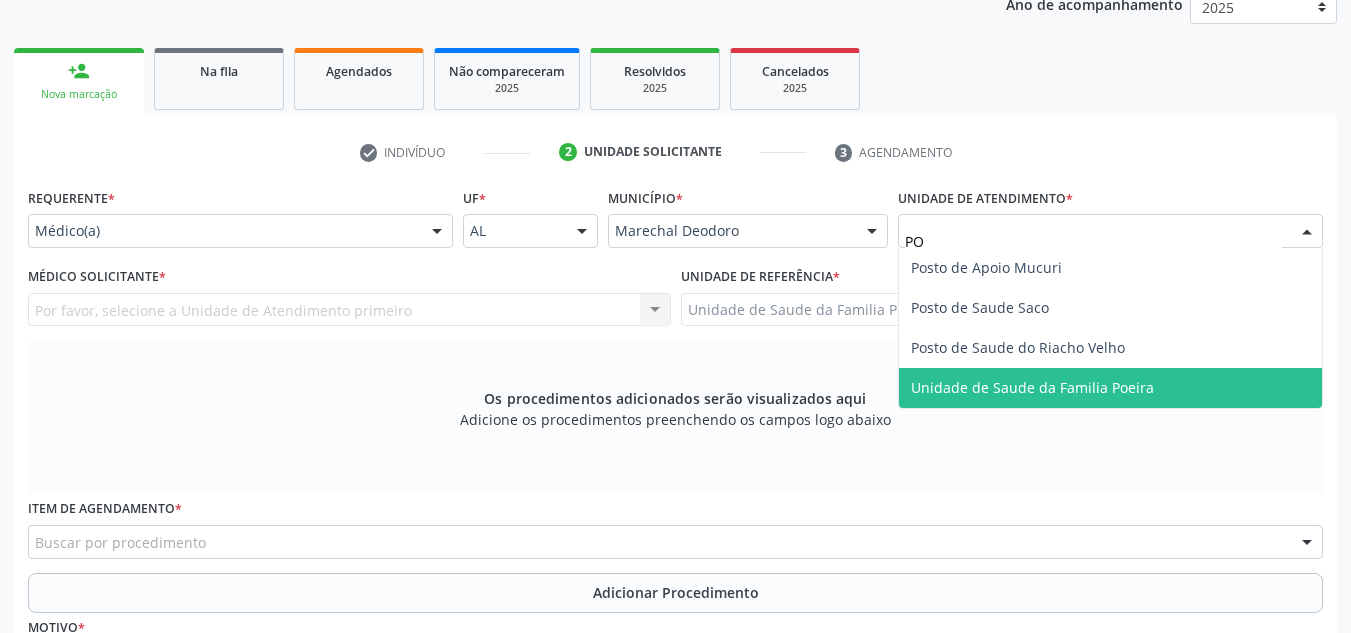click on "Unidade de Saude da Familia Poeira" at bounding box center [1110, 388] 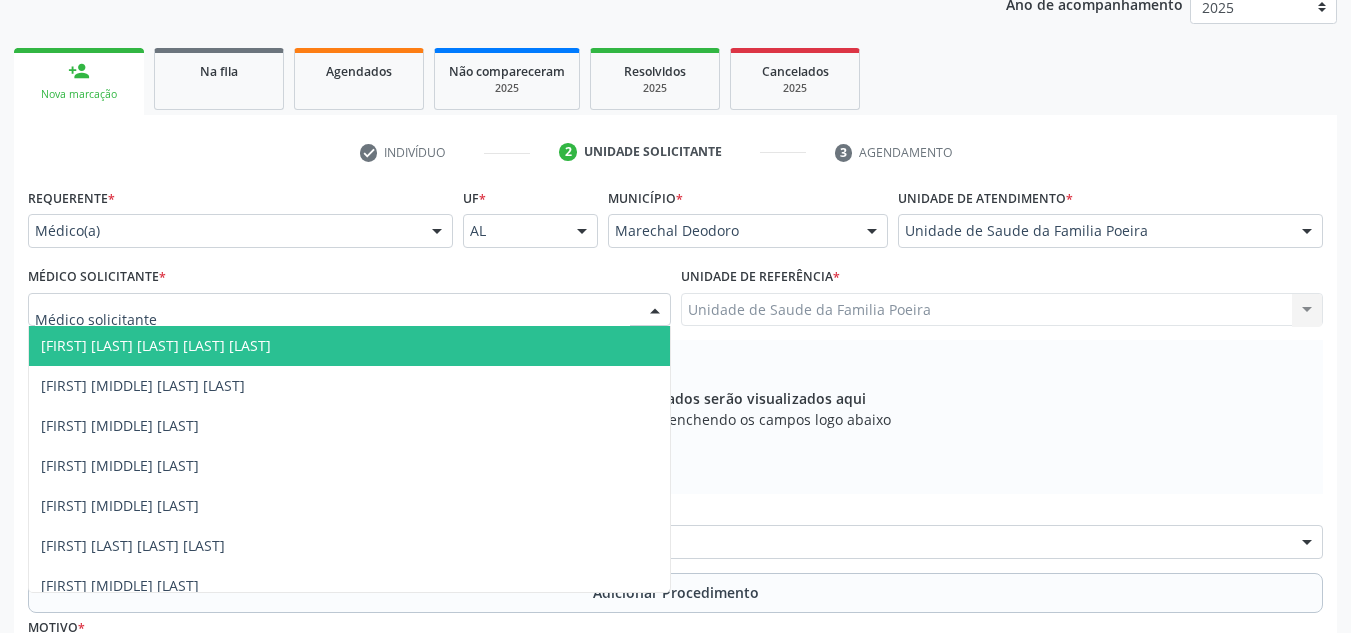 click at bounding box center (655, 311) 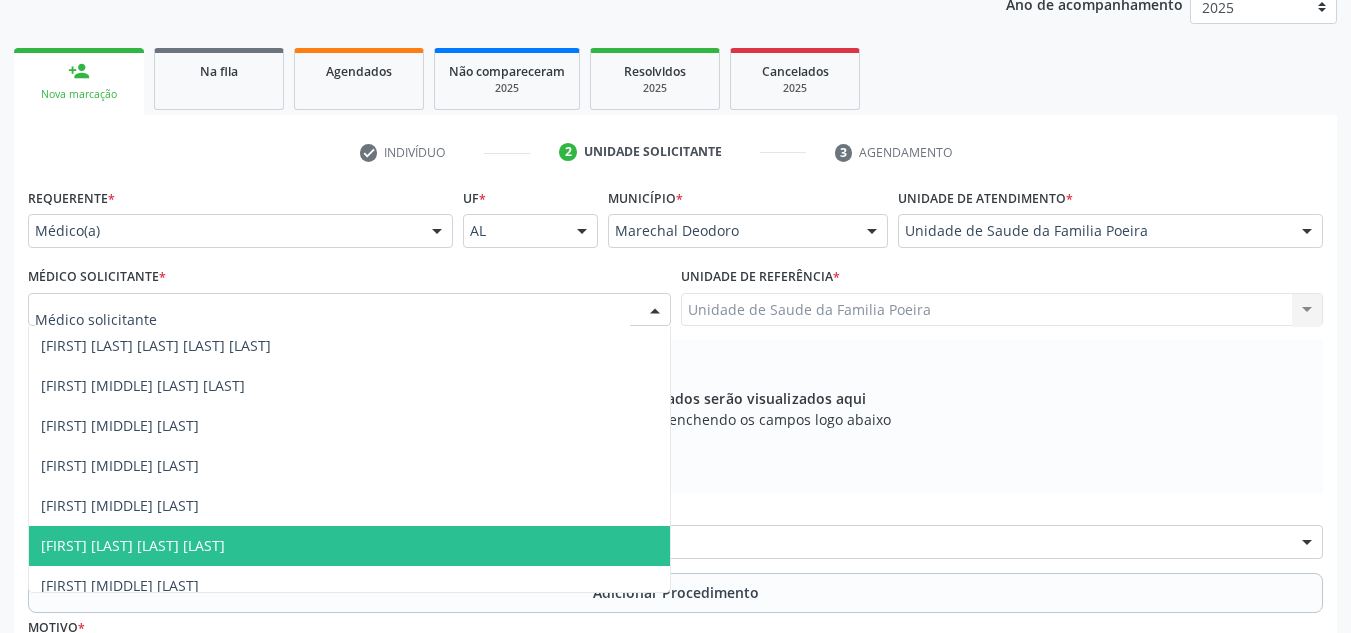 click on "[FIRST] [LAST] [LAST] [LAST]" at bounding box center [349, 546] 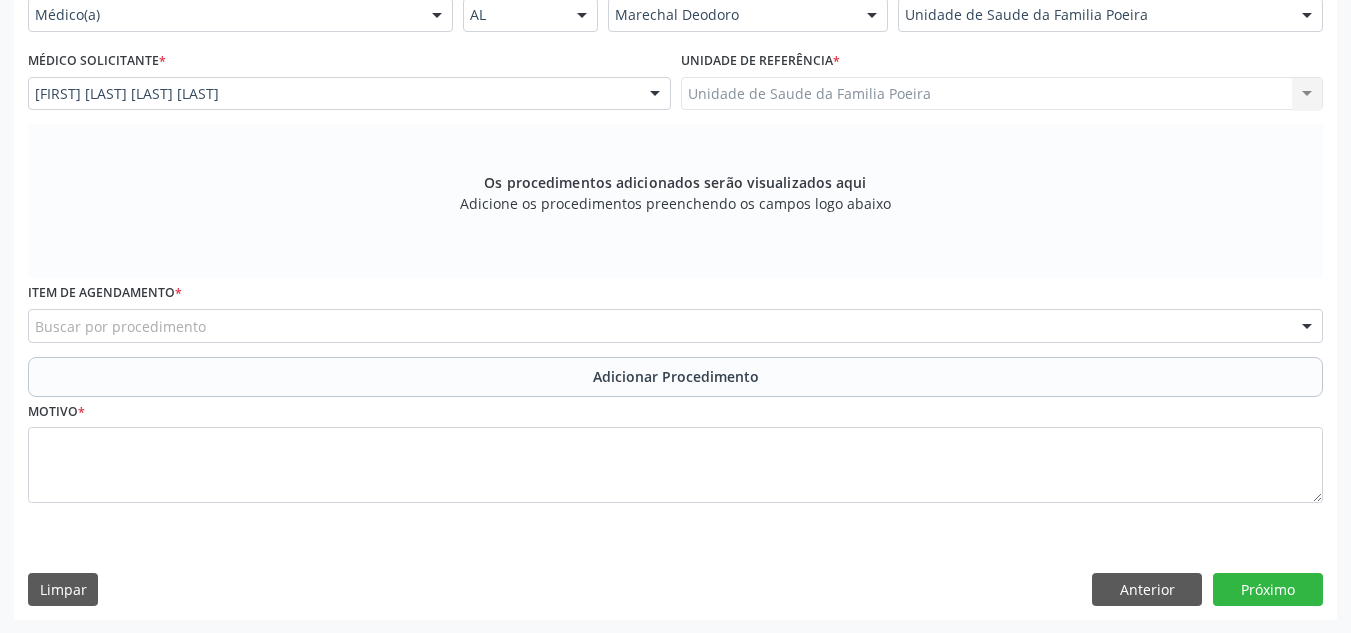 scroll, scrollTop: 496, scrollLeft: 0, axis: vertical 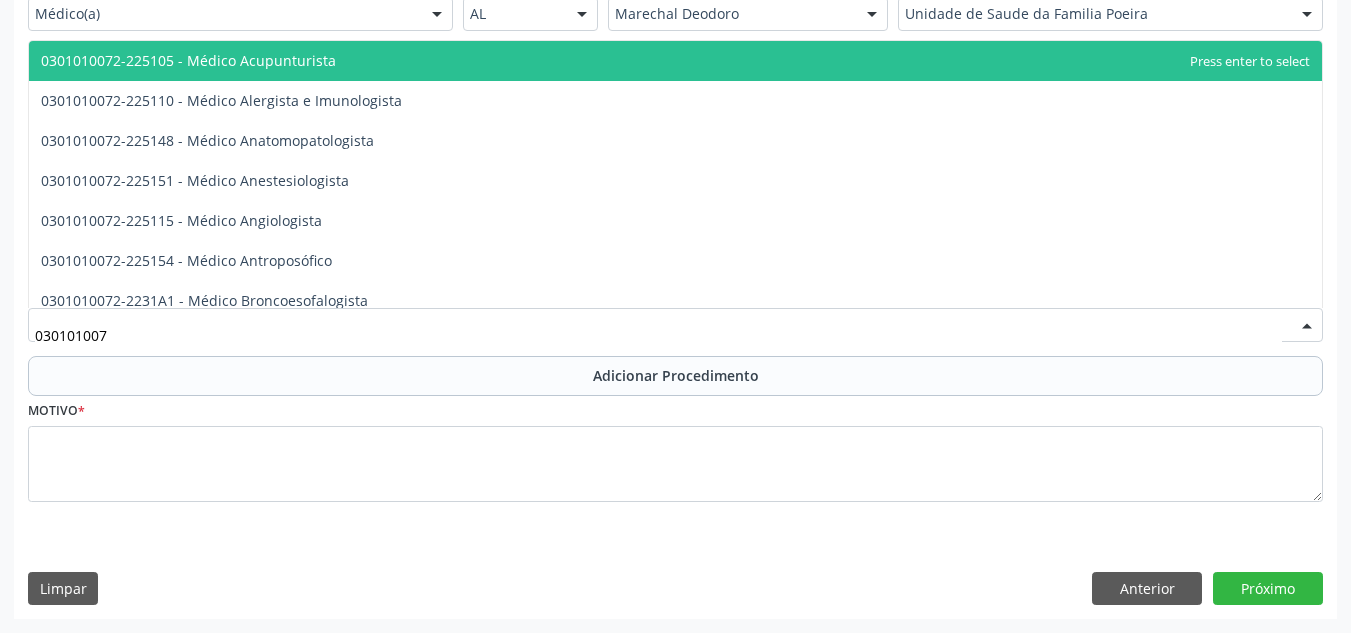 type on "0301010072" 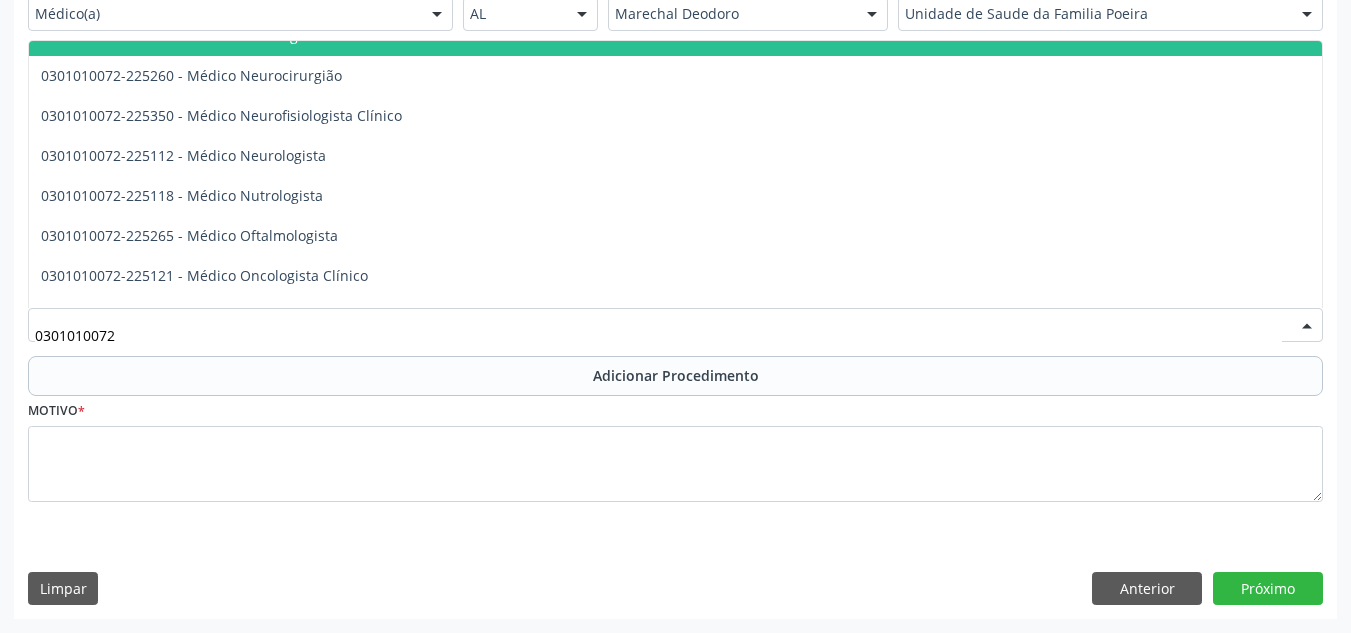 scroll, scrollTop: 1600, scrollLeft: 0, axis: vertical 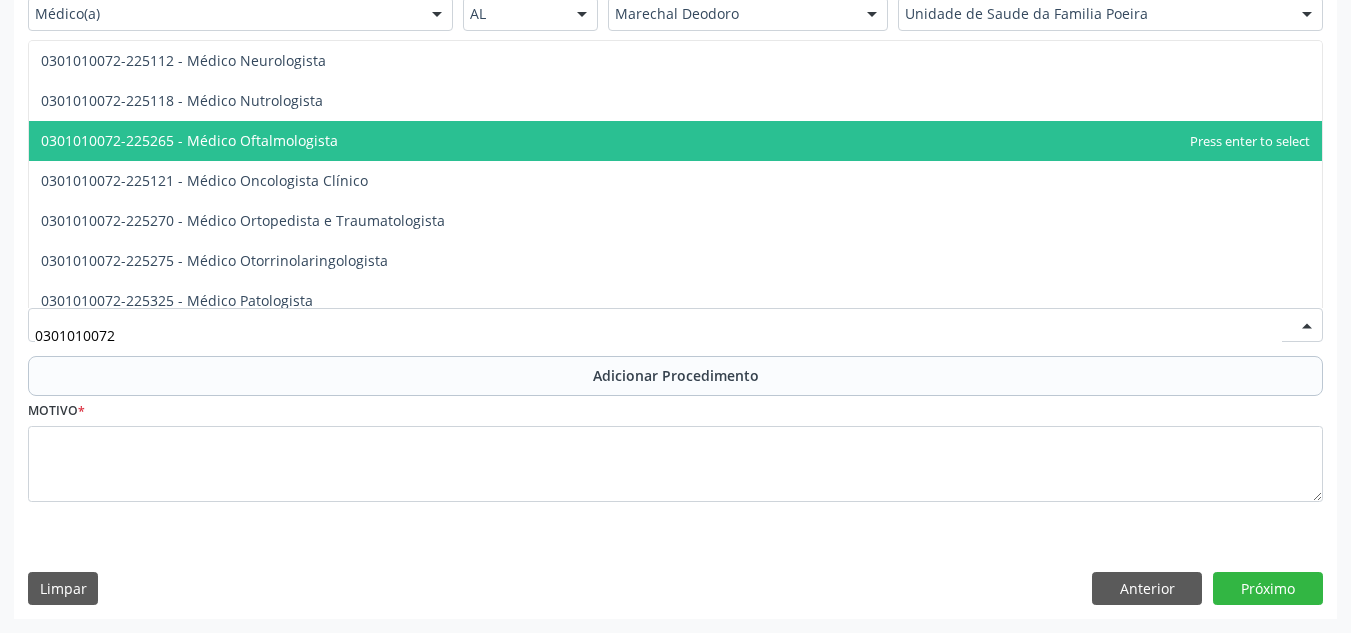 click on "0301010072-225265 - Médico Oftalmologista" at bounding box center (189, 140) 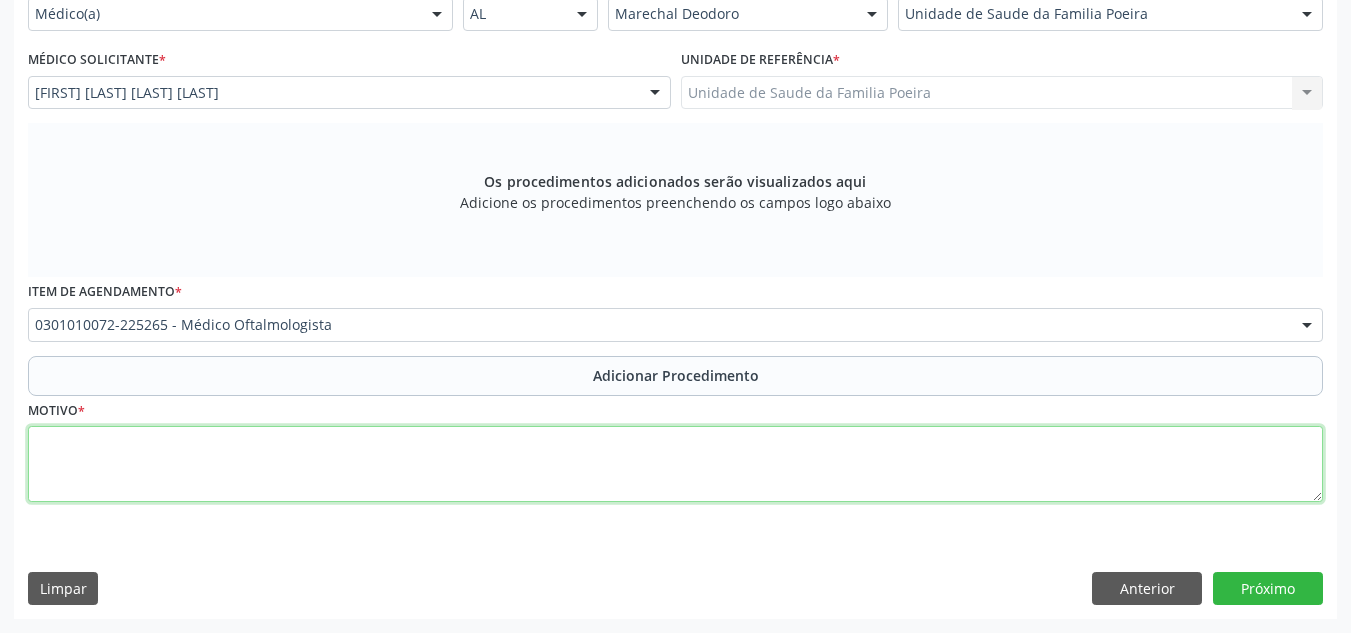 click at bounding box center [675, 464] 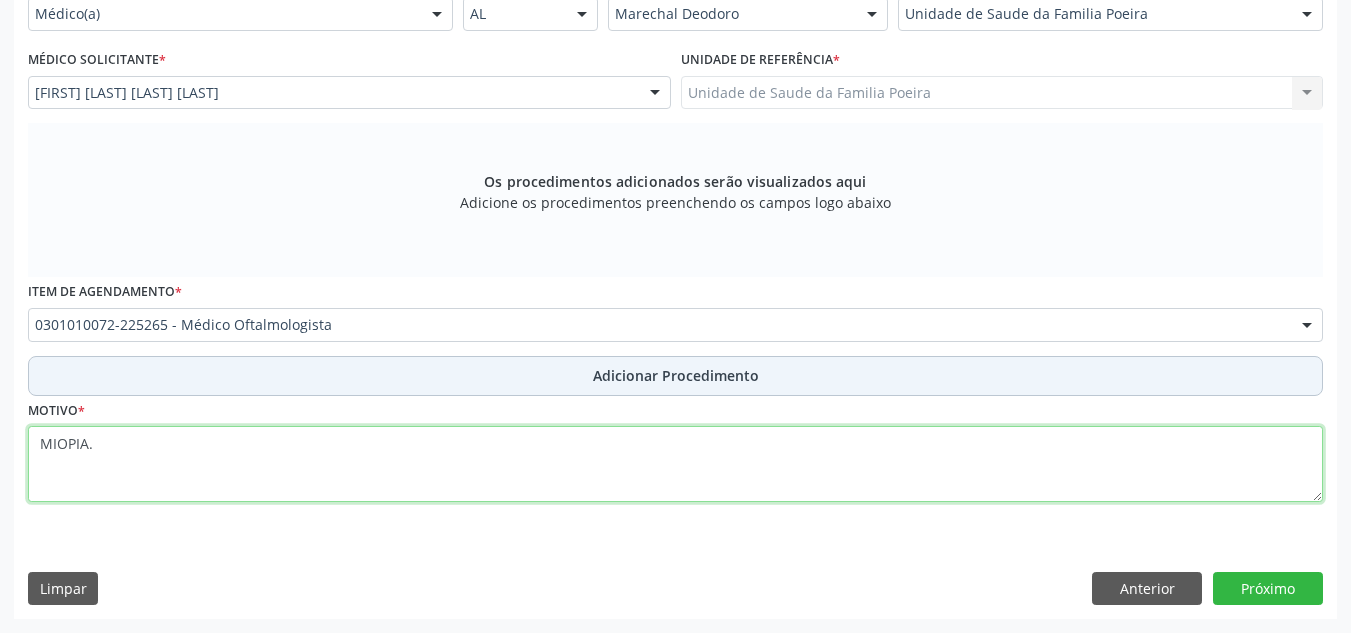 type on "MIOPIA." 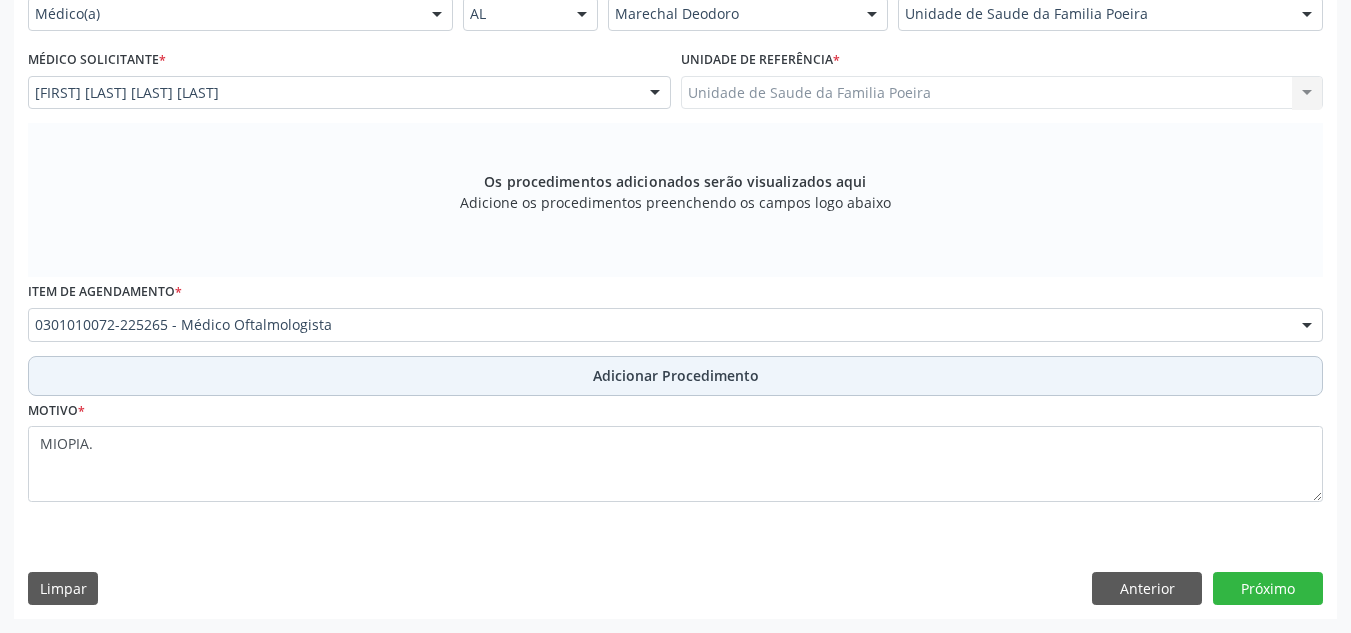 click on "Adicionar Procedimento" at bounding box center (676, 375) 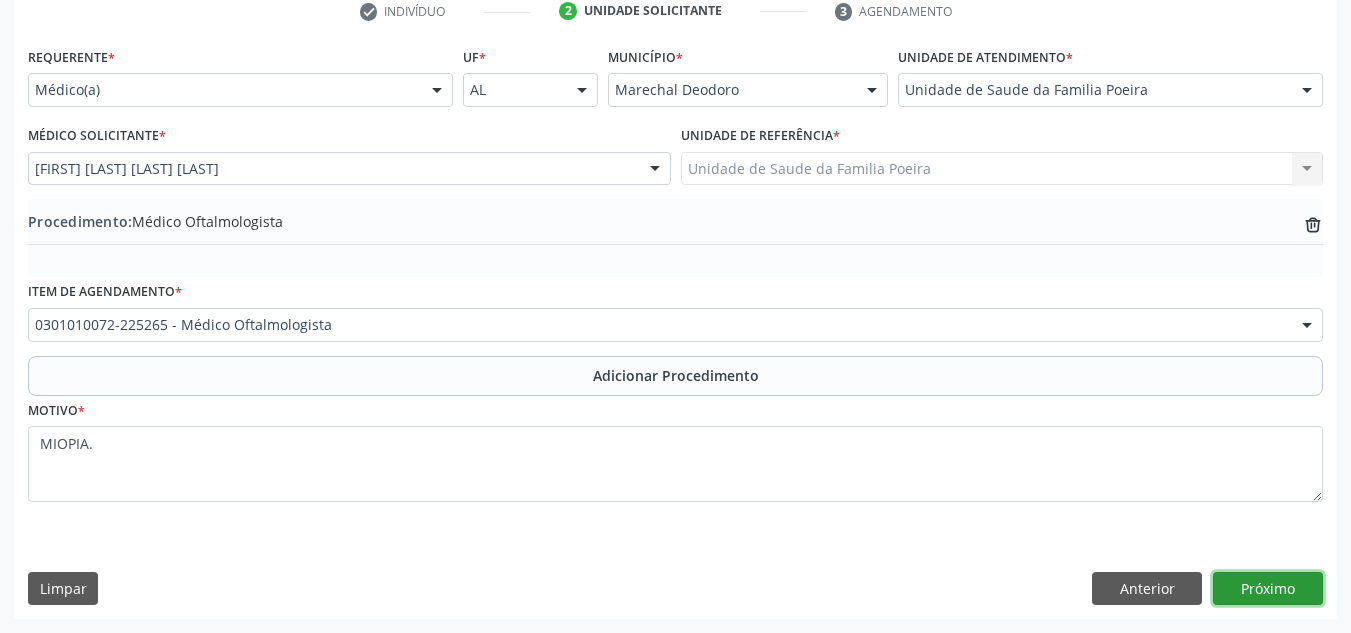 click on "Próximo" at bounding box center [1268, 589] 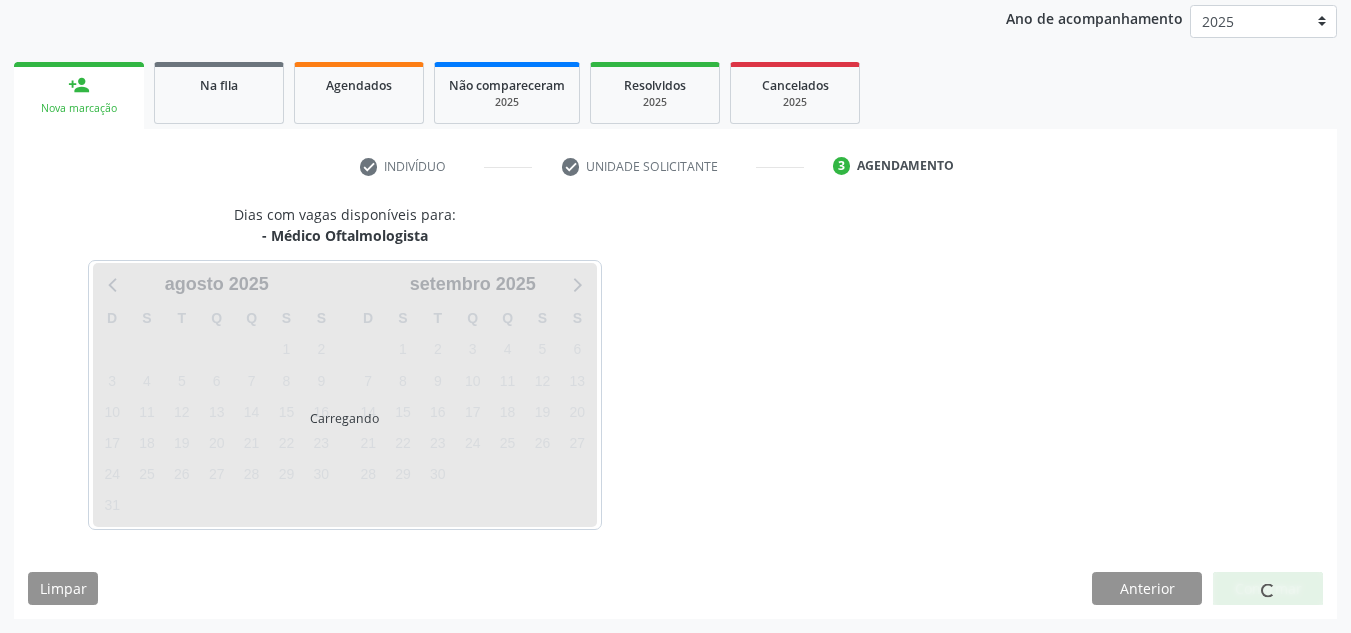 scroll, scrollTop: 324, scrollLeft: 0, axis: vertical 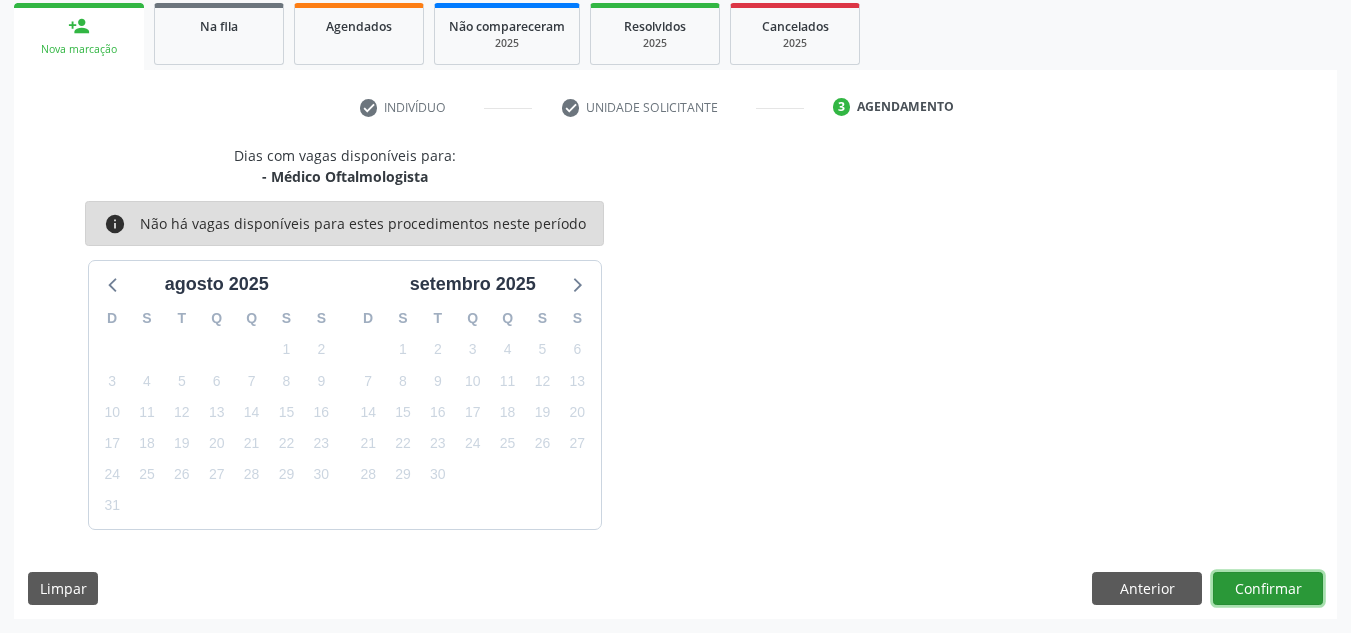click on "Confirmar" at bounding box center (1268, 589) 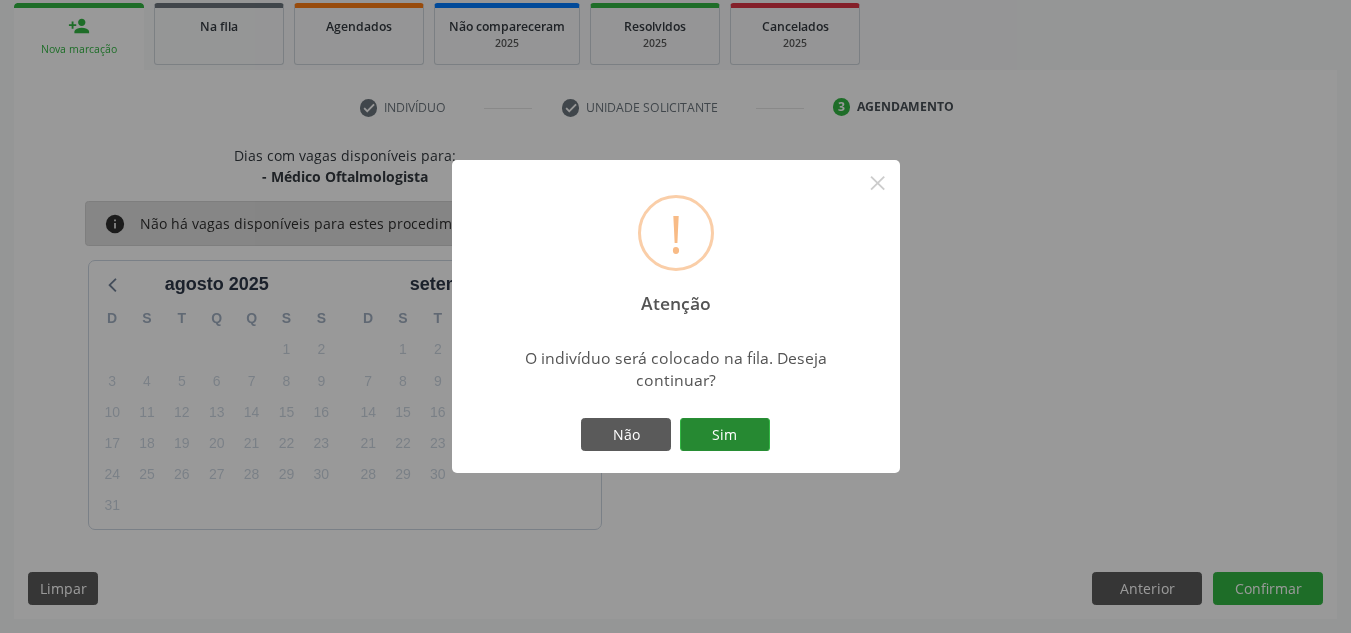 click on "Sim" at bounding box center (725, 435) 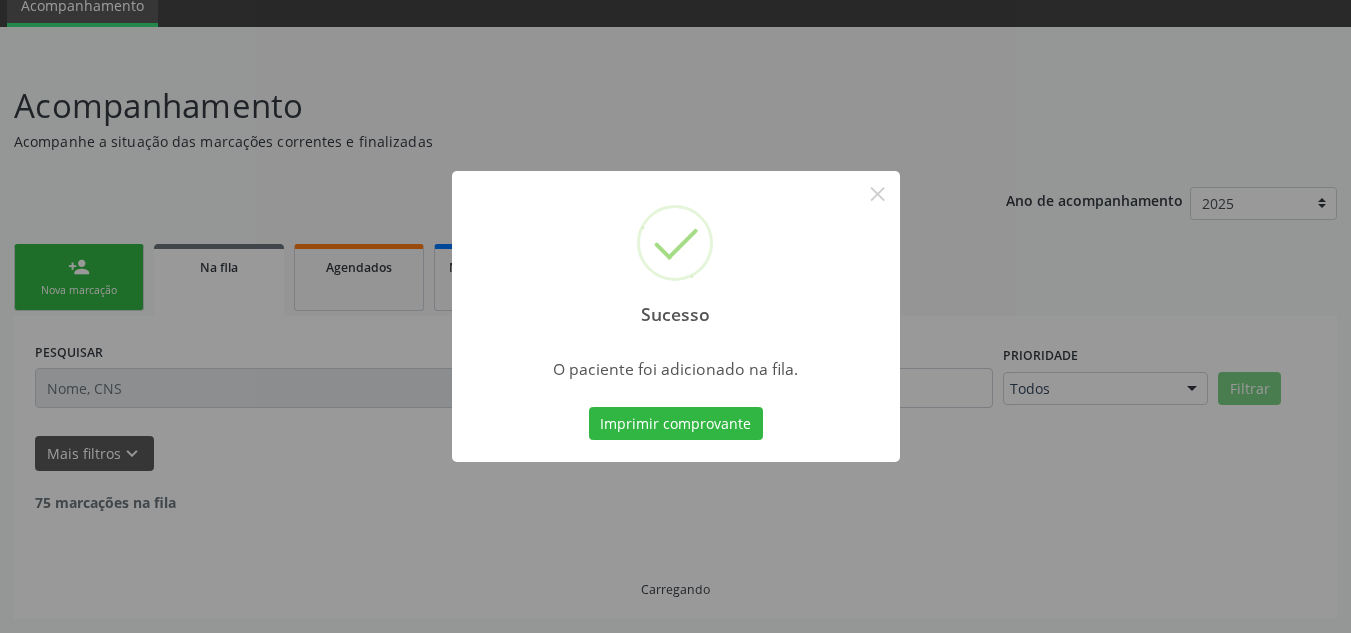 scroll, scrollTop: 62, scrollLeft: 0, axis: vertical 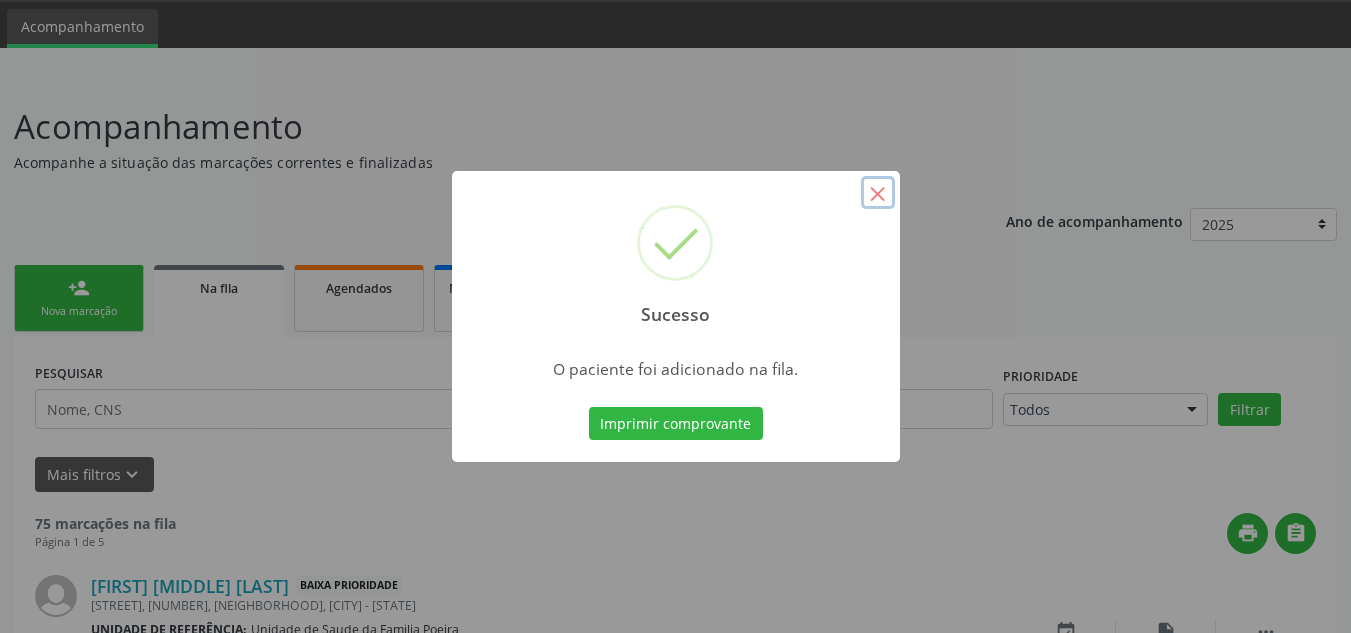 click on "×" at bounding box center (878, 193) 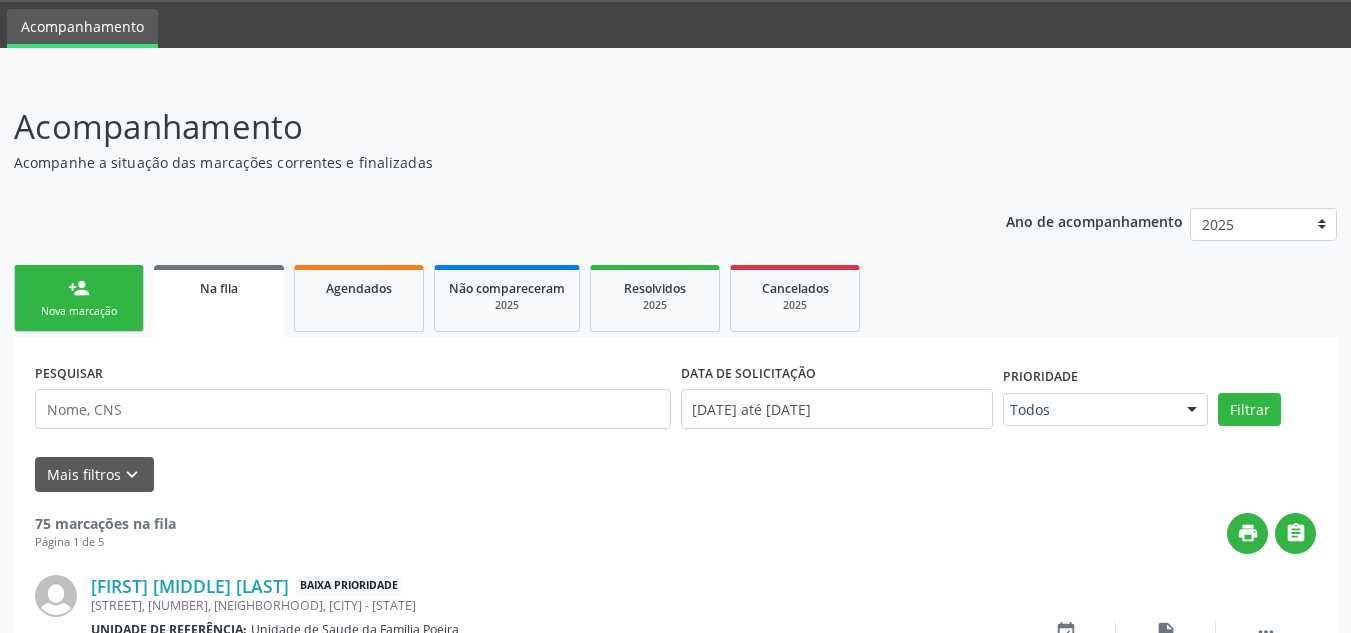 click on "Nova marcação" at bounding box center (79, 311) 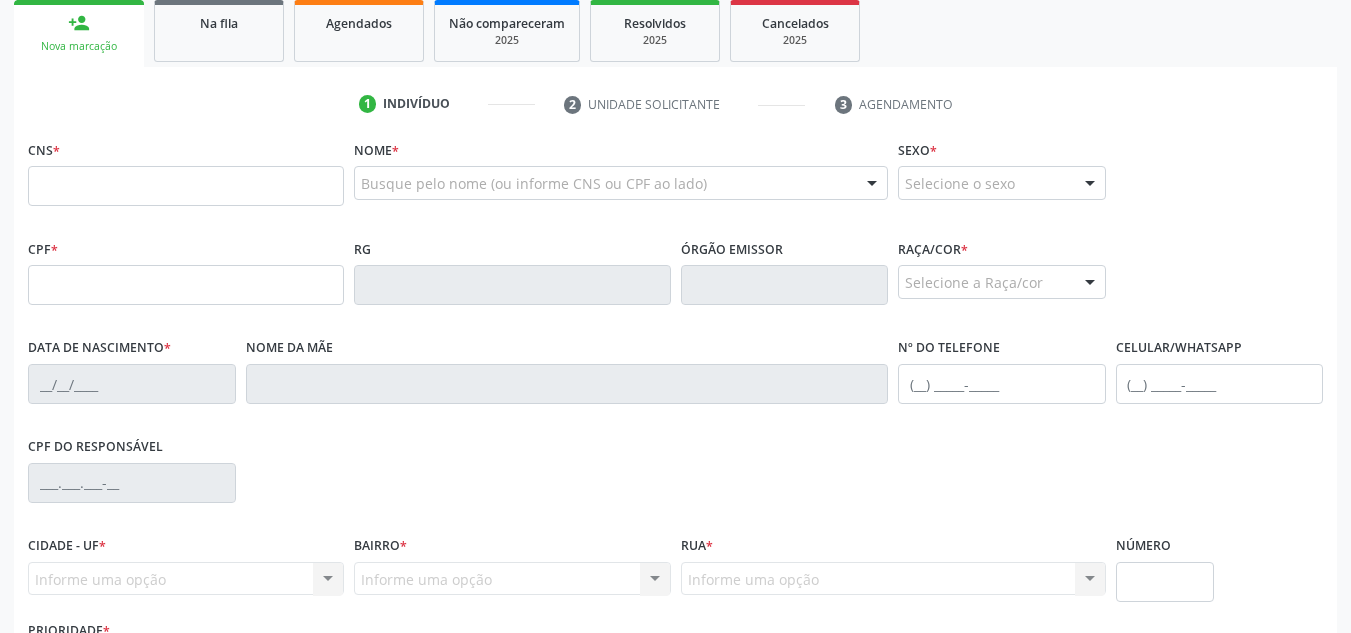scroll, scrollTop: 362, scrollLeft: 0, axis: vertical 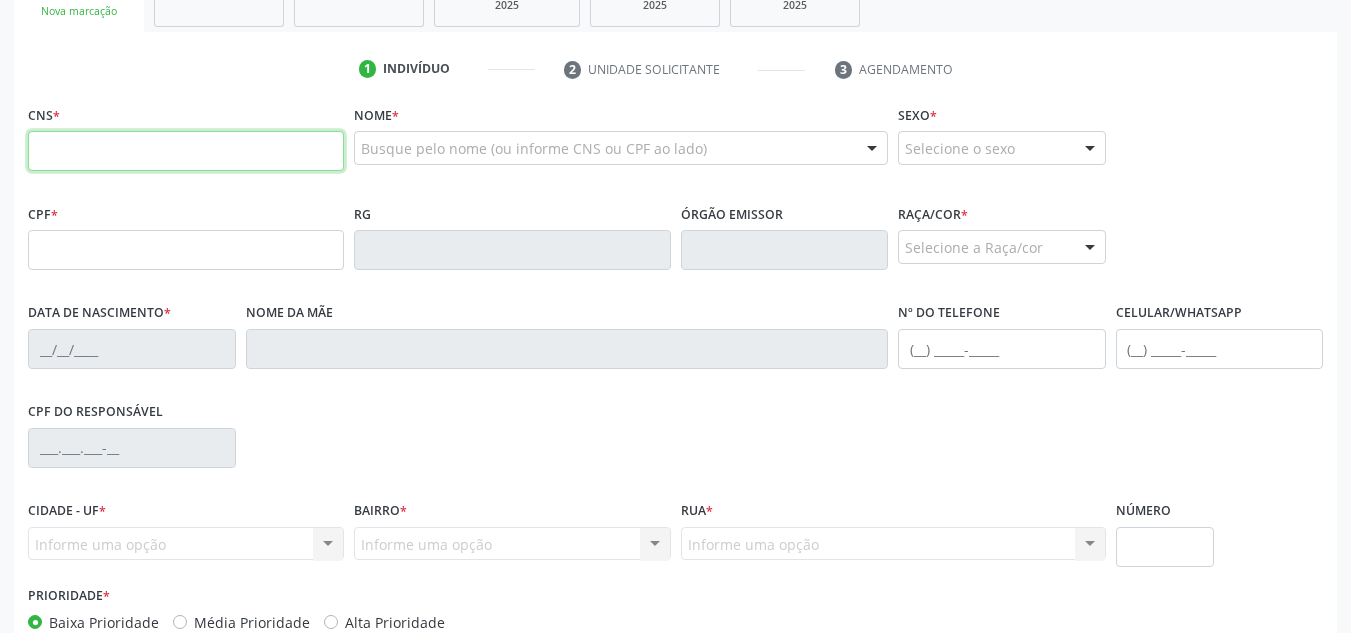click at bounding box center (186, 151) 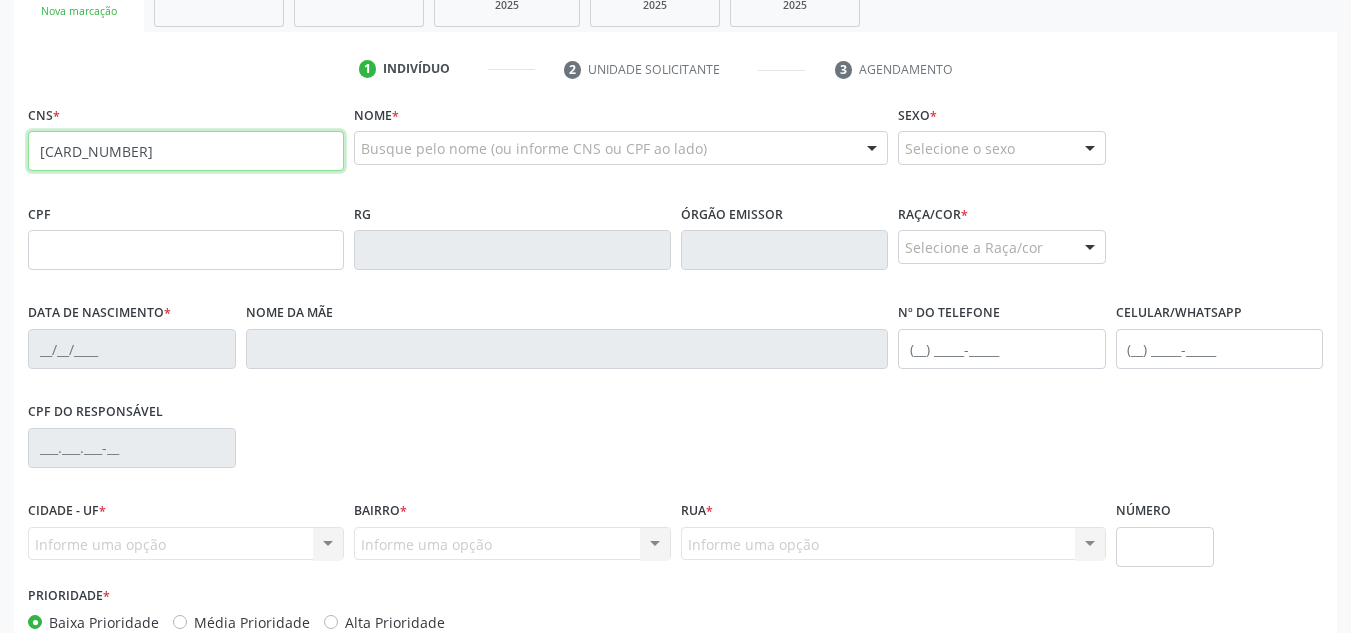 type on "[CARD_NUMBER]" 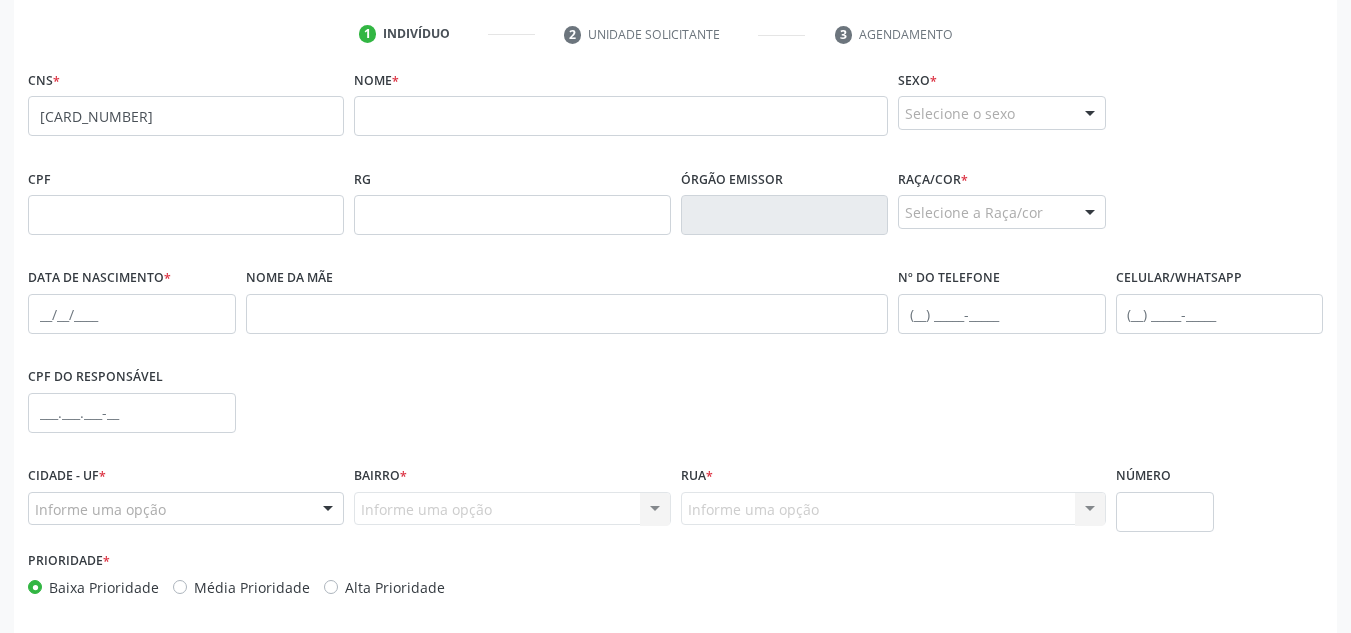 scroll, scrollTop: 362, scrollLeft: 0, axis: vertical 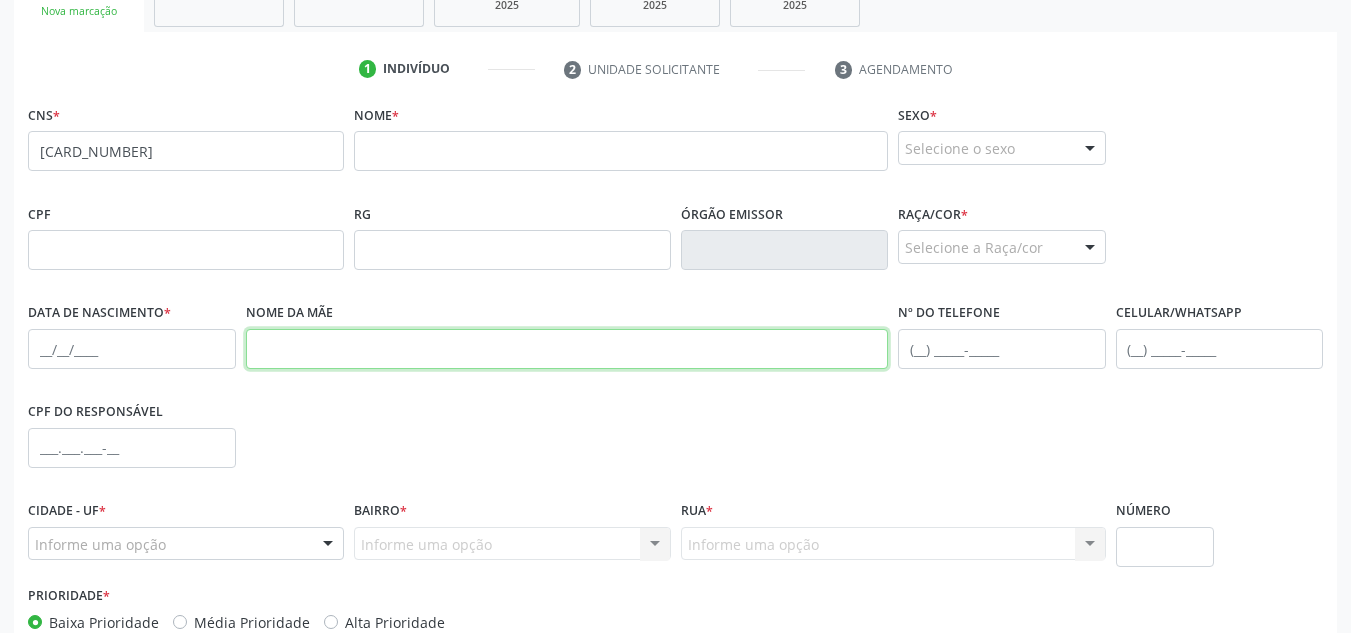 paste on "[FIRST] [MIDDLE] [LAST] [LAST]" 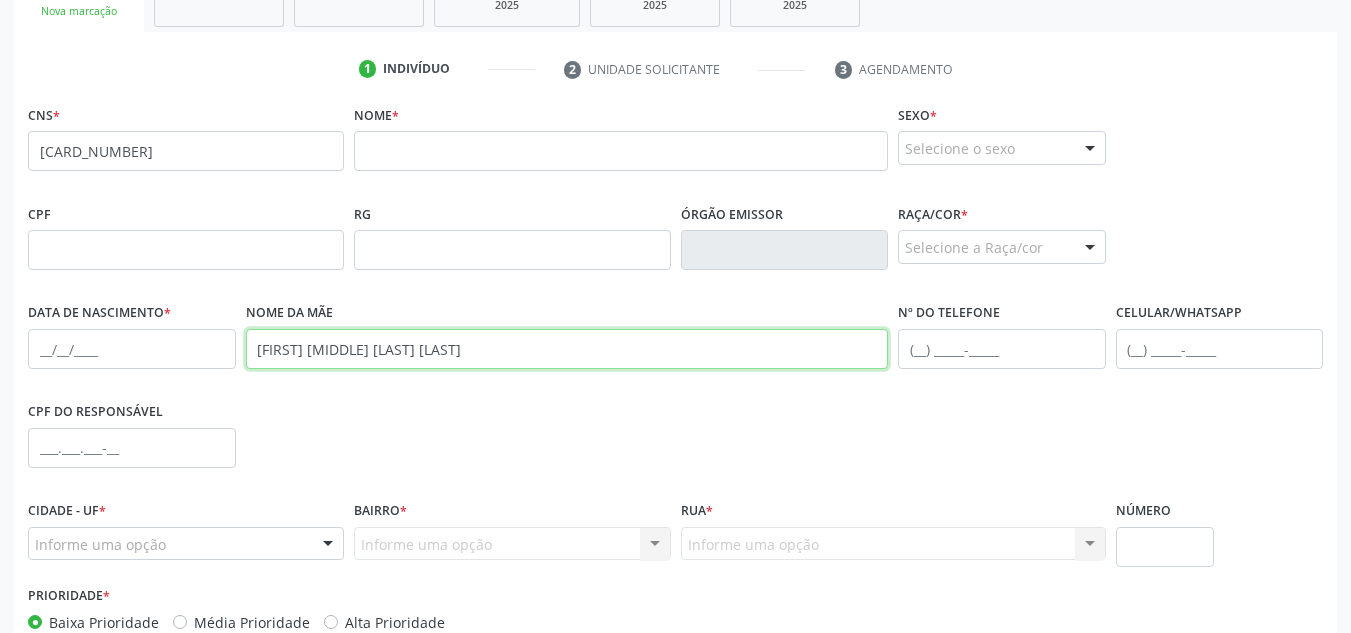 type on "[FIRST] [MIDDLE] [LAST] [LAST]" 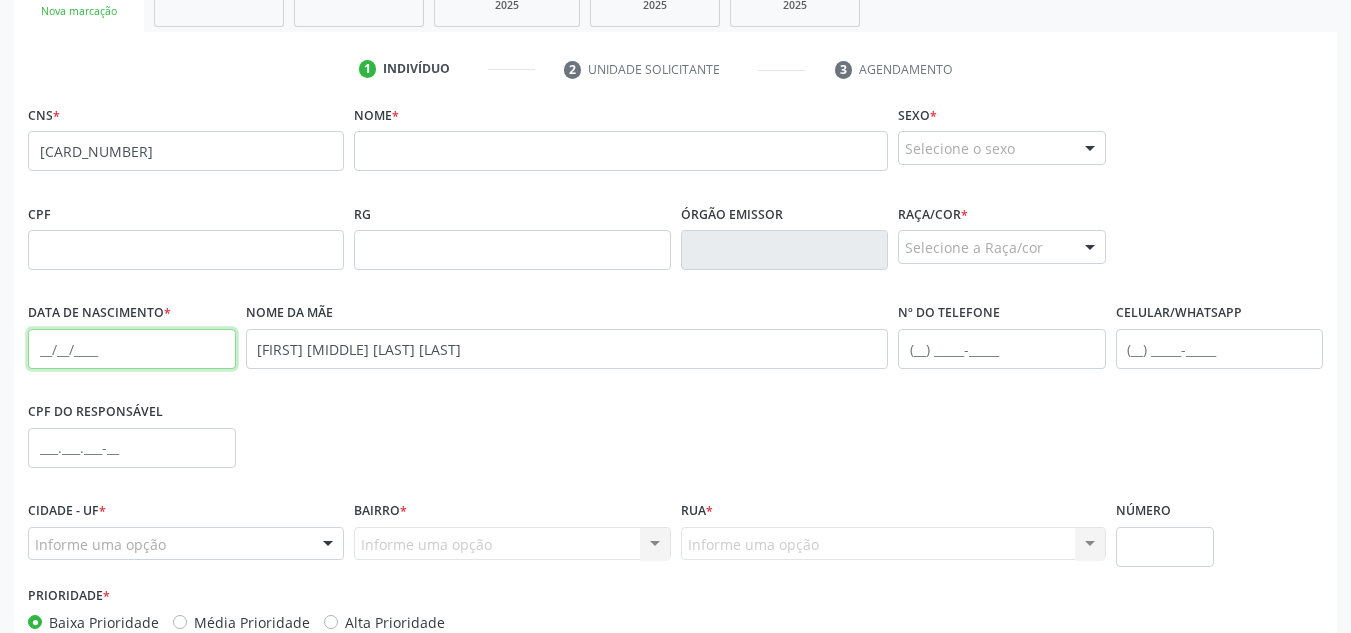 paste on "[DATE]" 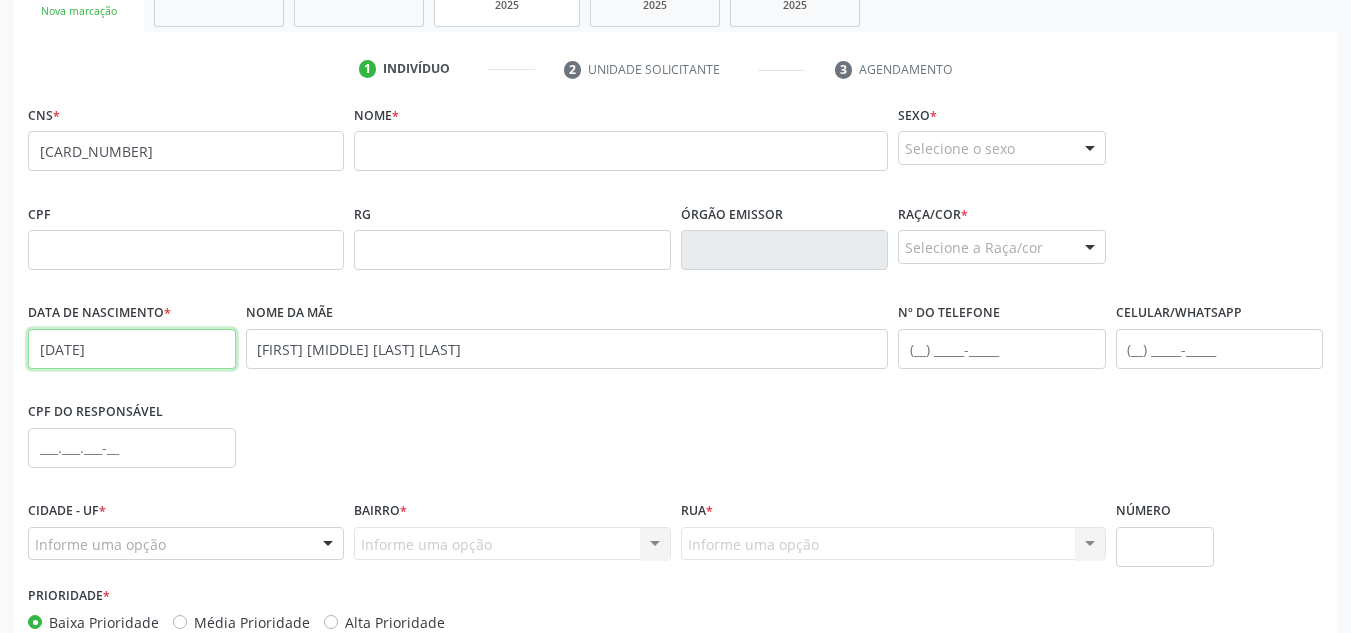 type on "[DATE]" 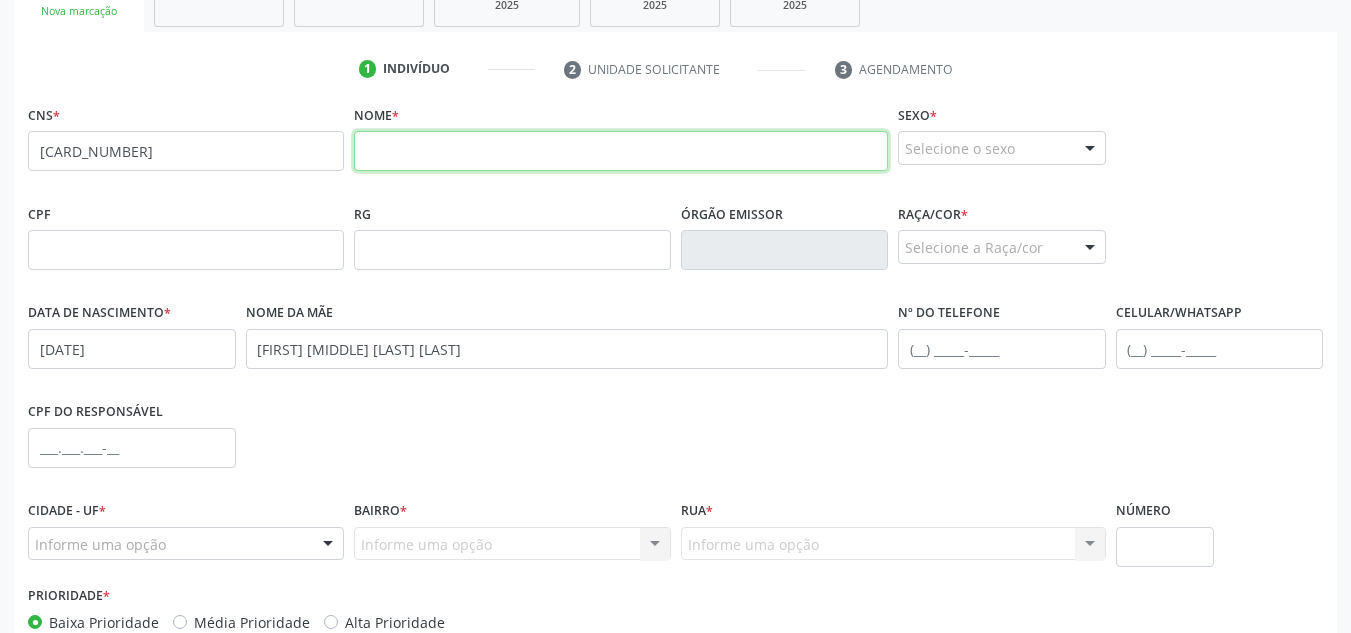 paste on "[FIRST] [LAST] [LAST]" 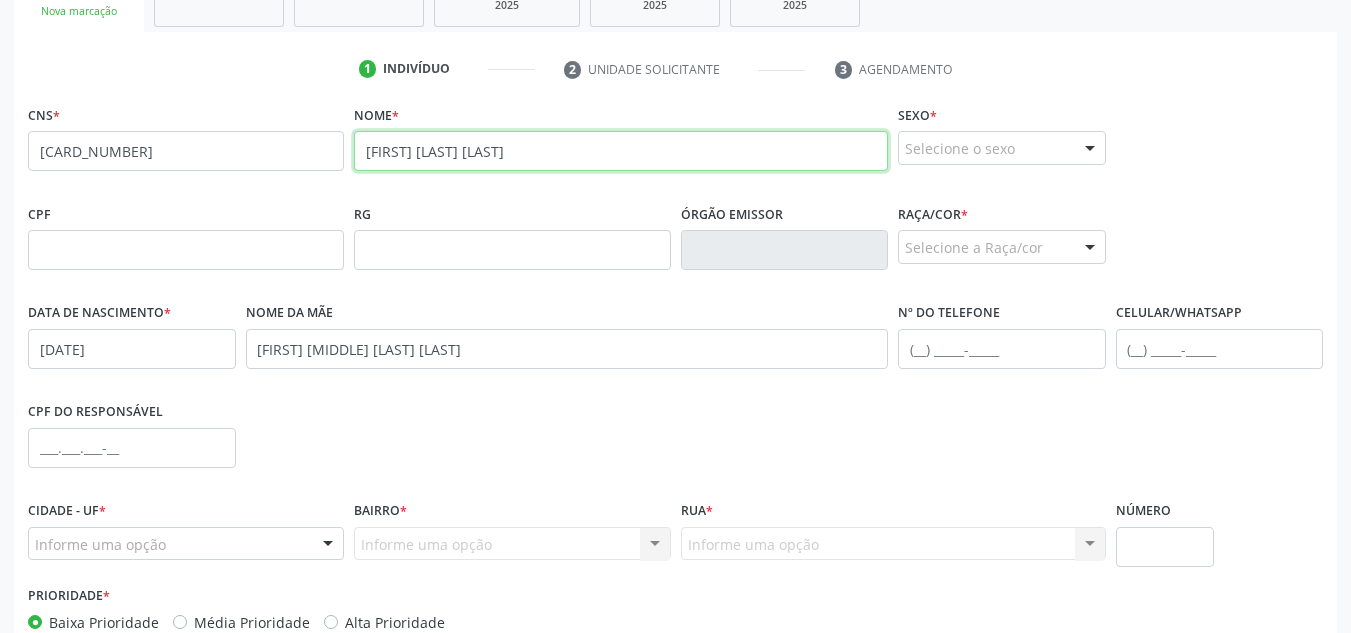type on "[FIRST] [LAST] [LAST]" 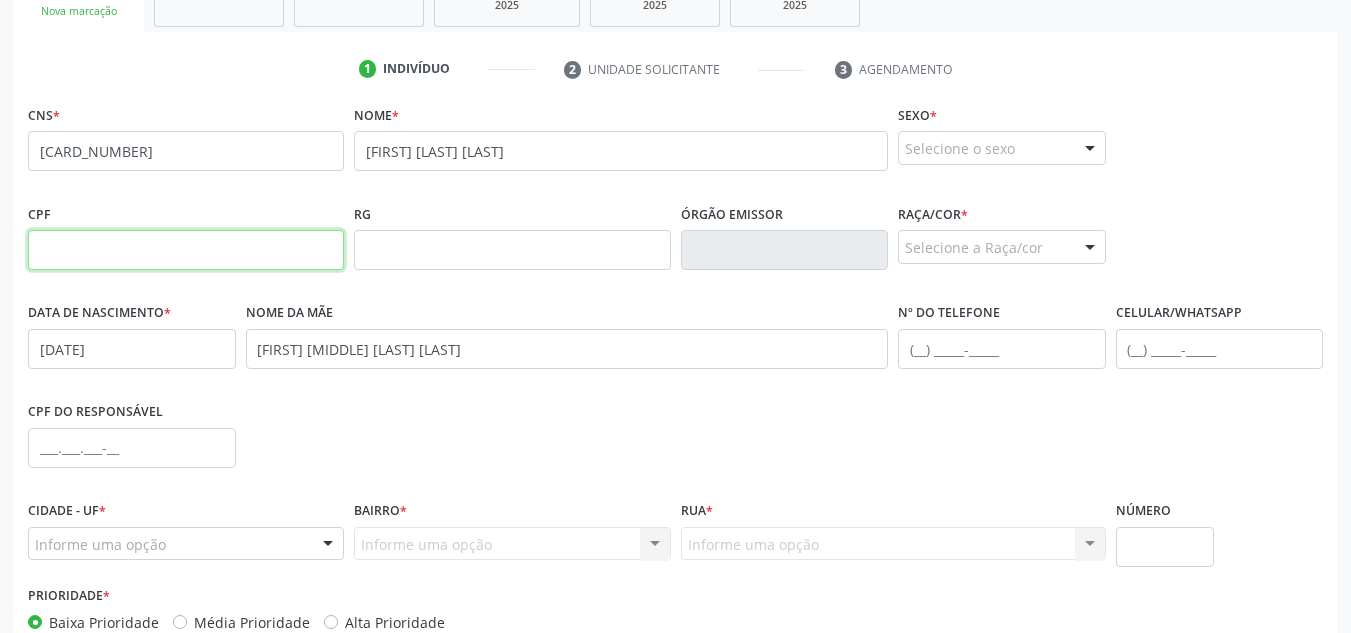 paste on "[CPF]" 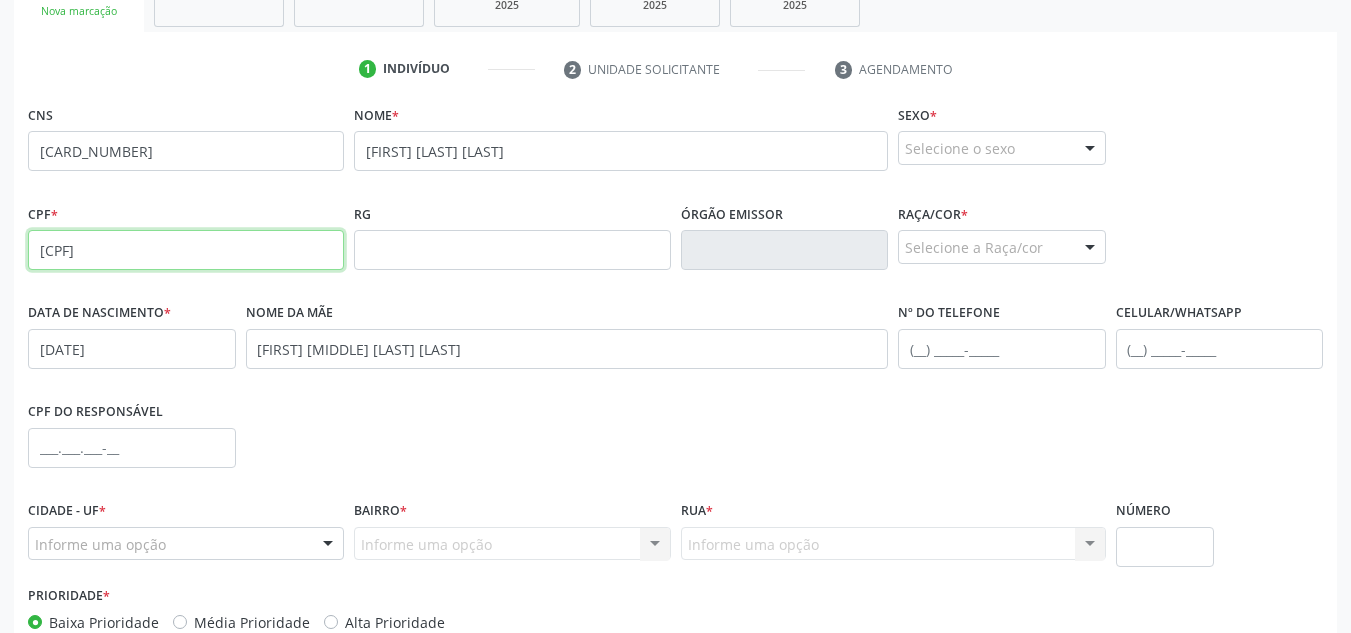 type on "[CPF]" 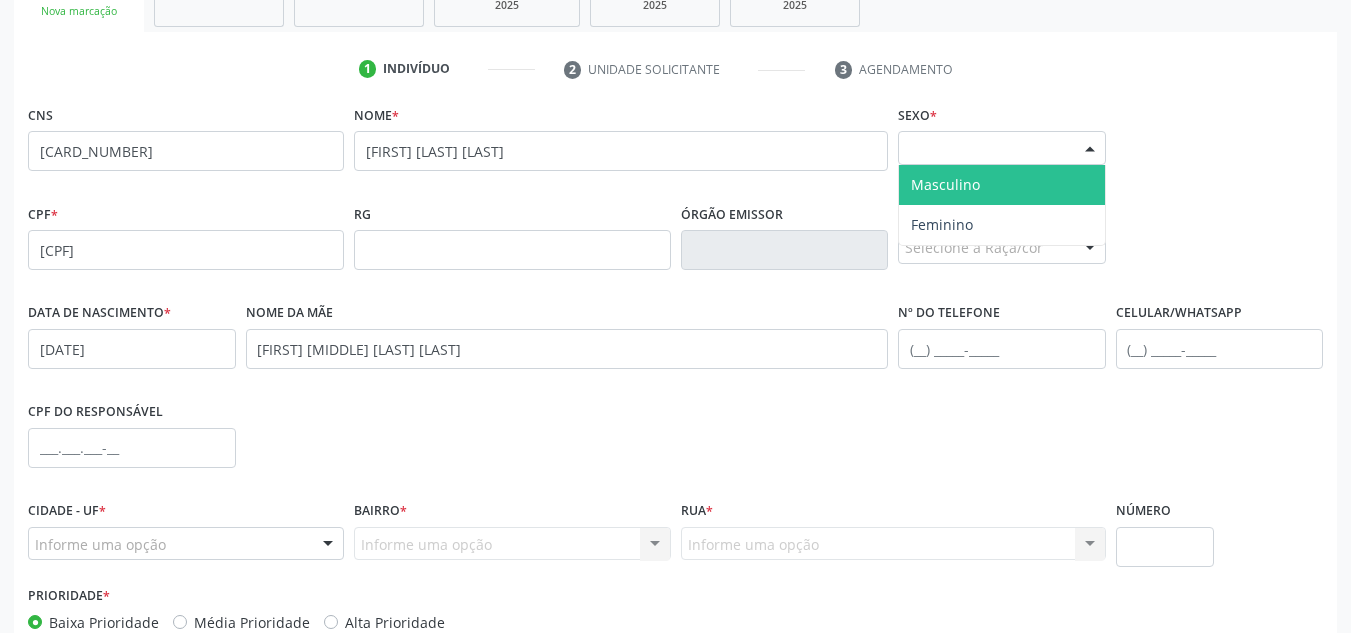 click at bounding box center (1090, 149) 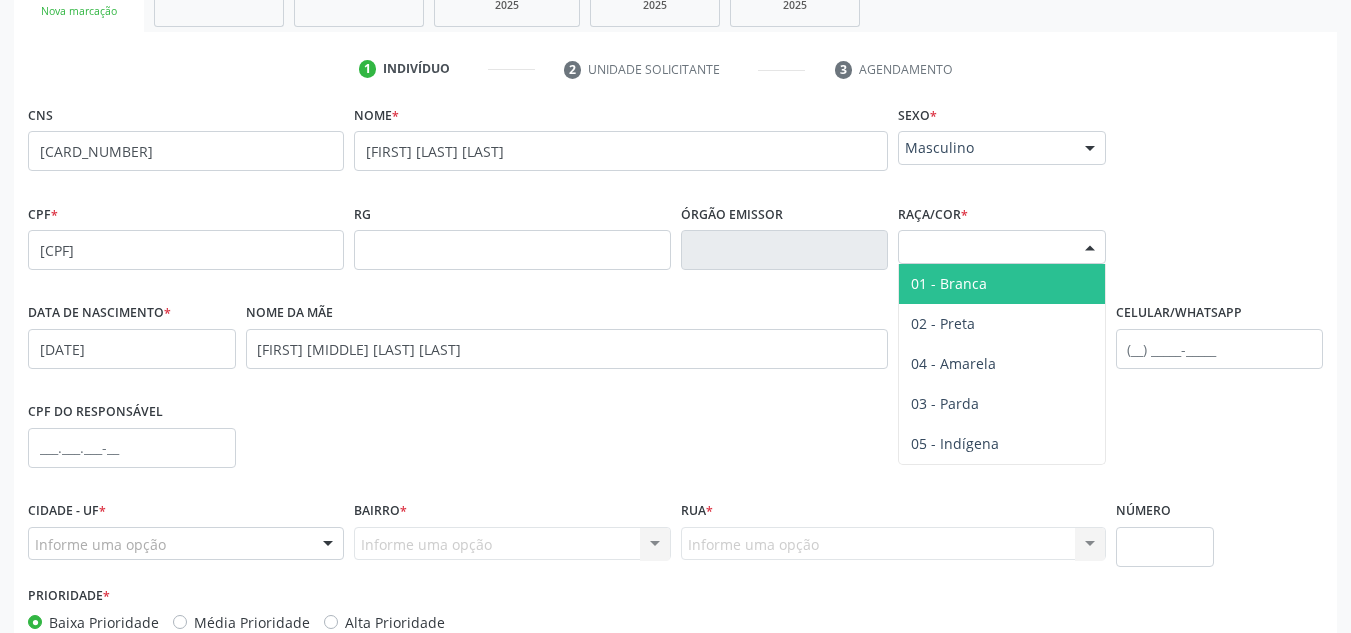 click at bounding box center [1090, 248] 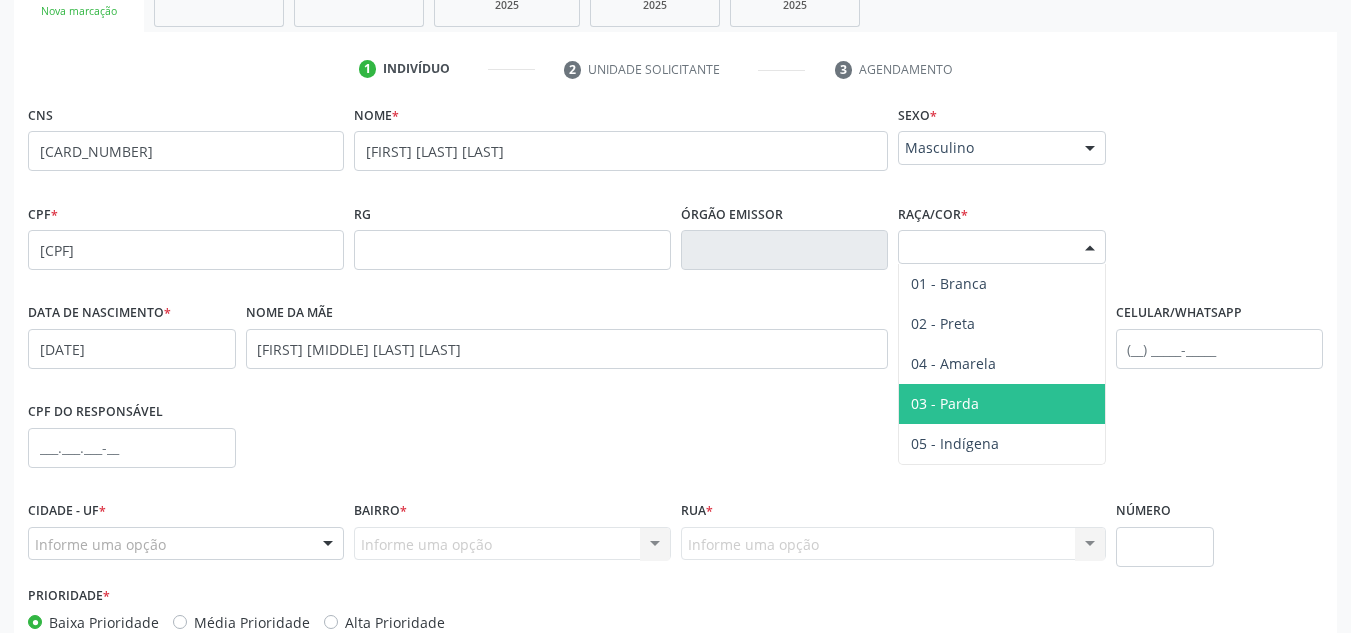 click on "03 - Parda" at bounding box center (1002, 404) 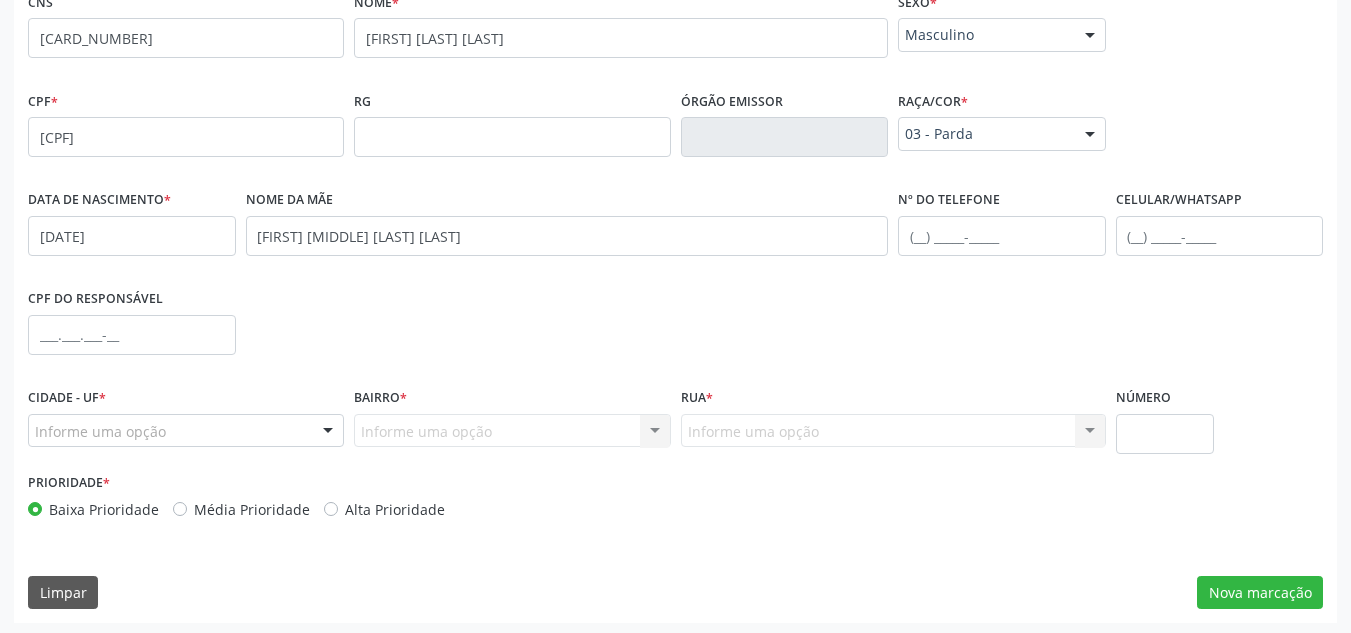 scroll, scrollTop: 479, scrollLeft: 0, axis: vertical 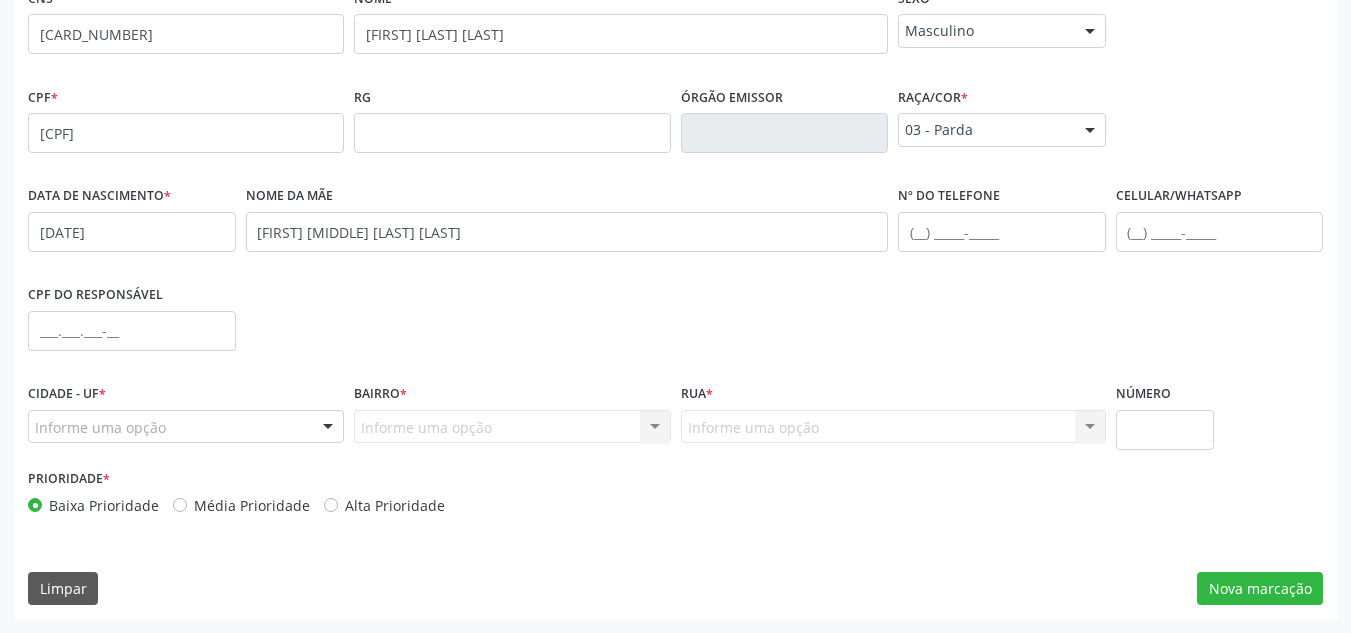 click at bounding box center (328, 428) 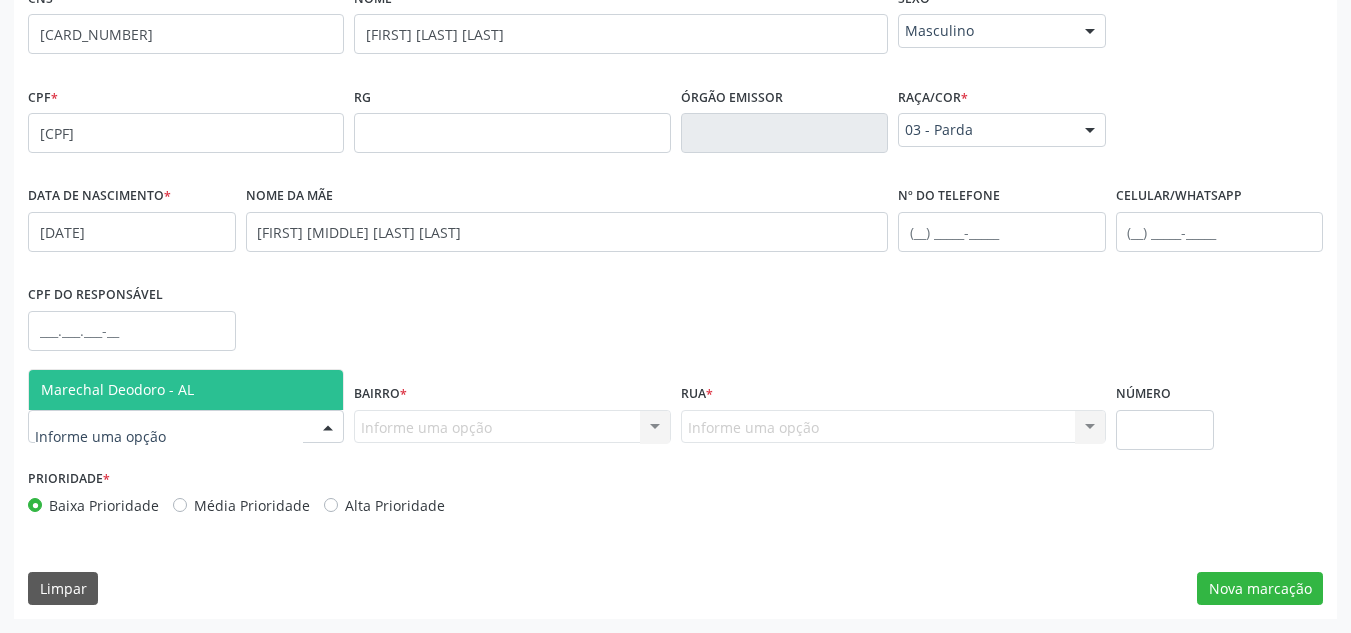 click on "Marechal Deodoro - AL" at bounding box center [186, 390] 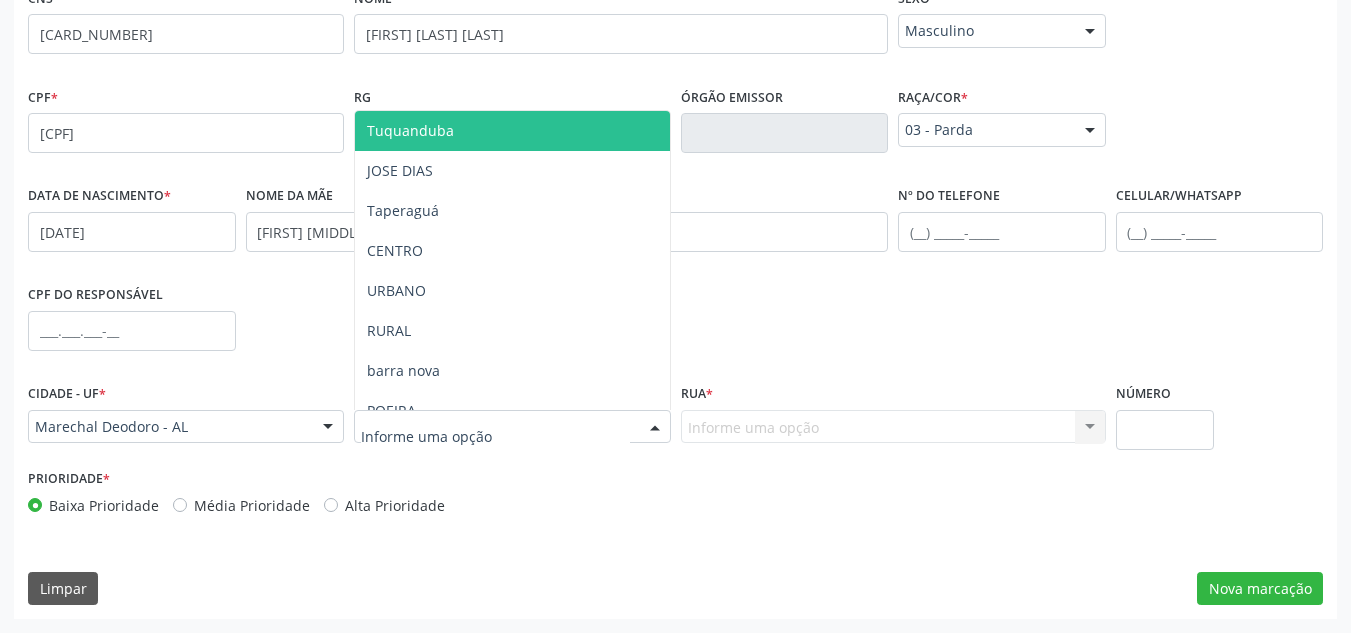 click at bounding box center [512, 427] 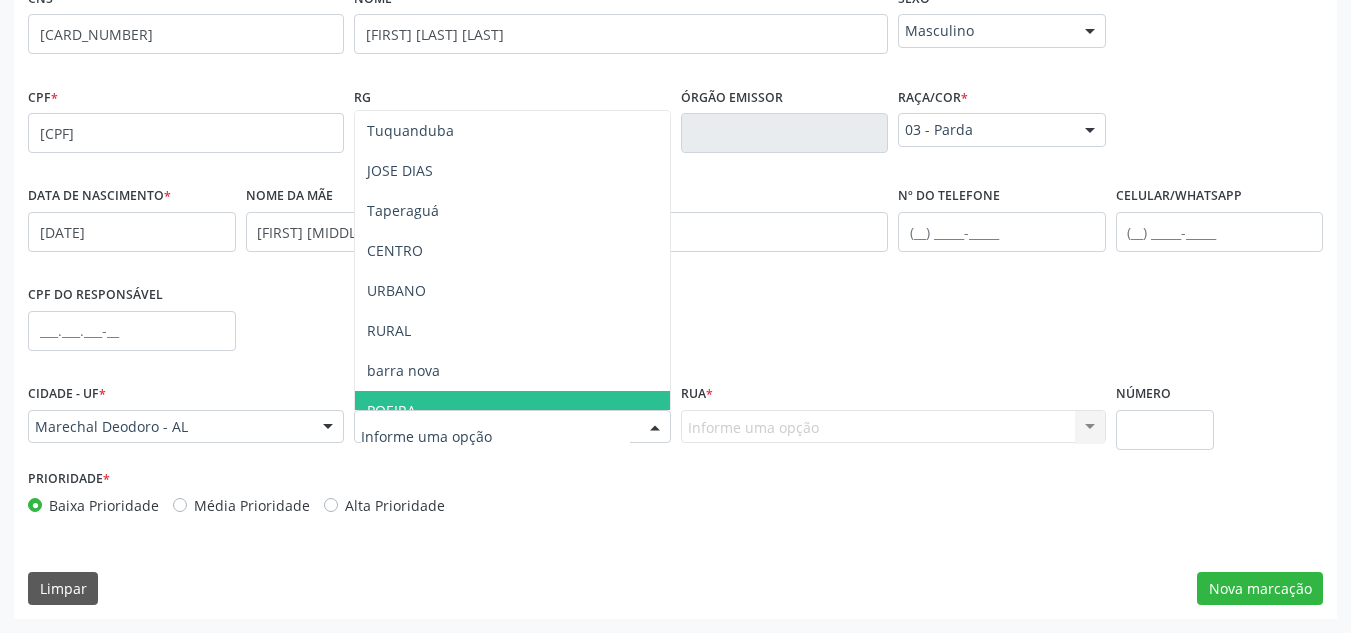 click at bounding box center [512, 427] 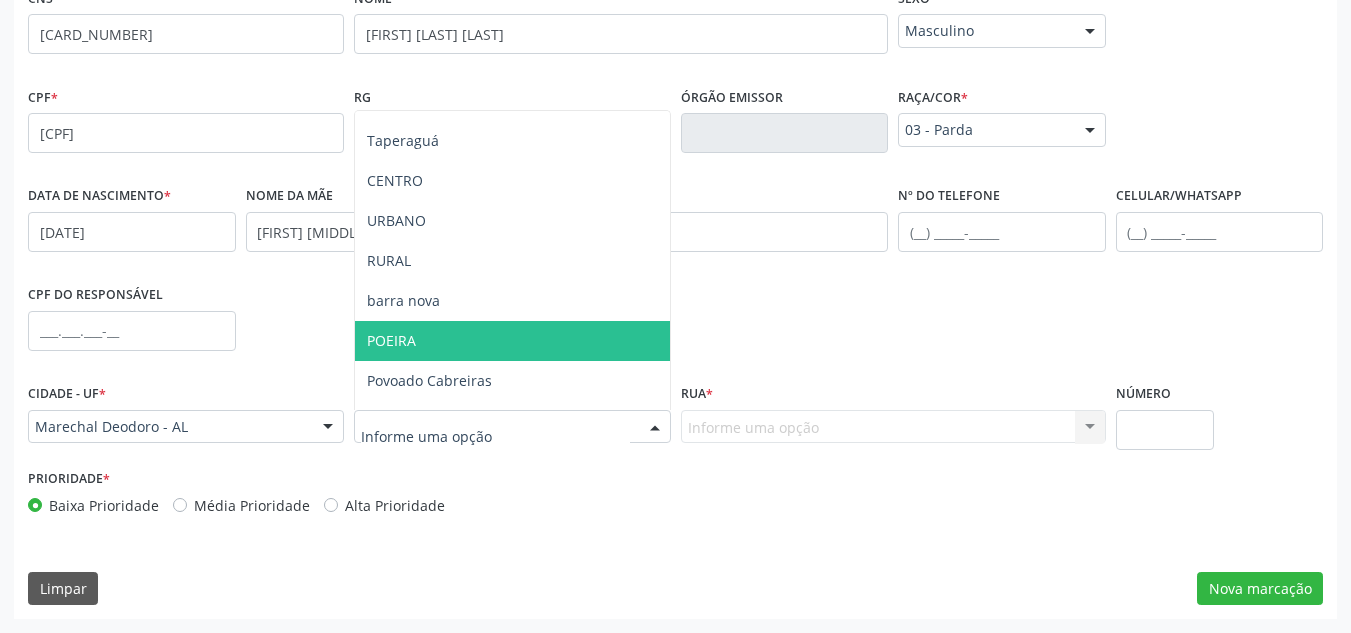 scroll, scrollTop: 100, scrollLeft: 0, axis: vertical 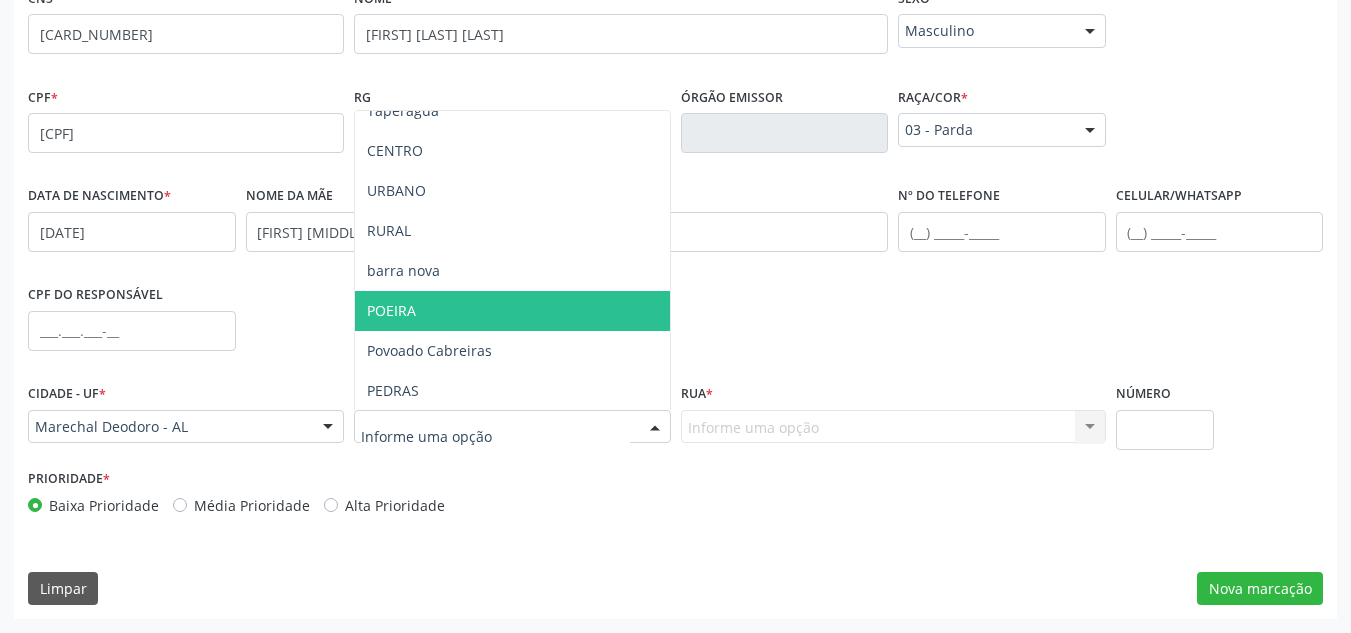 click on "POEIRA" at bounding box center [512, 311] 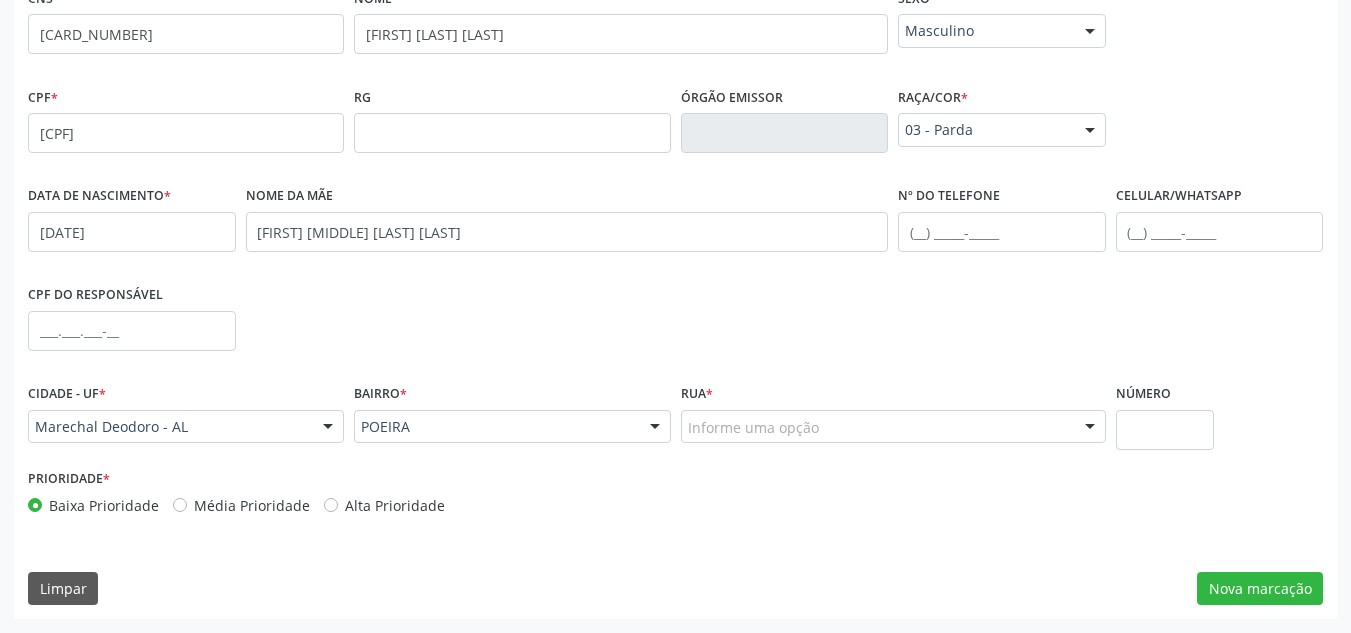 click on "CPF do responsável" at bounding box center (675, 329) 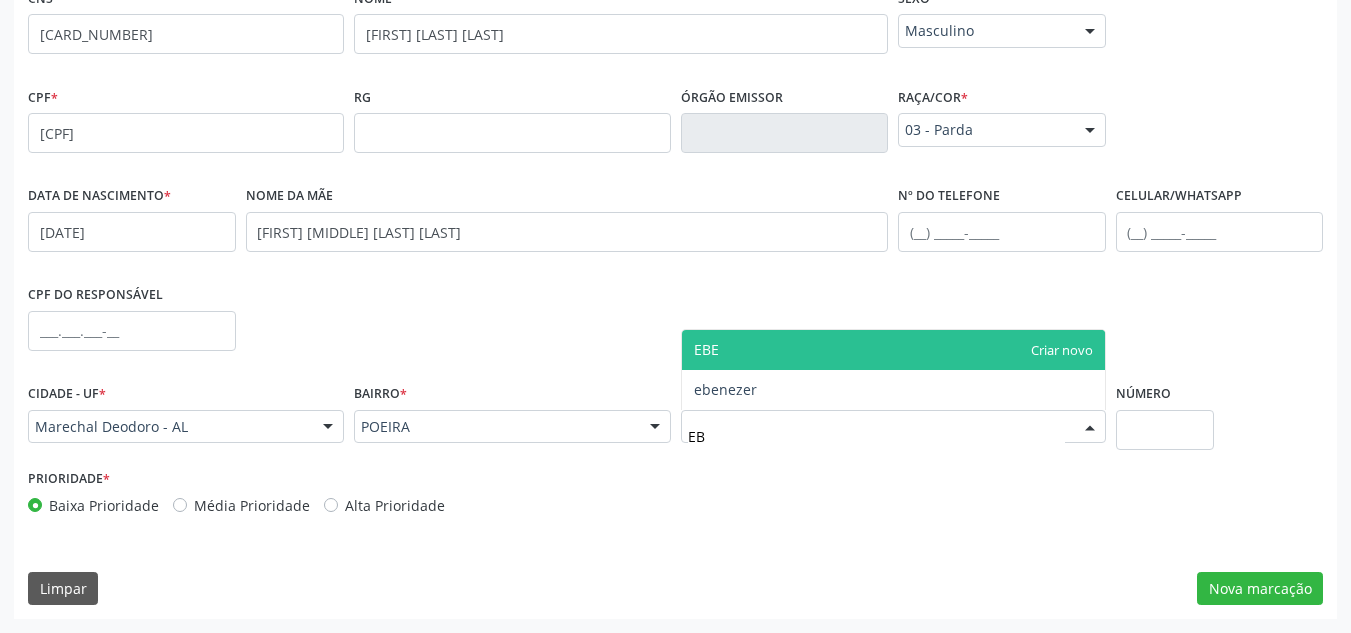 type on "EBE" 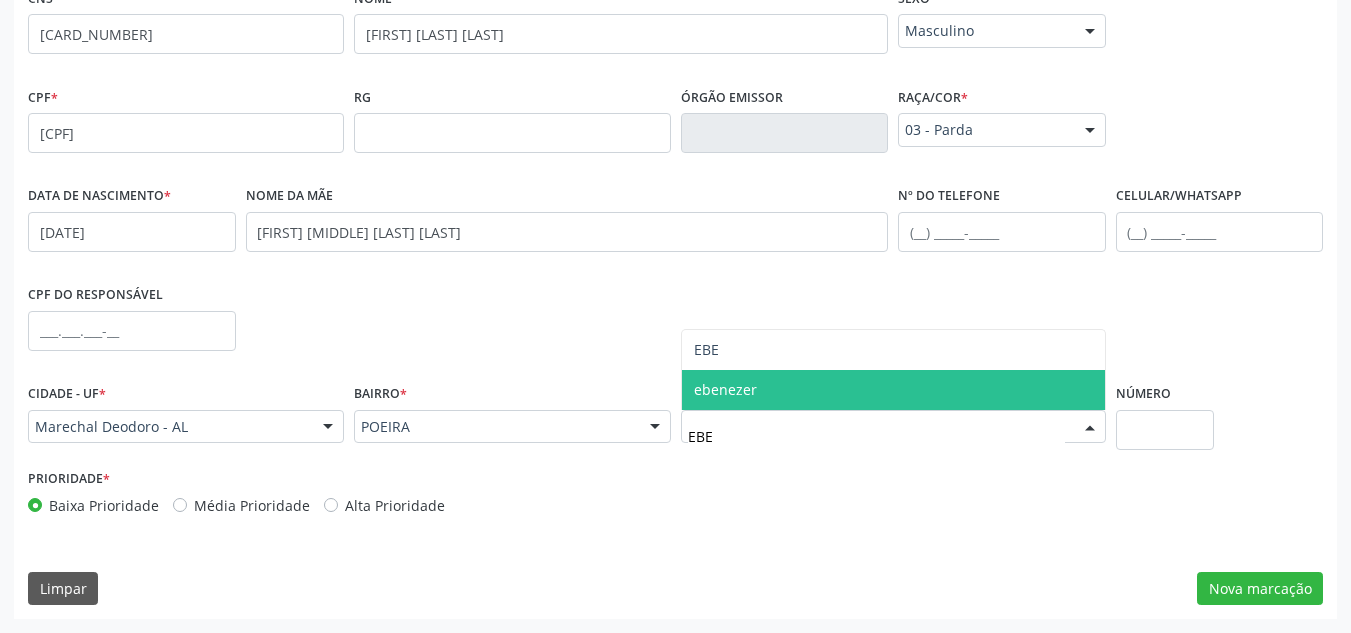 click on "ebenezer" at bounding box center [725, 389] 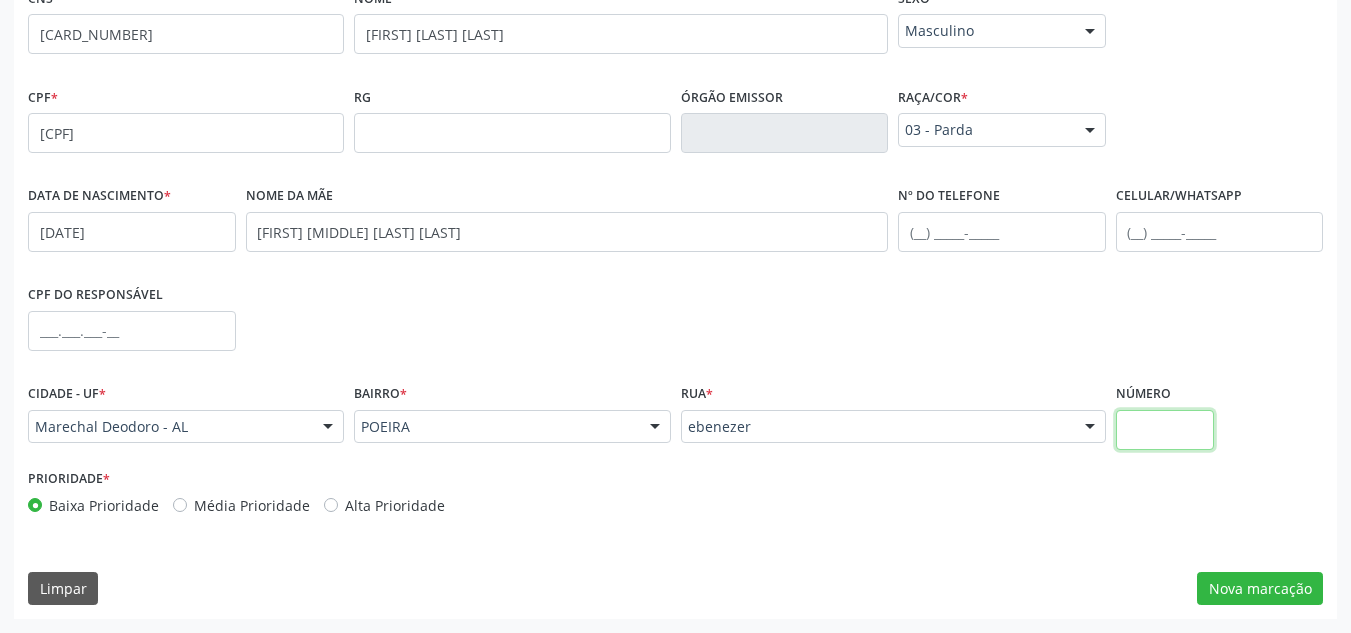 click at bounding box center [1165, 430] 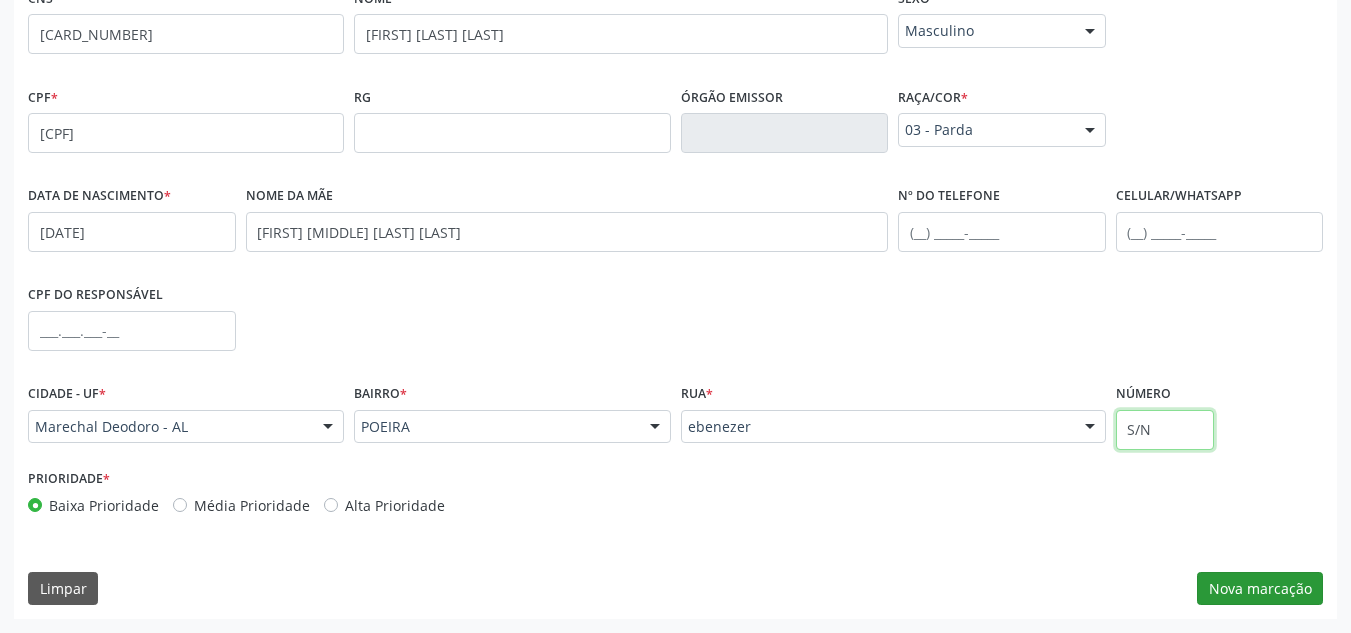 type on "S/N" 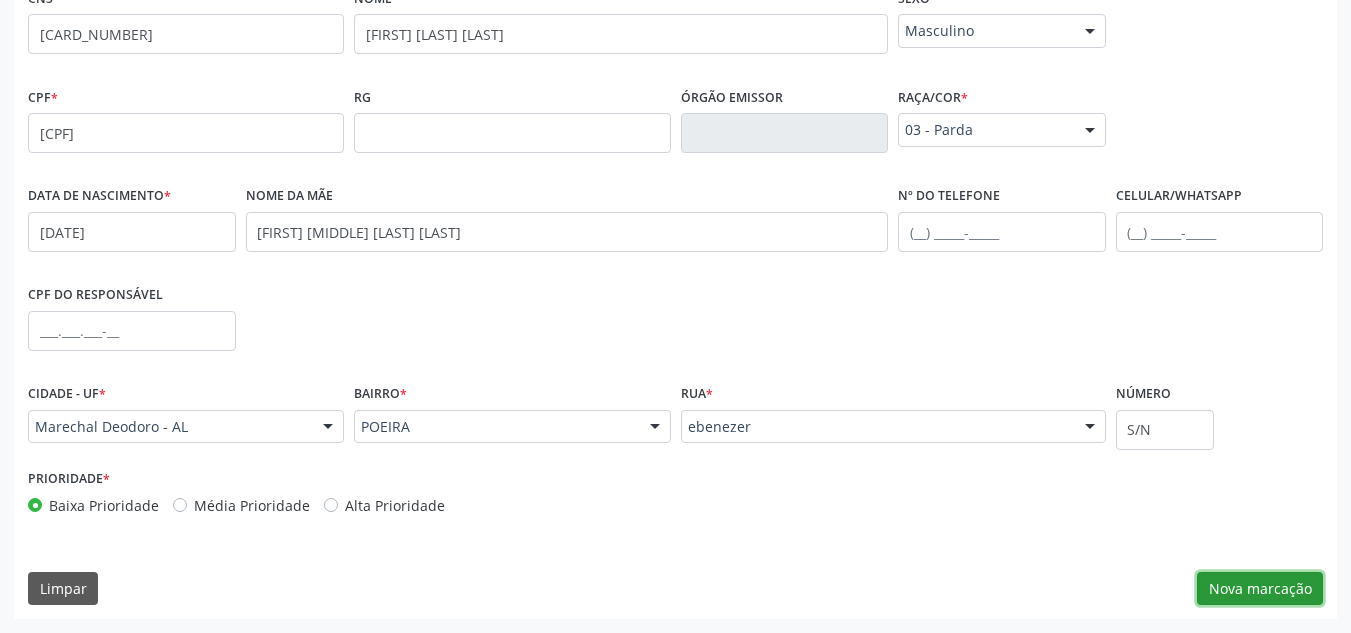 click on "Nova marcação" at bounding box center [1260, 589] 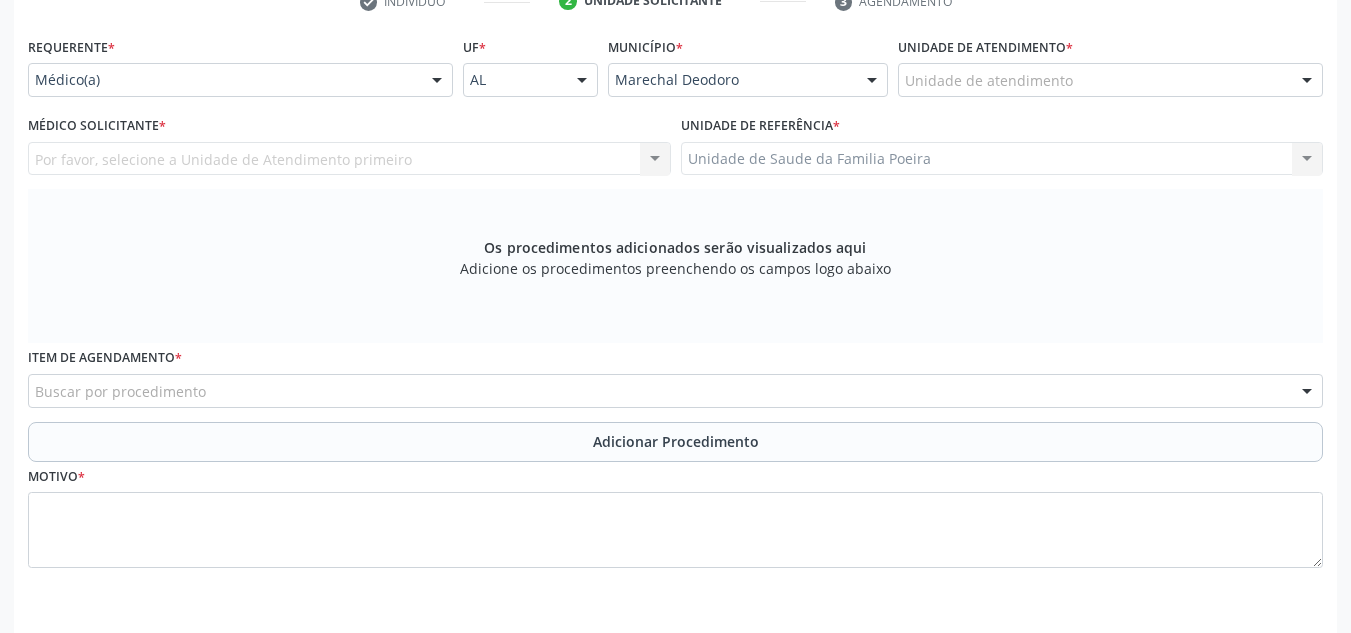 scroll, scrollTop: 296, scrollLeft: 0, axis: vertical 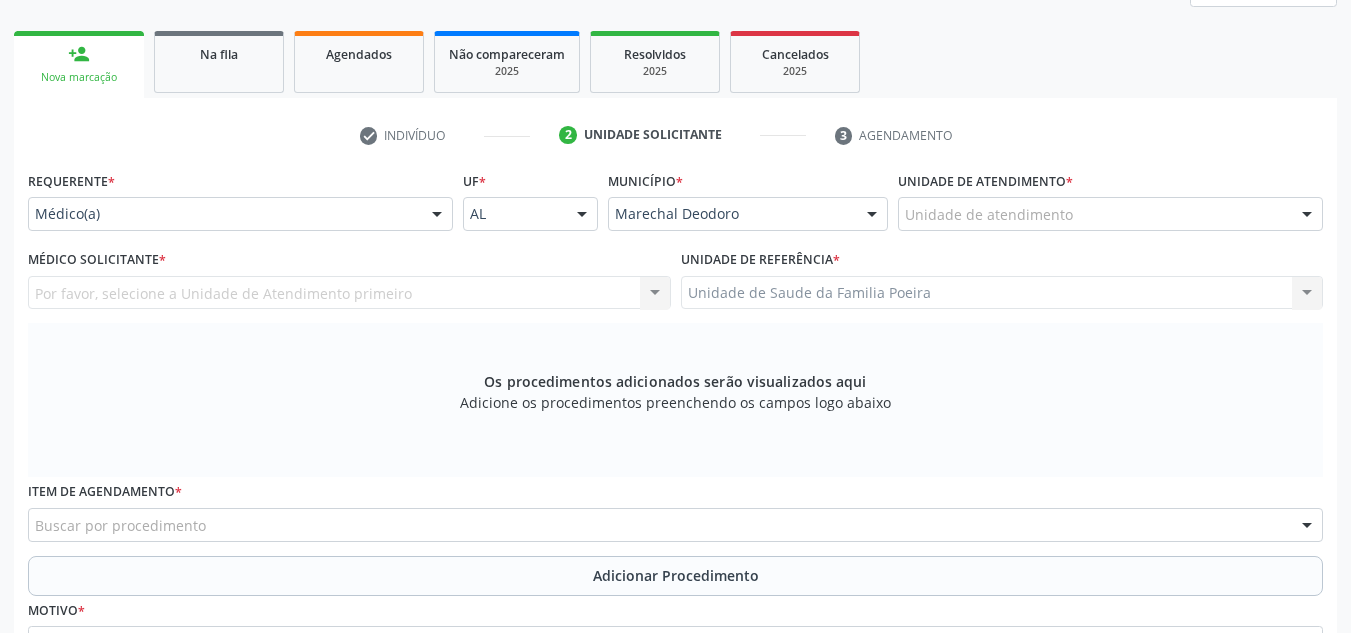 click on "Por favor, selecione a Unidade de Atendimento primeiro
Nenhum resultado encontrado para: "   "
Não há nenhuma opção para ser exibida." at bounding box center (349, 293) 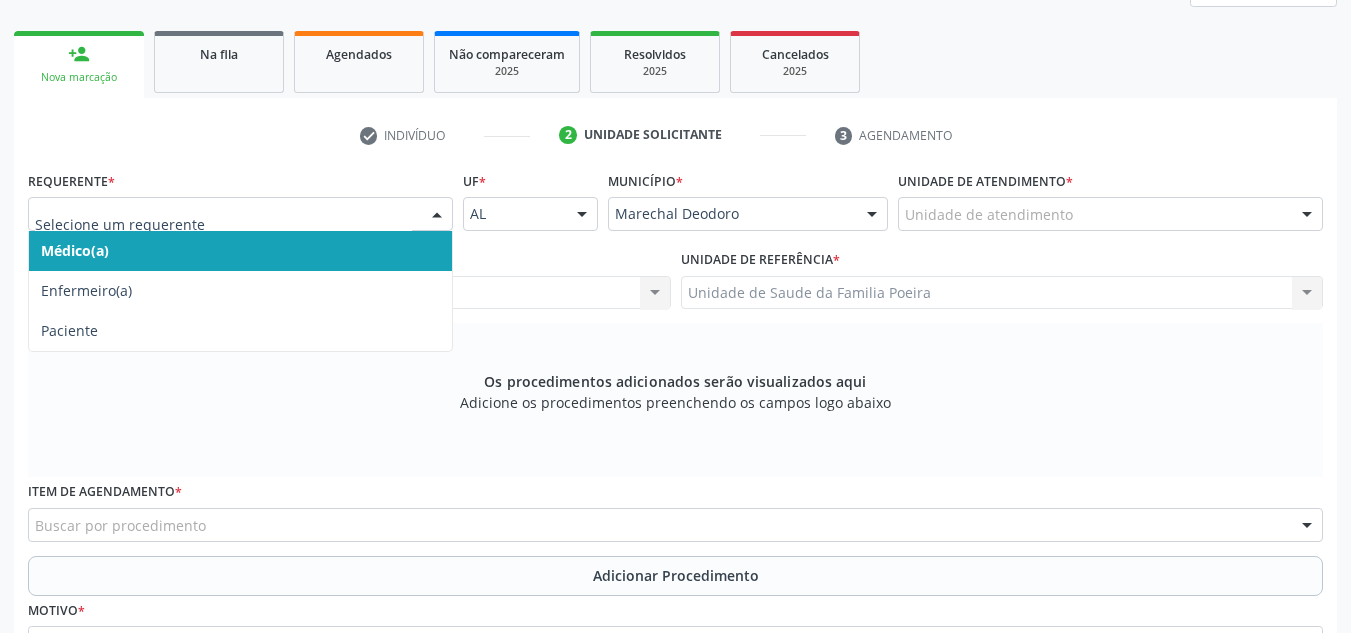 click at bounding box center (437, 215) 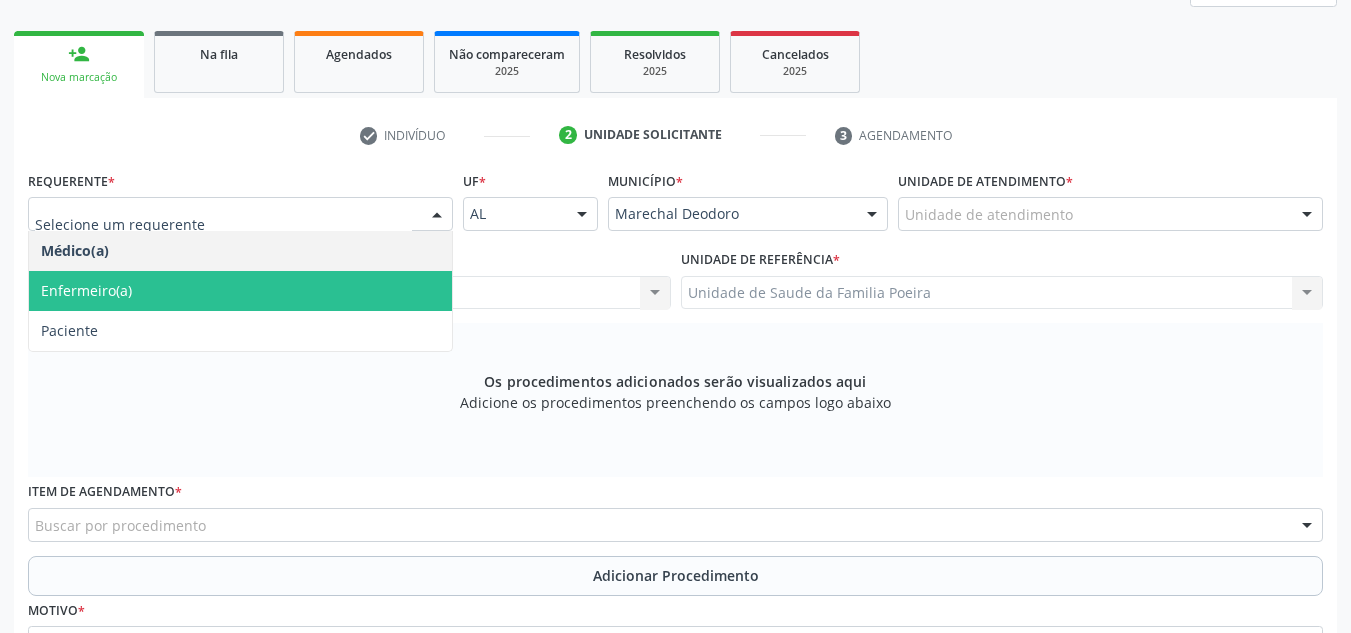 click on "Enfermeiro(a)" at bounding box center (240, 291) 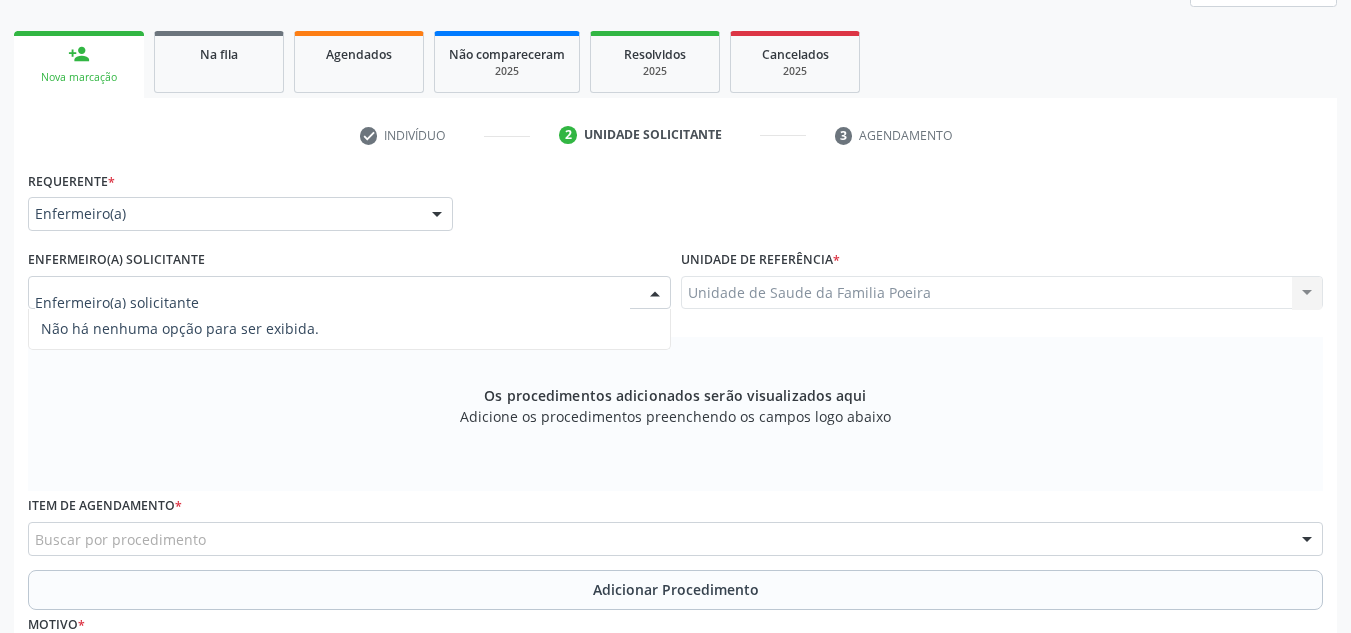 click at bounding box center [349, 293] 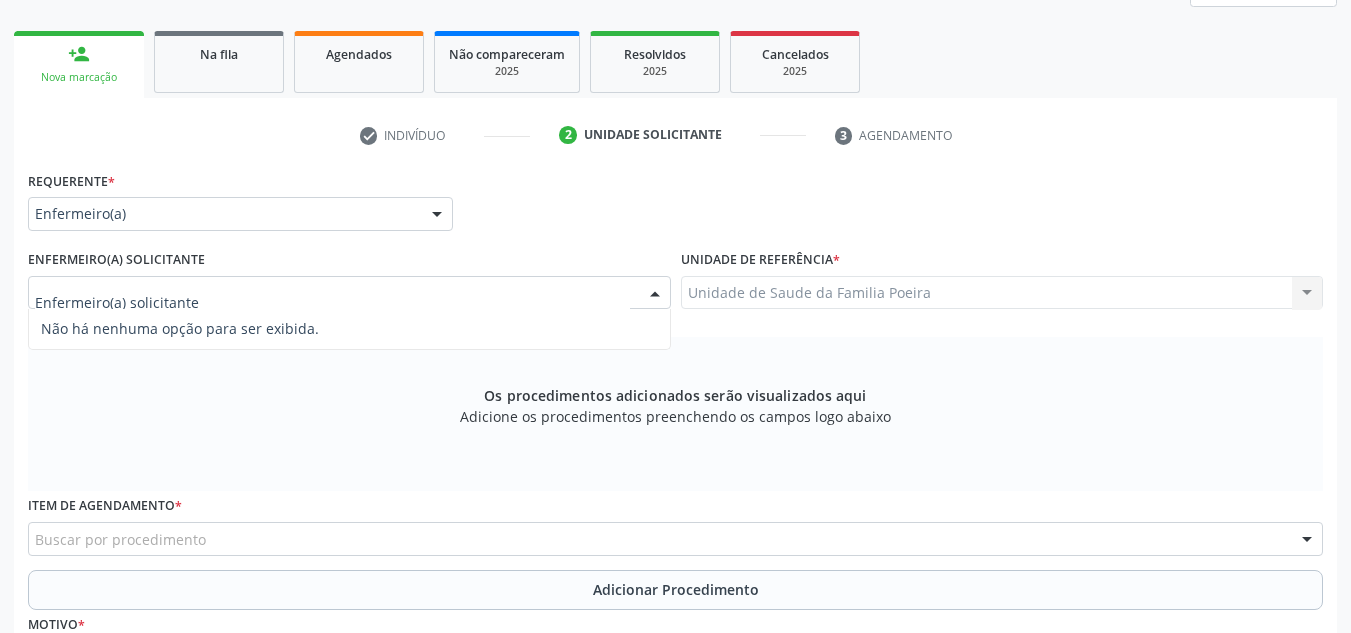 click at bounding box center [437, 215] 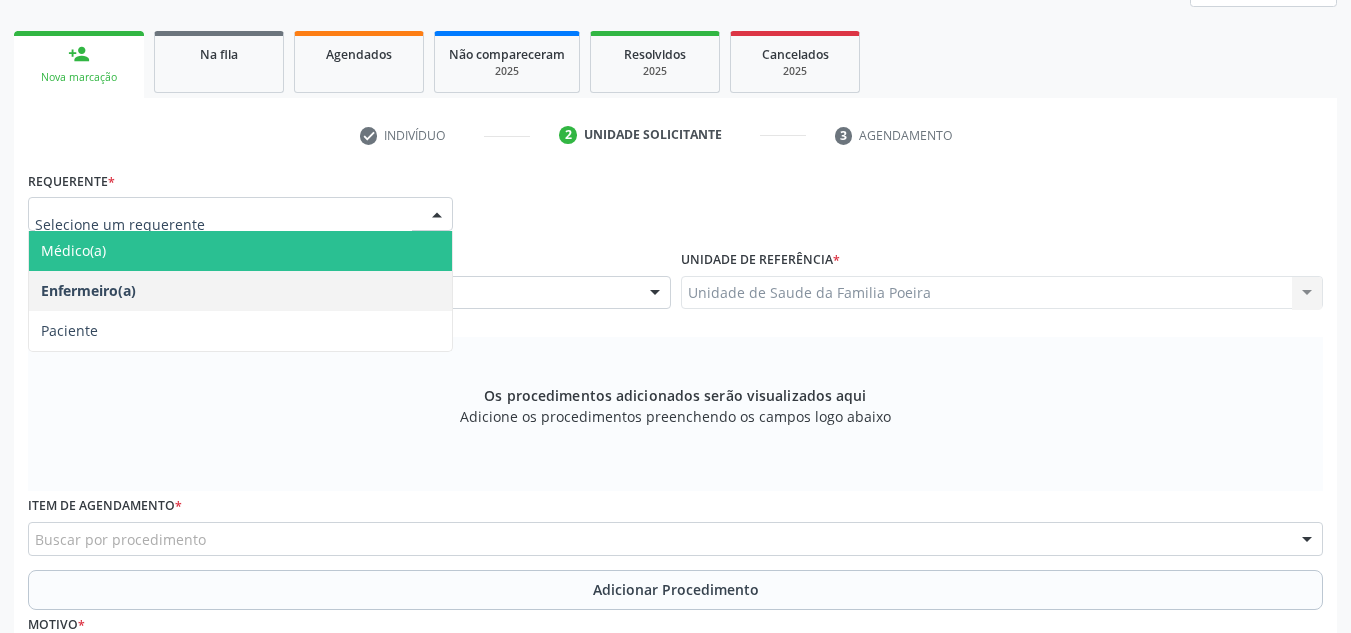click on "Médico(a)" at bounding box center [240, 251] 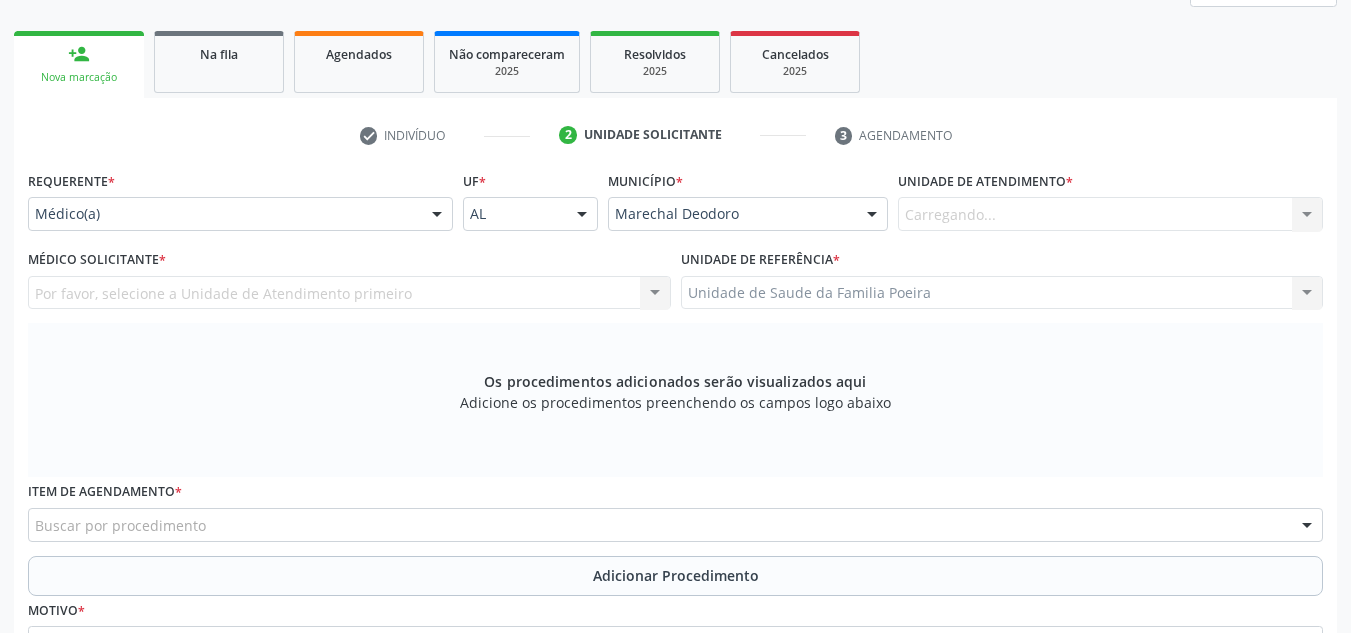 click on "Por favor, selecione a Unidade de Atendimento primeiro
Nenhum resultado encontrado para: "   "
Não há nenhuma opção para ser exibida." at bounding box center (349, 293) 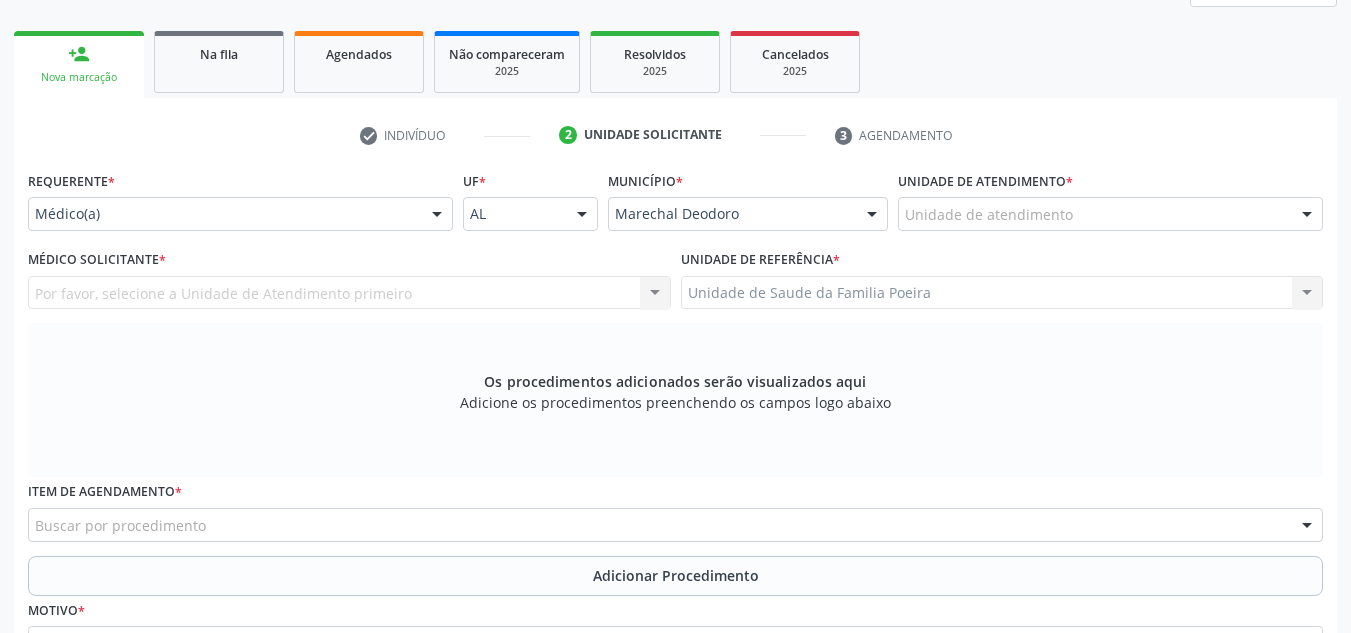 click on "Por favor, selecione a Unidade de Atendimento primeiro
Nenhum resultado encontrado para: "   "
Não há nenhuma opção para ser exibida." at bounding box center (349, 293) 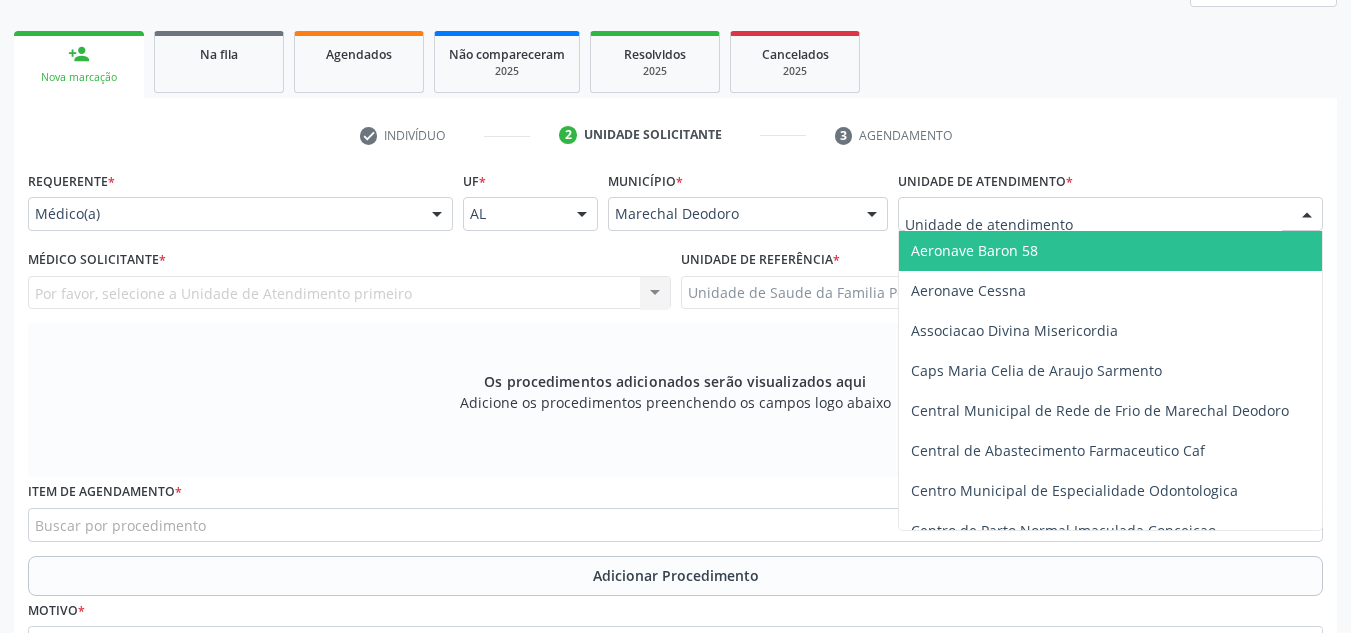 click at bounding box center [1307, 215] 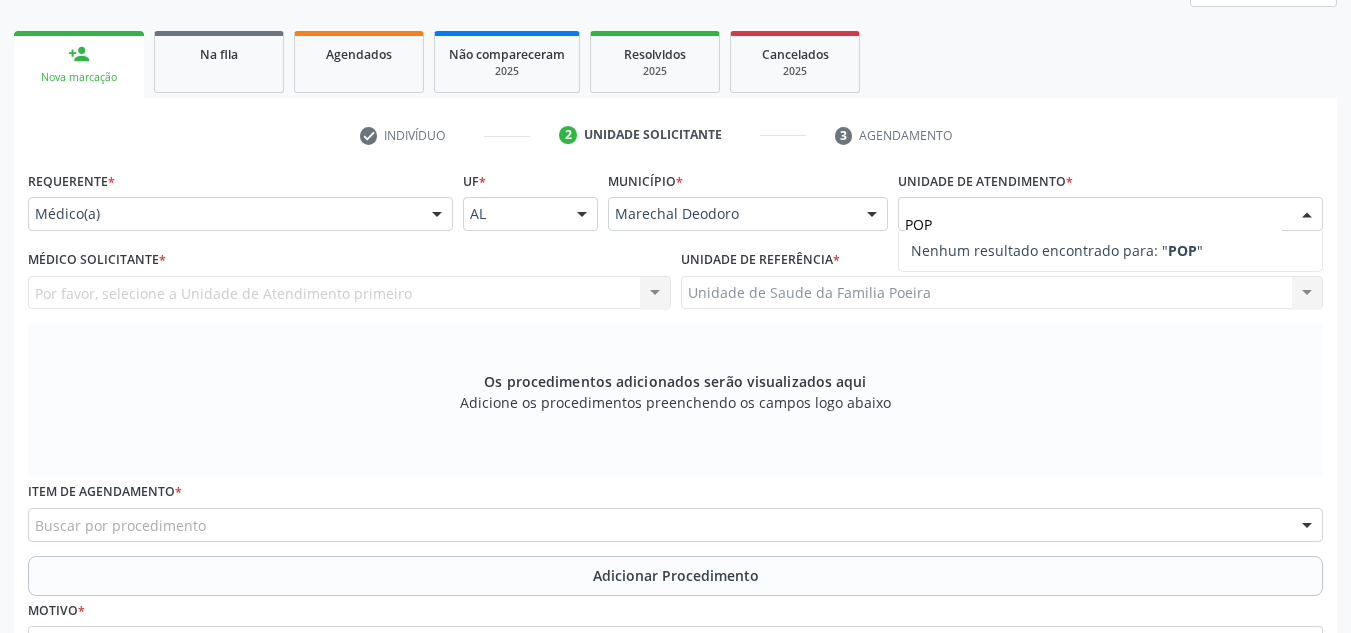 type on "PO" 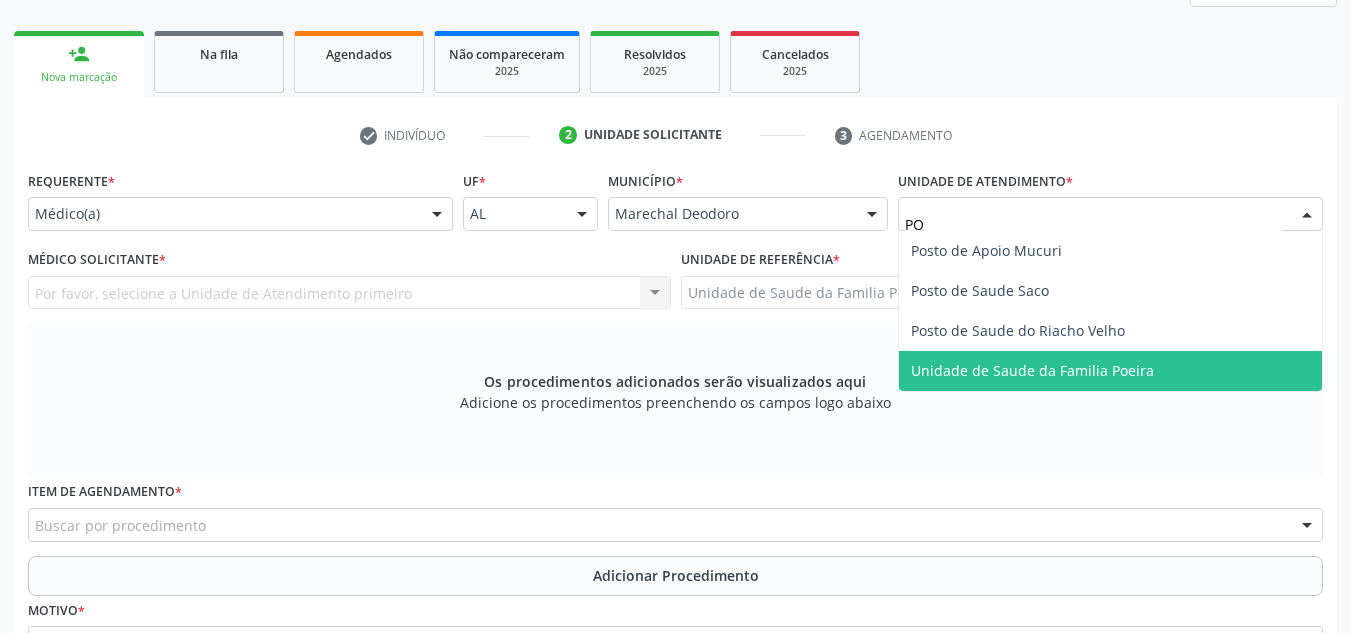 click on "Unidade de Saude da Familia Poeira" at bounding box center [1032, 370] 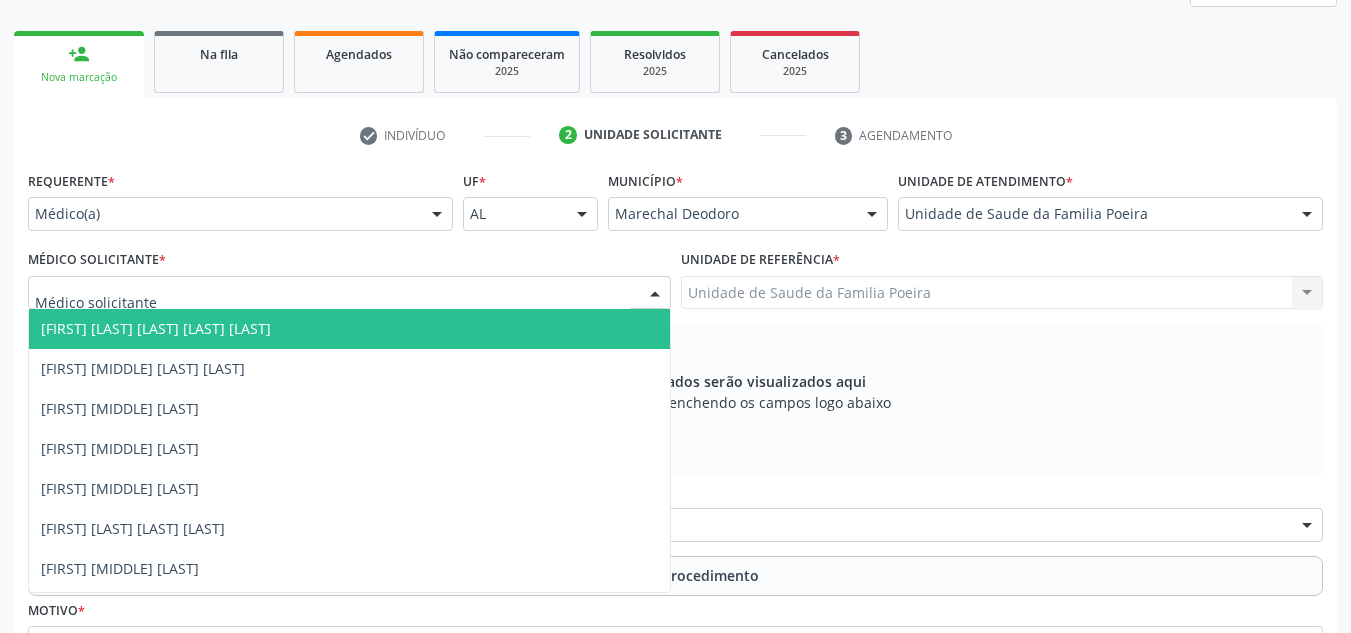 click at bounding box center [655, 294] 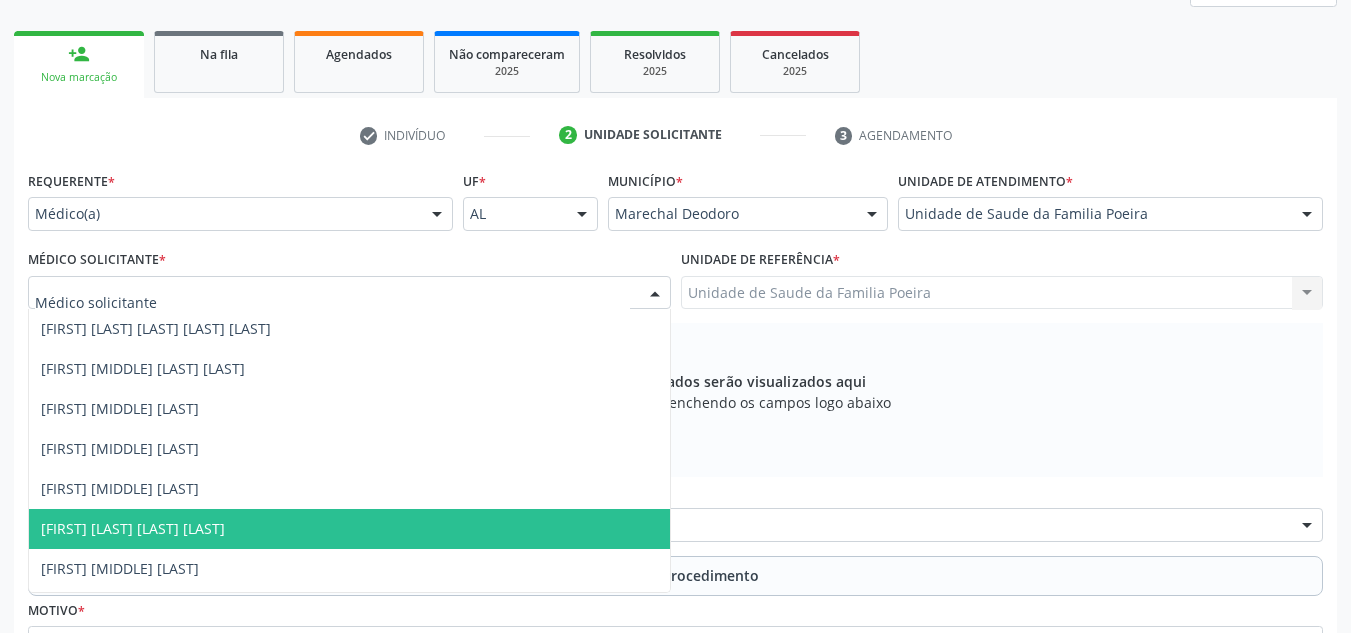 click on "[FIRST] [LAST] [LAST] [LAST]" at bounding box center [133, 528] 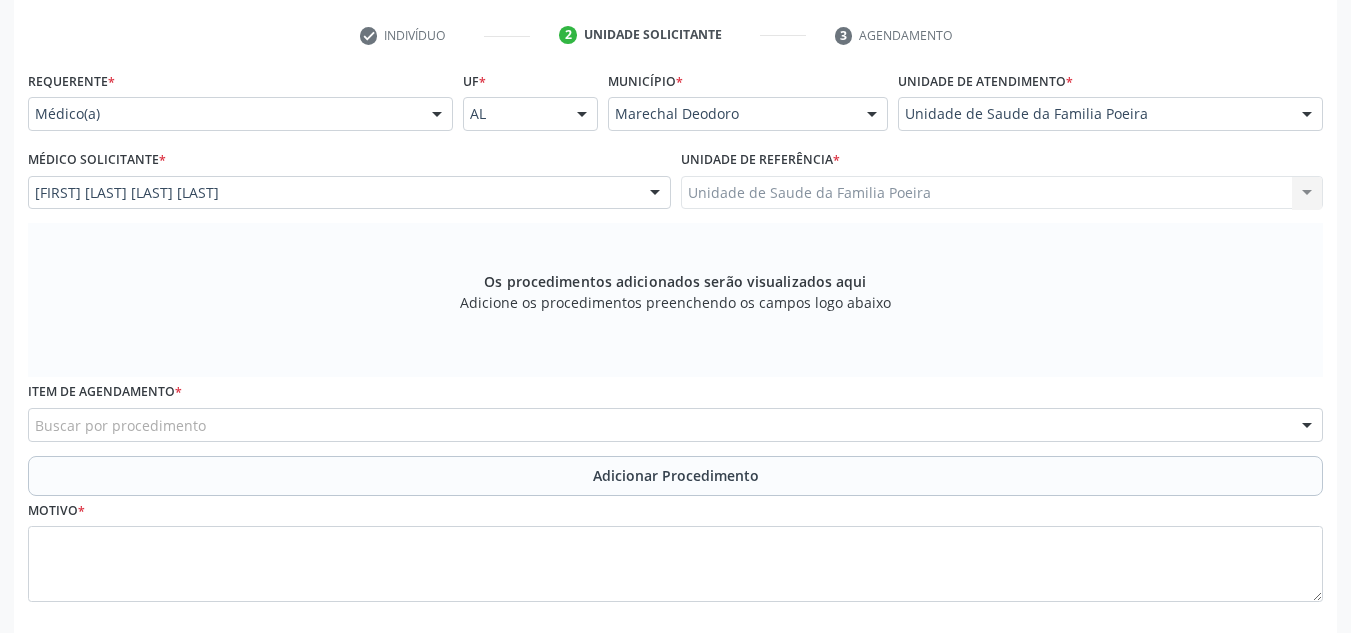scroll, scrollTop: 496, scrollLeft: 0, axis: vertical 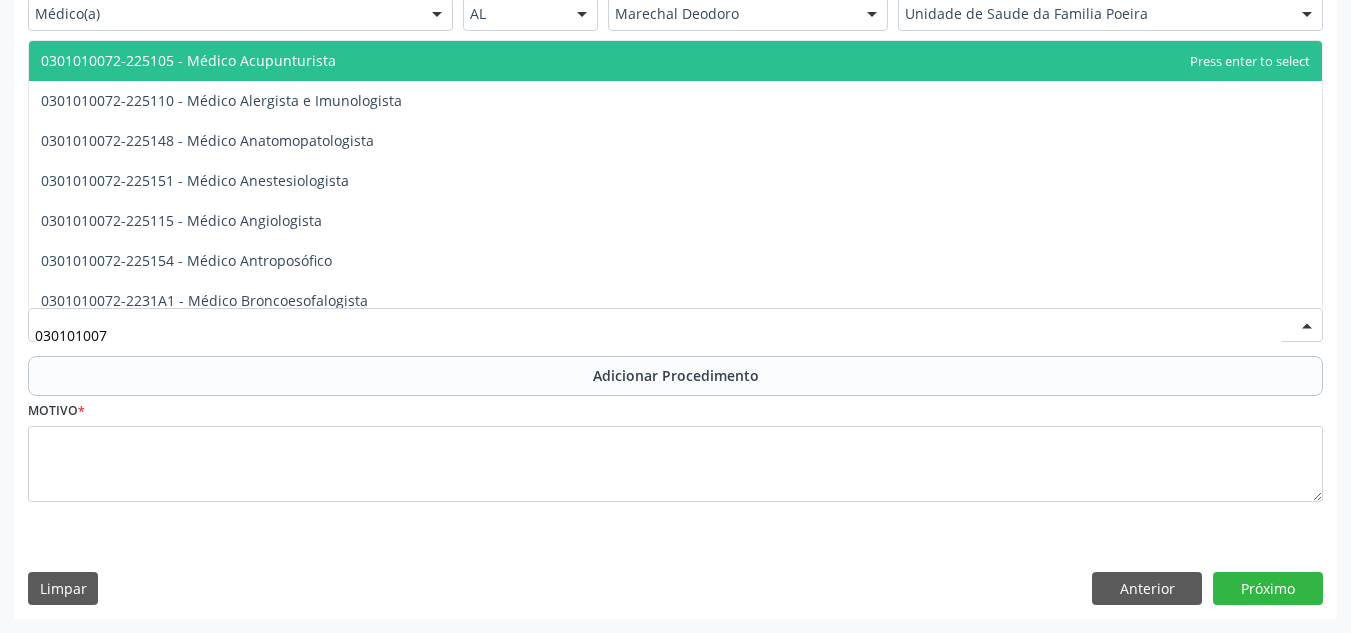 type on "0301010072" 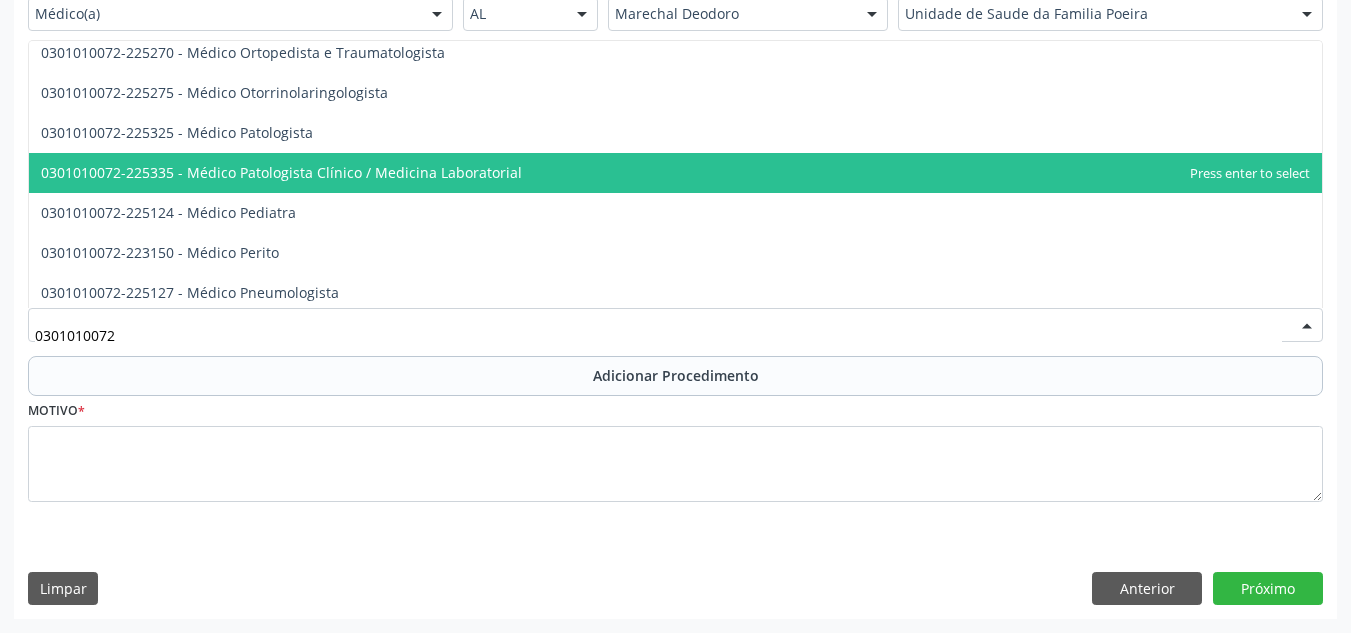 scroll, scrollTop: 1800, scrollLeft: 0, axis: vertical 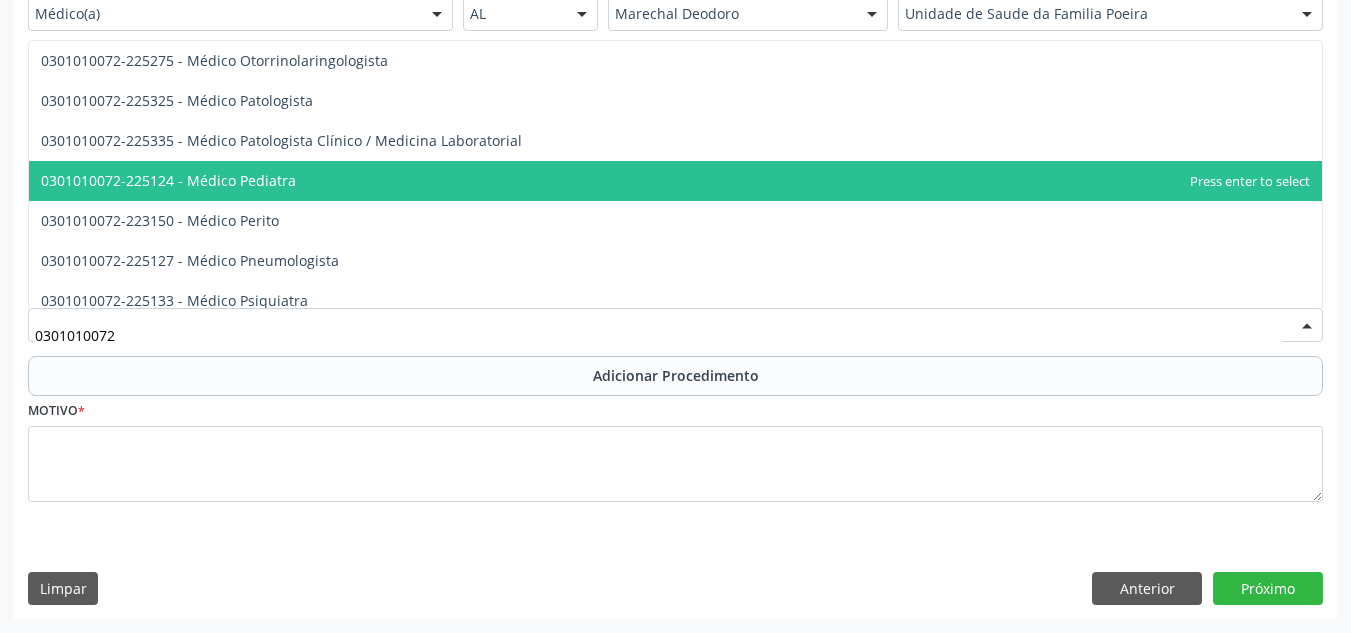 click on "0301010072-225124 - Médico Pediatra" at bounding box center [675, 181] 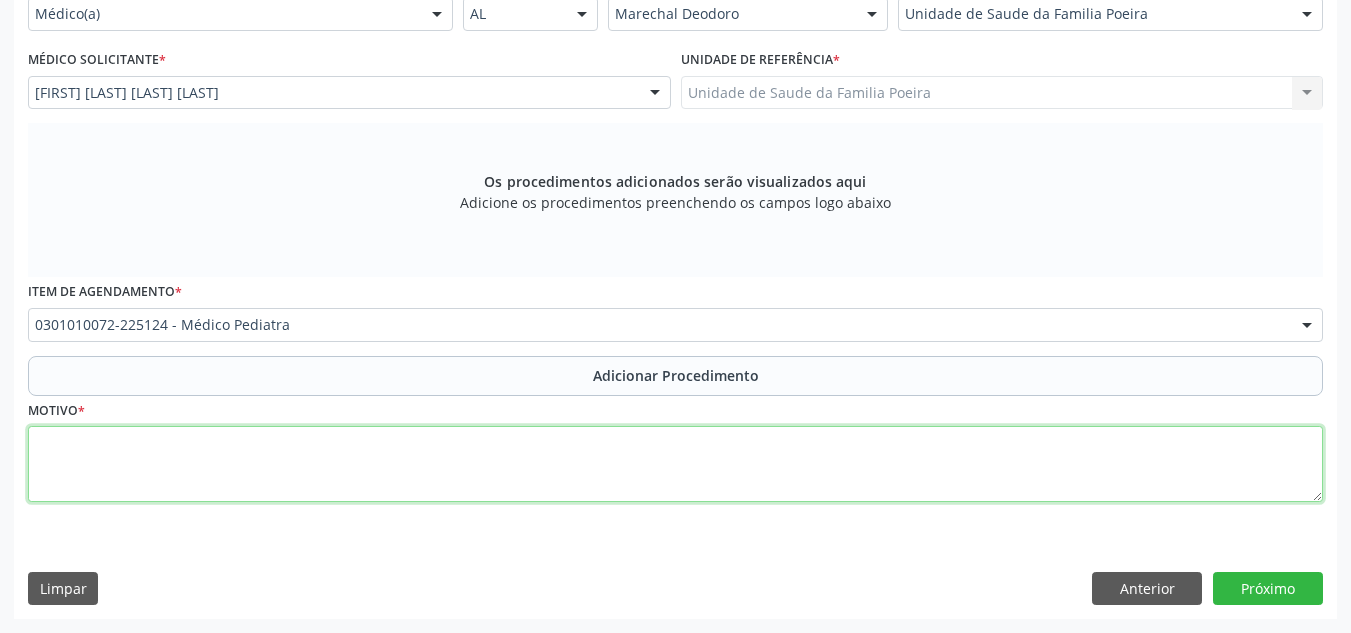 click at bounding box center [675, 464] 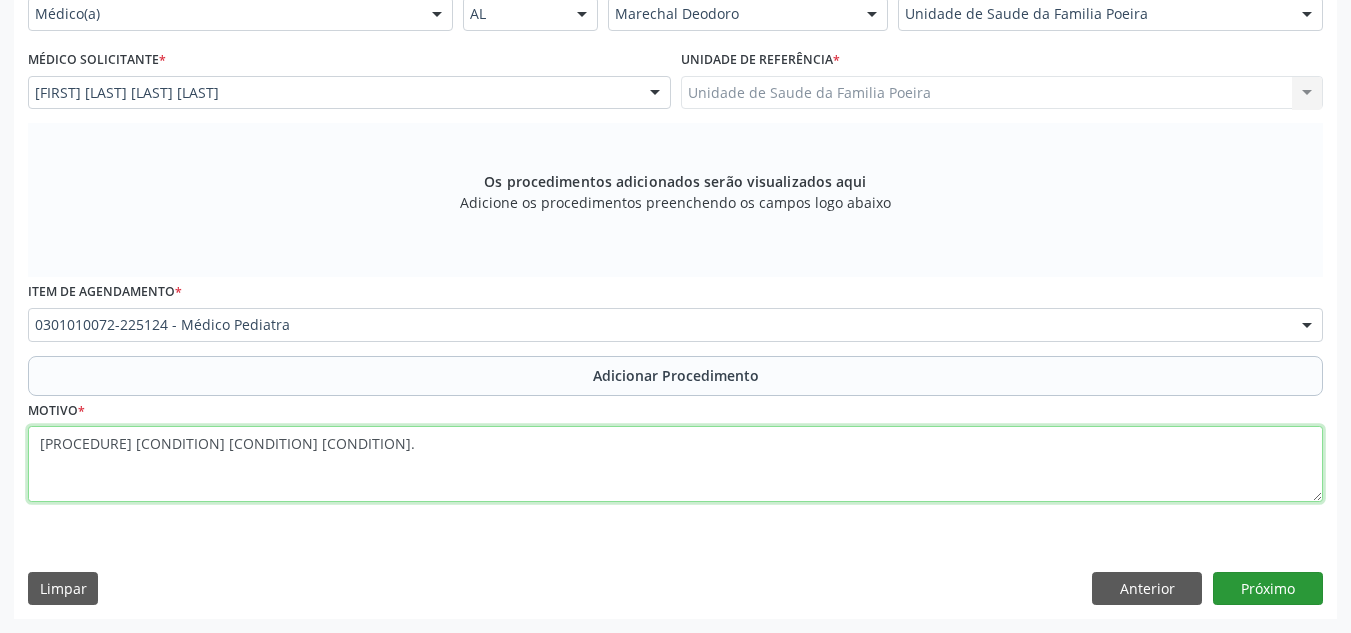 type on "[PROCEDURE] [CONDITION] [CONDITION] [CONDITION]." 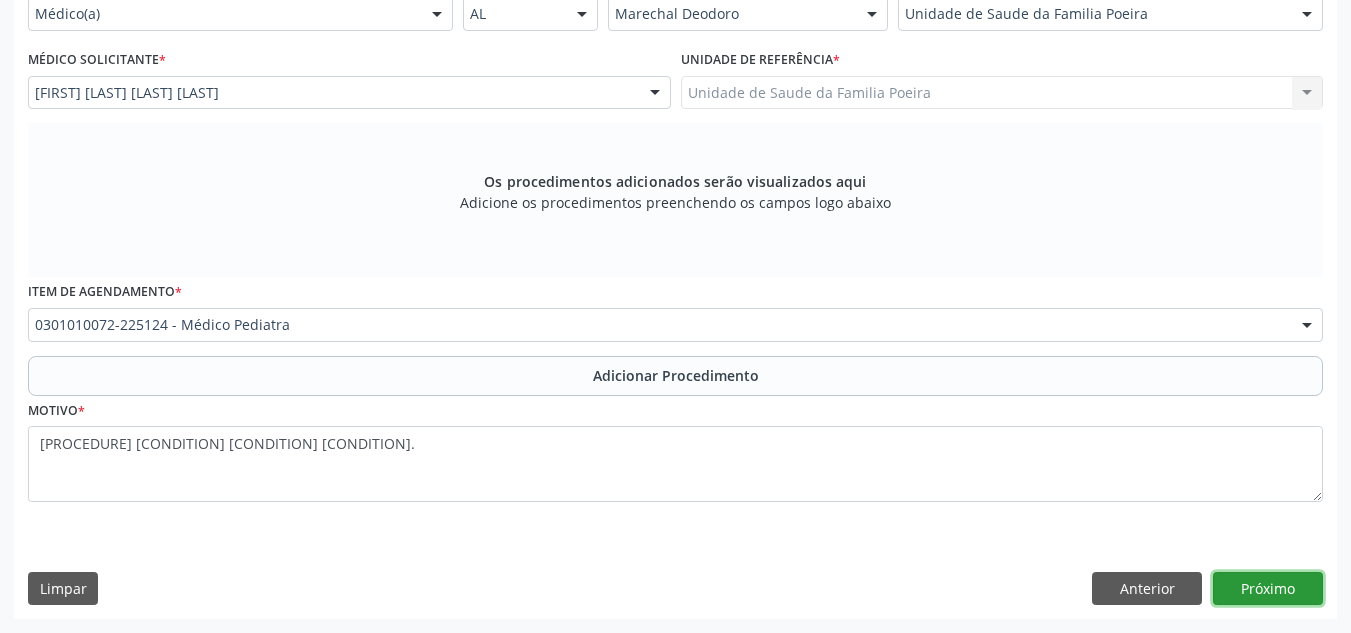 click on "Próximo" at bounding box center (1268, 589) 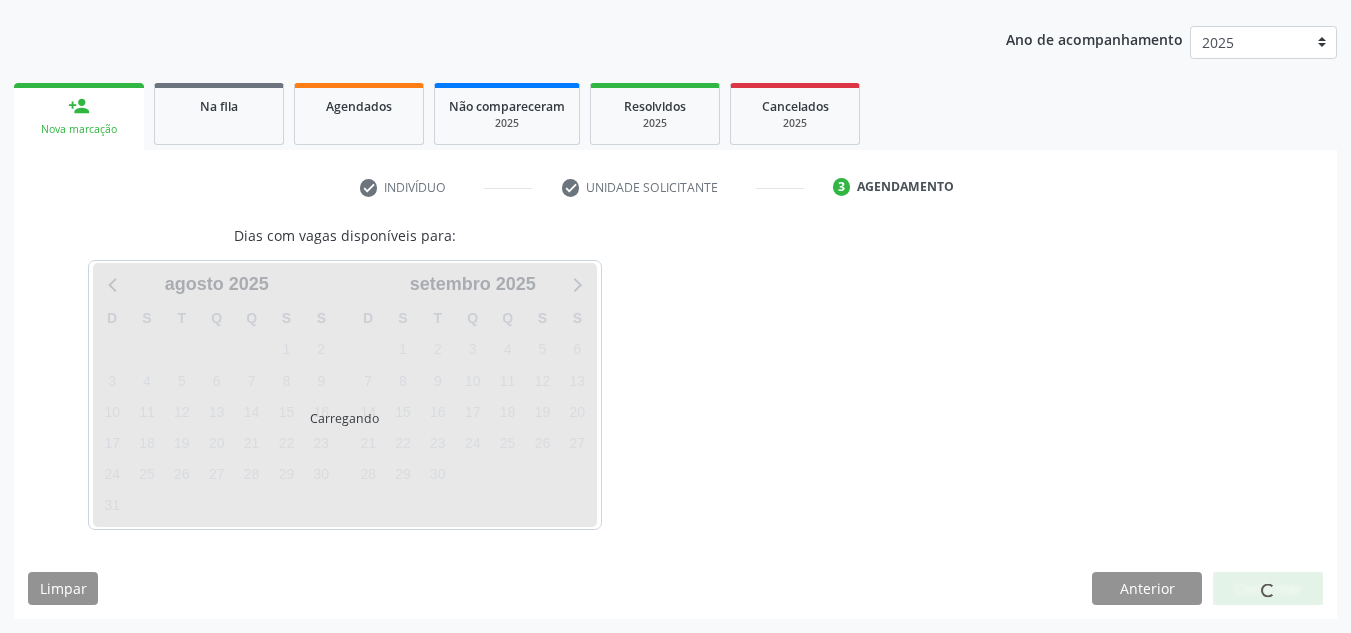 scroll, scrollTop: 303, scrollLeft: 0, axis: vertical 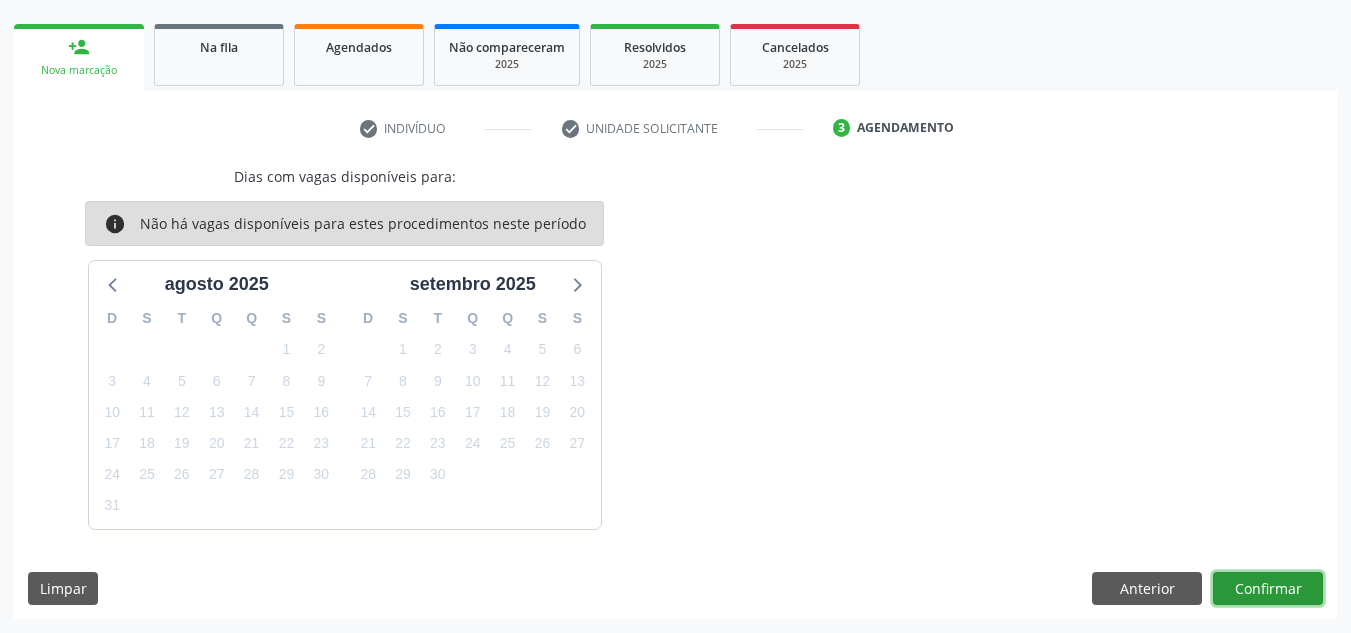 click on "Confirmar" at bounding box center (1268, 589) 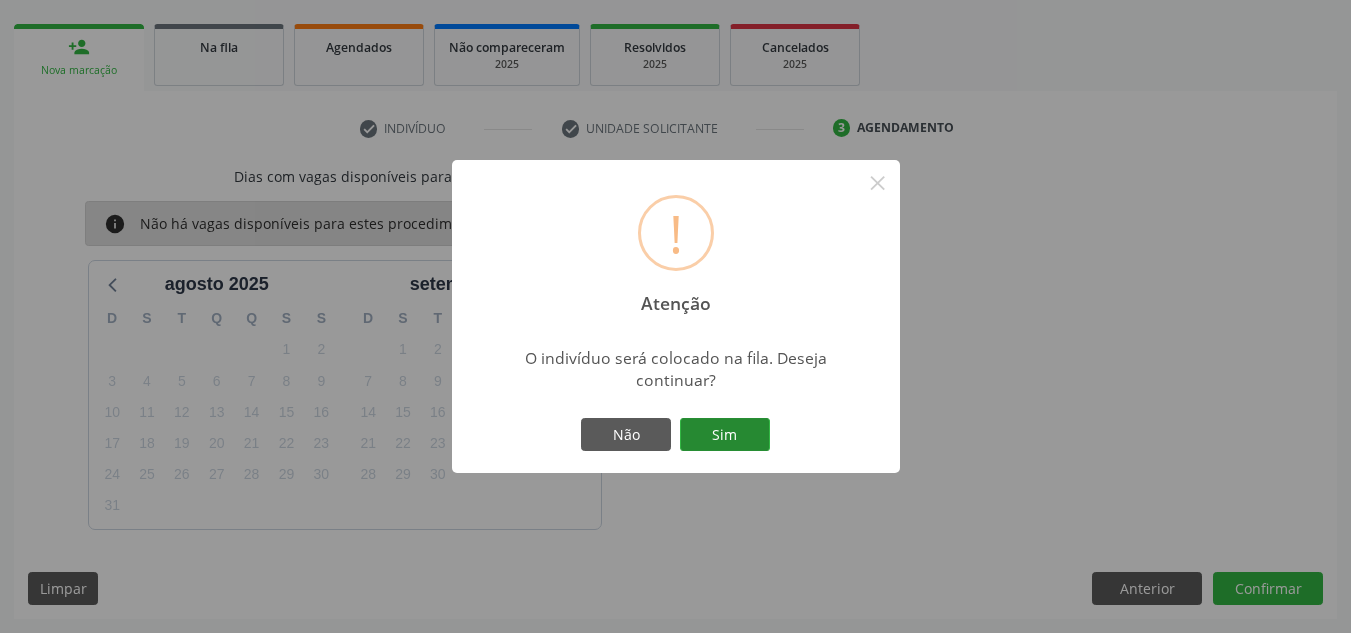 click on "Sim" at bounding box center (725, 435) 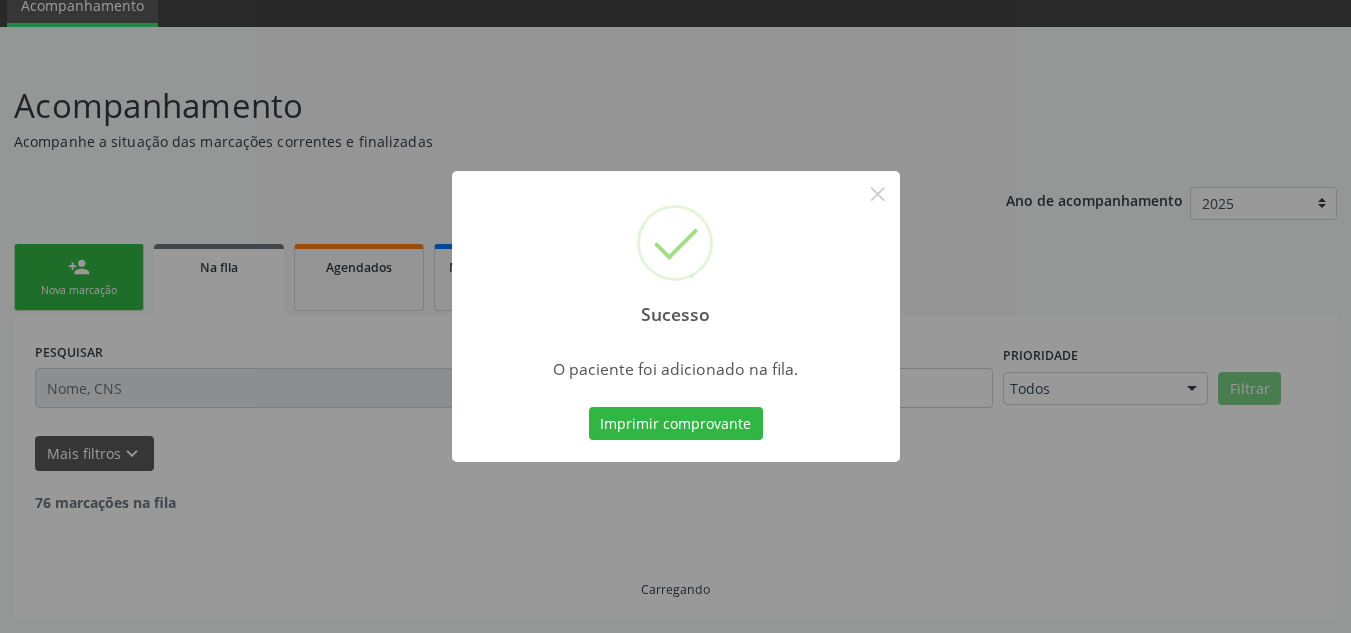 scroll, scrollTop: 62, scrollLeft: 0, axis: vertical 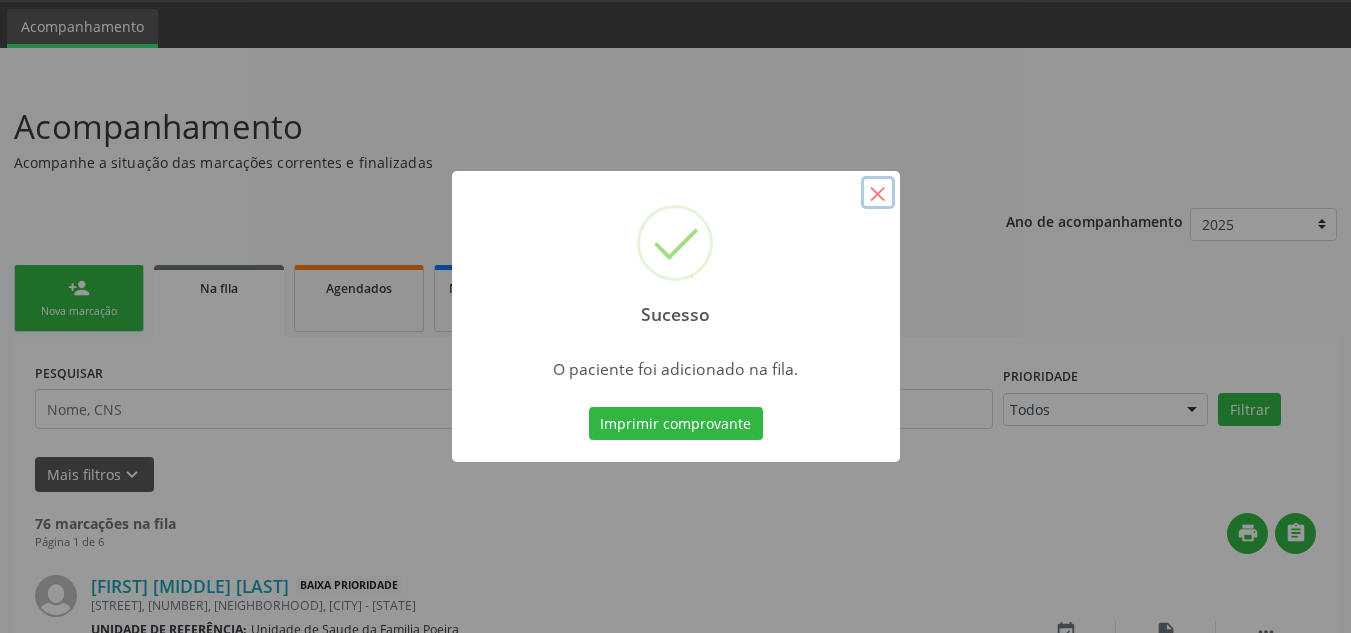 click on "×" at bounding box center [878, 193] 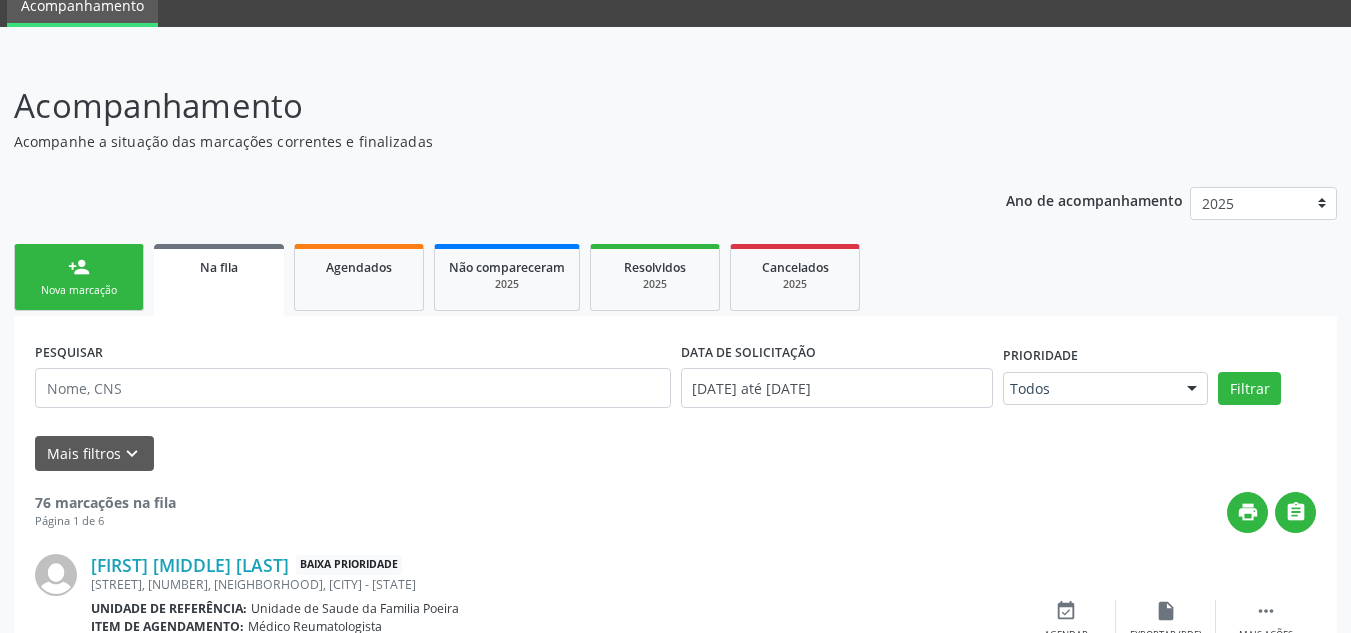 scroll, scrollTop: 0, scrollLeft: 0, axis: both 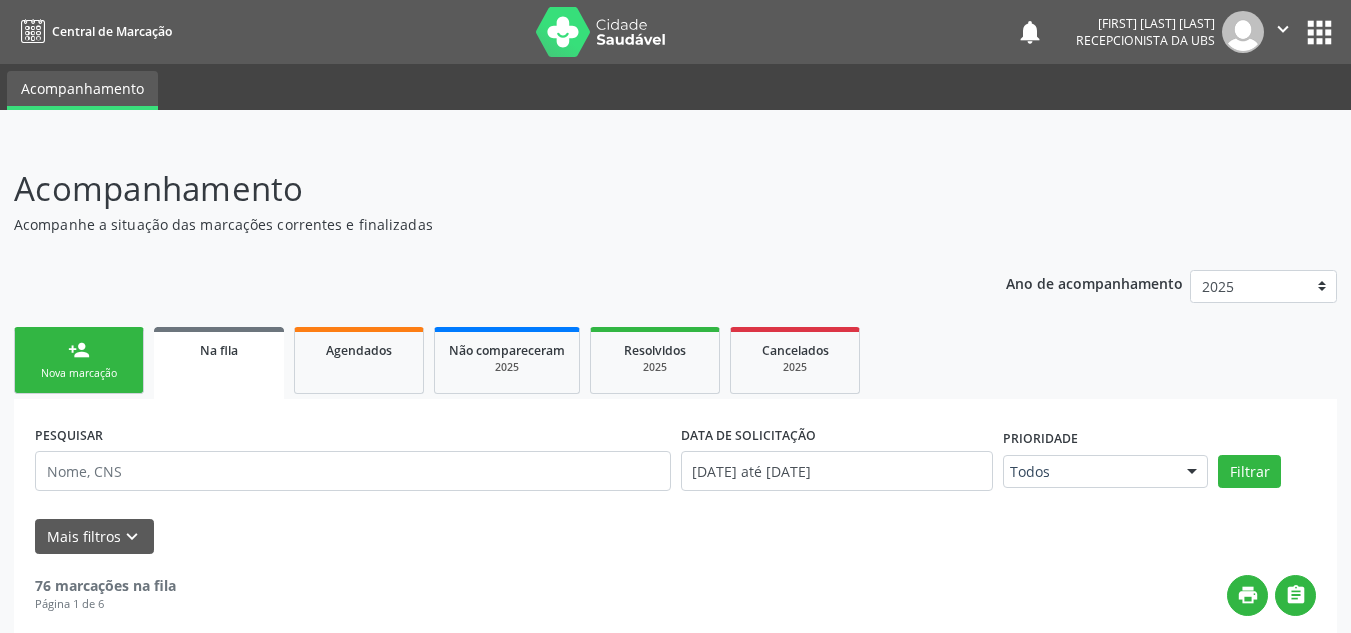 click on "person_add
Nova marcação" at bounding box center [79, 360] 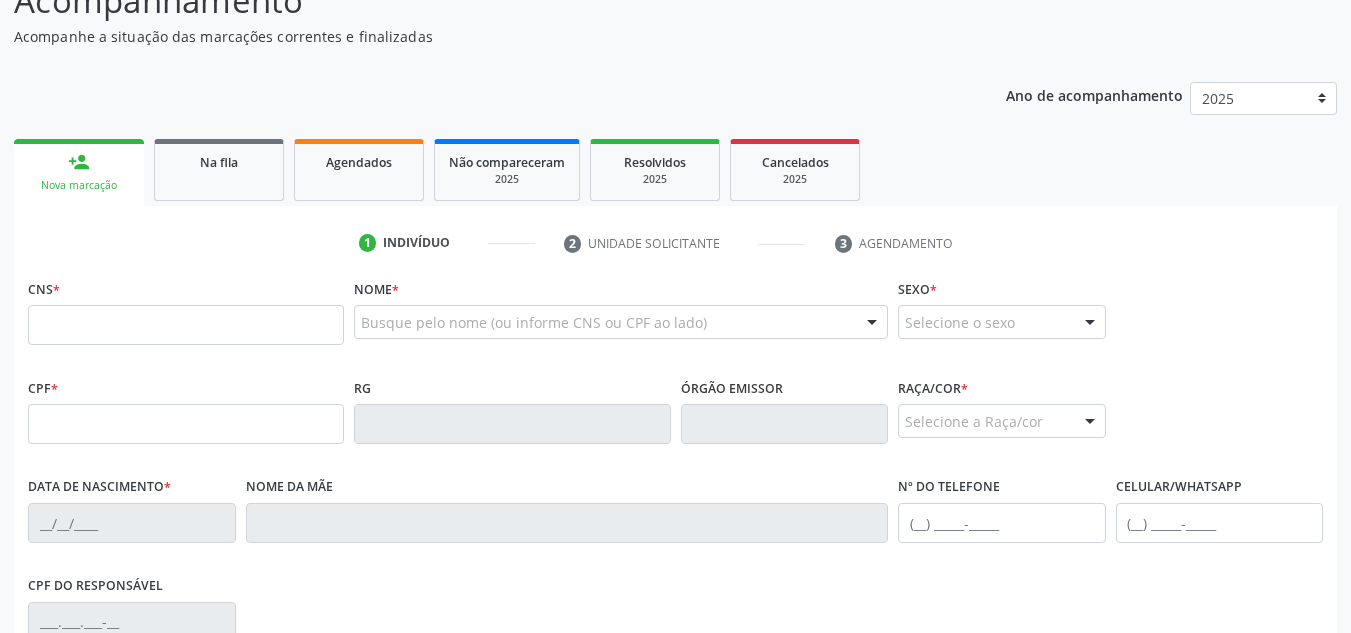 scroll, scrollTop: 200, scrollLeft: 0, axis: vertical 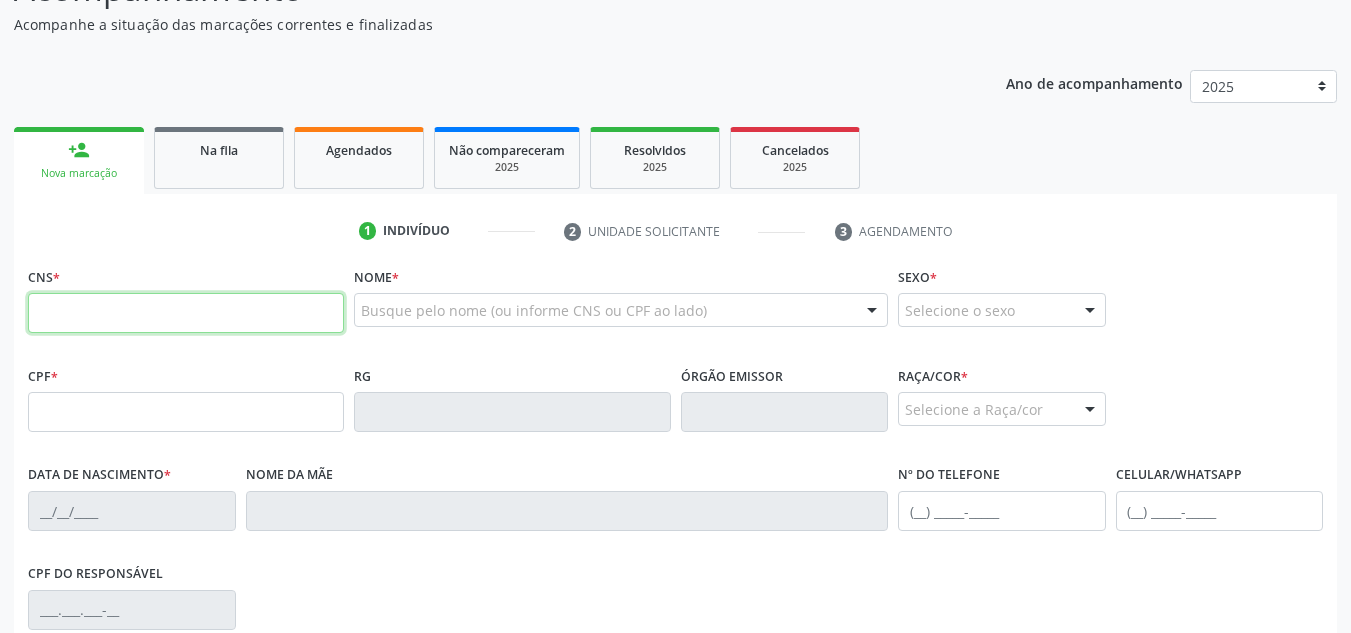 paste on "[CARD_NUMBER]" 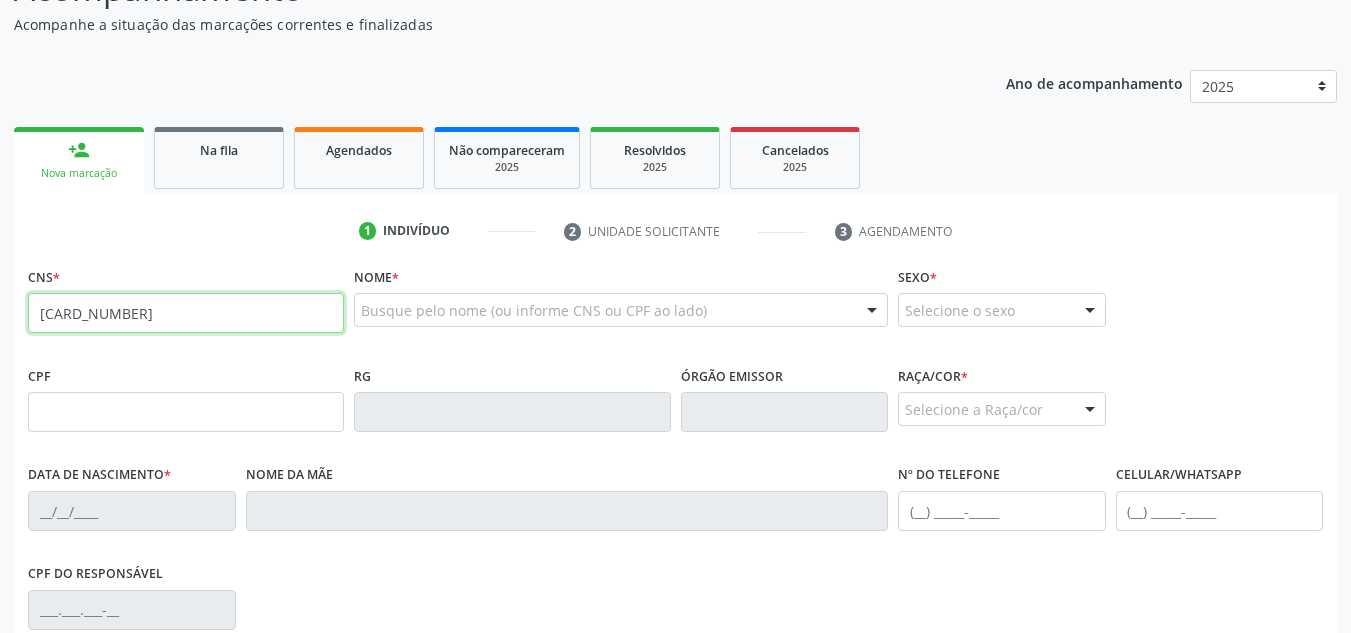 type on "[CARD_NUMBER]" 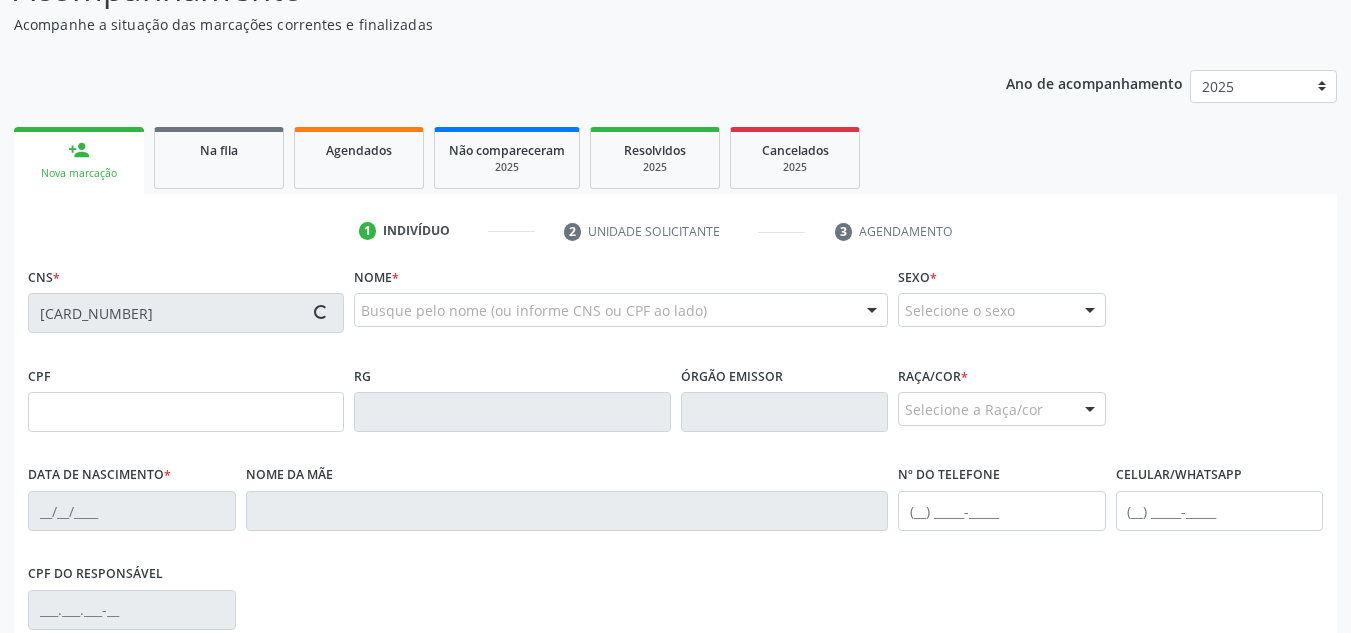 type on "[NUMBER]-[NUMBER]-[NUMBER]" 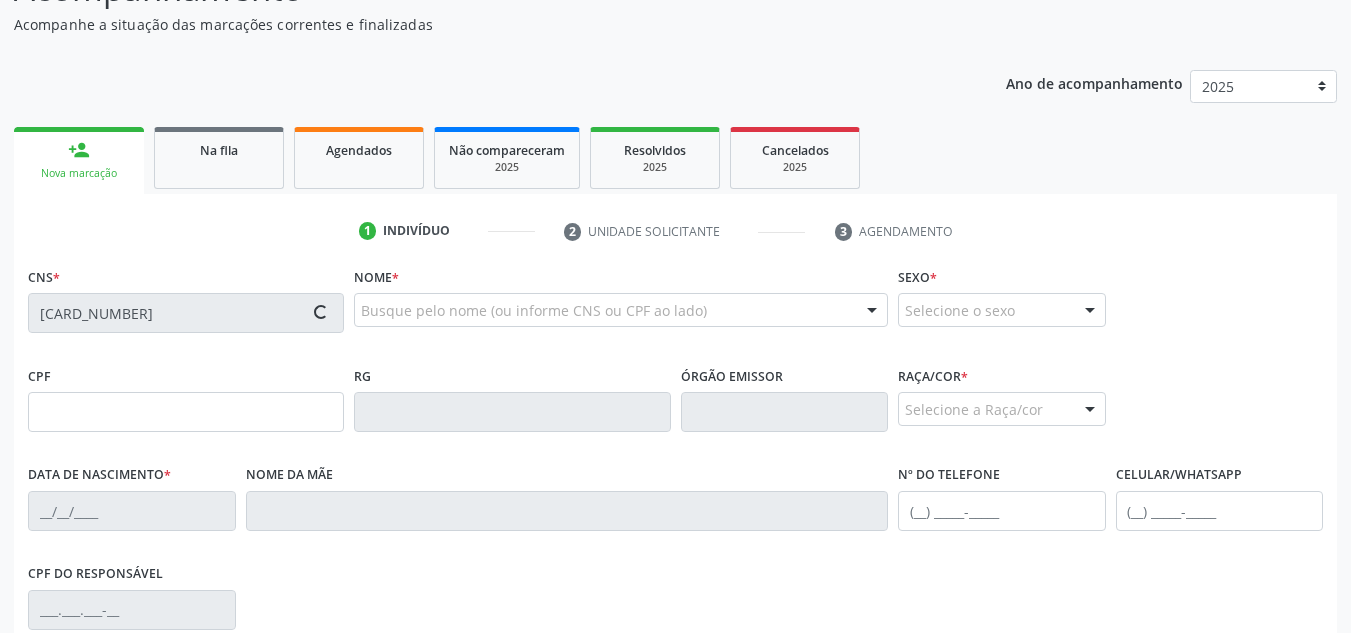 type on "[DATE]" 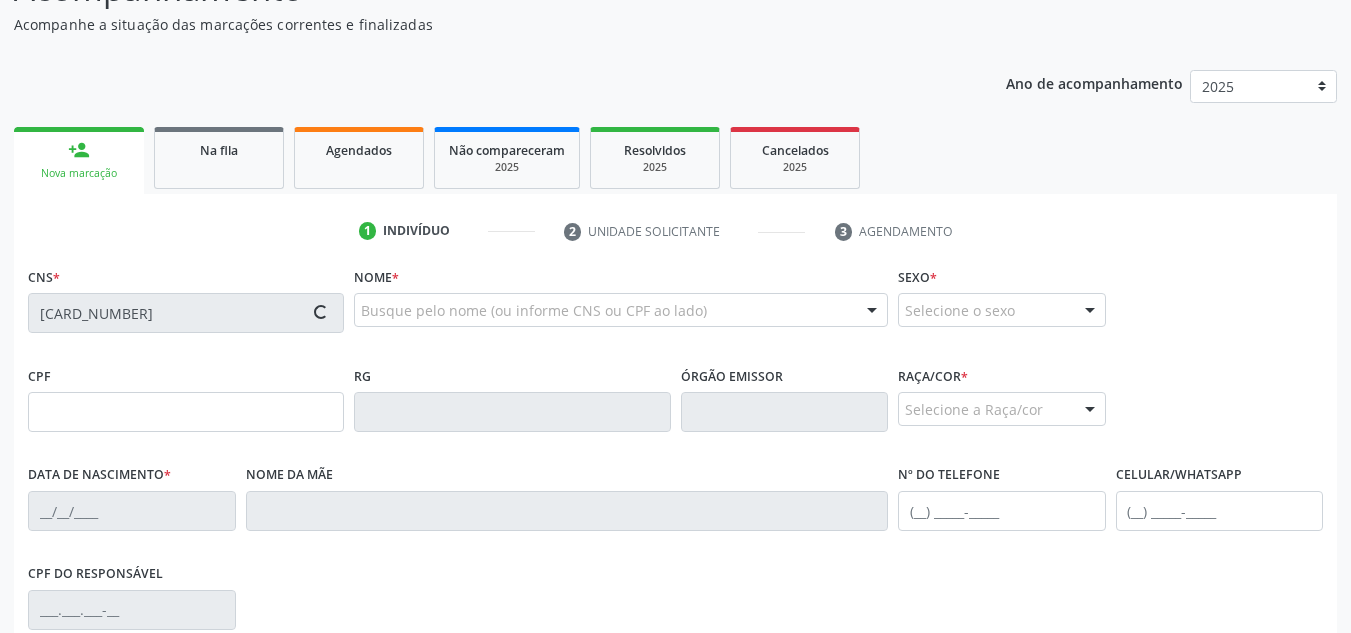 type on "[FIRST] [MIDDLE] [LAST]" 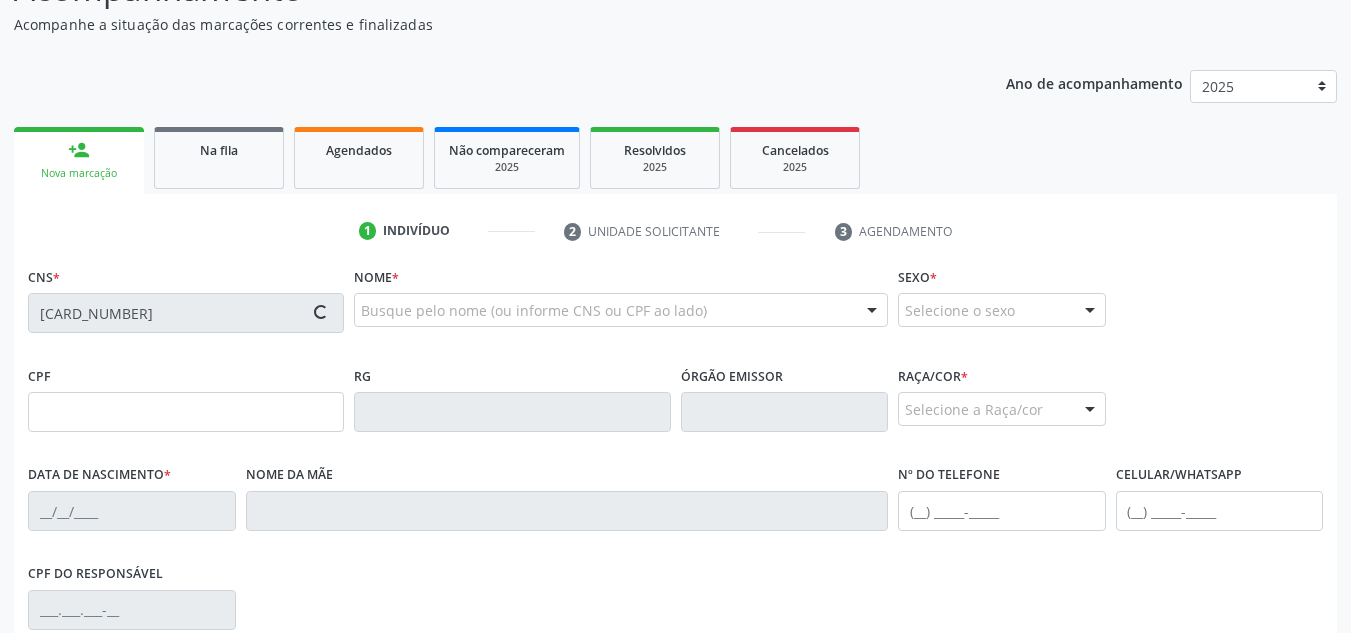 type on "([AREA_CODE]) [PHONE]" 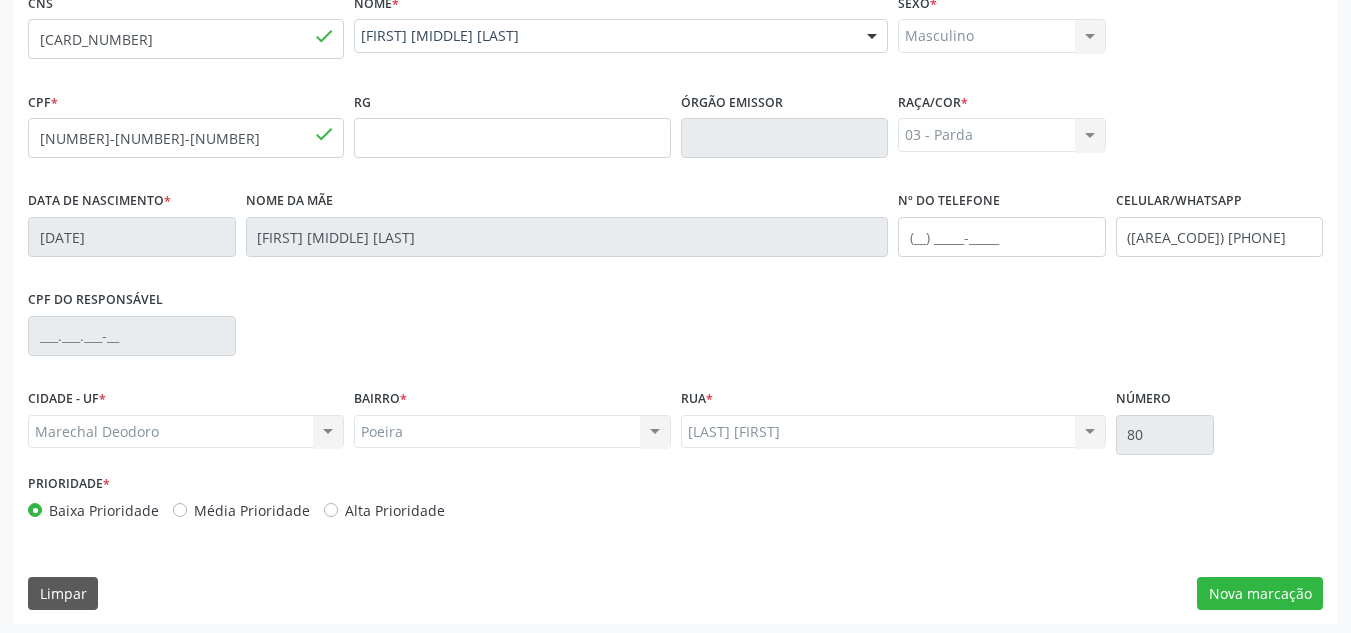 scroll, scrollTop: 479, scrollLeft: 0, axis: vertical 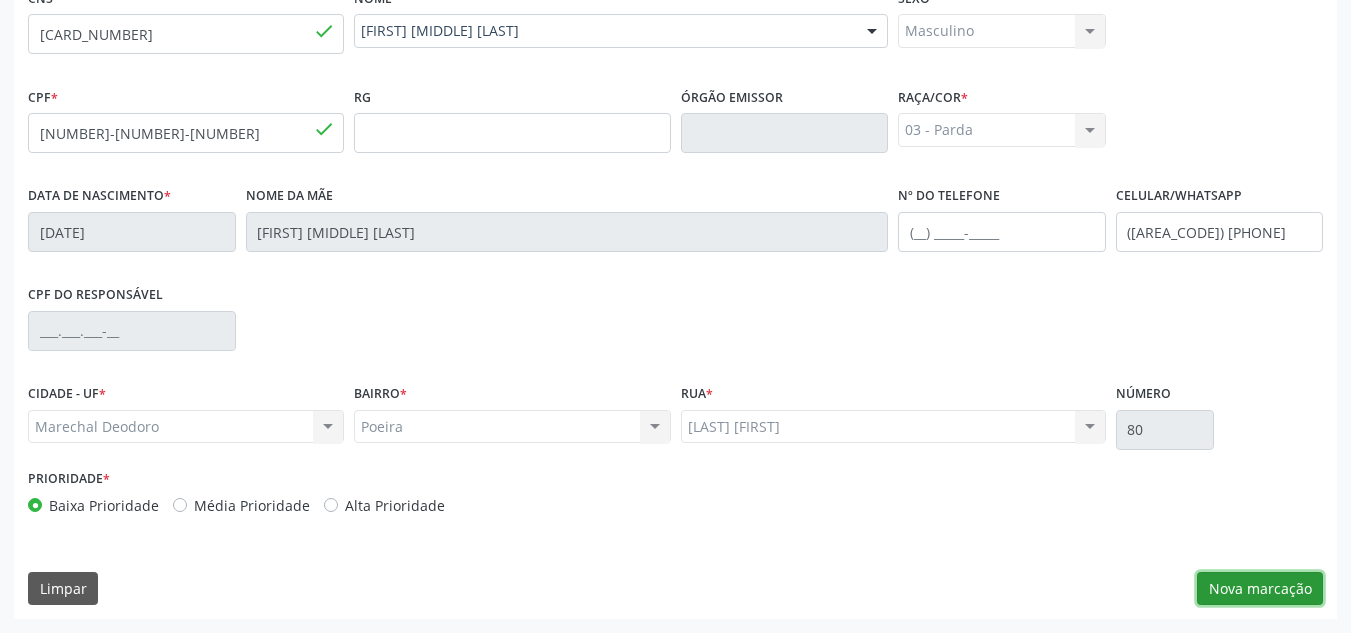 click on "Nova marcação" at bounding box center [1260, 589] 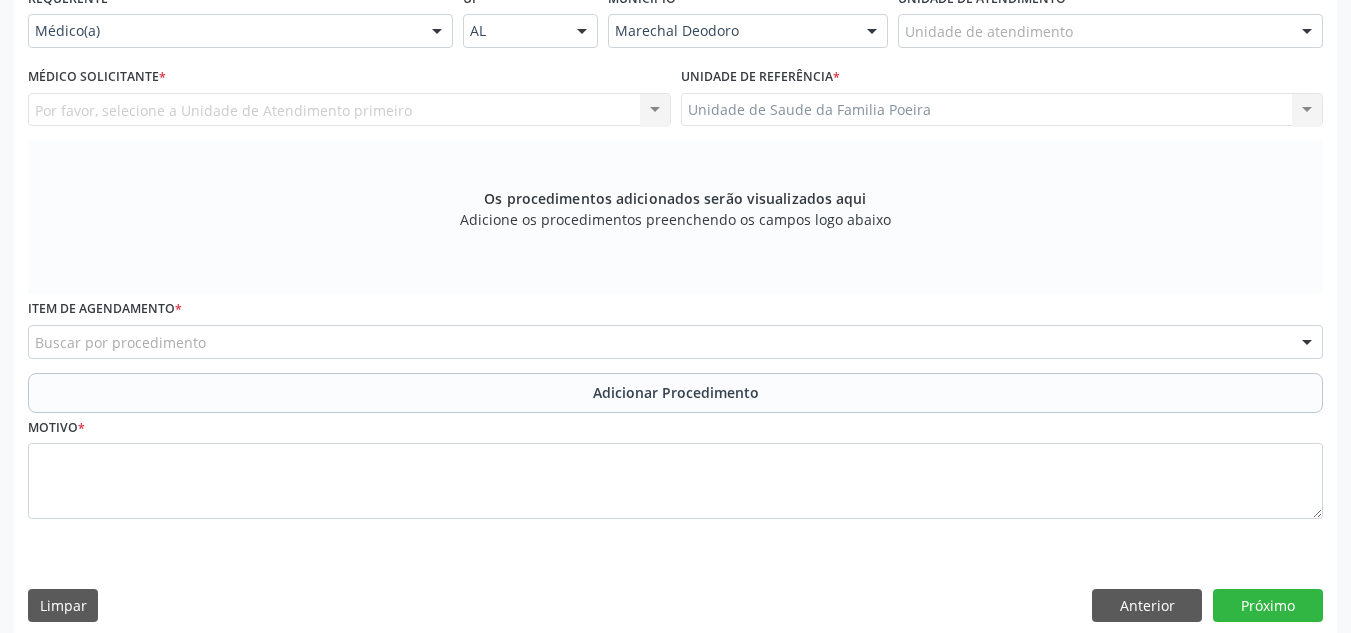 scroll, scrollTop: 379, scrollLeft: 0, axis: vertical 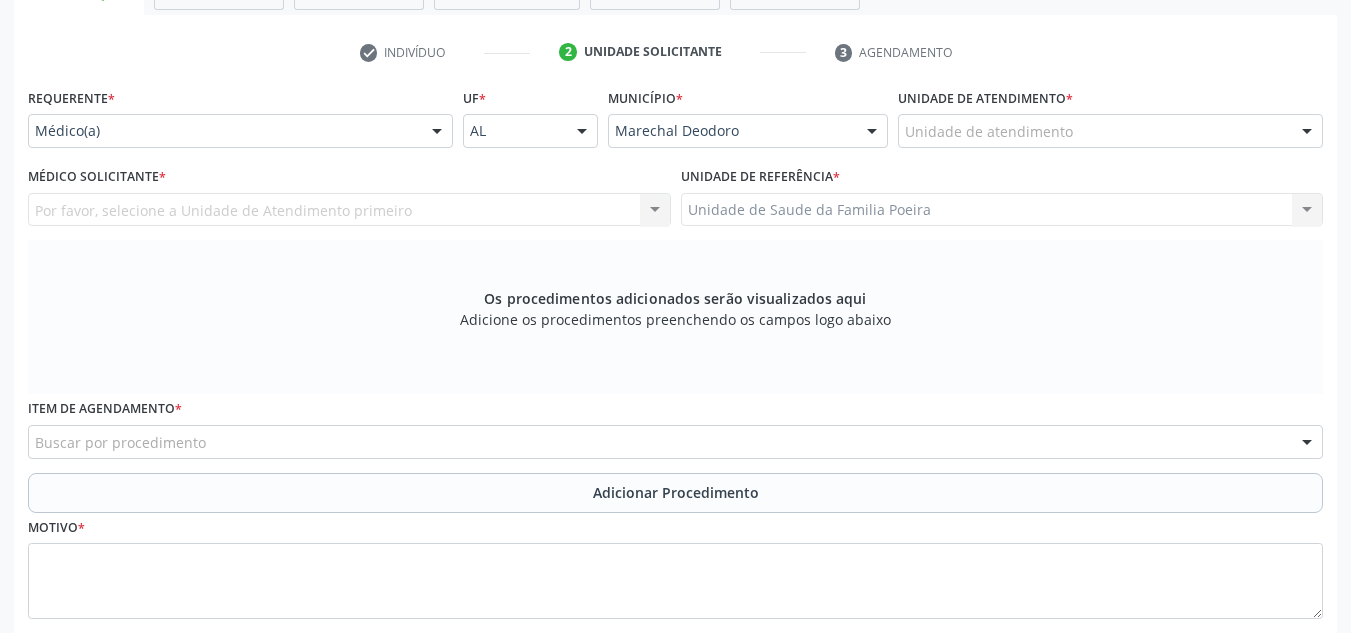 click on "Por favor, selecione a Unidade de Atendimento primeiro
Nenhum resultado encontrado para: "   "
Não há nenhuma opção para ser exibida." at bounding box center [349, 210] 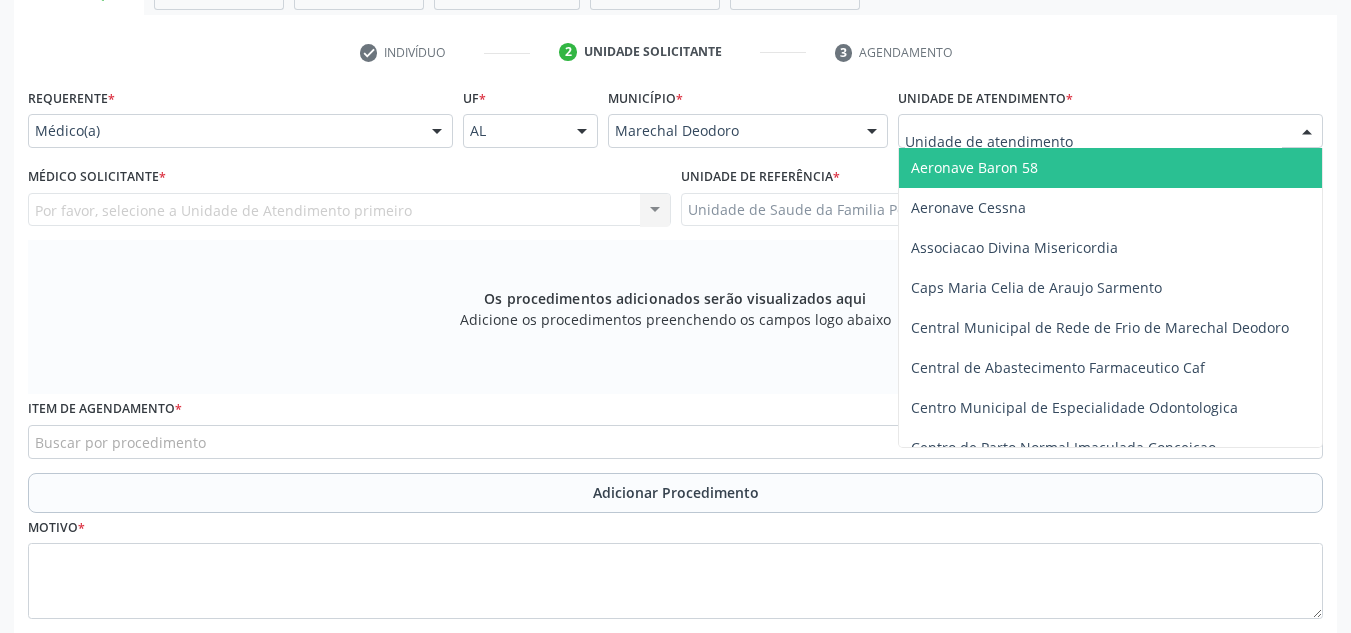 click at bounding box center [1307, 132] 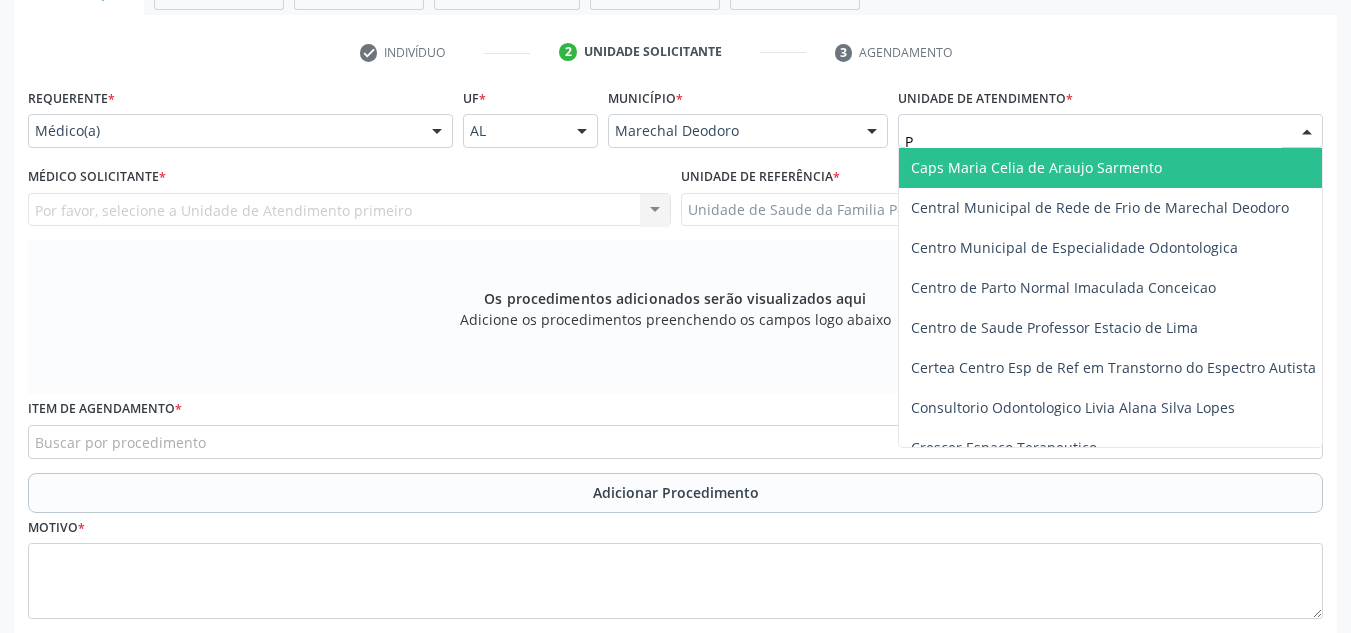 type on "PO" 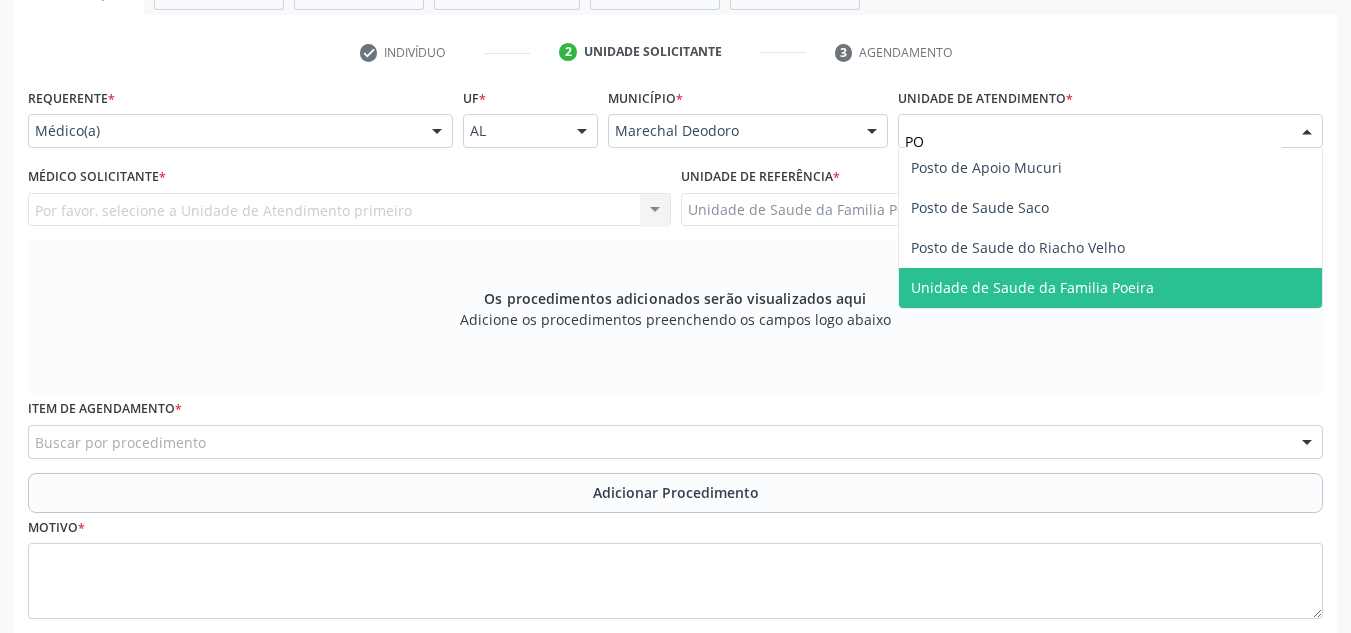 click on "Unidade de Saude da Familia Poeira" at bounding box center [1110, 288] 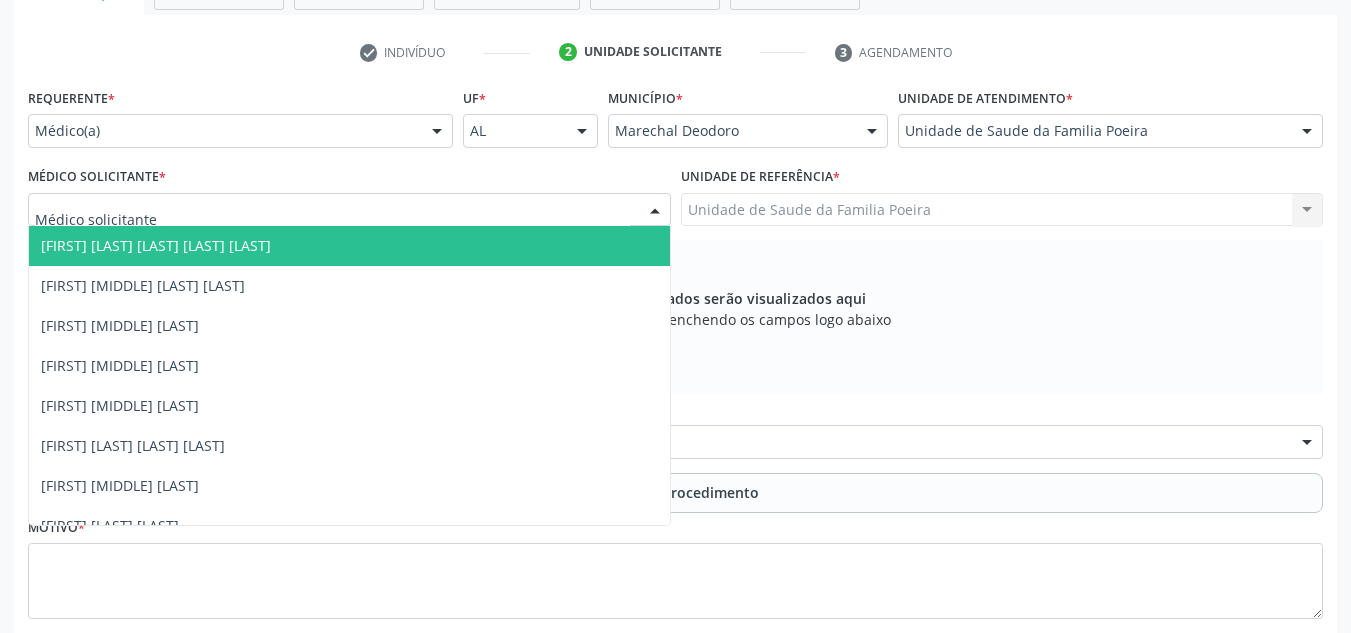click at bounding box center [349, 210] 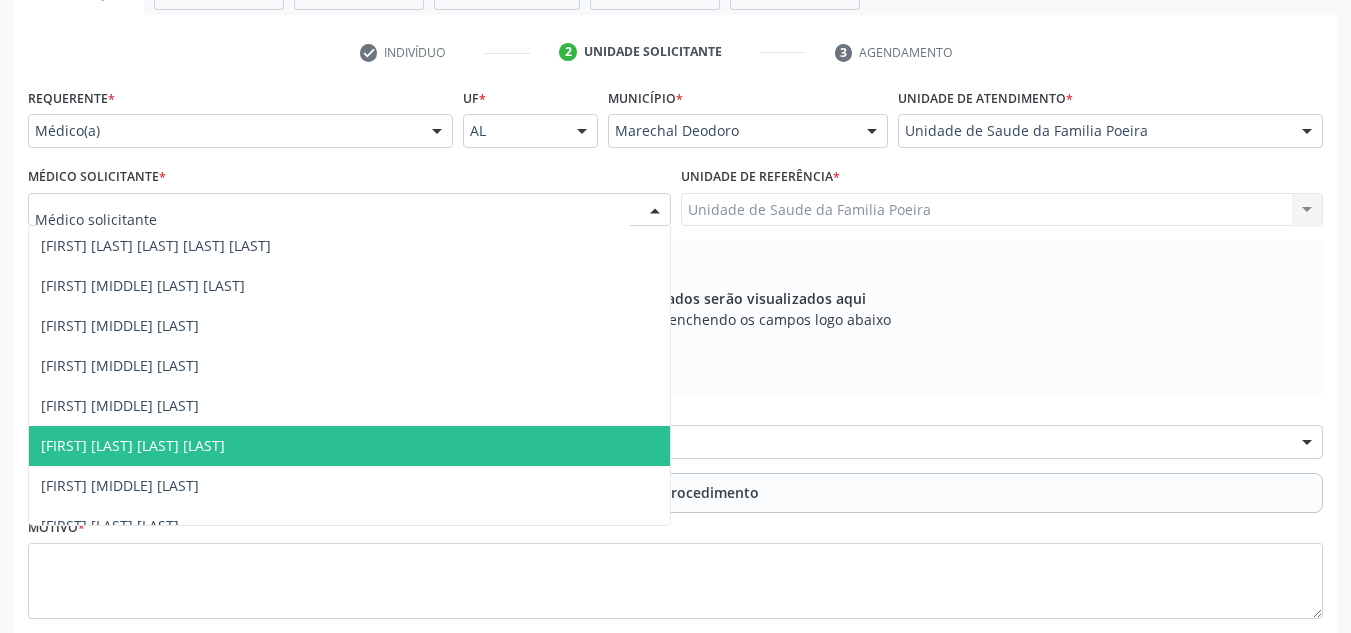 click on "[FIRST] [LAST] [LAST] [LAST]" at bounding box center (349, 446) 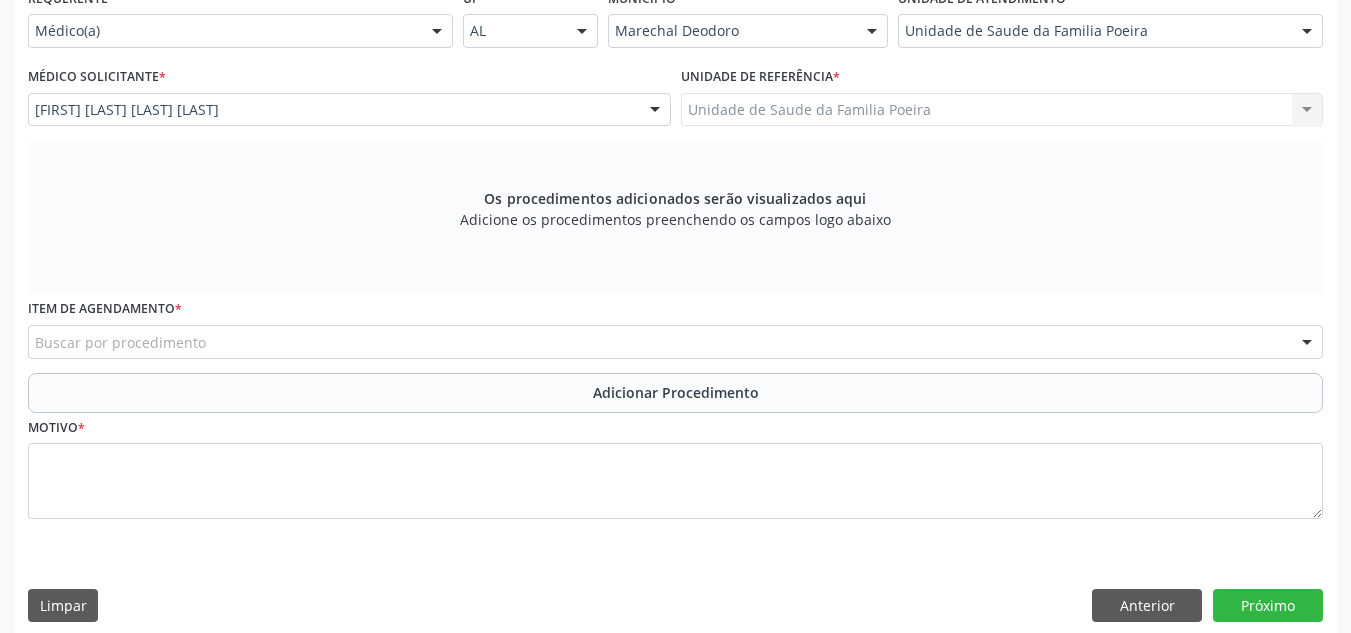 scroll, scrollTop: 496, scrollLeft: 0, axis: vertical 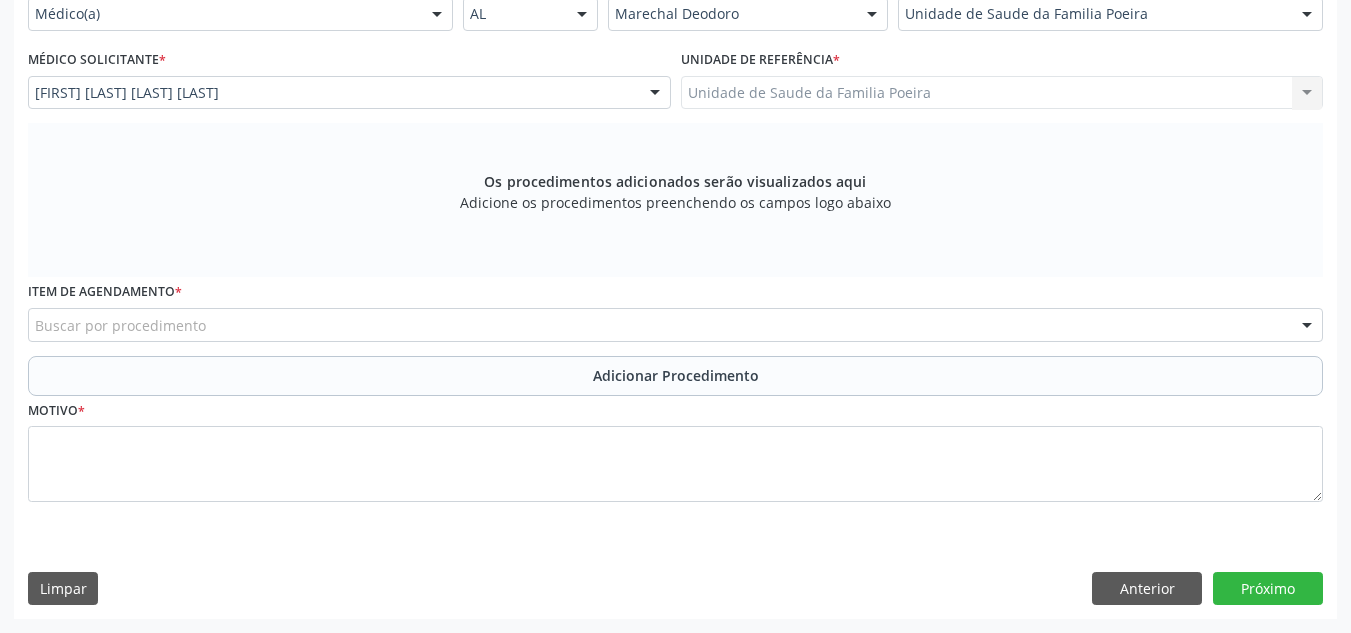 click on "Unidade de Saude da Familia Poeira         Unidade de Saude da Familia Poeira
Nenhum resultado encontrado para: "   "
Não há nenhuma opção para ser exibida." at bounding box center [1002, 93] 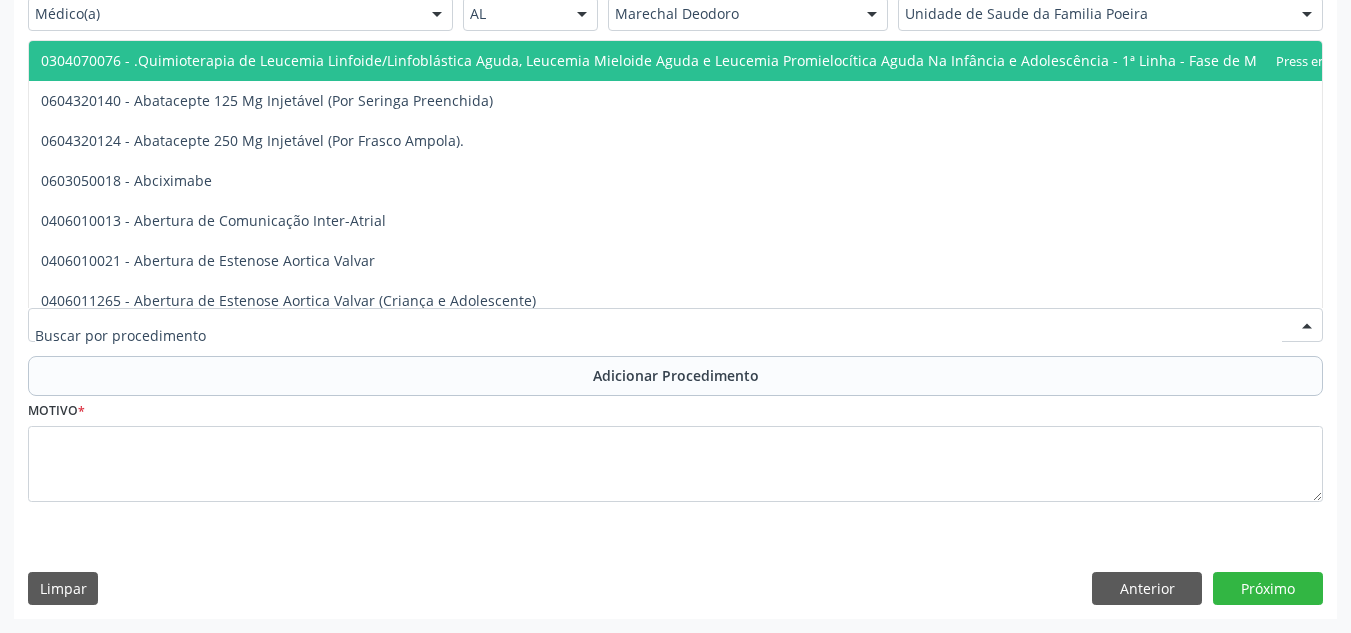 click at bounding box center (675, 325) 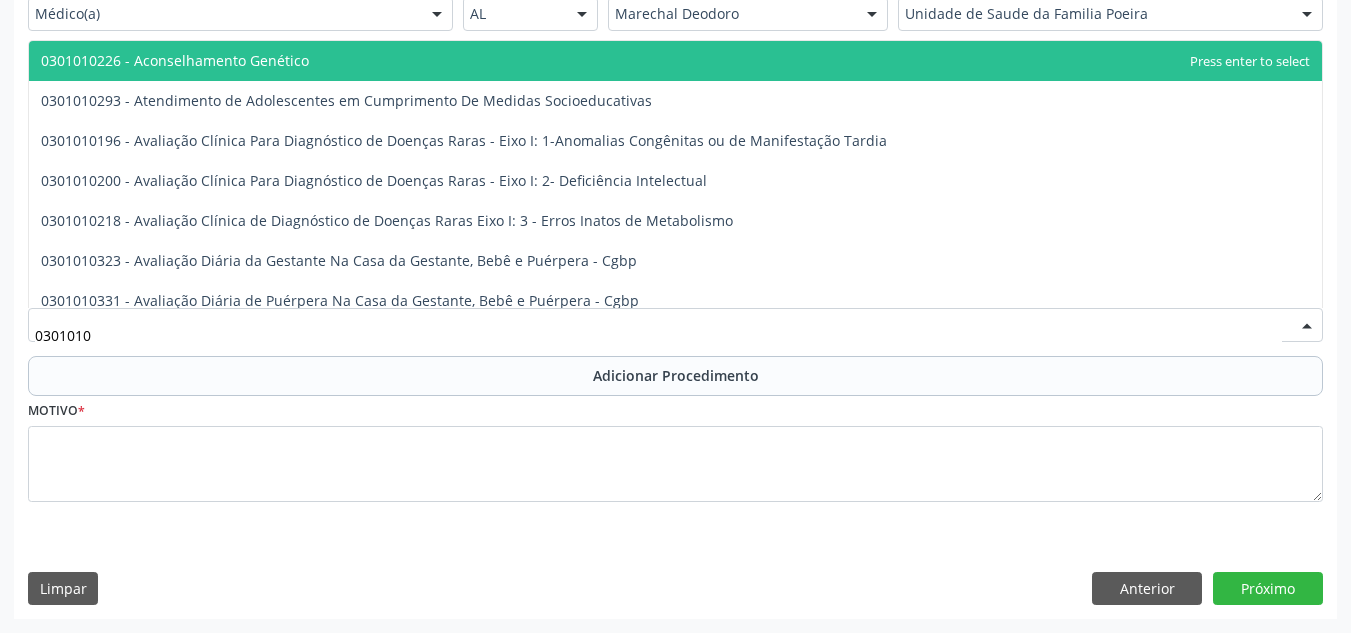 type on "03010100" 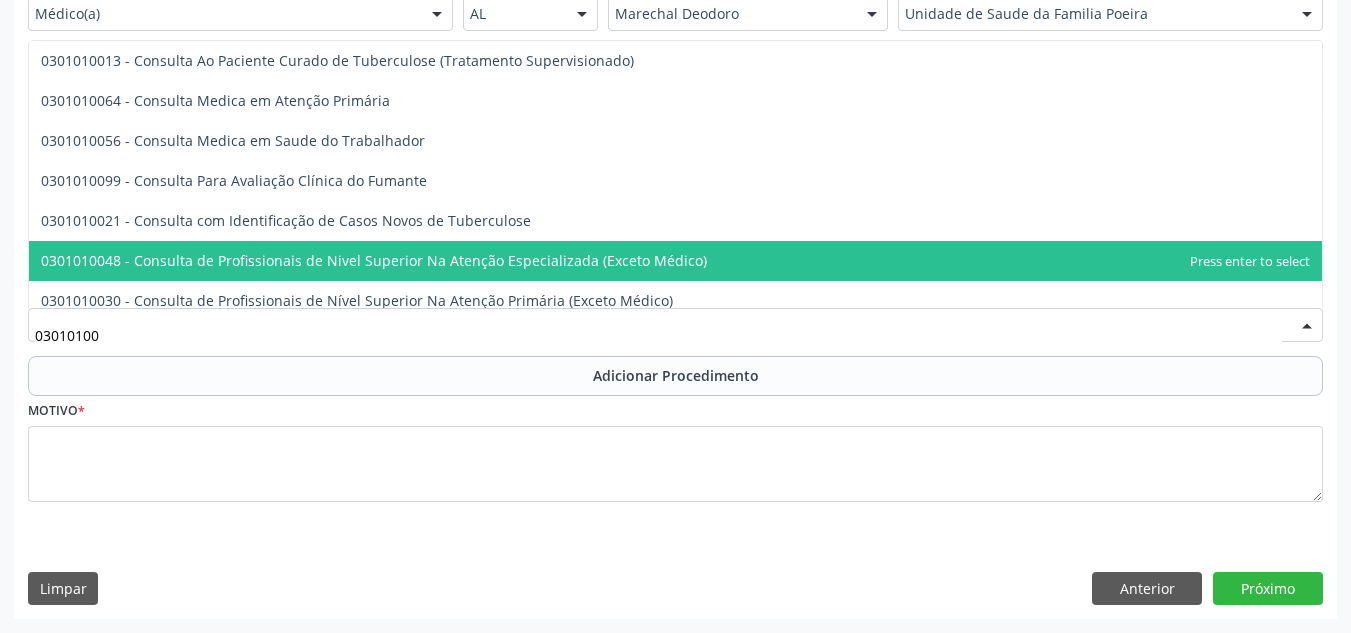 click on "0301010048 - Consulta de Profissionais de Nivel Superior Na Atenção Especializada (Exceto Médico)" at bounding box center [374, 260] 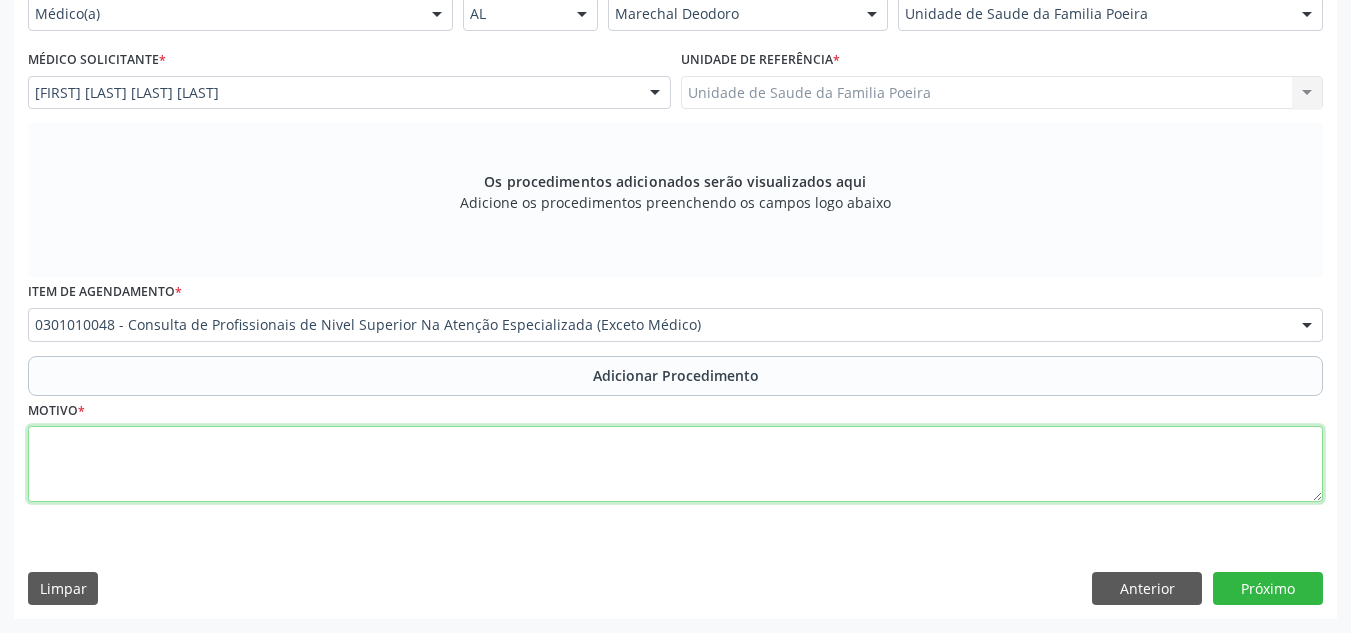 click at bounding box center (675, 464) 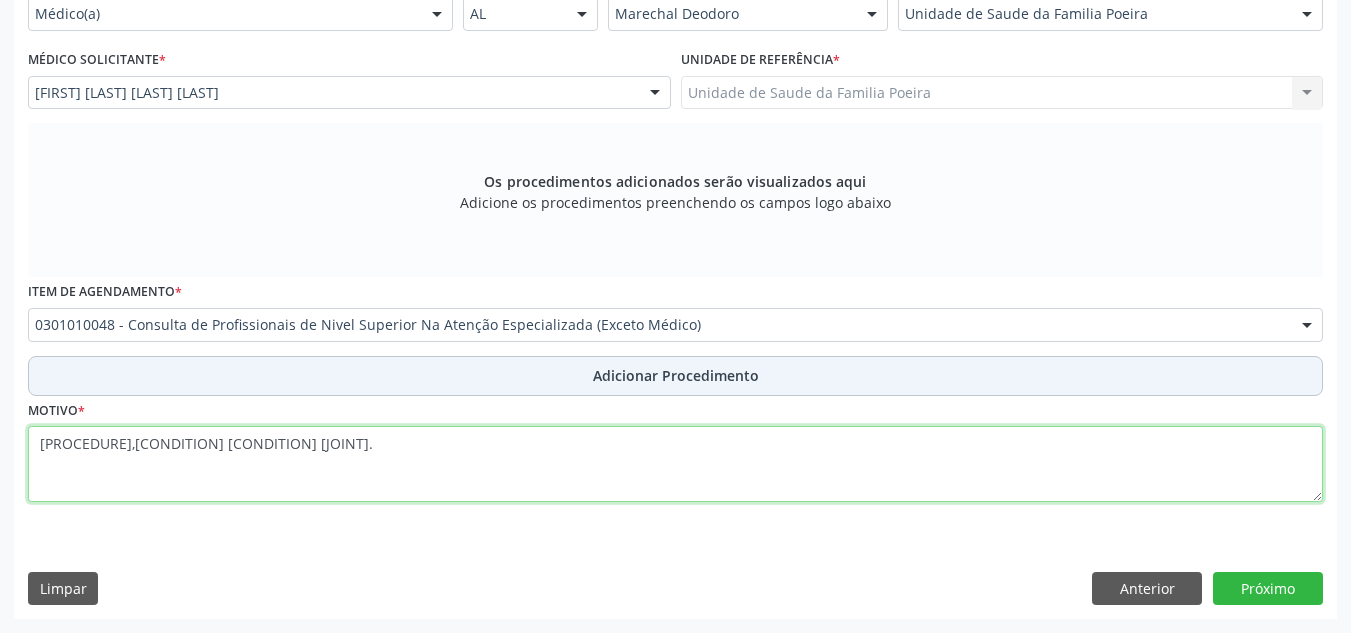 type on "[PROCEDURE],[CONDITION] [CONDITION] [JOINT]." 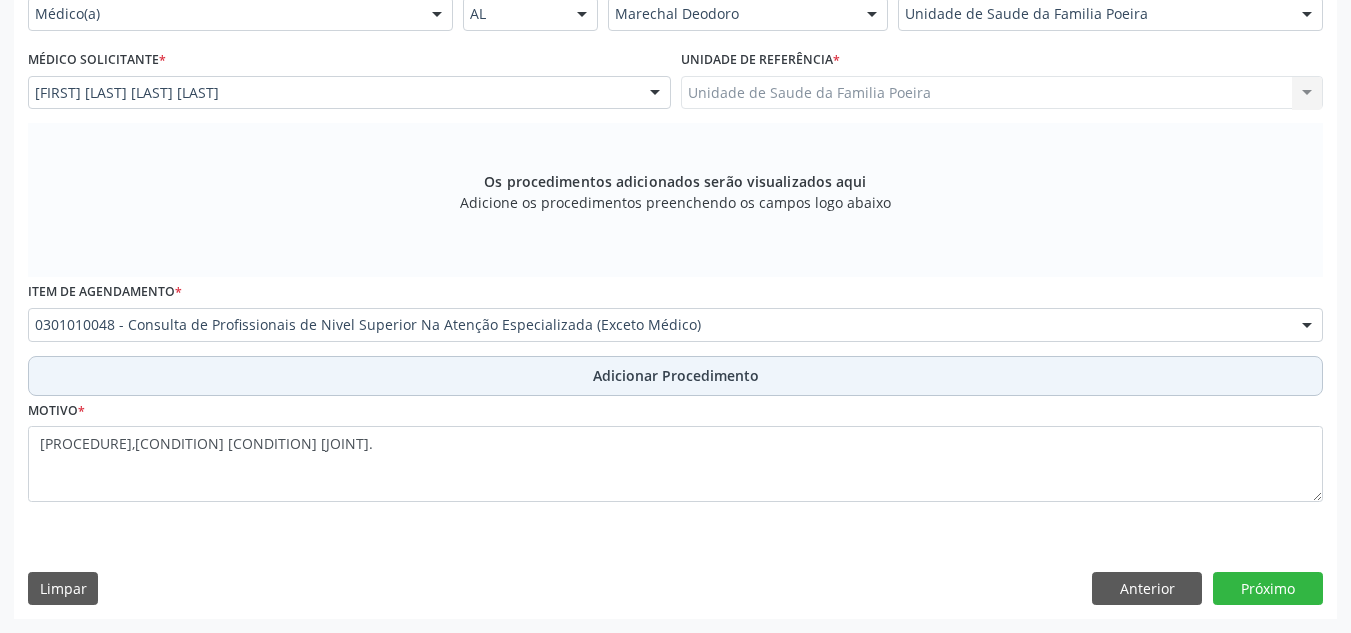 click on "Adicionar Procedimento" at bounding box center [676, 375] 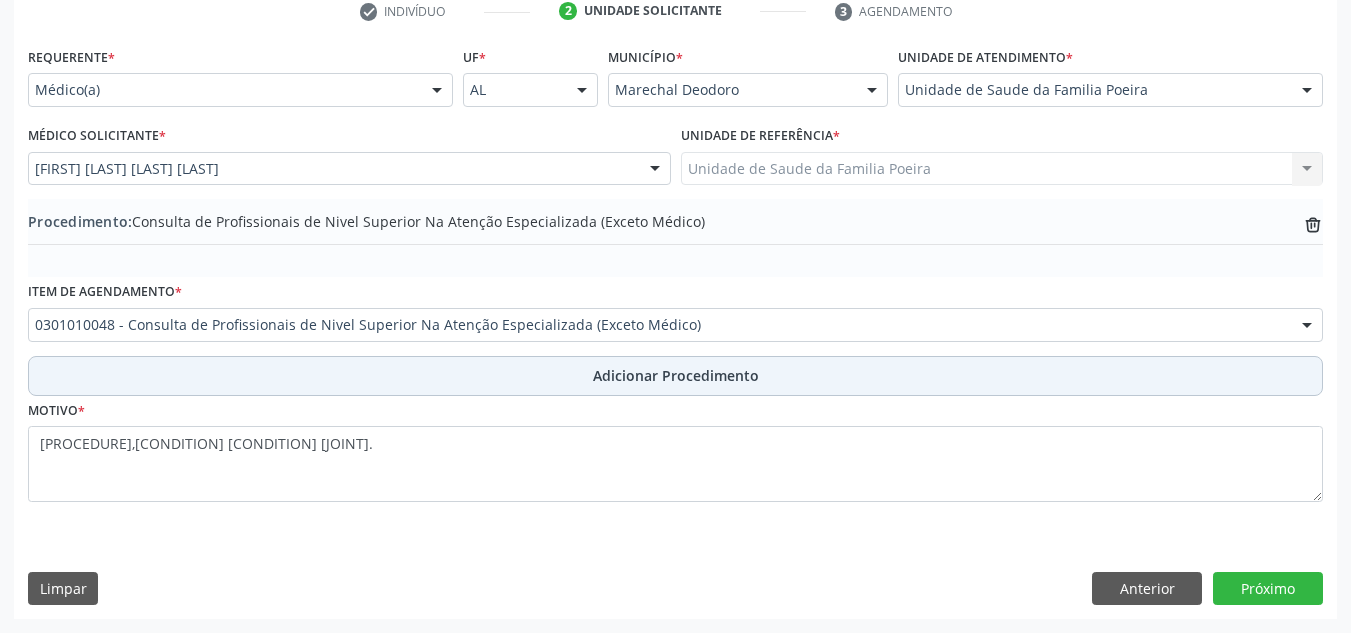 scroll, scrollTop: 420, scrollLeft: 0, axis: vertical 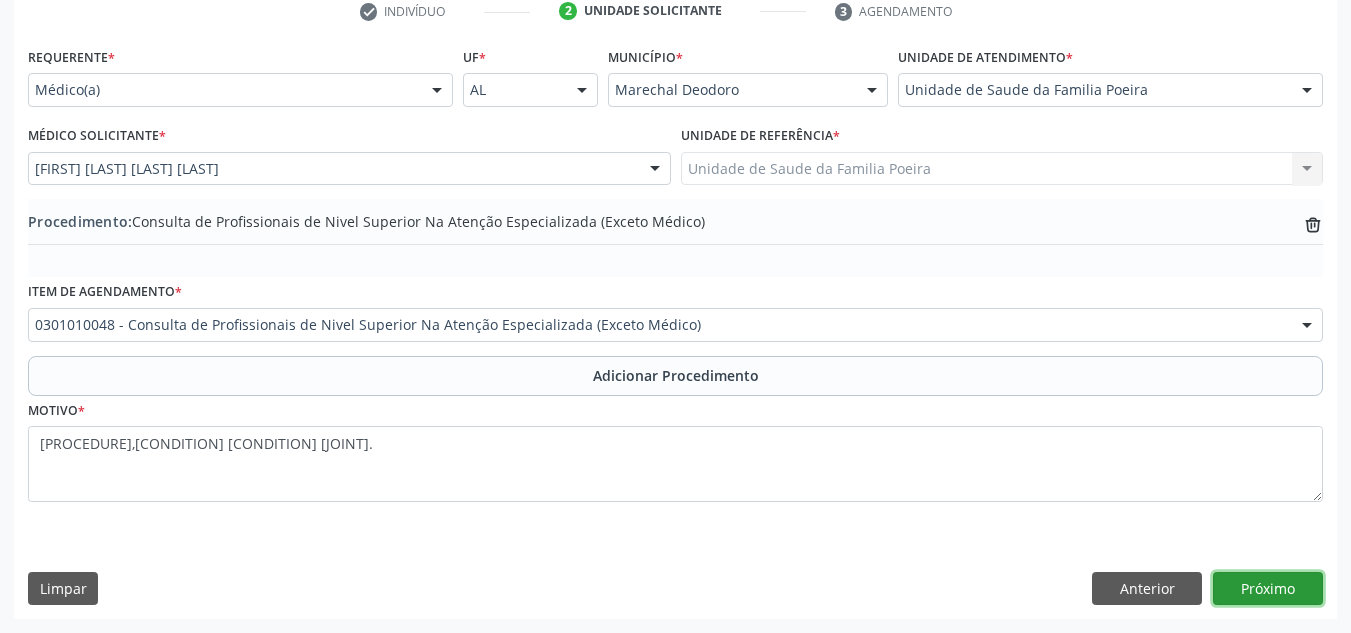 click on "Próximo" at bounding box center (1268, 589) 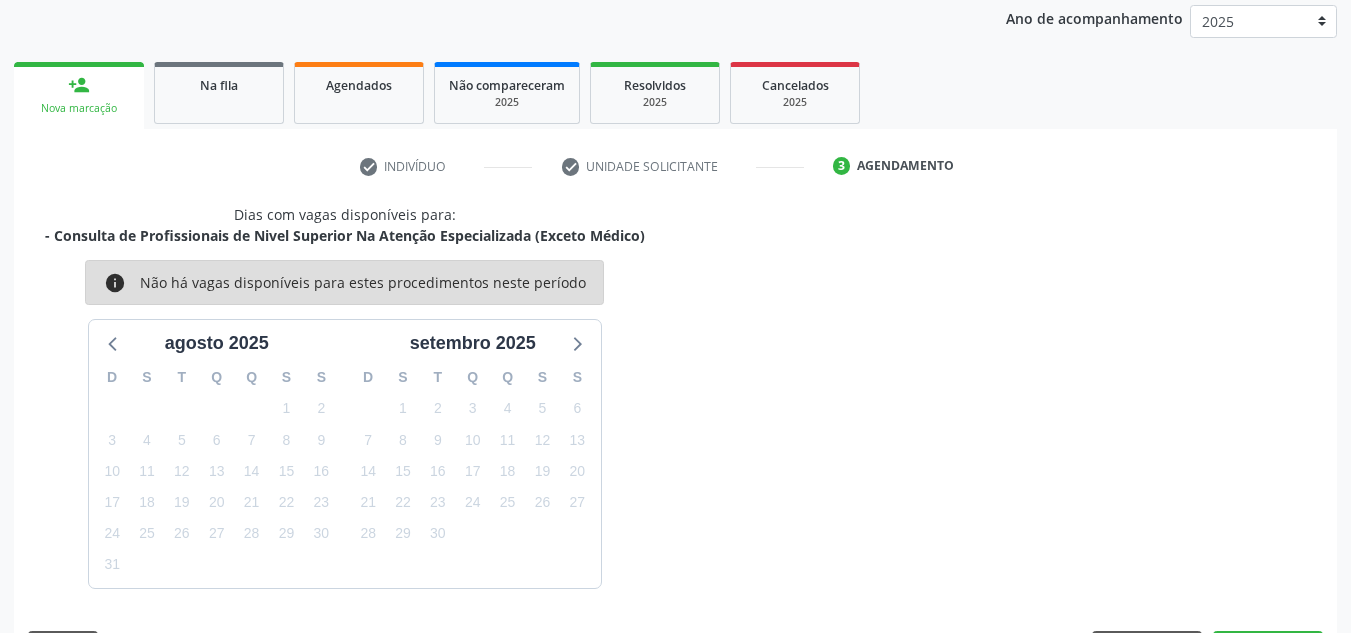 scroll, scrollTop: 324, scrollLeft: 0, axis: vertical 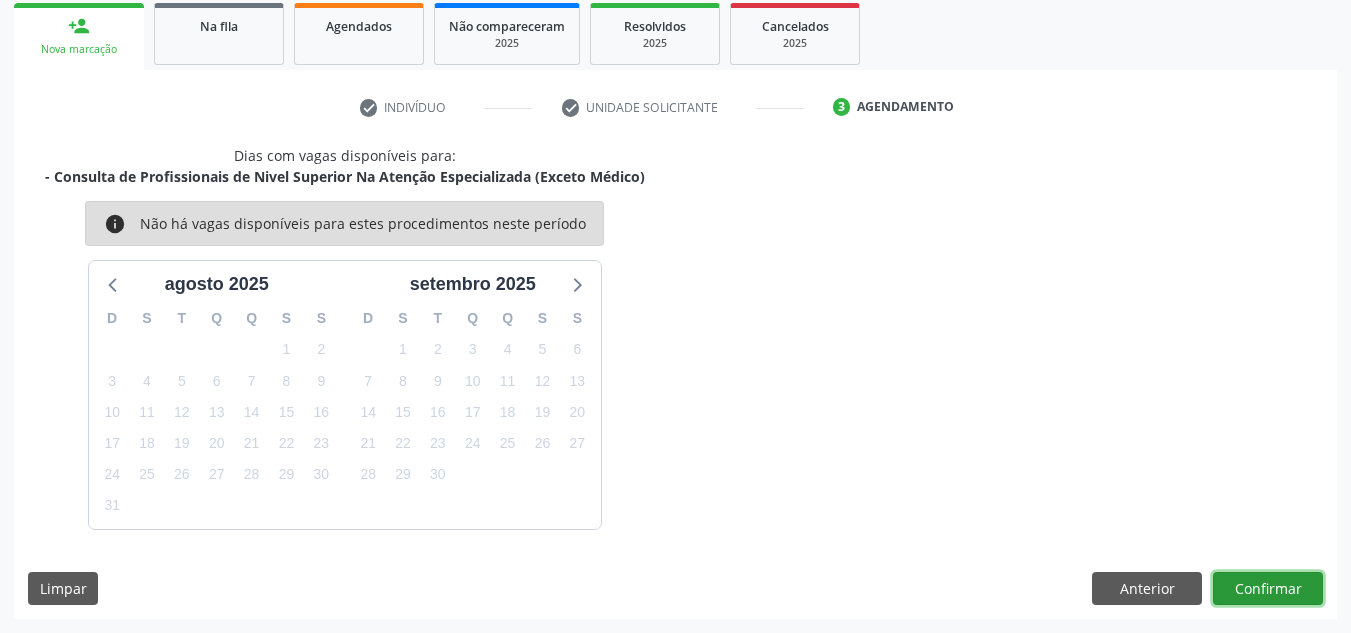 click on "Confirmar" at bounding box center (1268, 589) 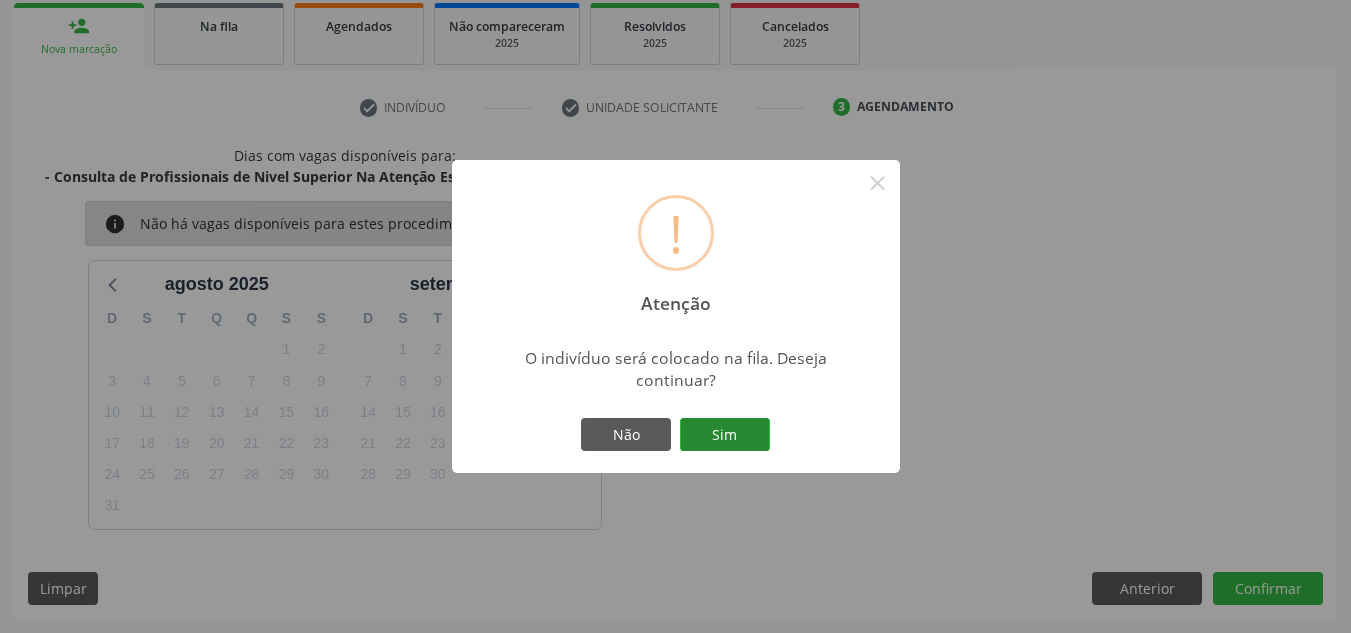 click on "Sim" at bounding box center (725, 435) 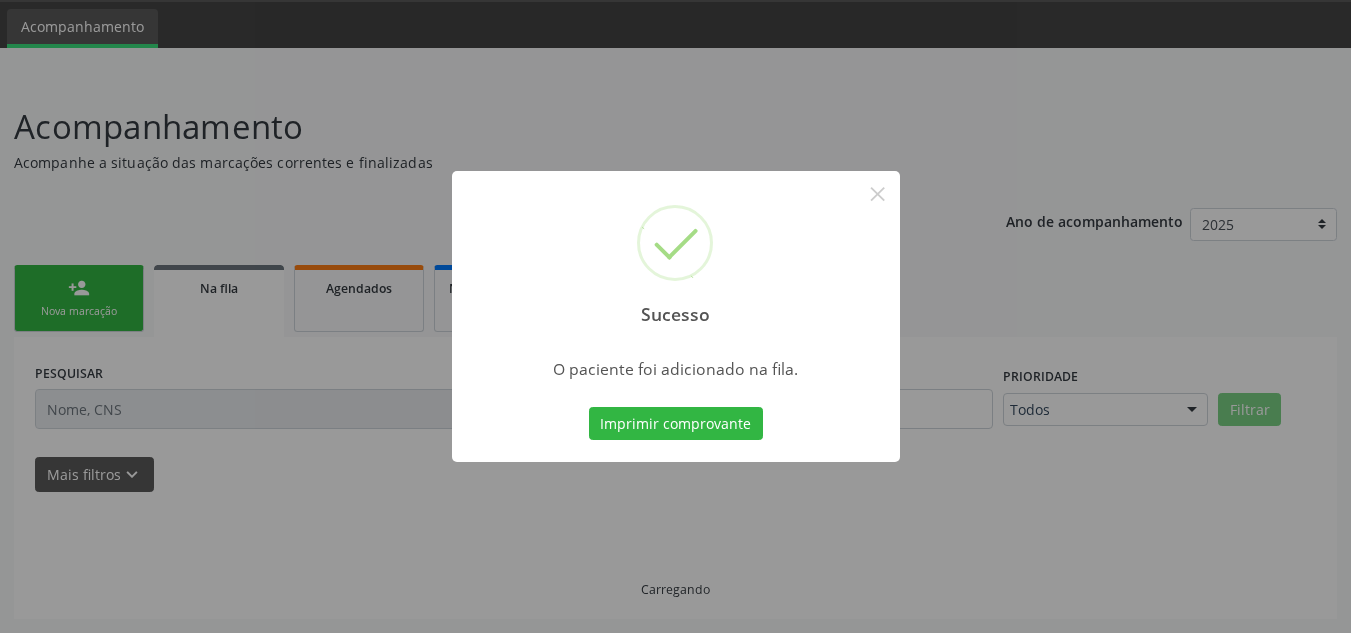 scroll, scrollTop: 62, scrollLeft: 0, axis: vertical 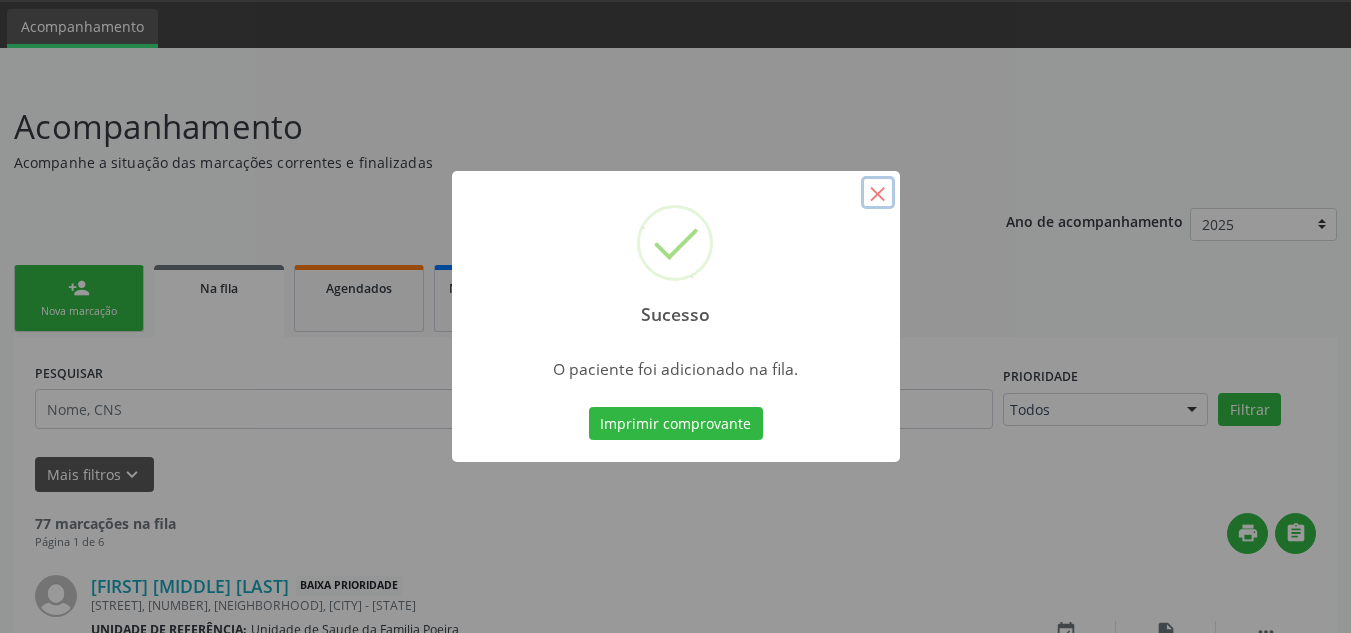 click on "×" at bounding box center [878, 193] 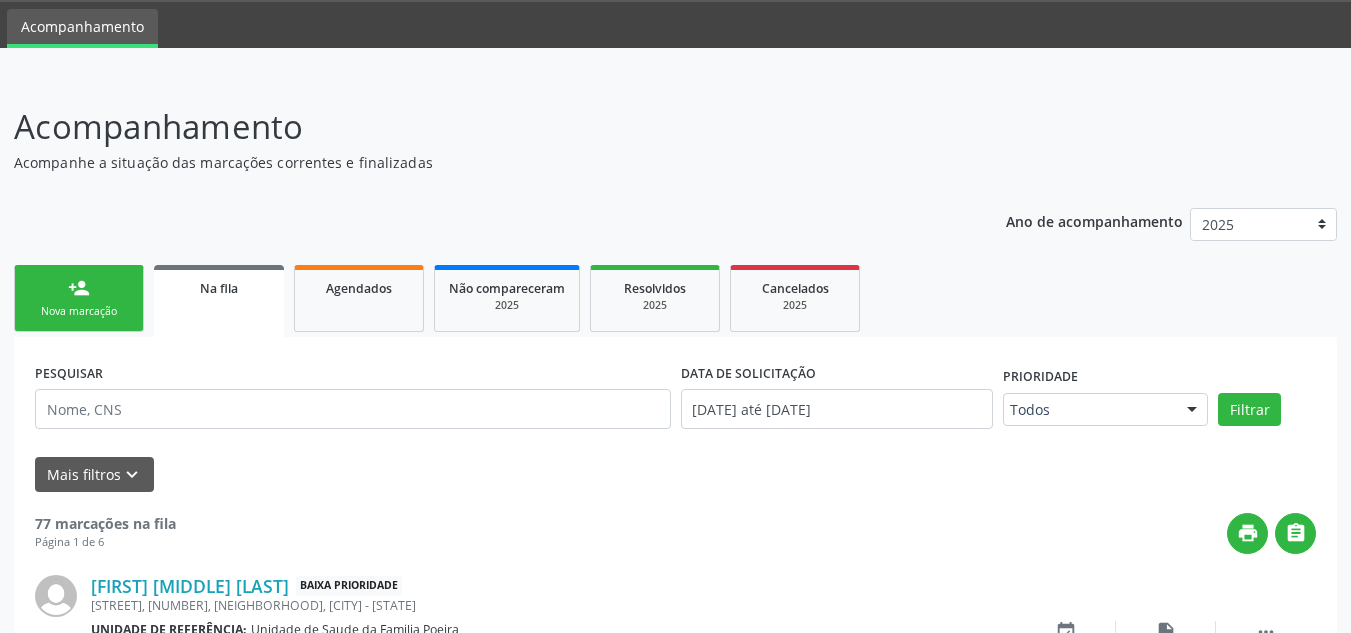click on "Nova marcação" at bounding box center [79, 311] 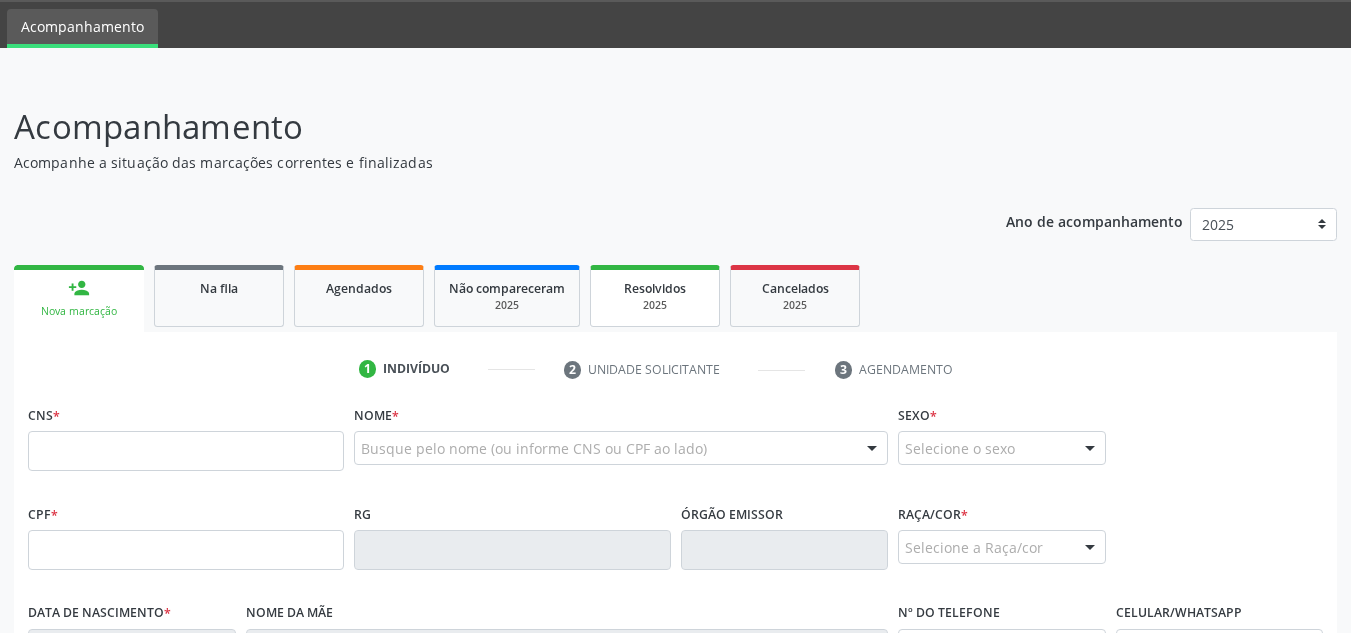scroll, scrollTop: 262, scrollLeft: 0, axis: vertical 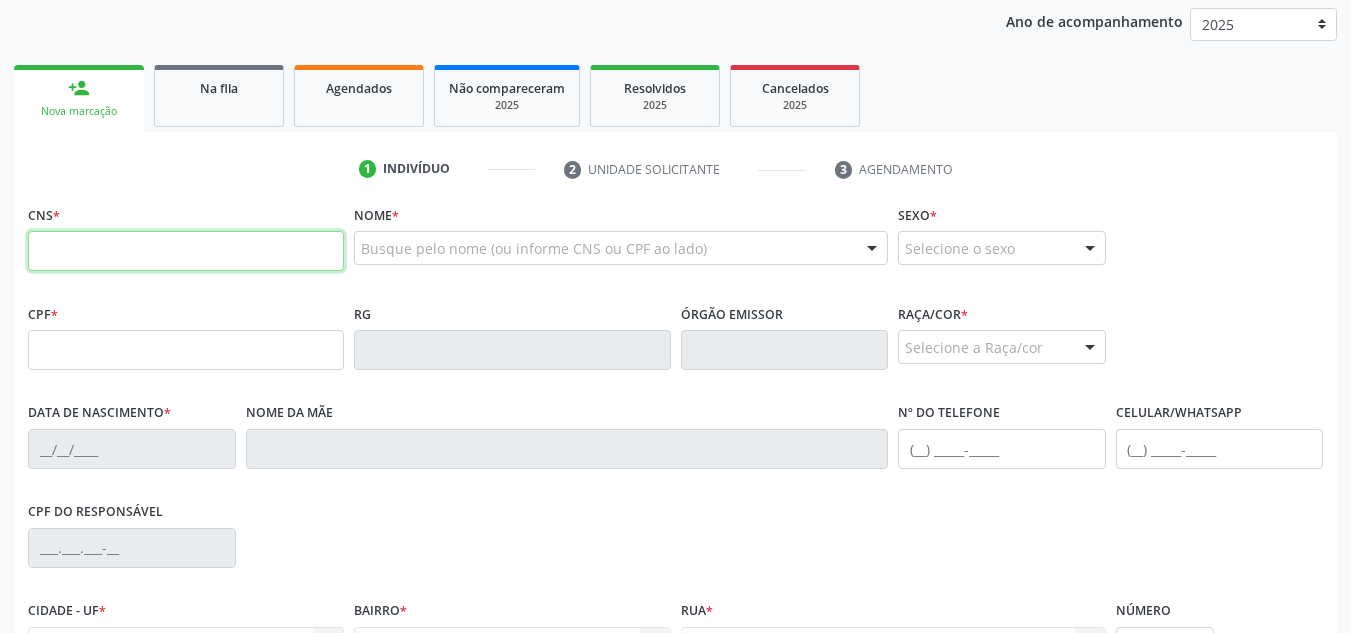 paste on "[NUMBER] [NUMBER] [NUMBER] [NUMBER]" 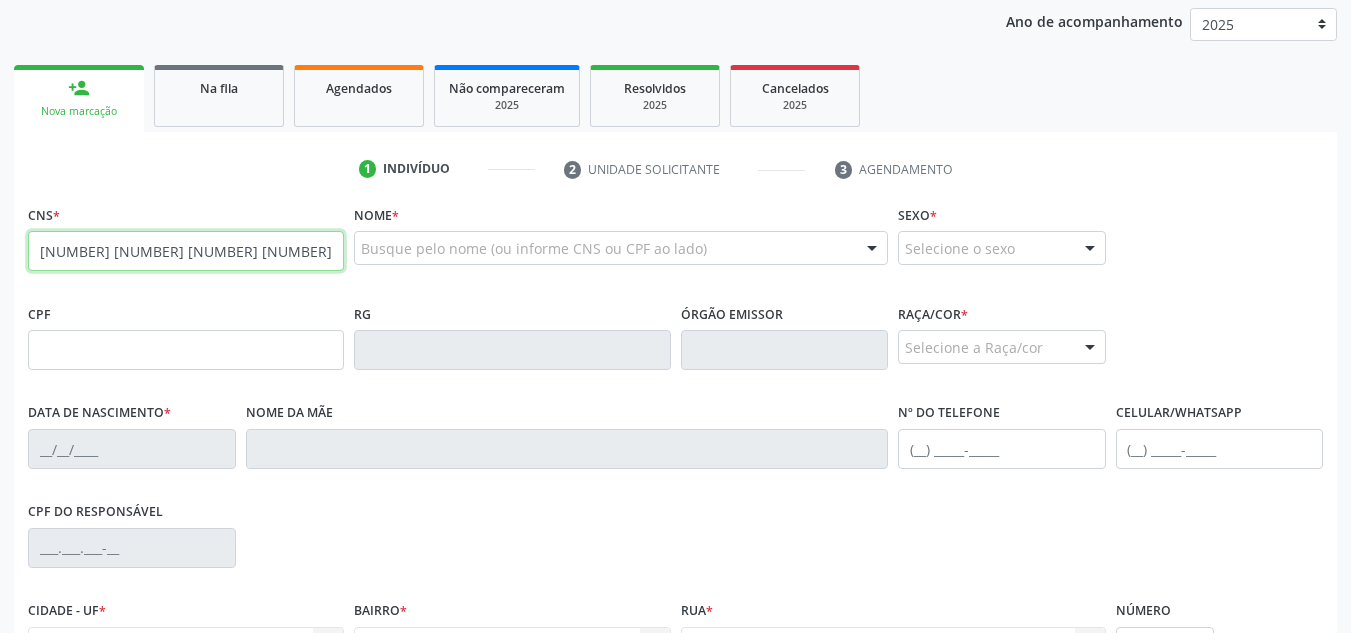 type on "[NUMBER] [NUMBER] [NUMBER] [NUMBER]" 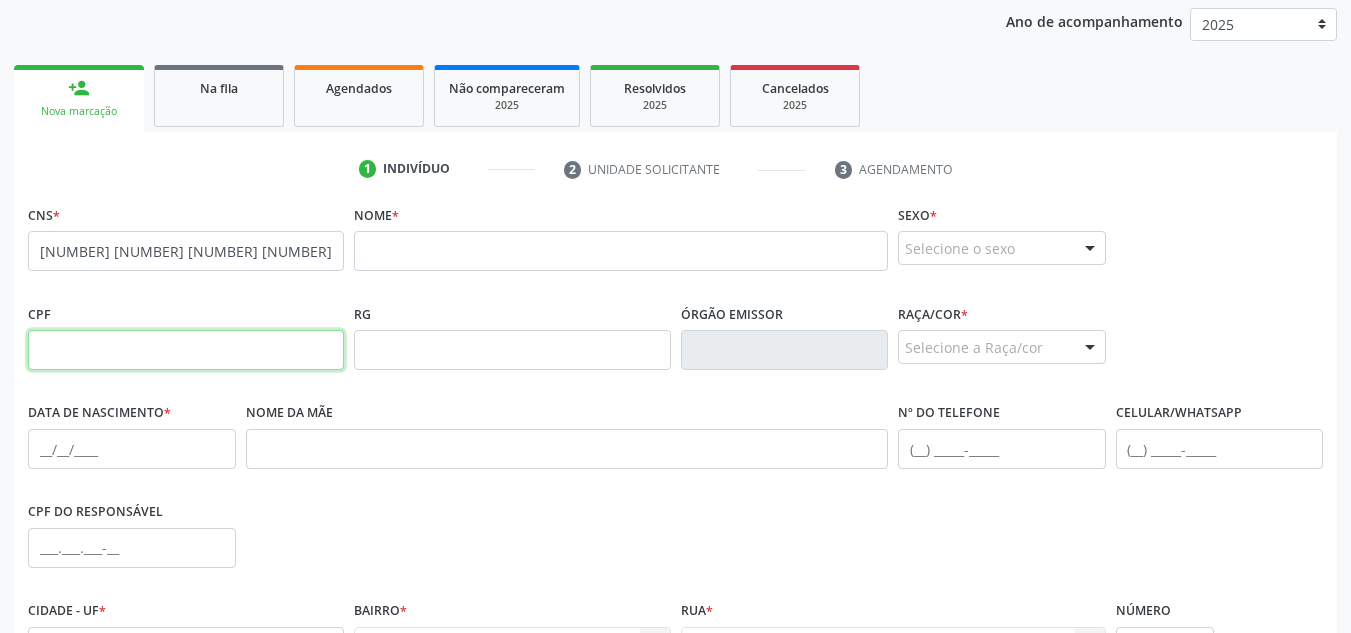 paste on "[NUMBER]-[NUMBER]-[NUMBER]" 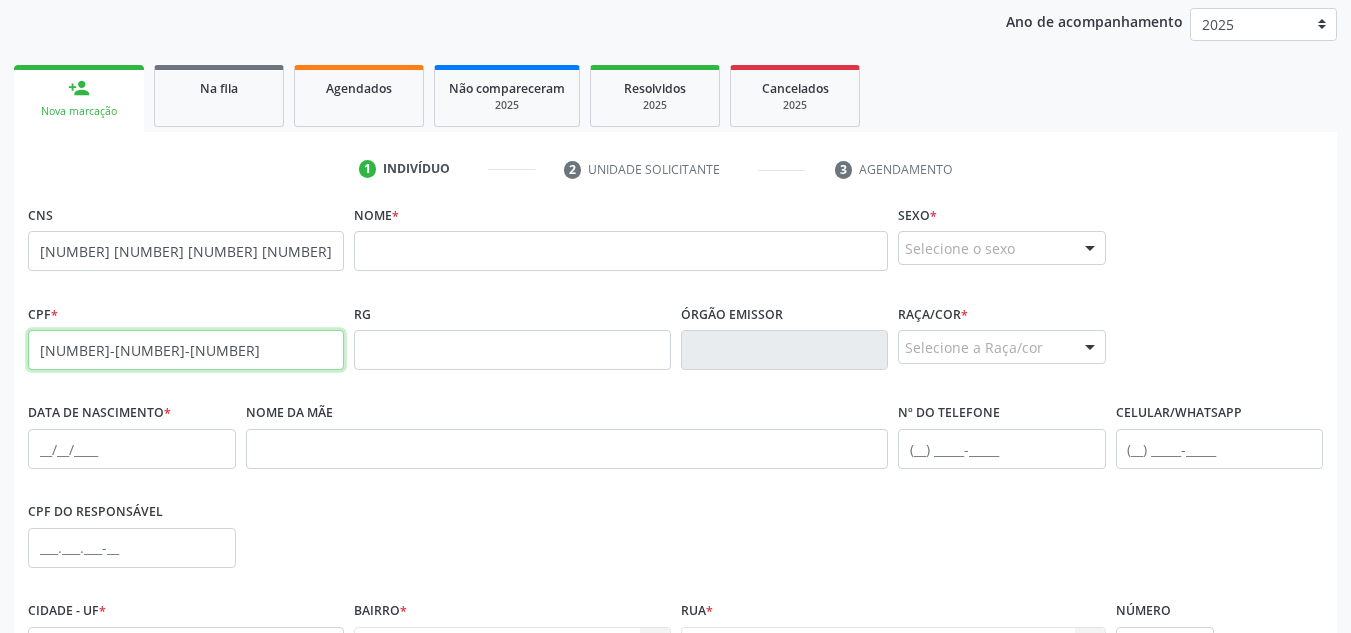 type on "[NUMBER]-[NUMBER]-[NUMBER]" 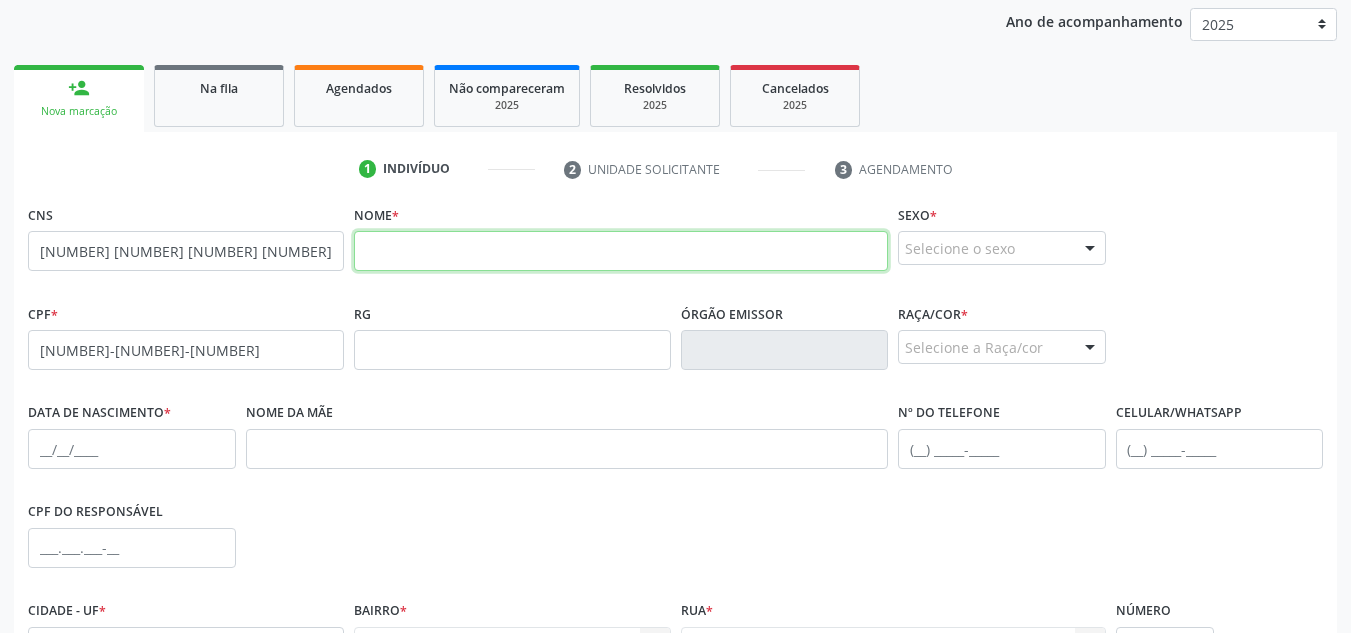 paste on "[FIRST] [MIDDLE] [LAST]" 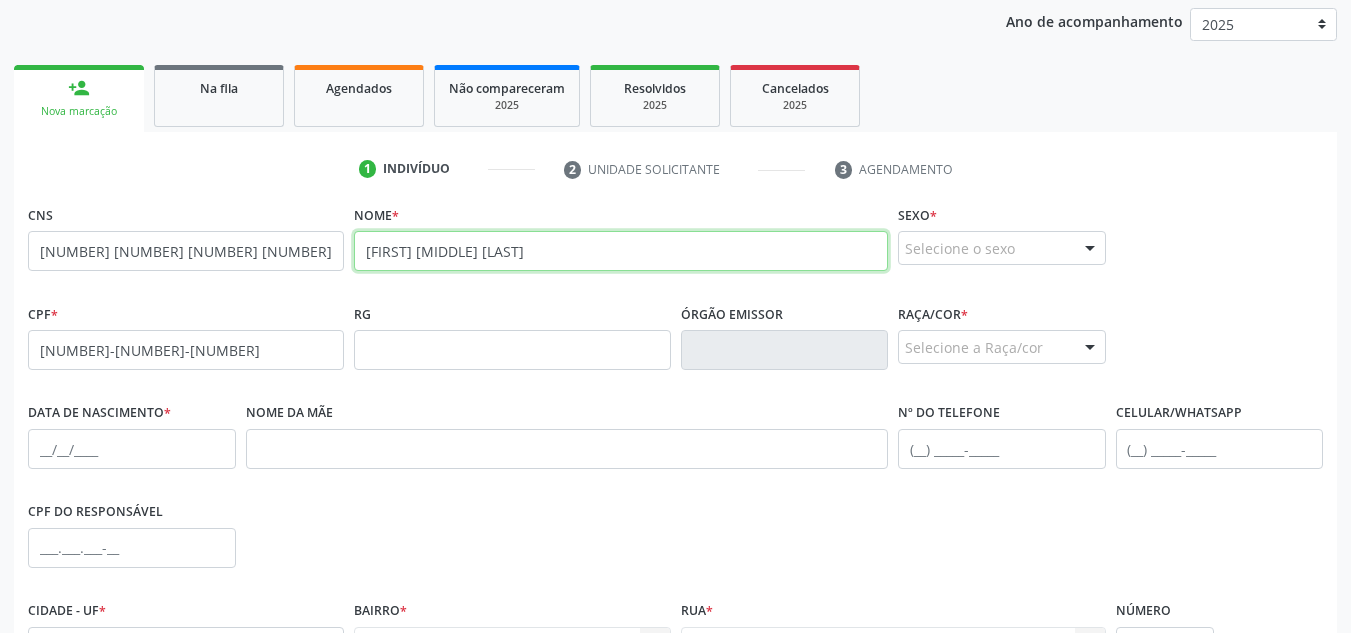 type on "[FIRST] [MIDDLE] [LAST]" 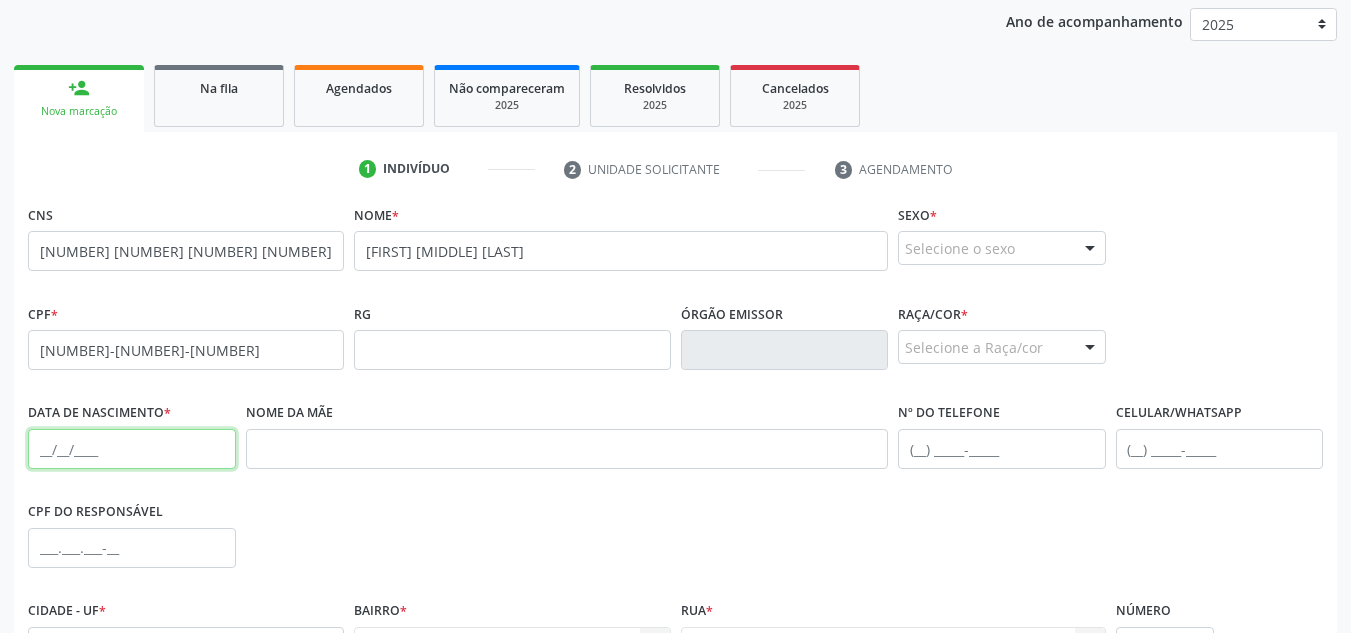 paste on "[DATE]" 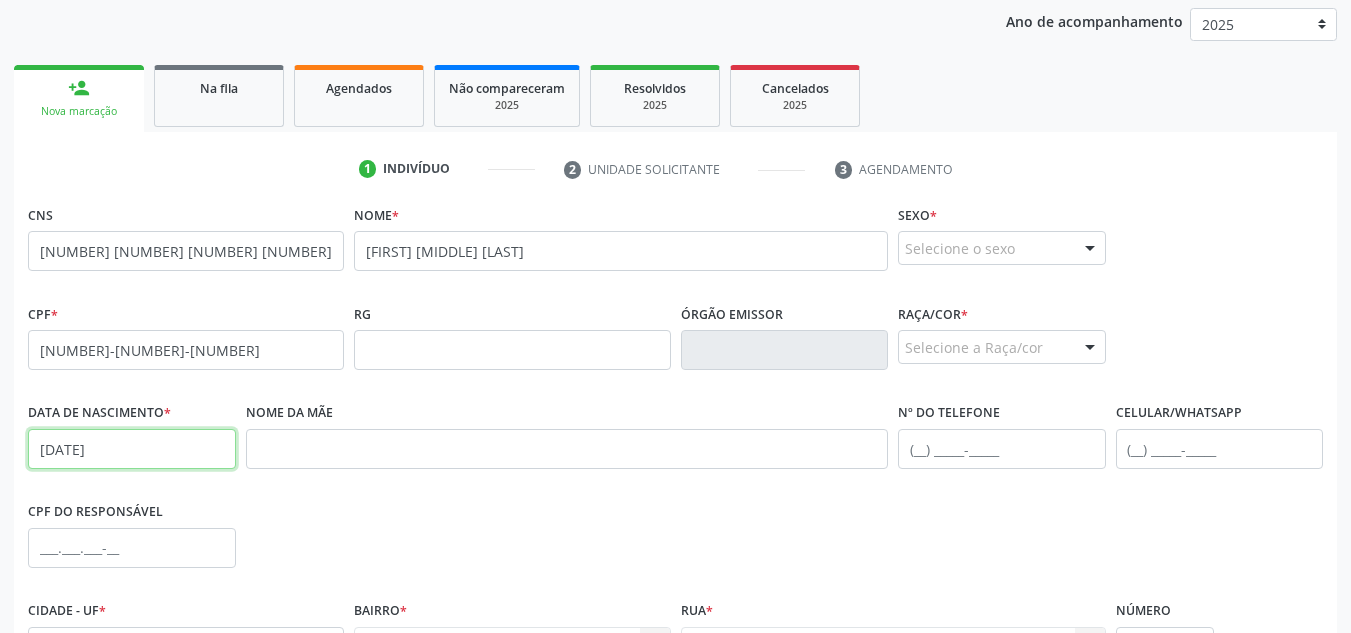 type on "[DATE]" 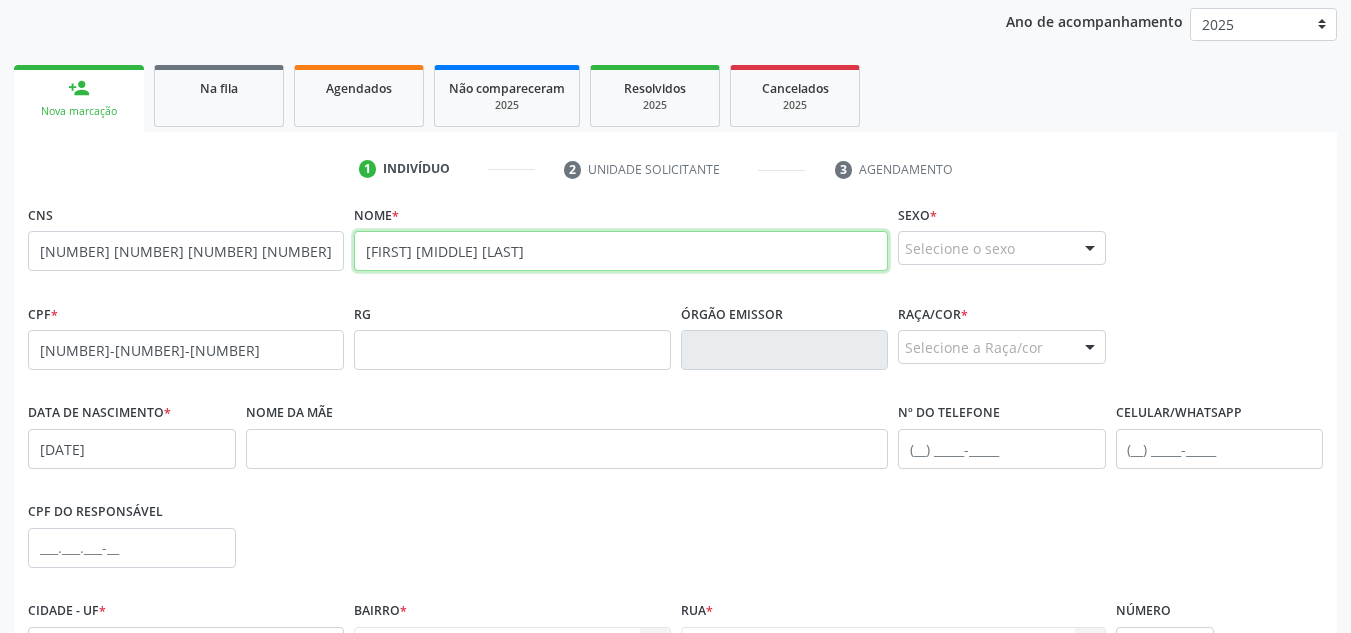 drag, startPoint x: 525, startPoint y: 251, endPoint x: 358, endPoint y: 275, distance: 168.71574 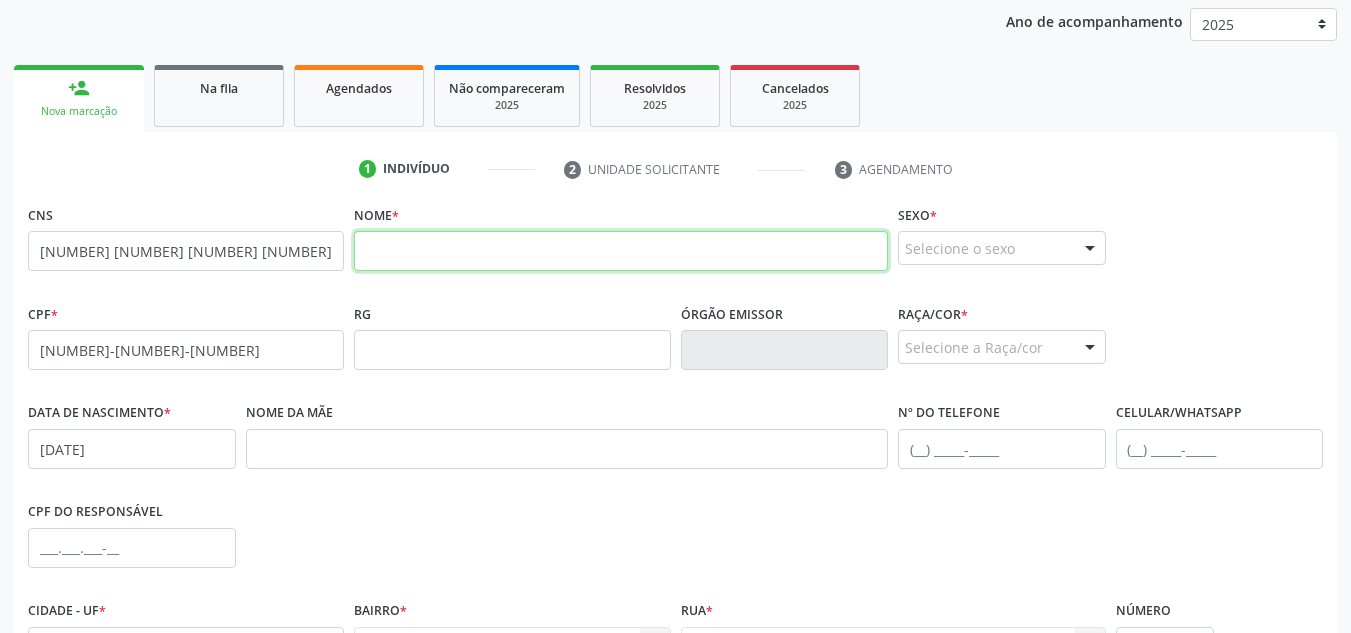 type 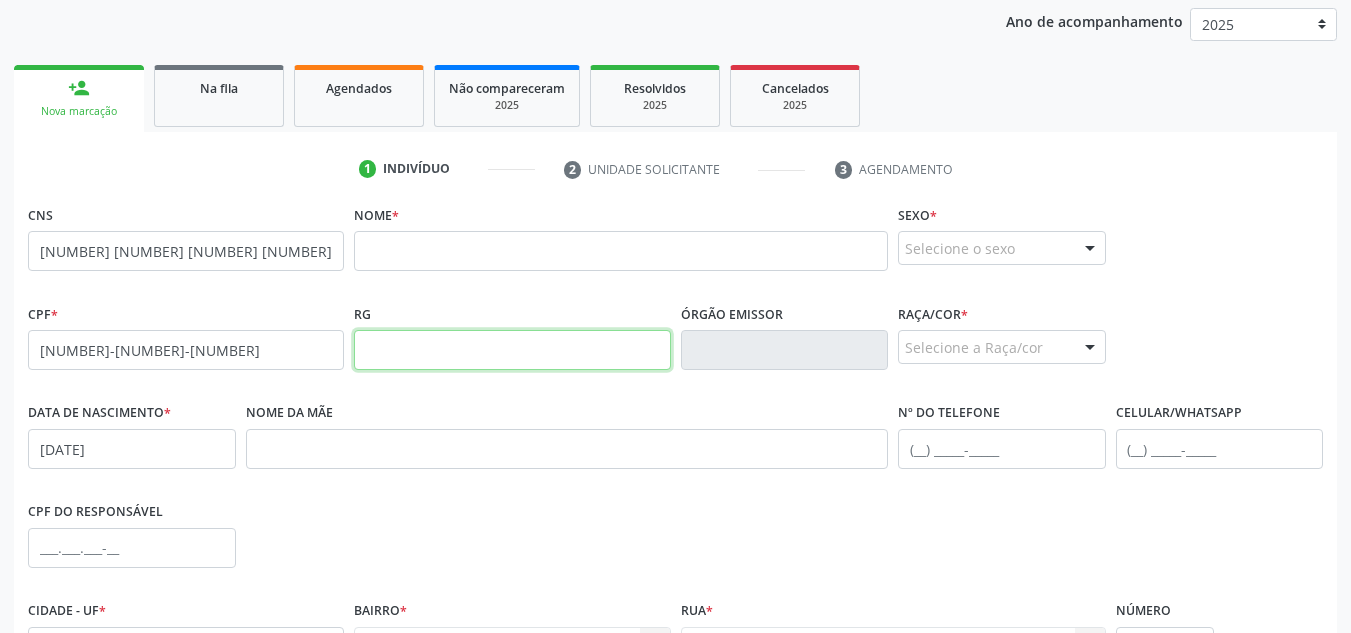paste on "[DATE]" 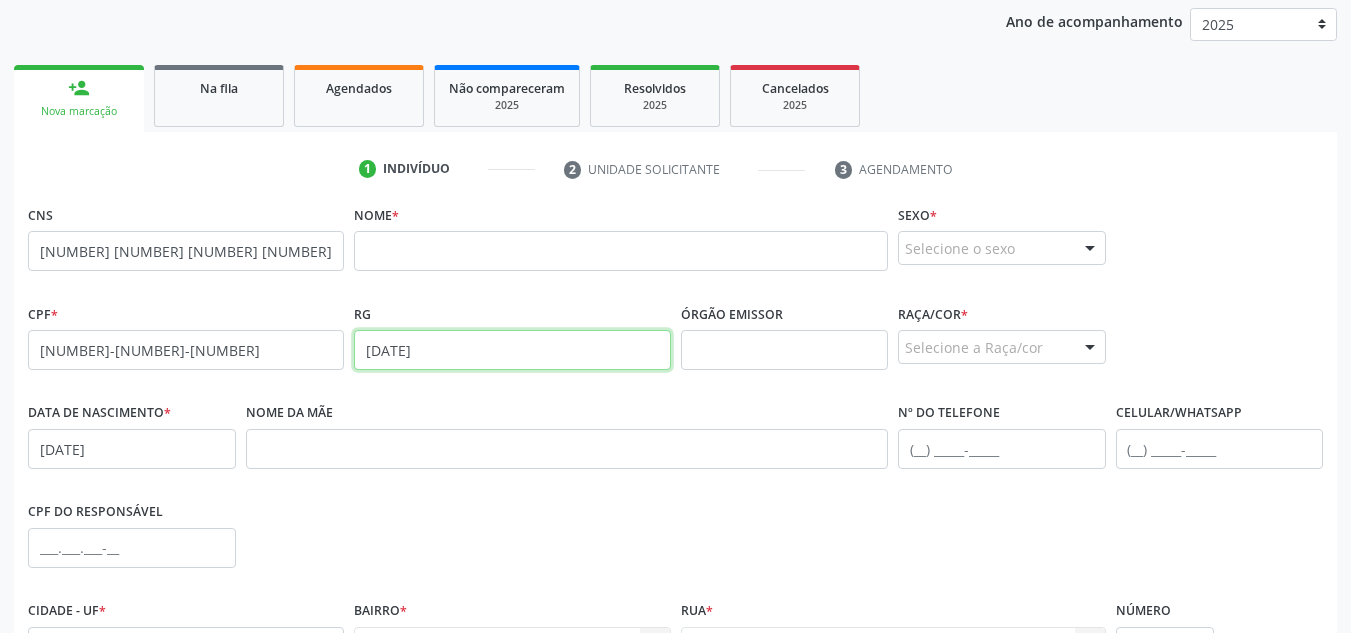 drag, startPoint x: 456, startPoint y: 353, endPoint x: 369, endPoint y: 377, distance: 90.24966 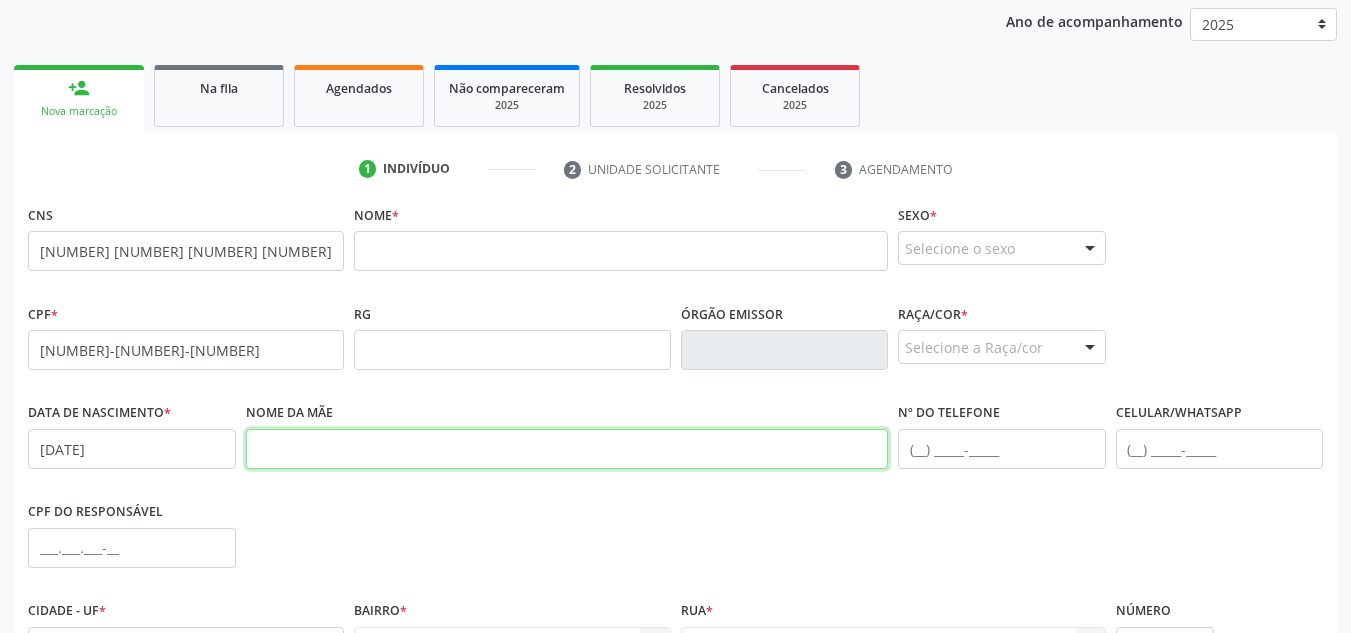 paste on "[FIRST] [MIDDLE] [LAST]" 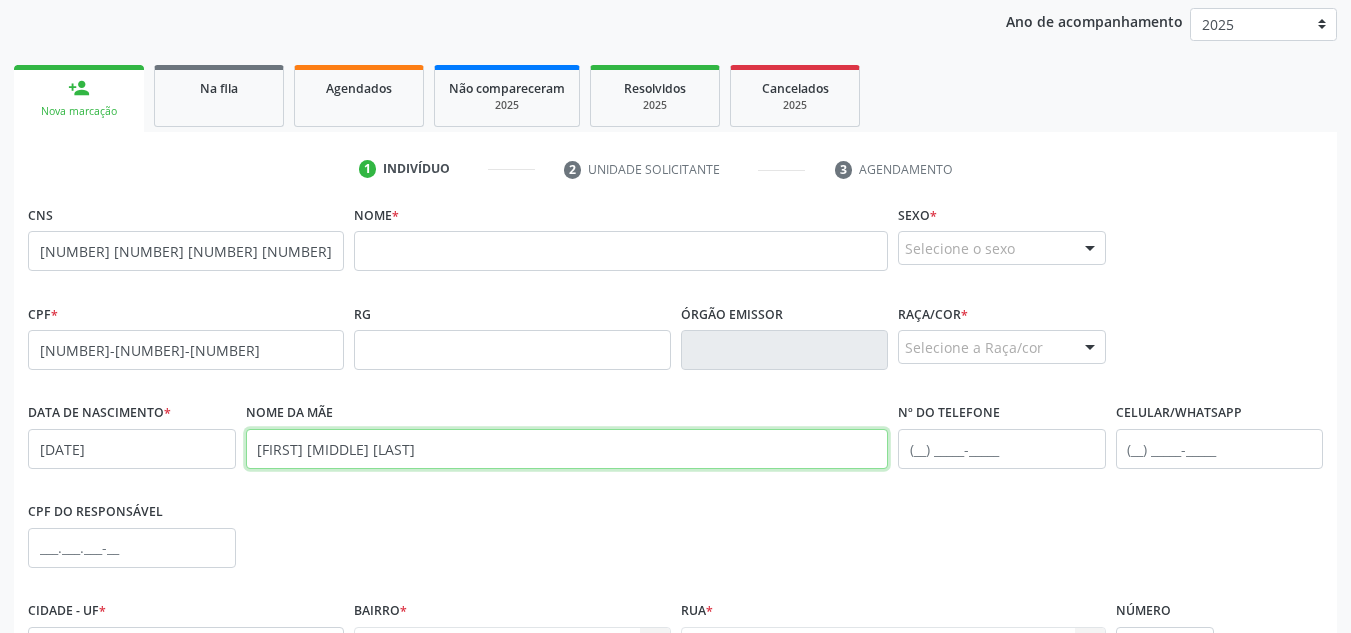 type on "[FIRST] [MIDDLE] [LAST]" 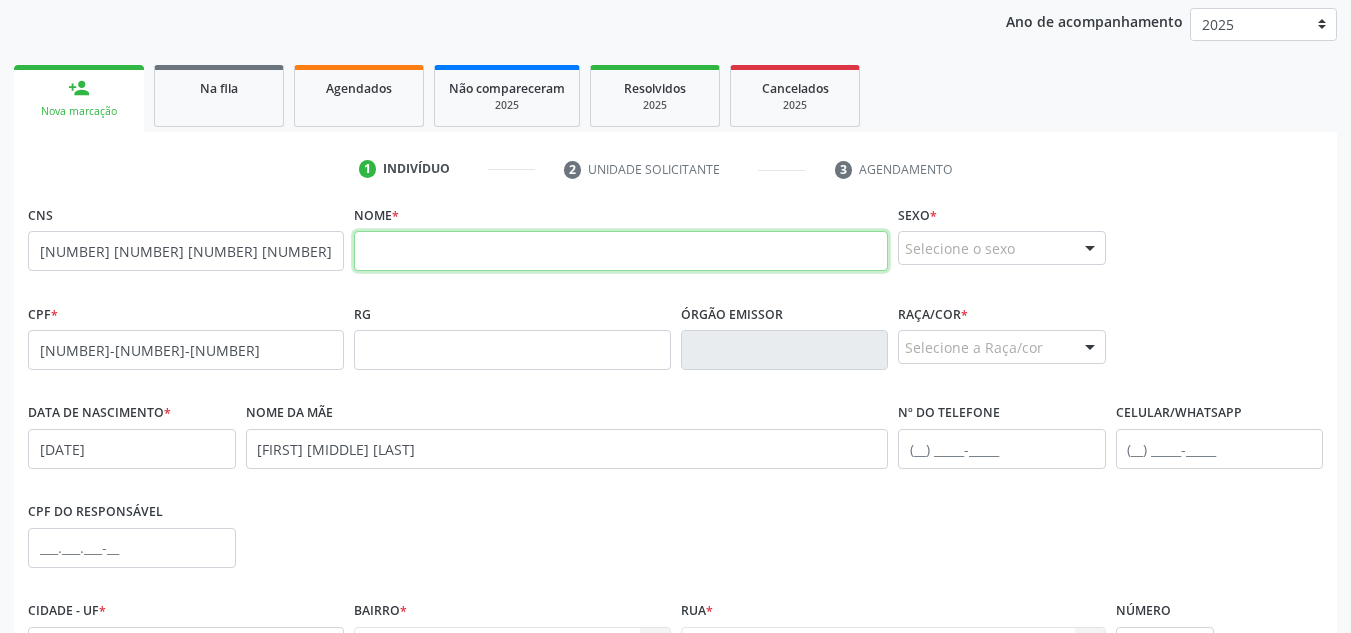 paste on "[FIRST] [MIDDLE] [LAST] [LAST]" 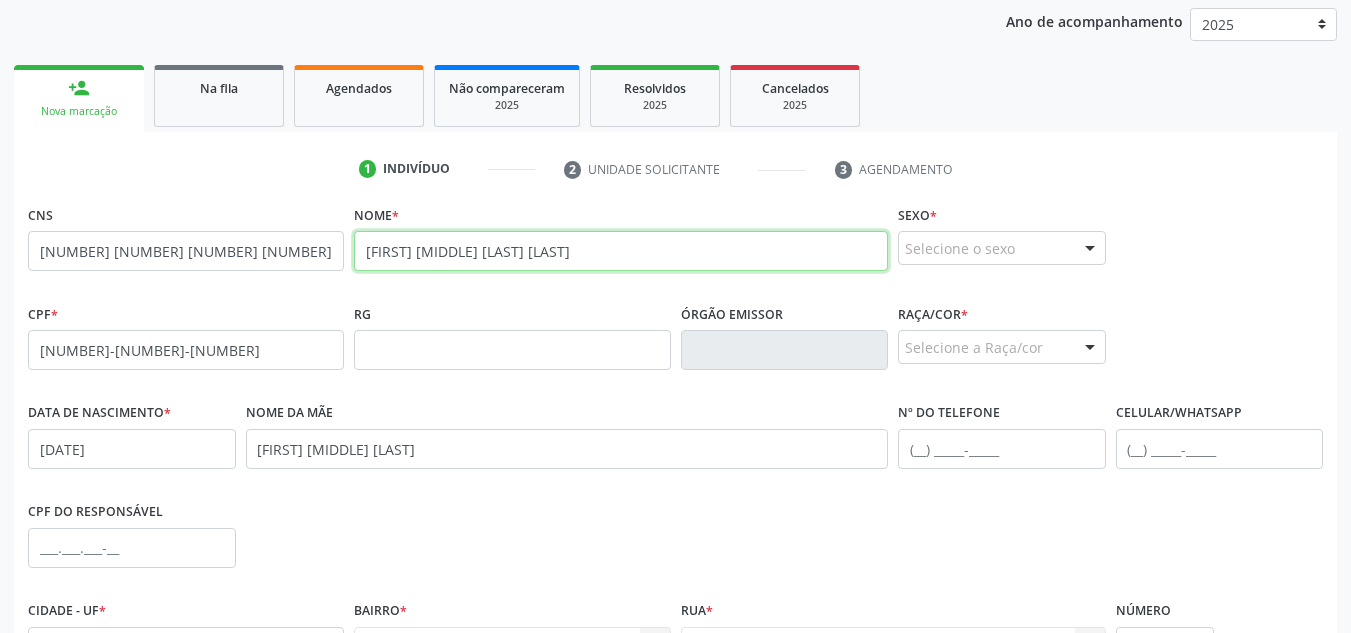 type on "[FIRST] [MIDDLE] [LAST] [LAST]" 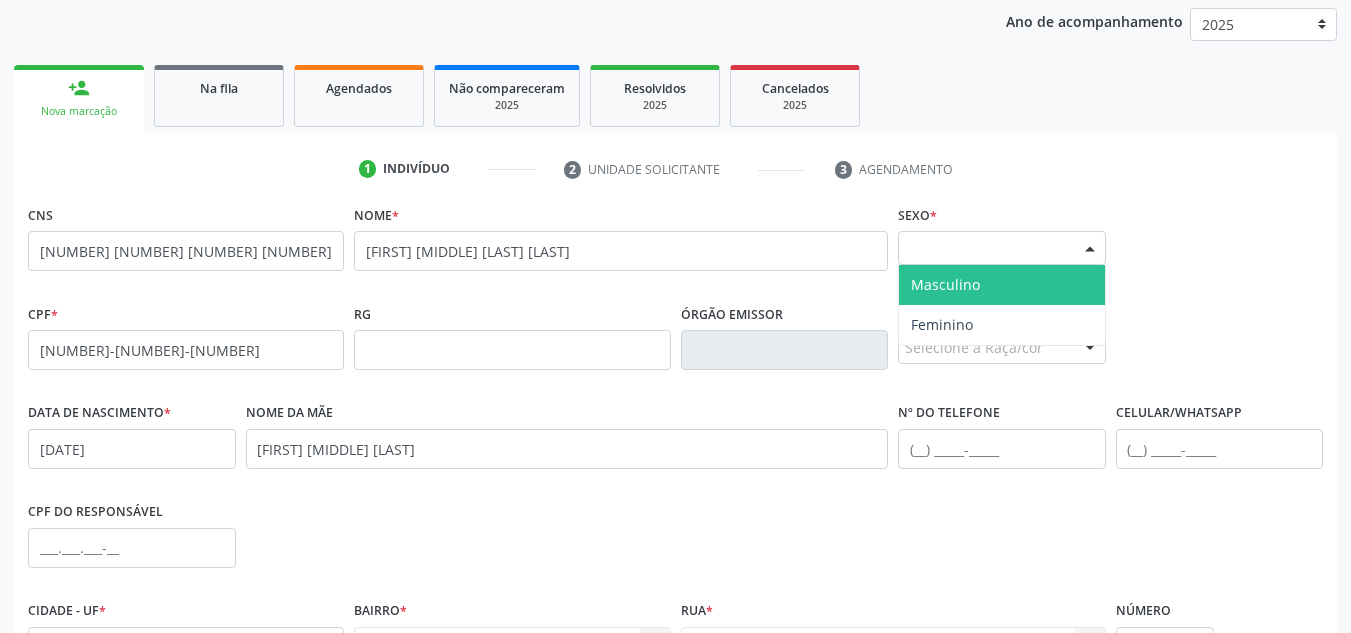 click at bounding box center [1090, 249] 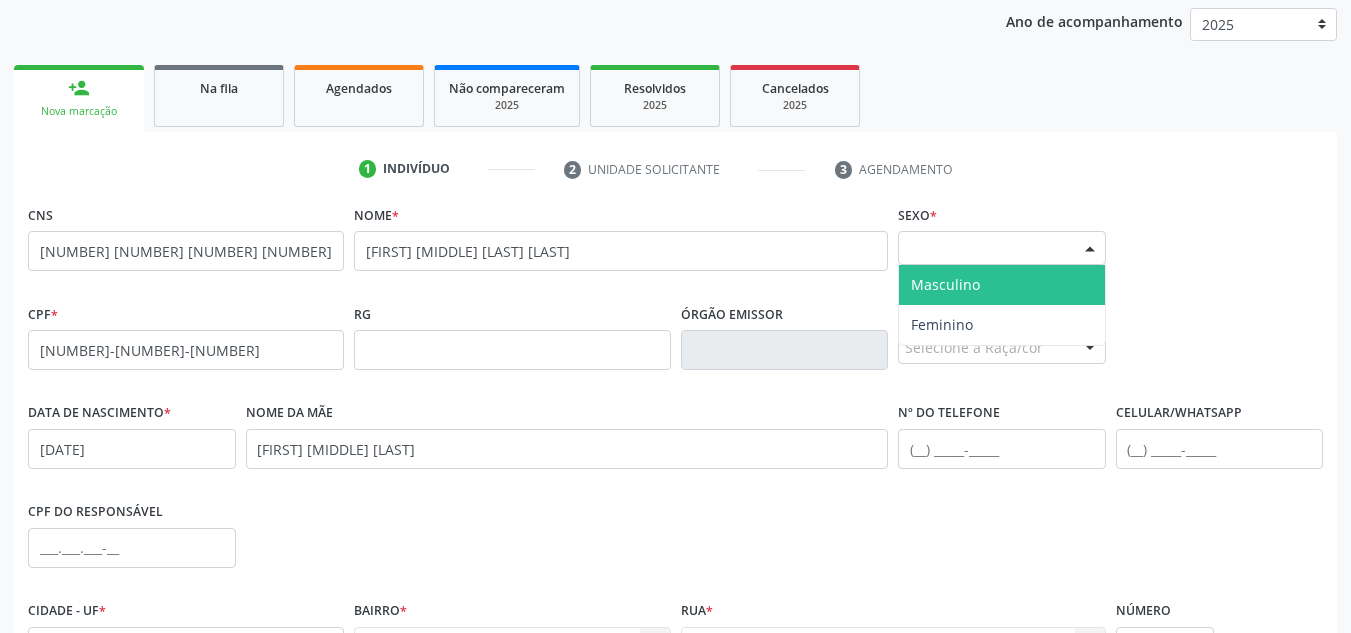 click on "Masculino" at bounding box center (1002, 285) 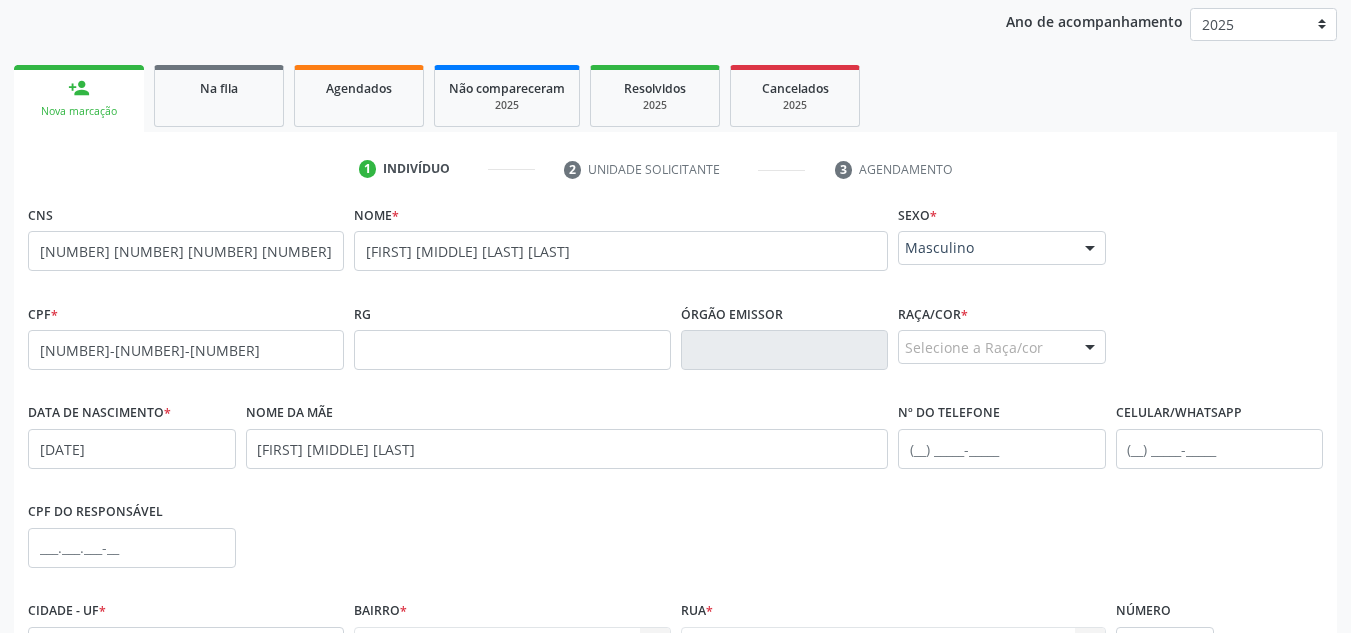 click on "Selecione a Raça/cor" at bounding box center (1002, 347) 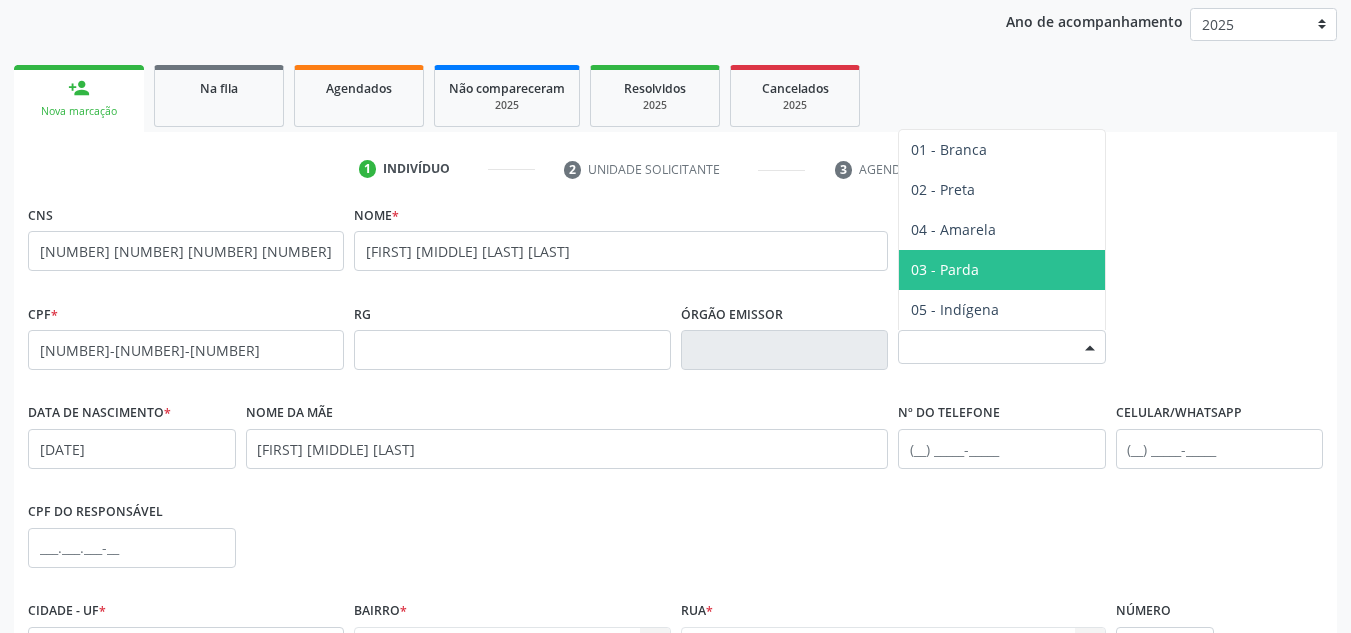click on "03 - Parda" at bounding box center [1002, 270] 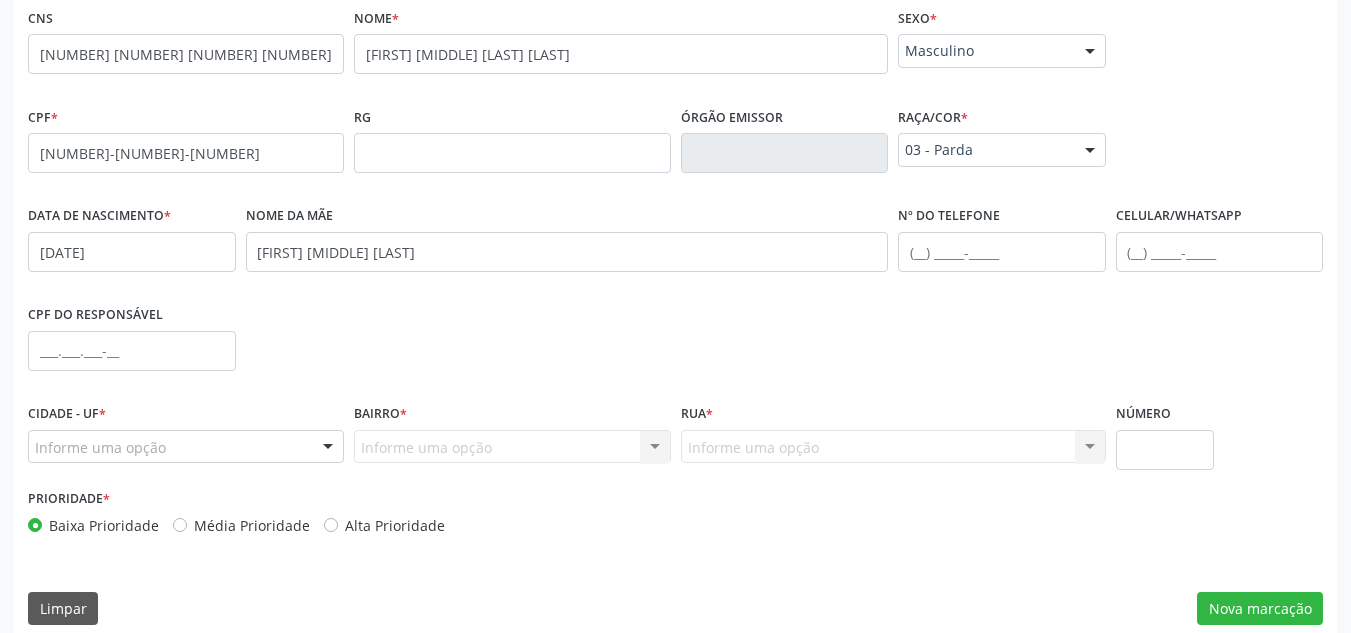 scroll, scrollTop: 479, scrollLeft: 0, axis: vertical 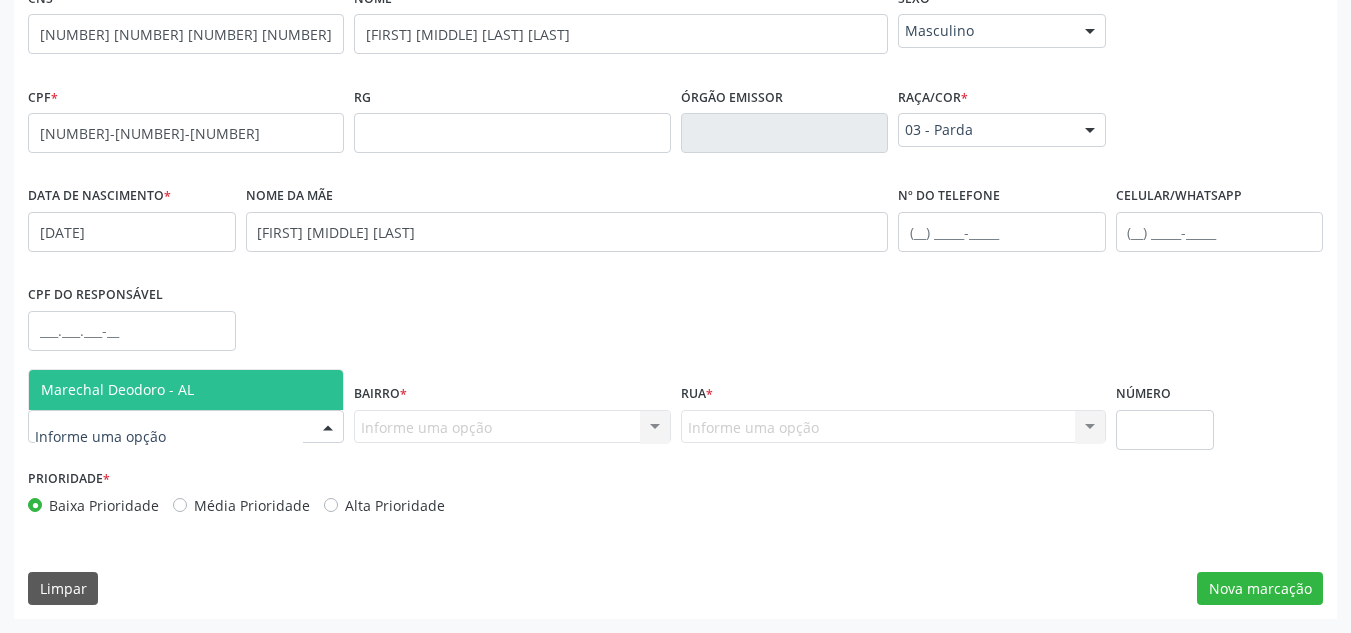 click at bounding box center (186, 427) 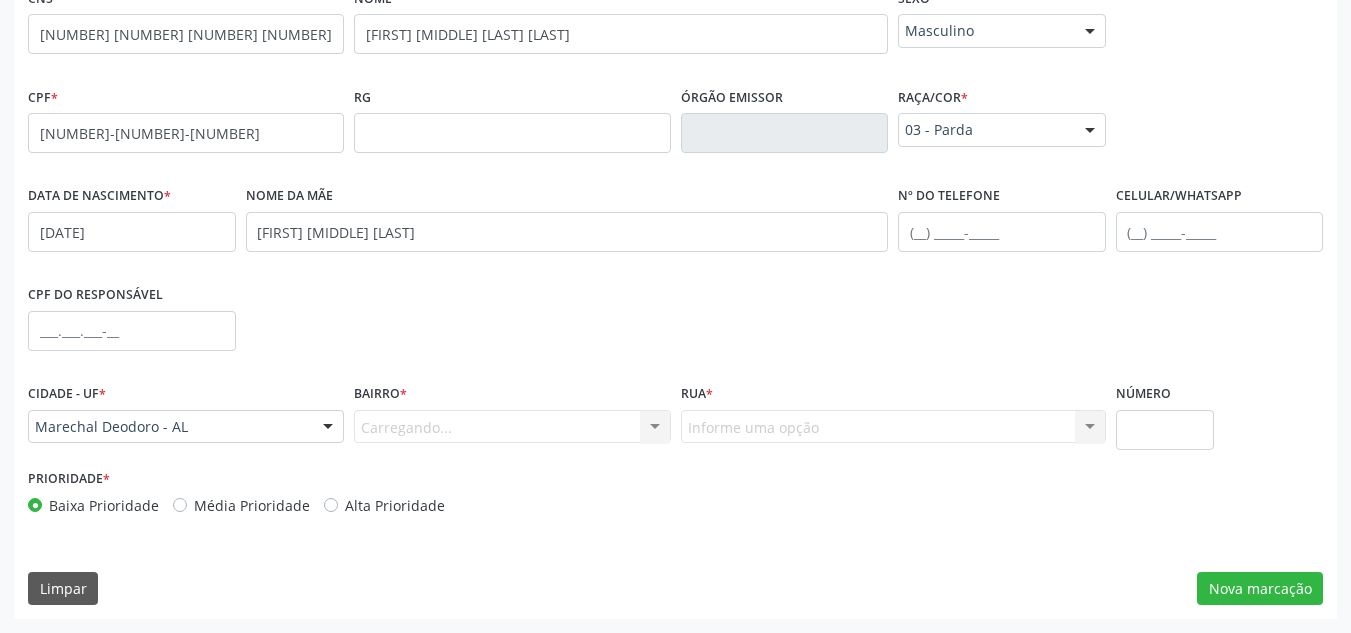 click on "Carregando...
Nenhum resultado encontrado para: "   "
Nenhuma opção encontrada. Digite para adicionar." at bounding box center (512, 427) 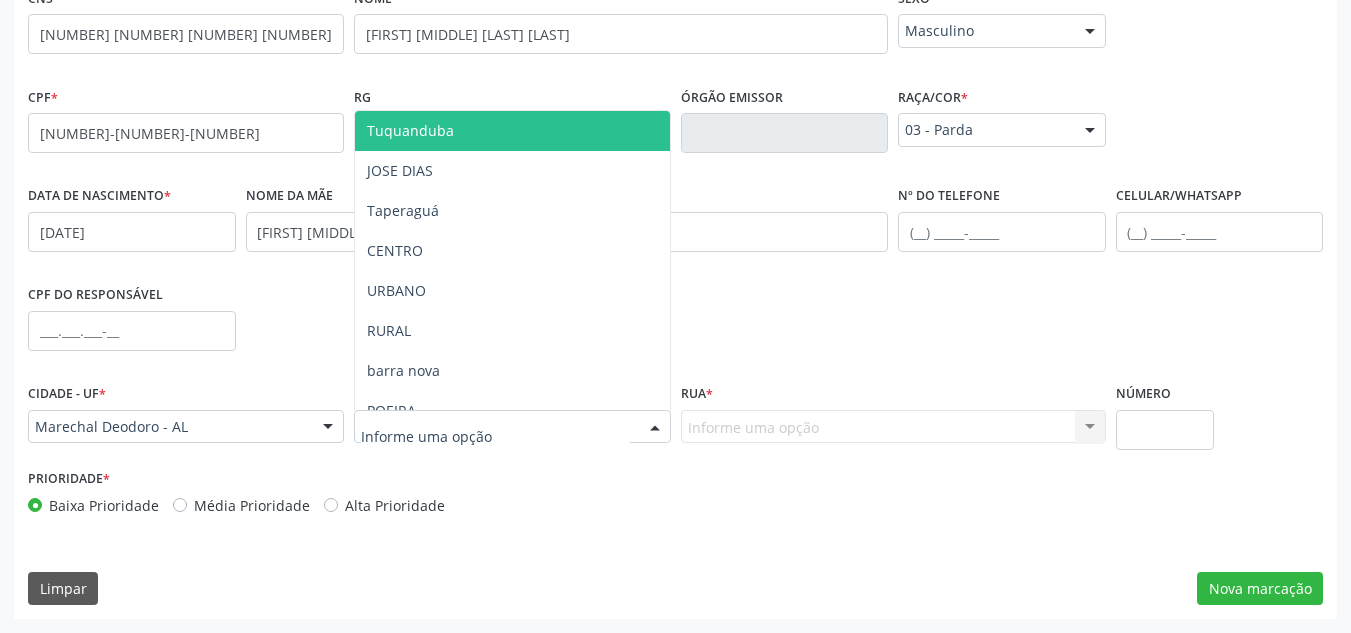 click at bounding box center (655, 428) 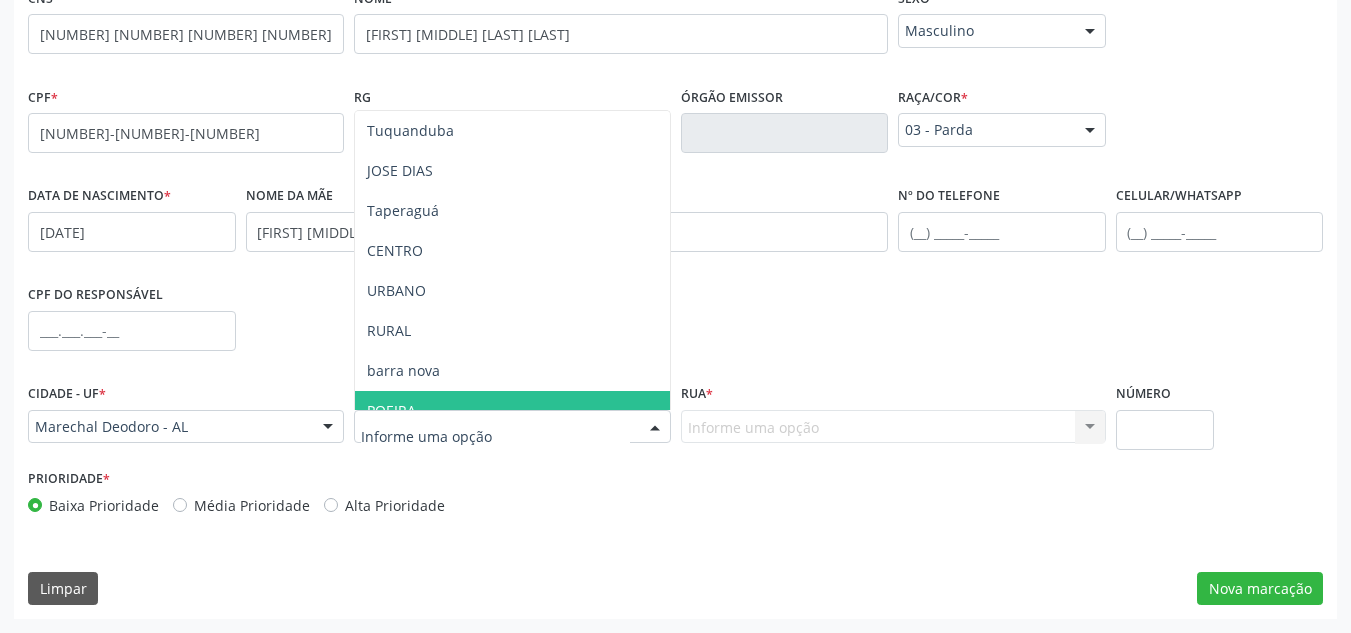 click on "POEIRA" at bounding box center (512, 411) 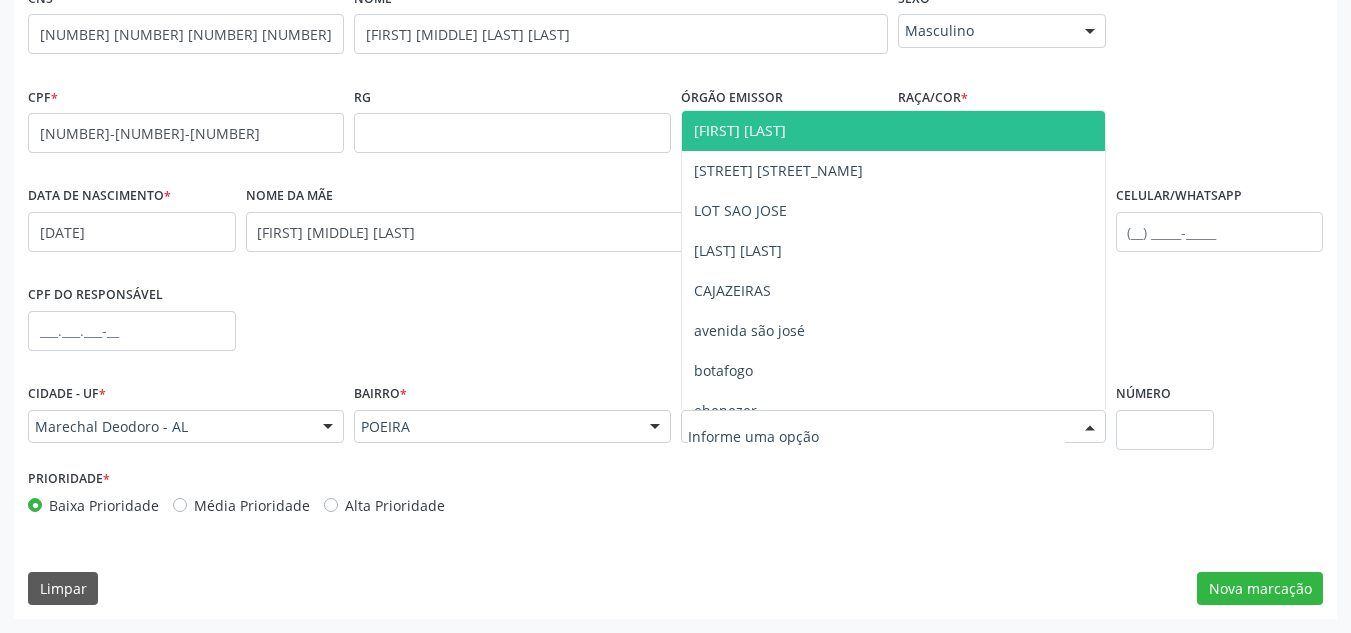 click at bounding box center (1090, 428) 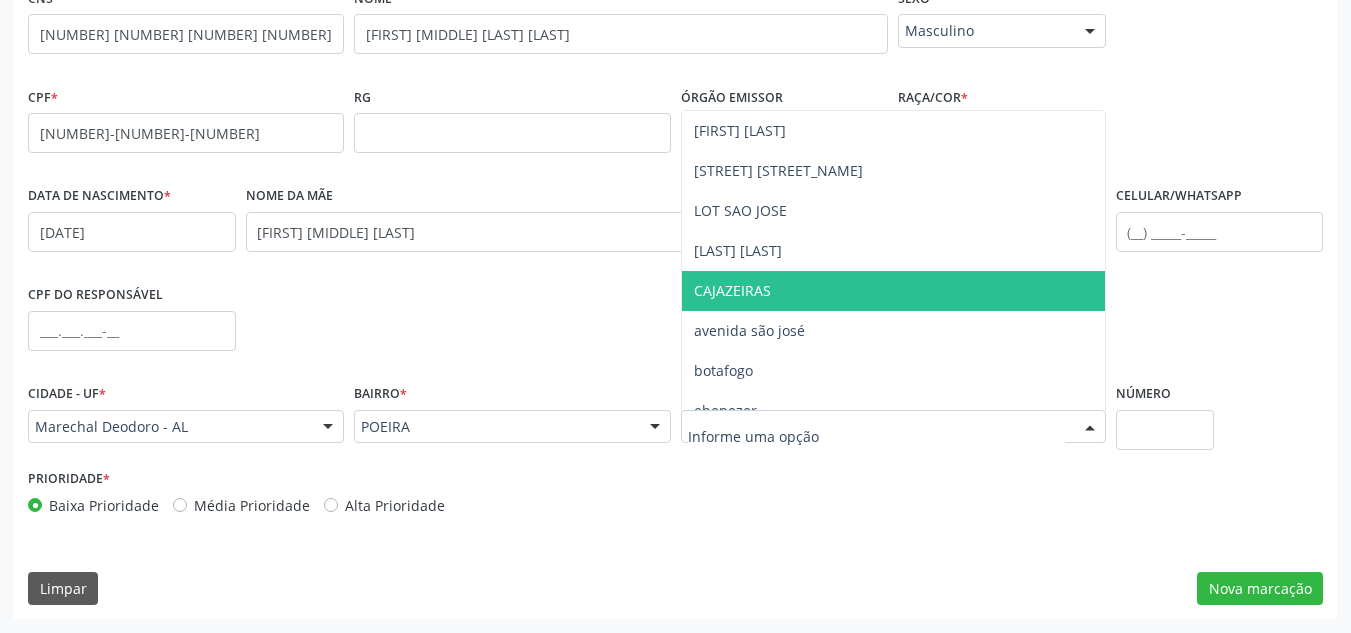 click on "CAJAZEIRAS" at bounding box center (893, 291) 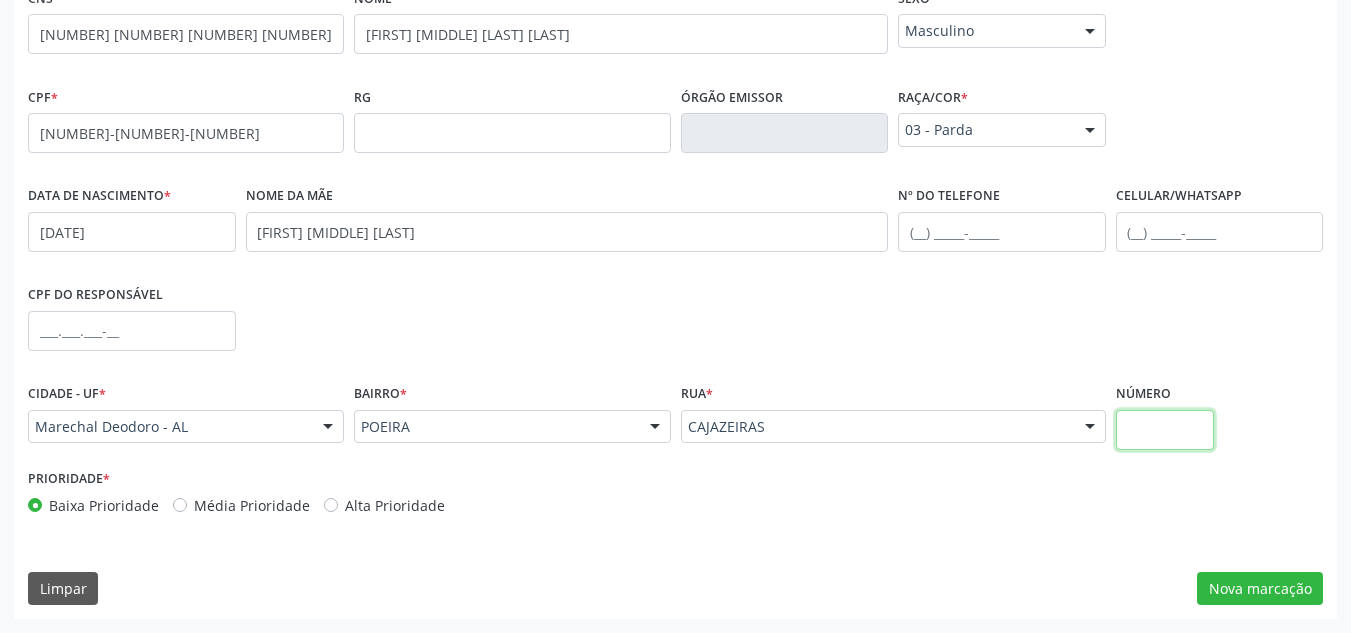 click at bounding box center (1165, 430) 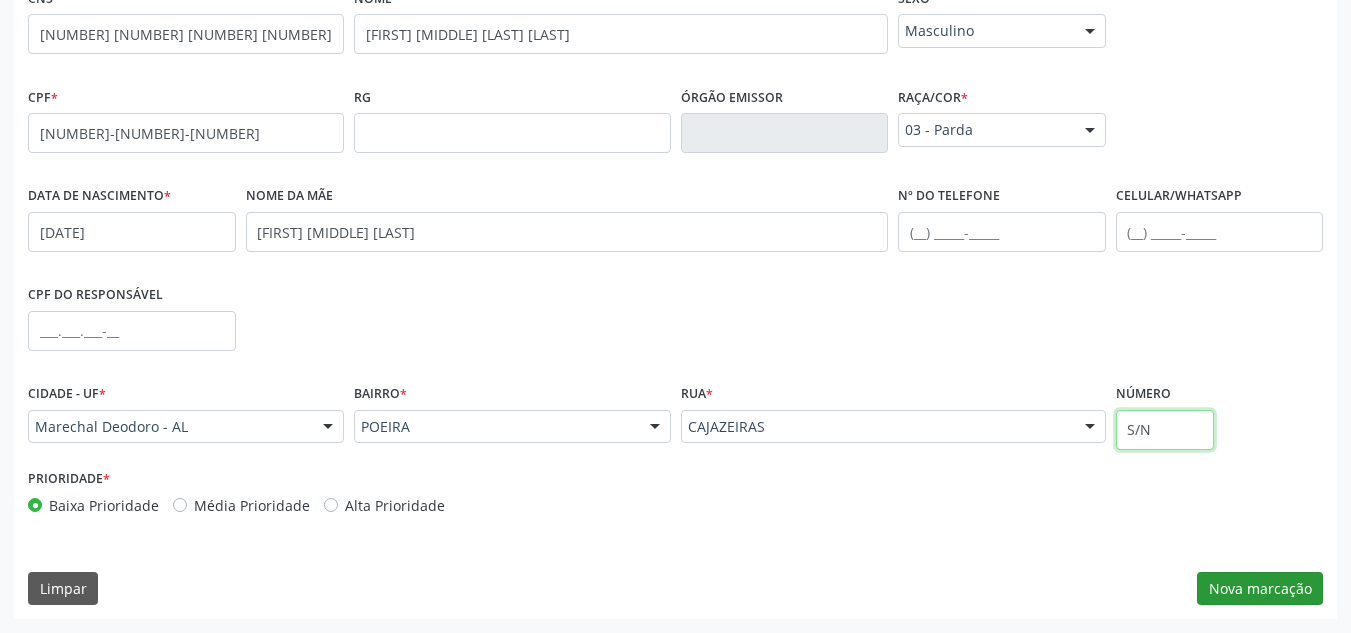 type on "S/N" 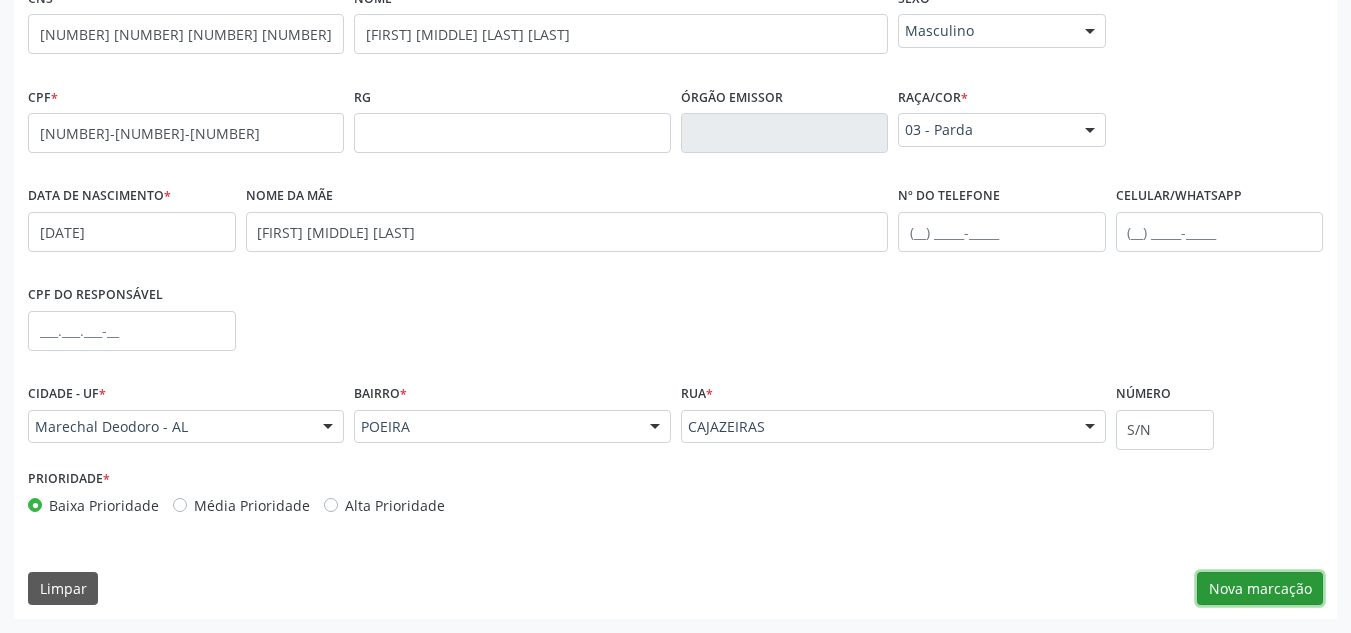 click on "Nova marcação" at bounding box center [1260, 589] 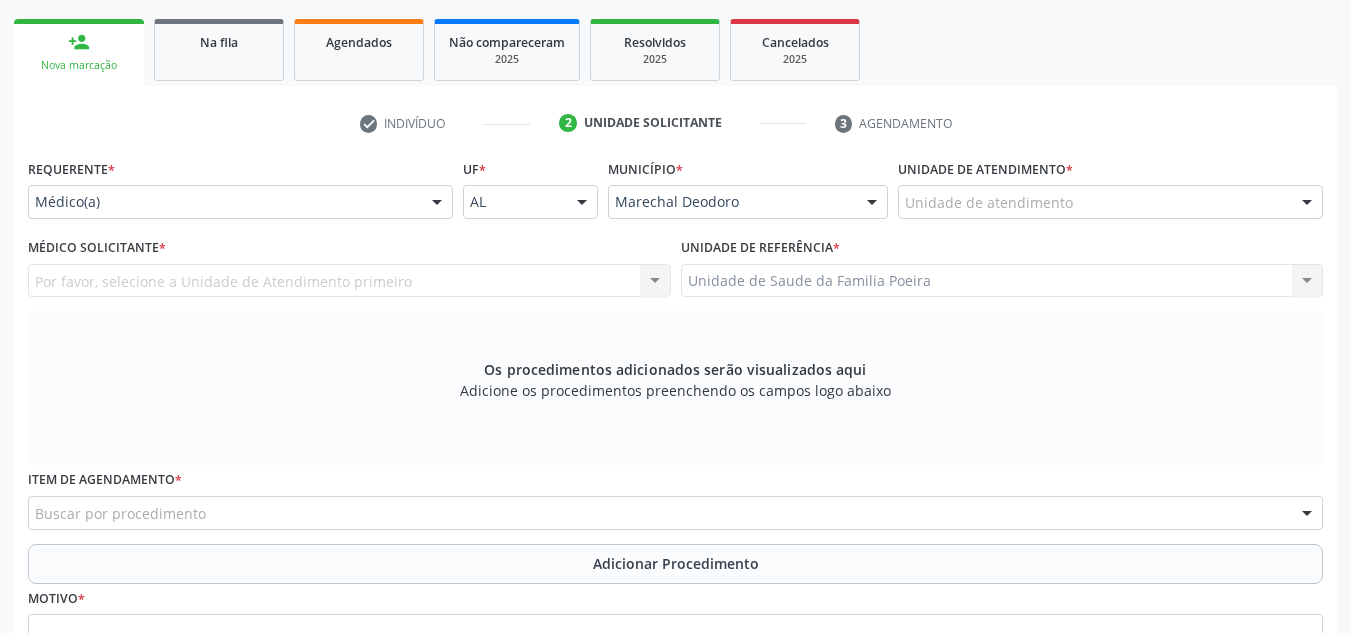 scroll, scrollTop: 279, scrollLeft: 0, axis: vertical 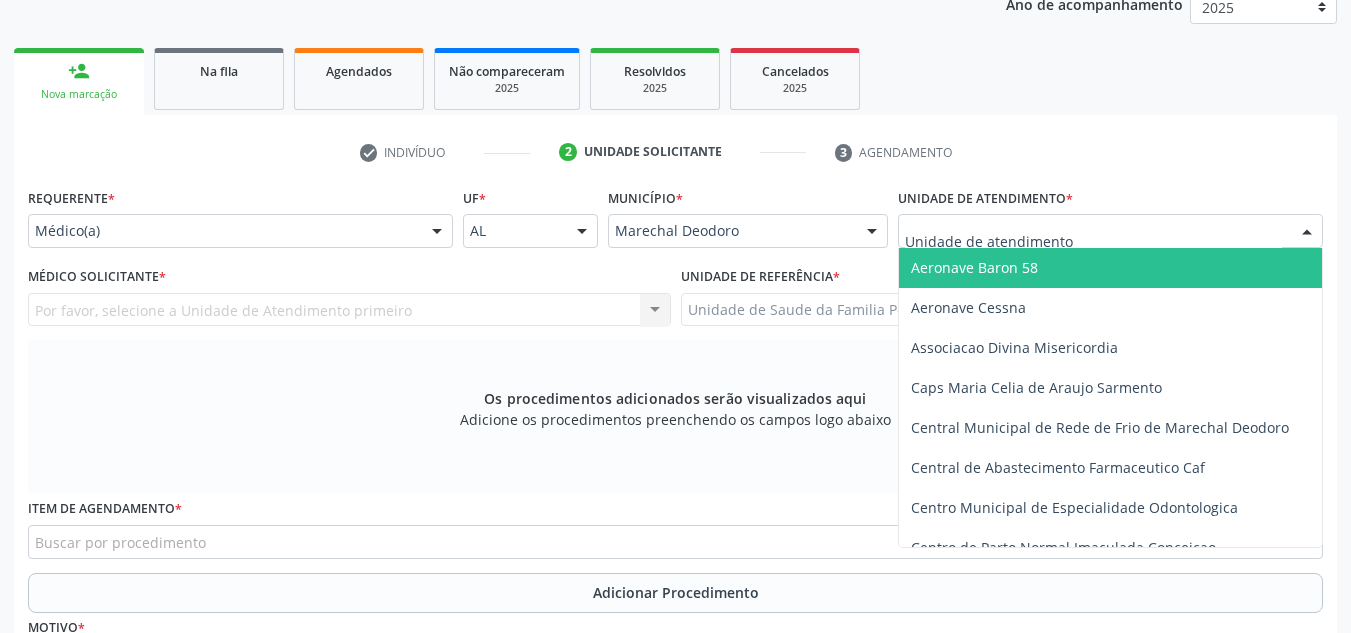 click at bounding box center (1307, 232) 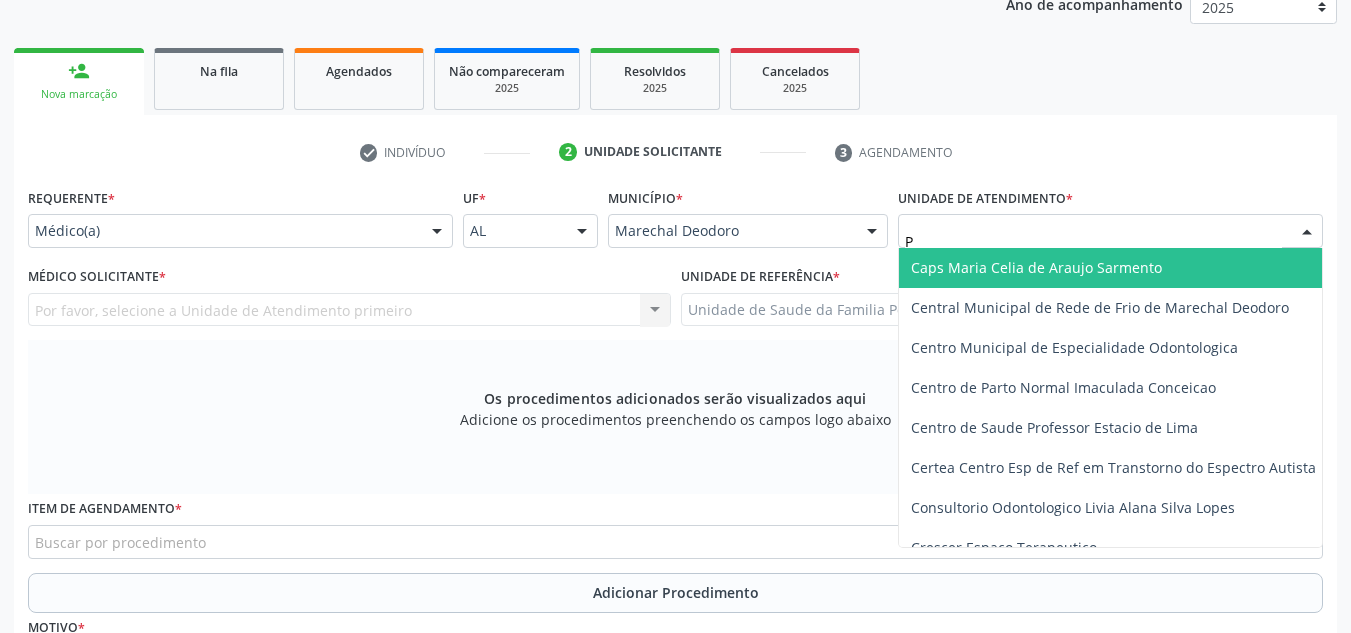 type on "PO" 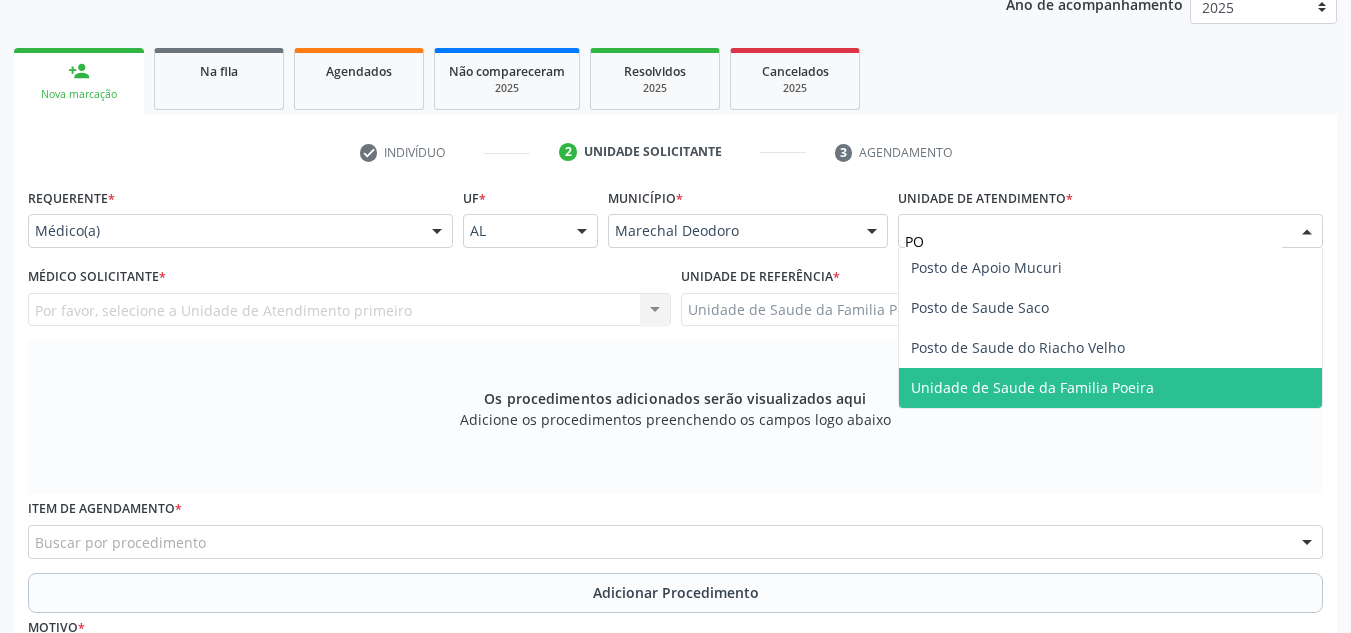 click on "Unidade de Saude da Familia Poeira" at bounding box center (1110, 388) 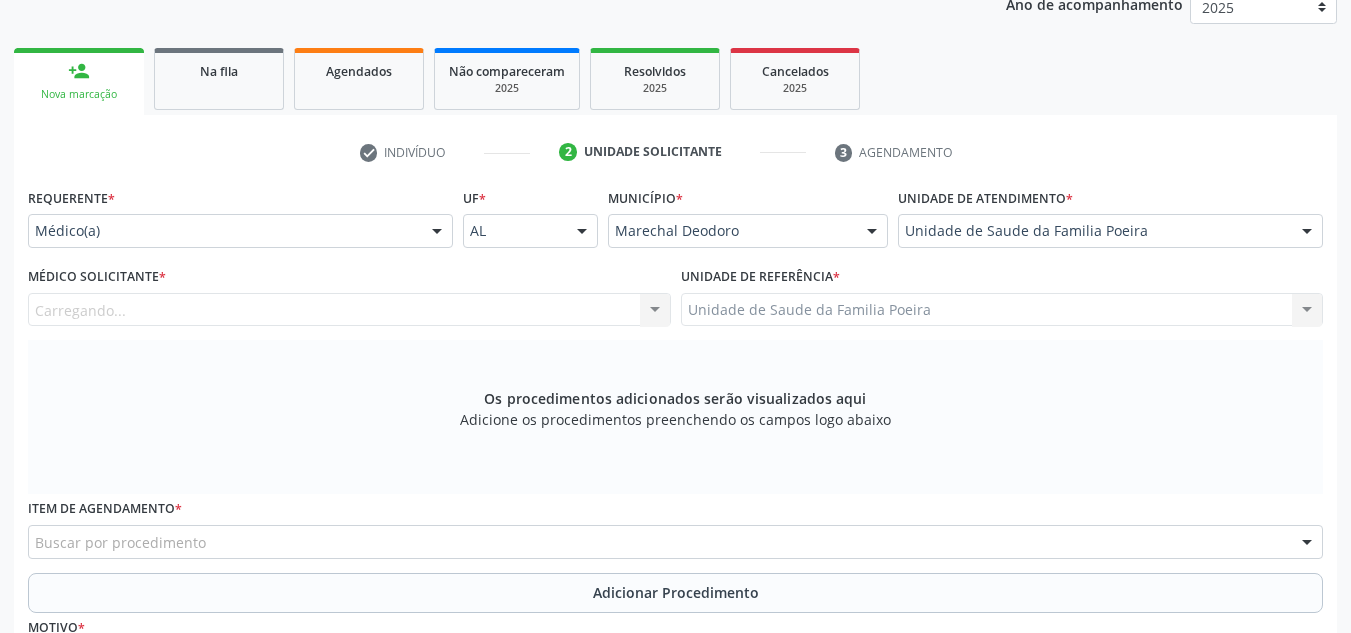 click on "Carregando...
Nenhum resultado encontrado para: "   "
Não há nenhuma opção para ser exibida." at bounding box center [349, 310] 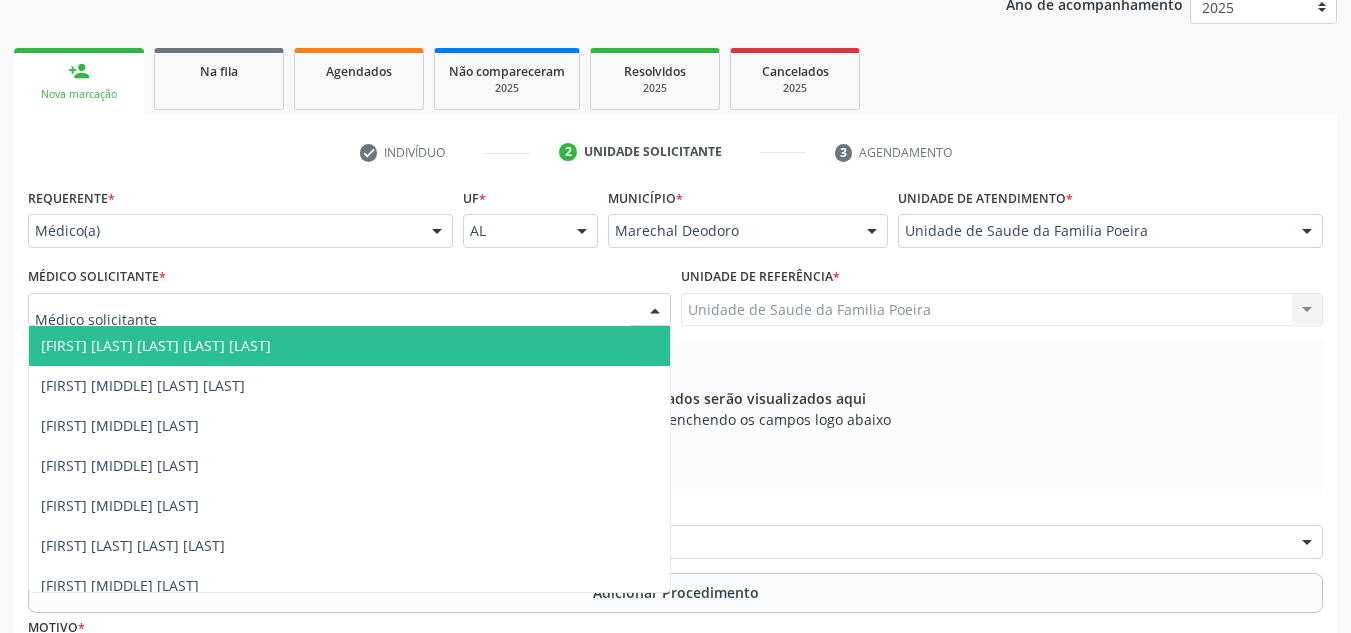 click at bounding box center (655, 311) 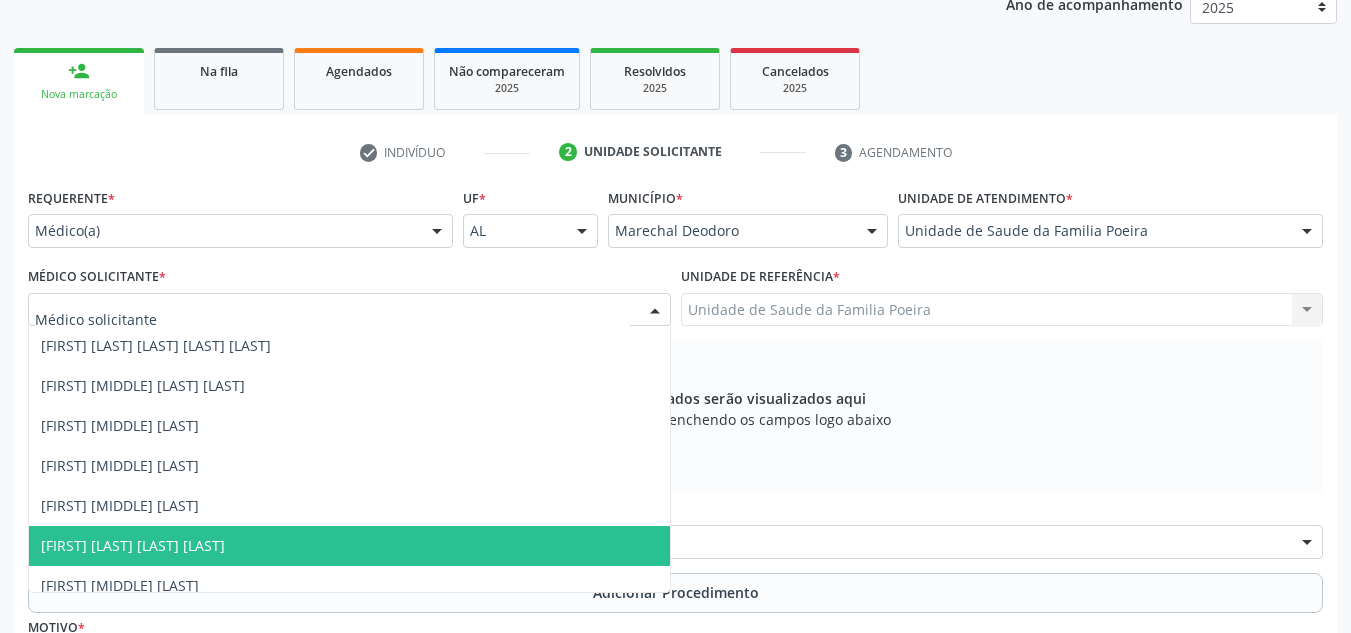 click on "[FIRST] [LAST] [LAST] [LAST]" at bounding box center [349, 546] 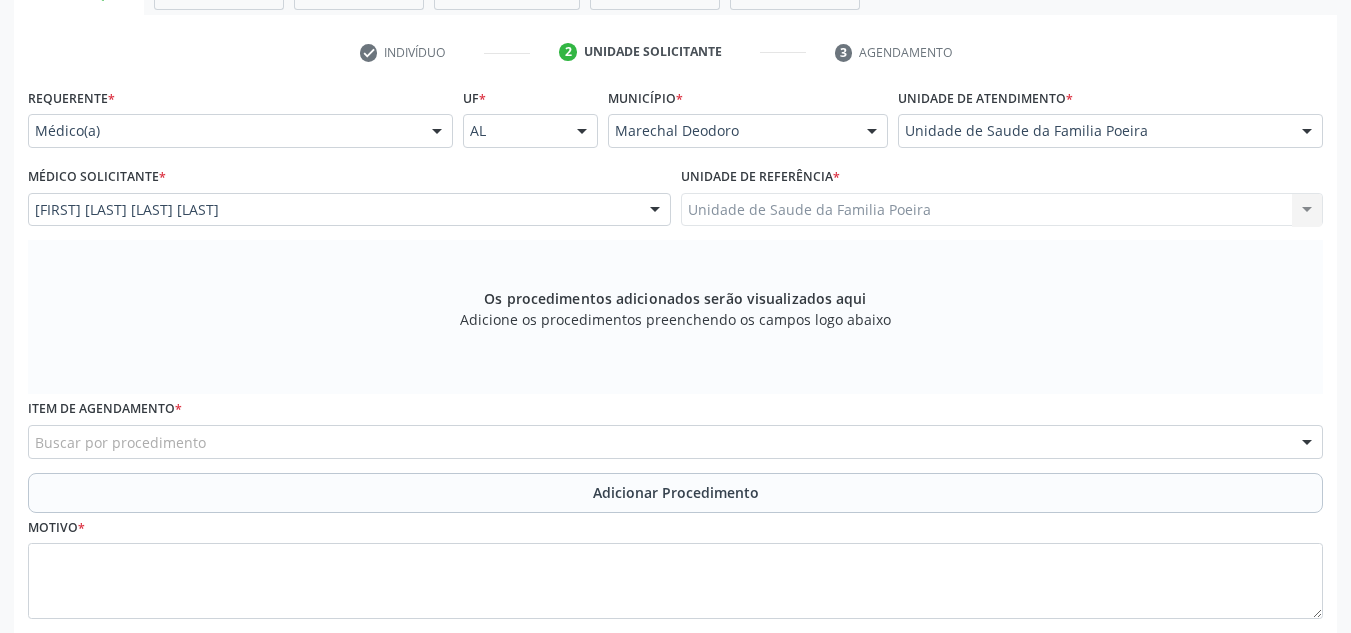 scroll, scrollTop: 479, scrollLeft: 0, axis: vertical 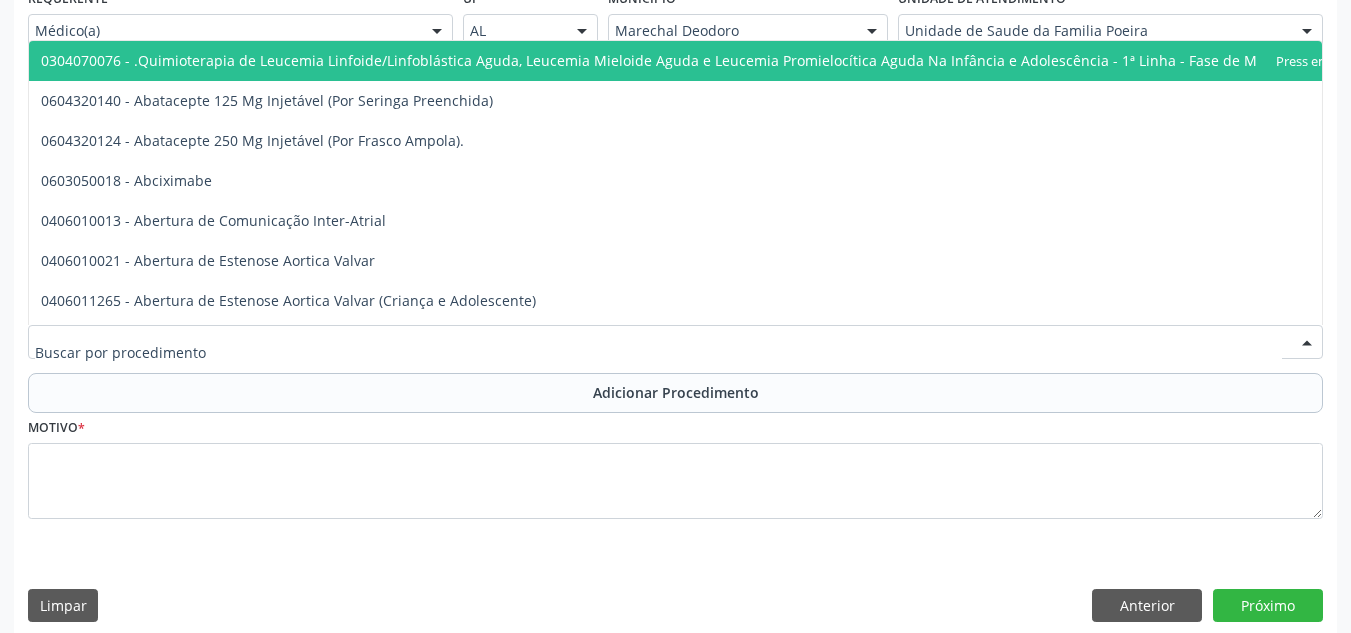 click at bounding box center [675, 342] 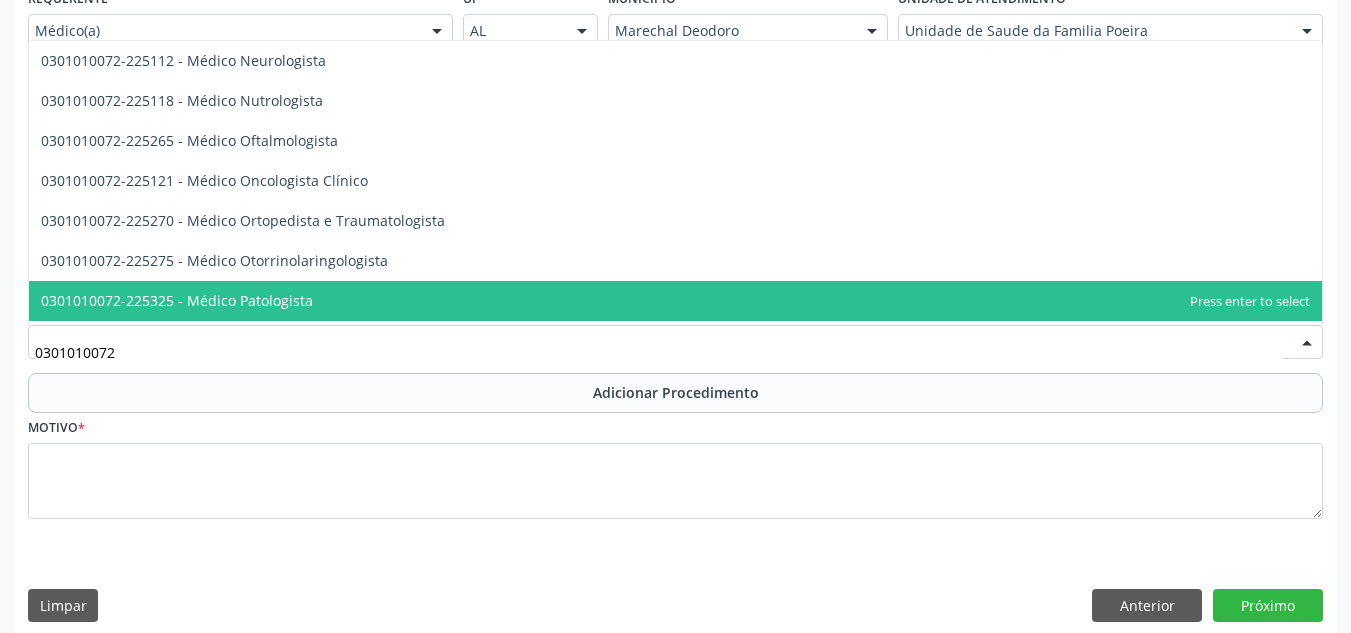 scroll, scrollTop: 1700, scrollLeft: 0, axis: vertical 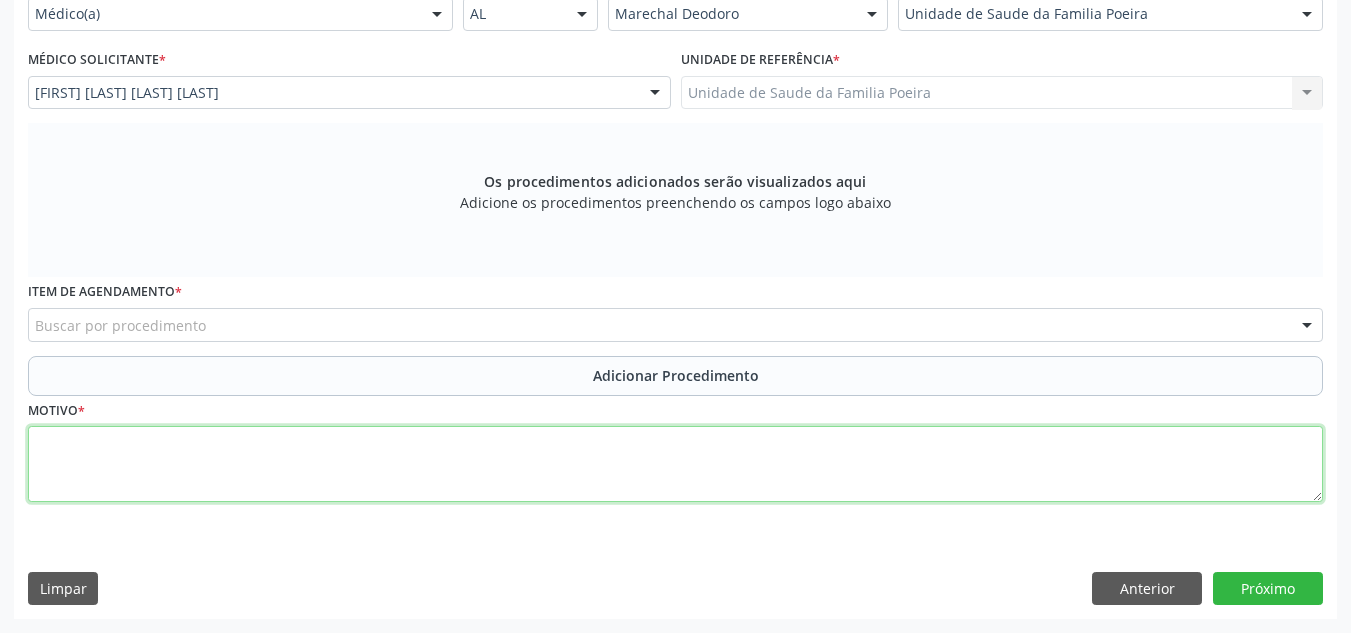 click at bounding box center [675, 464] 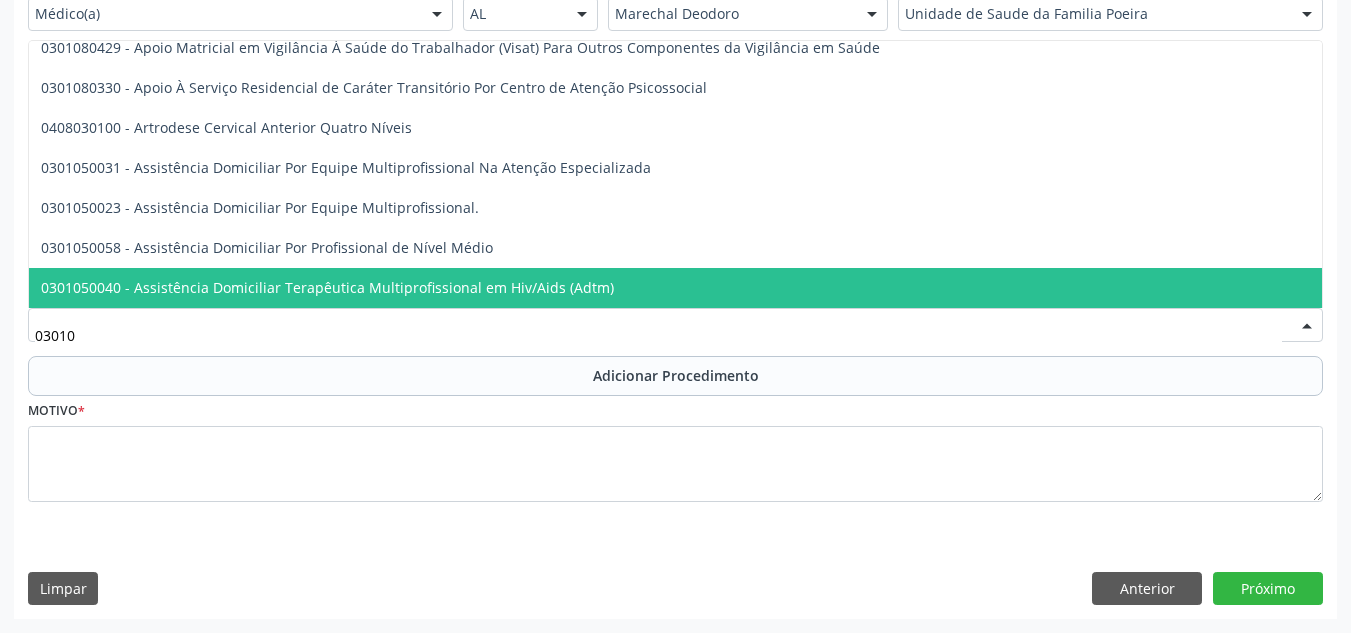 scroll, scrollTop: 1700, scrollLeft: 0, axis: vertical 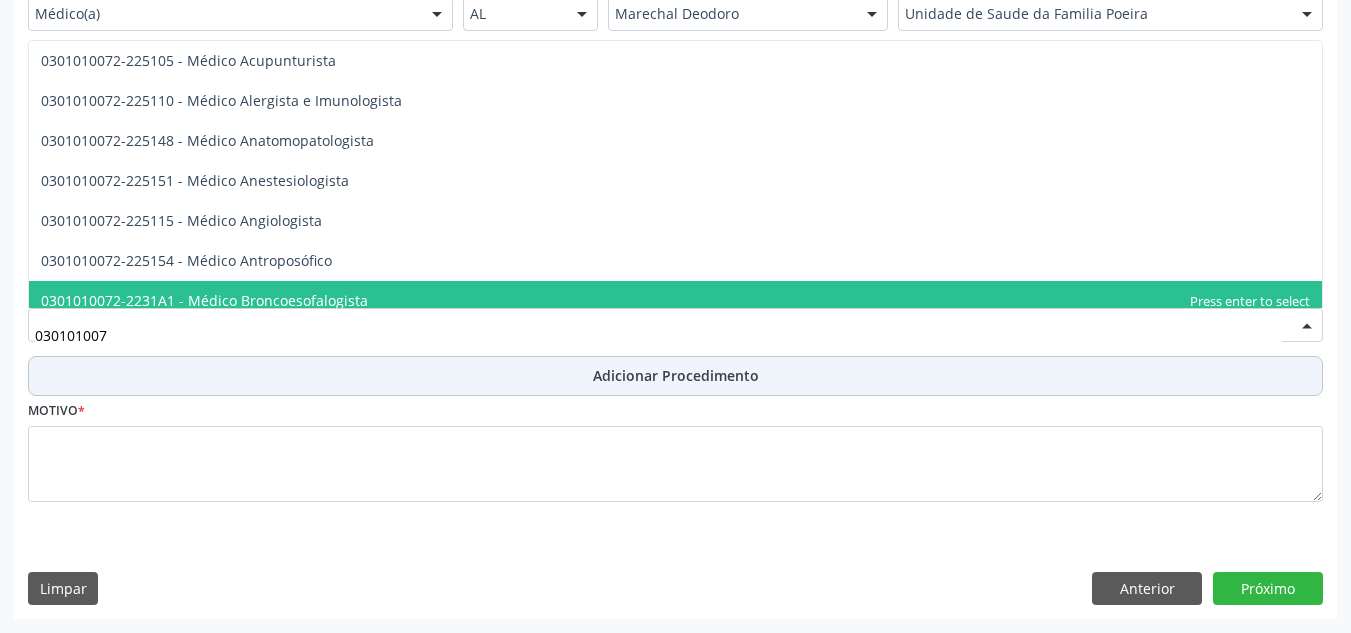 type on "03010100" 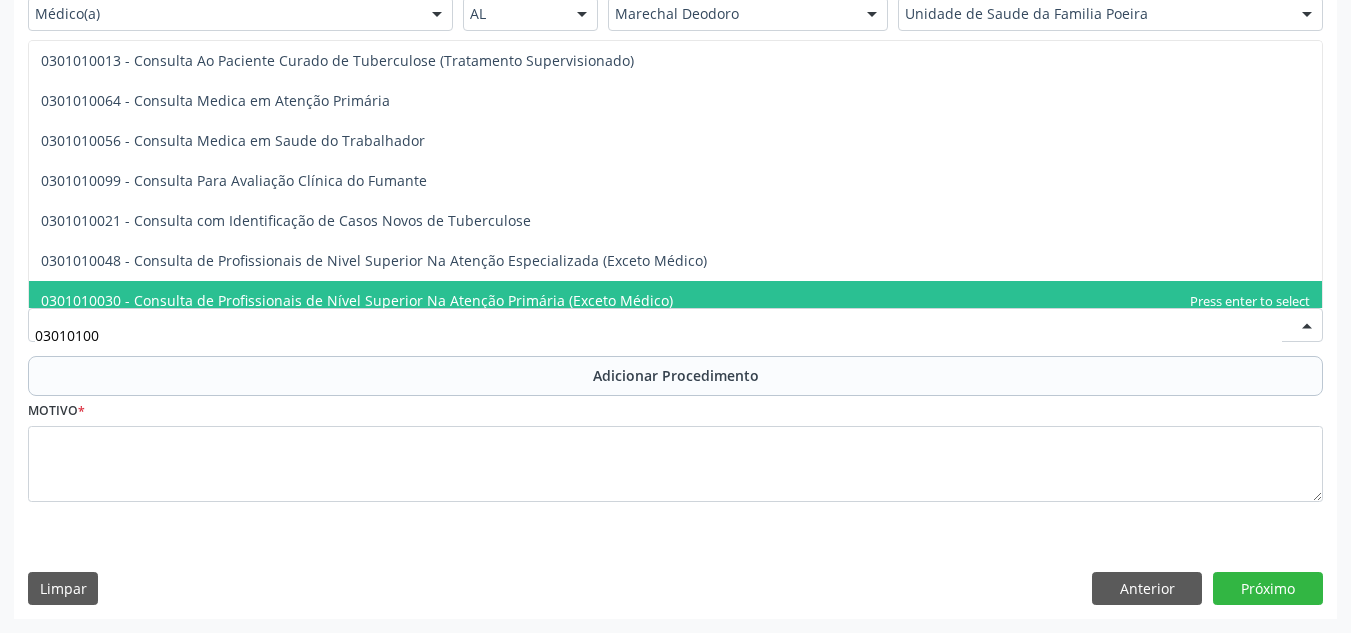 click on "0301010030 - Consulta de Profissionais de Nível Superior Na Atenção Primária (Exceto Médico)" at bounding box center [357, 300] 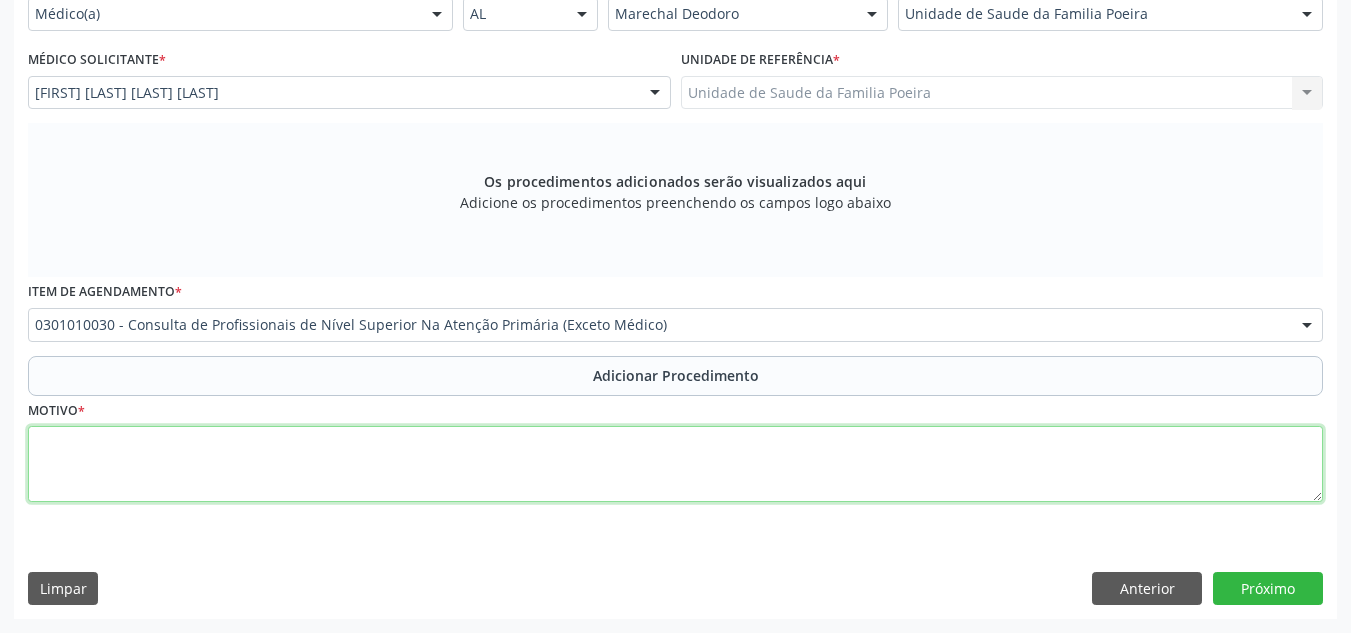 click at bounding box center [675, 464] 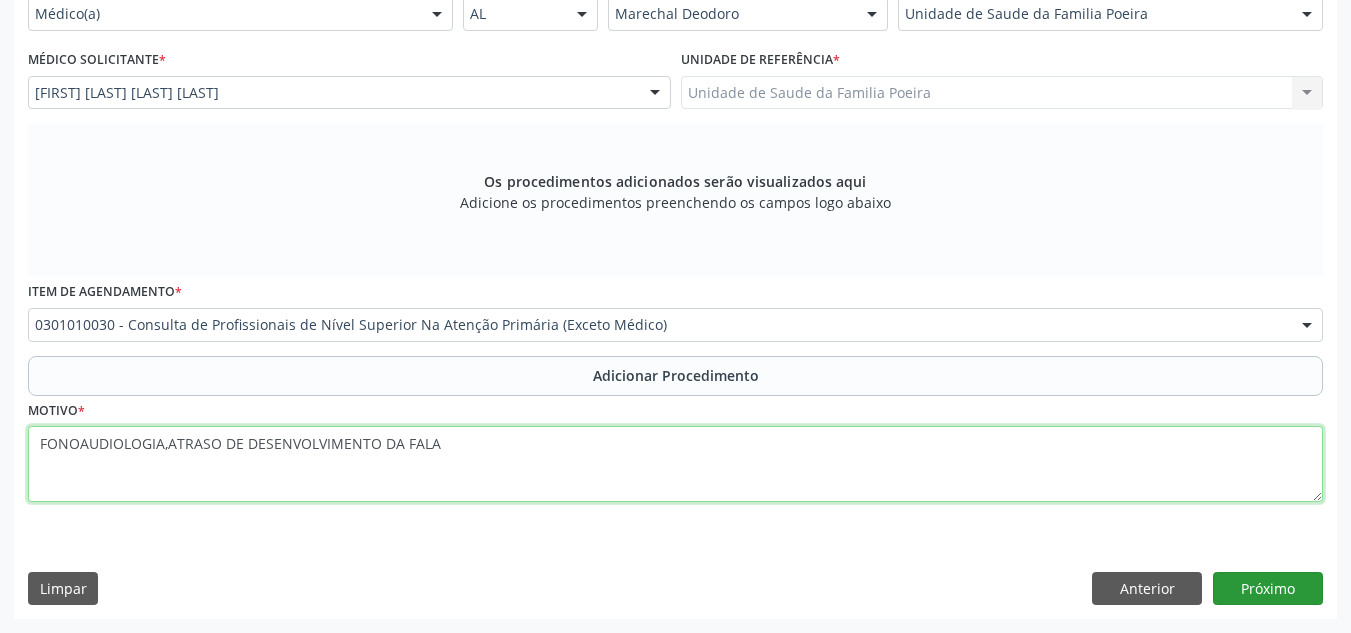 type on "FONOAUDIOLOGIA,ATRASO DE DESENVOLVIMENTO DA FALA" 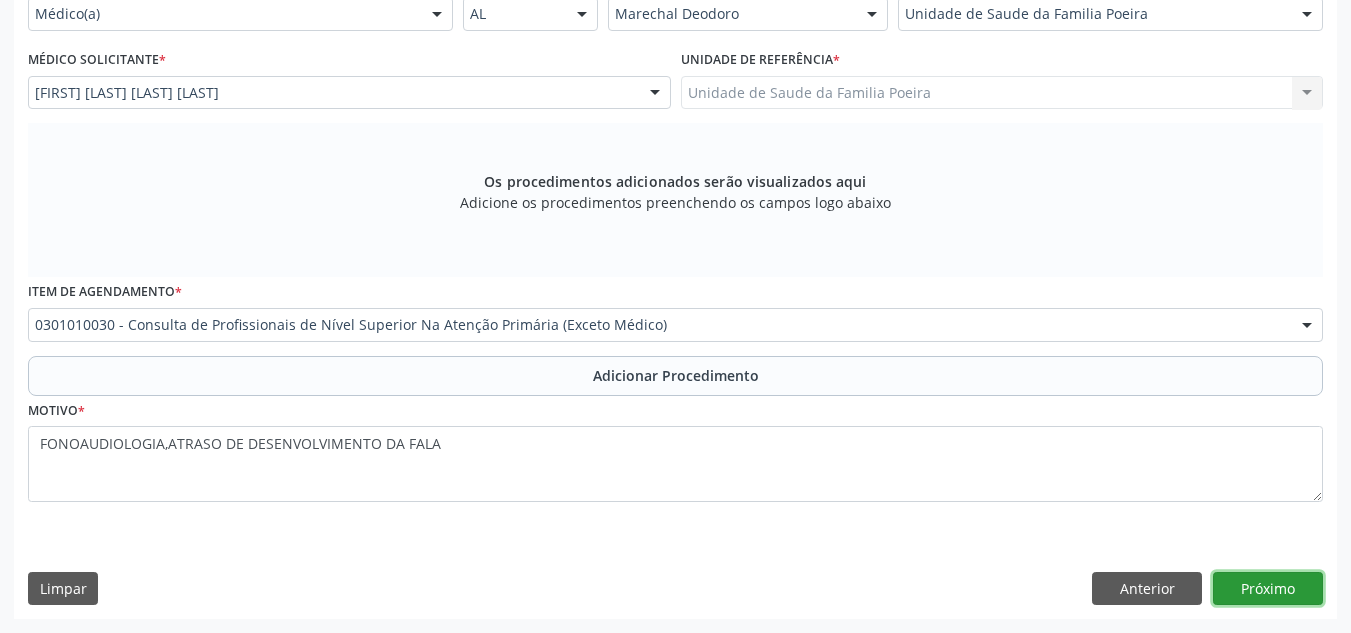click on "Próximo" at bounding box center [1268, 589] 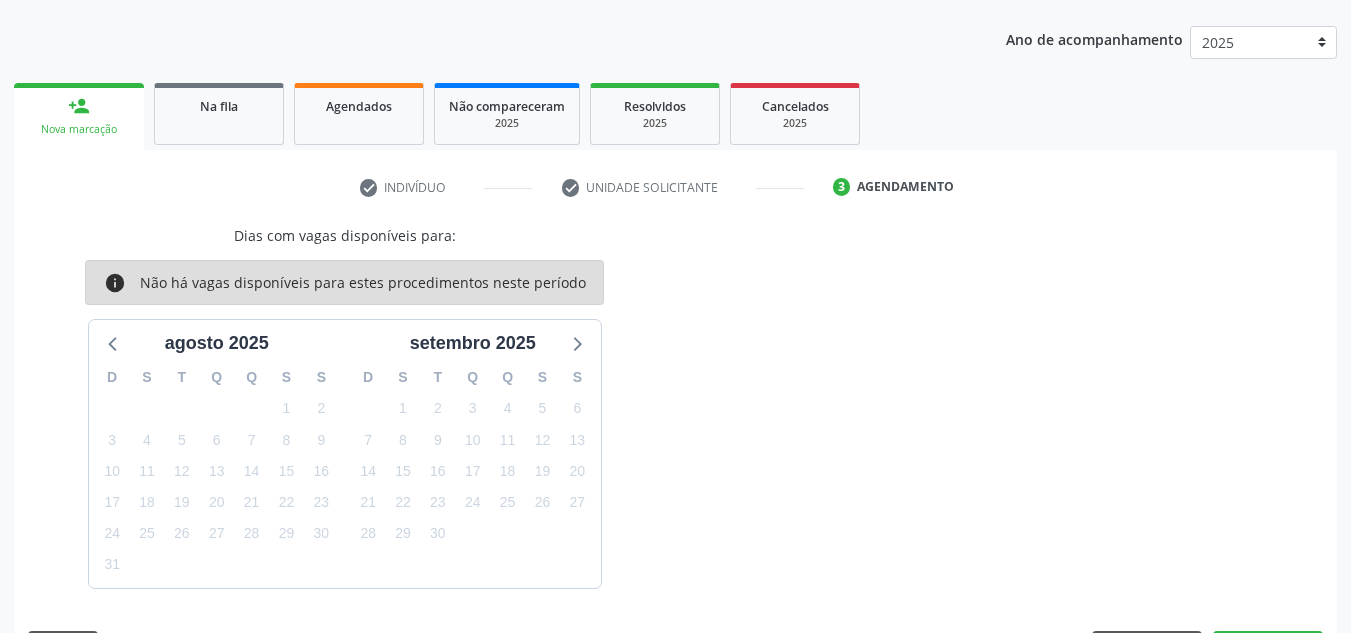 scroll, scrollTop: 303, scrollLeft: 0, axis: vertical 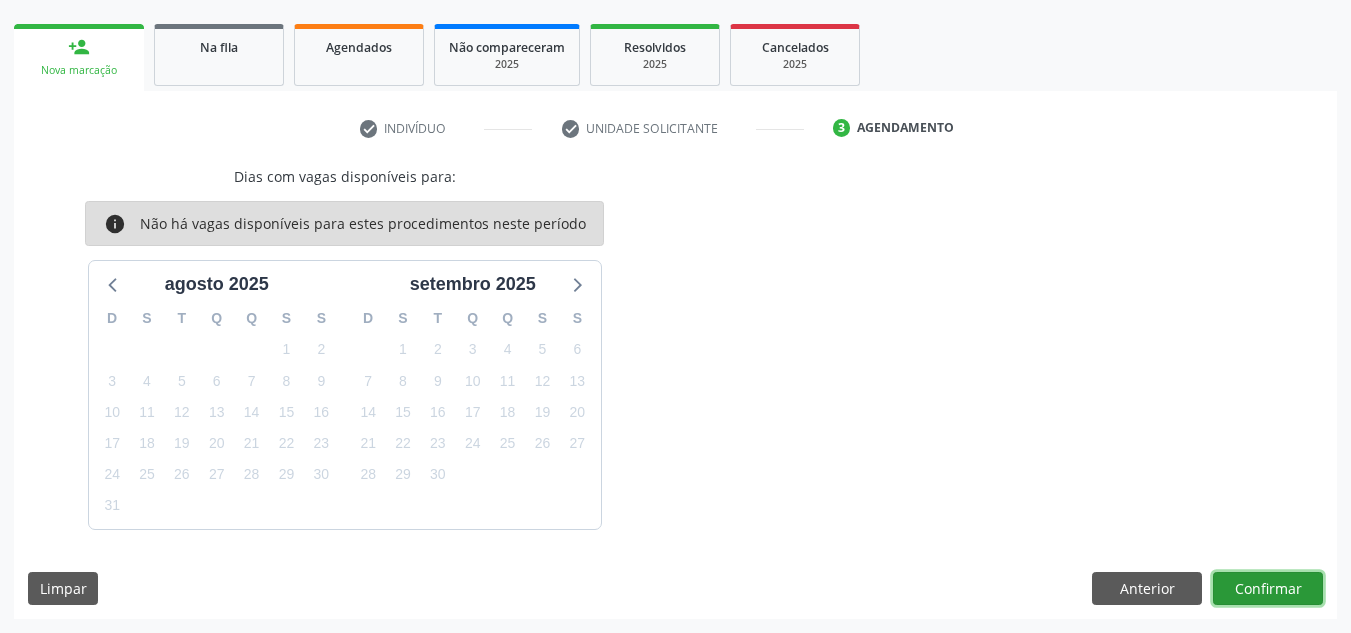 click on "Confirmar" at bounding box center (1268, 589) 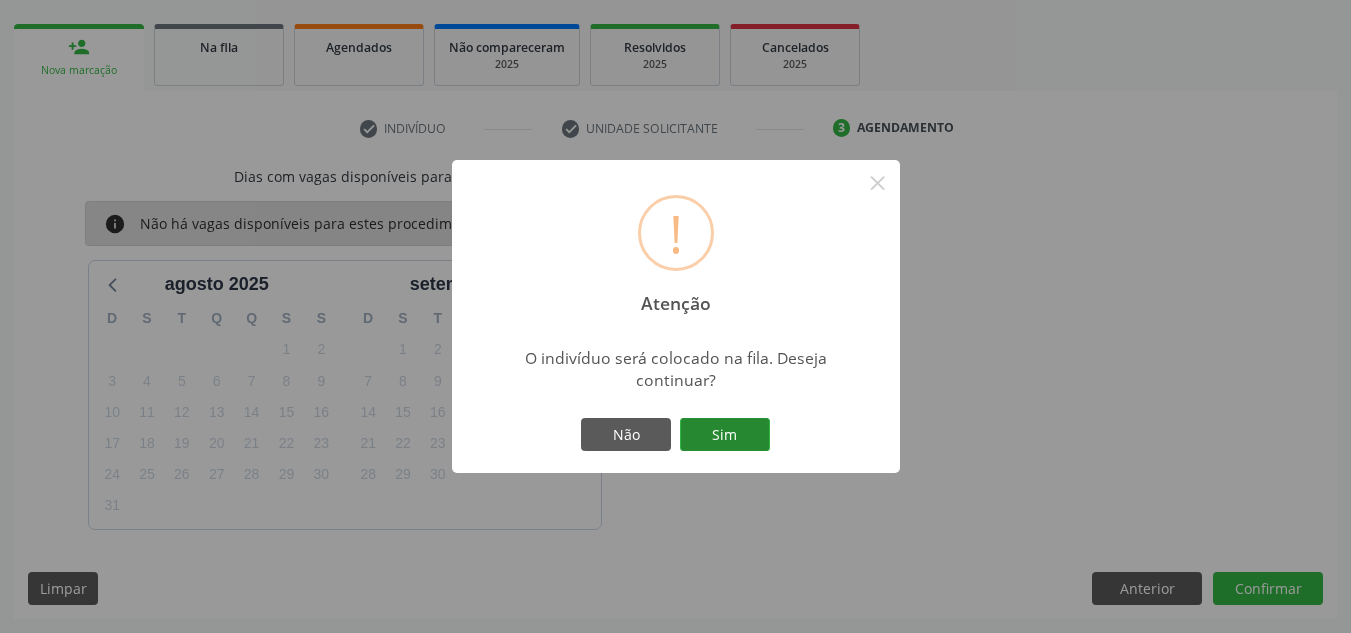 click on "Sim" at bounding box center (725, 435) 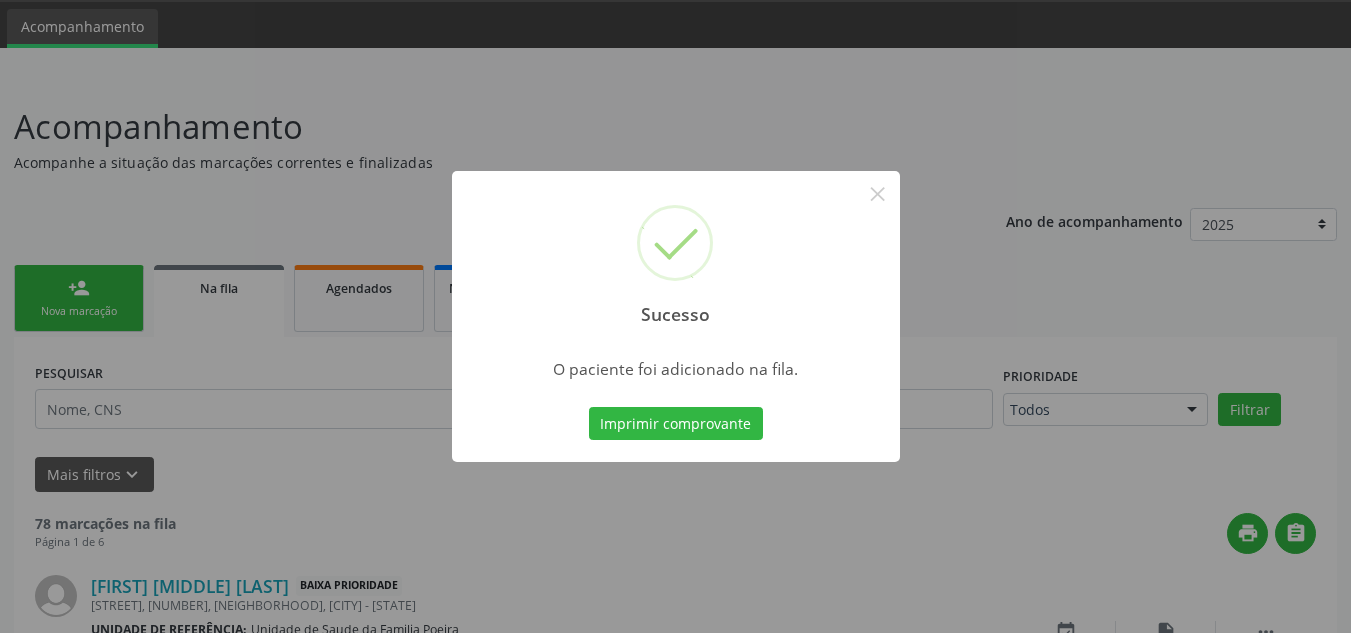 scroll, scrollTop: 0, scrollLeft: 0, axis: both 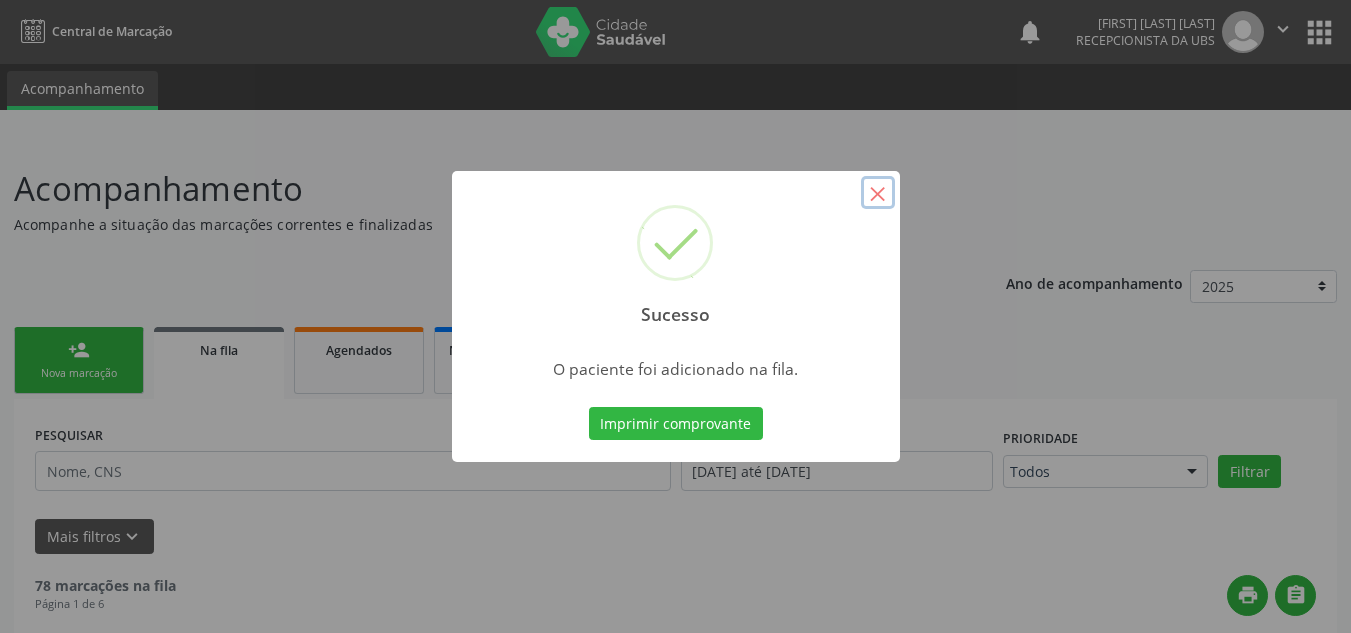 click on "×" at bounding box center (878, 193) 